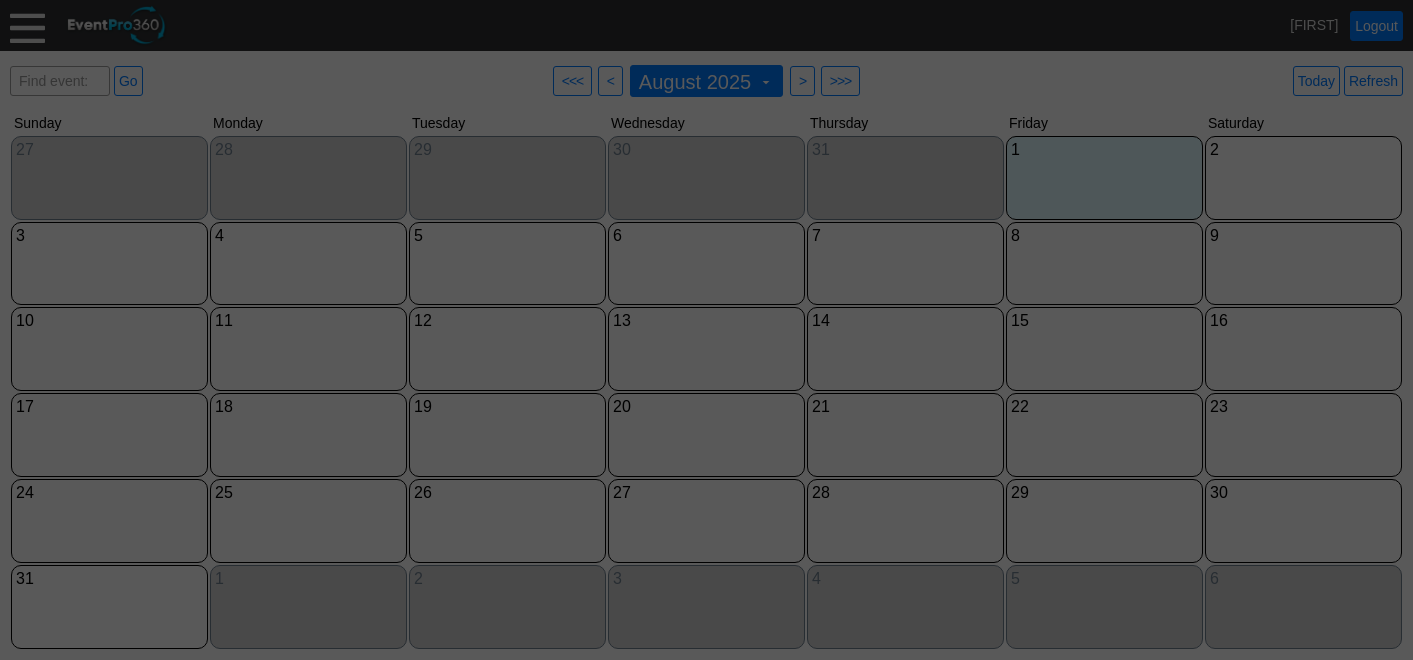 scroll, scrollTop: 0, scrollLeft: 0, axis: both 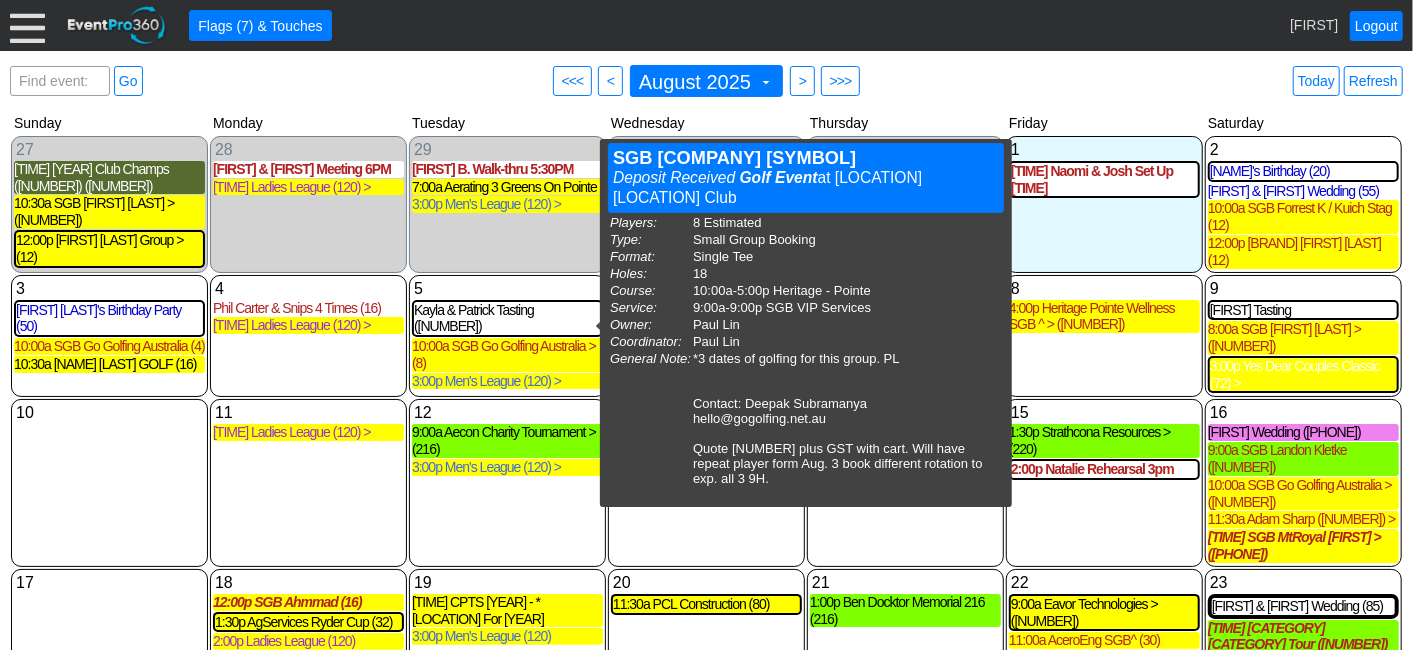 click on "1 Friday
2:00p [NAME] & [NAME] Set Up 2PM [NAME] & [NAME] Set Up 2PM at Heritage Pointe Golf Club Time: 2:00p-5:00p Room: 1:00p-6:00p Summit Author: [NAME] [LAST]" at bounding box center [1104, 204] 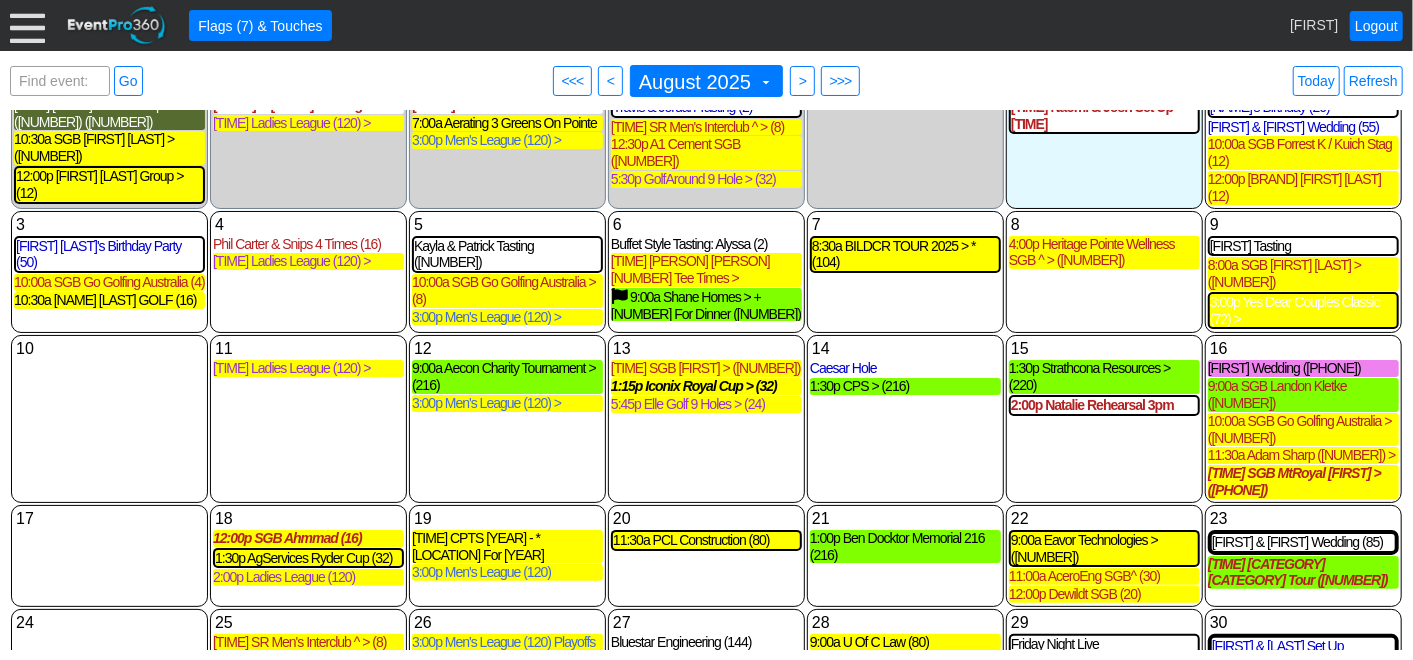 scroll, scrollTop: 111, scrollLeft: 0, axis: vertical 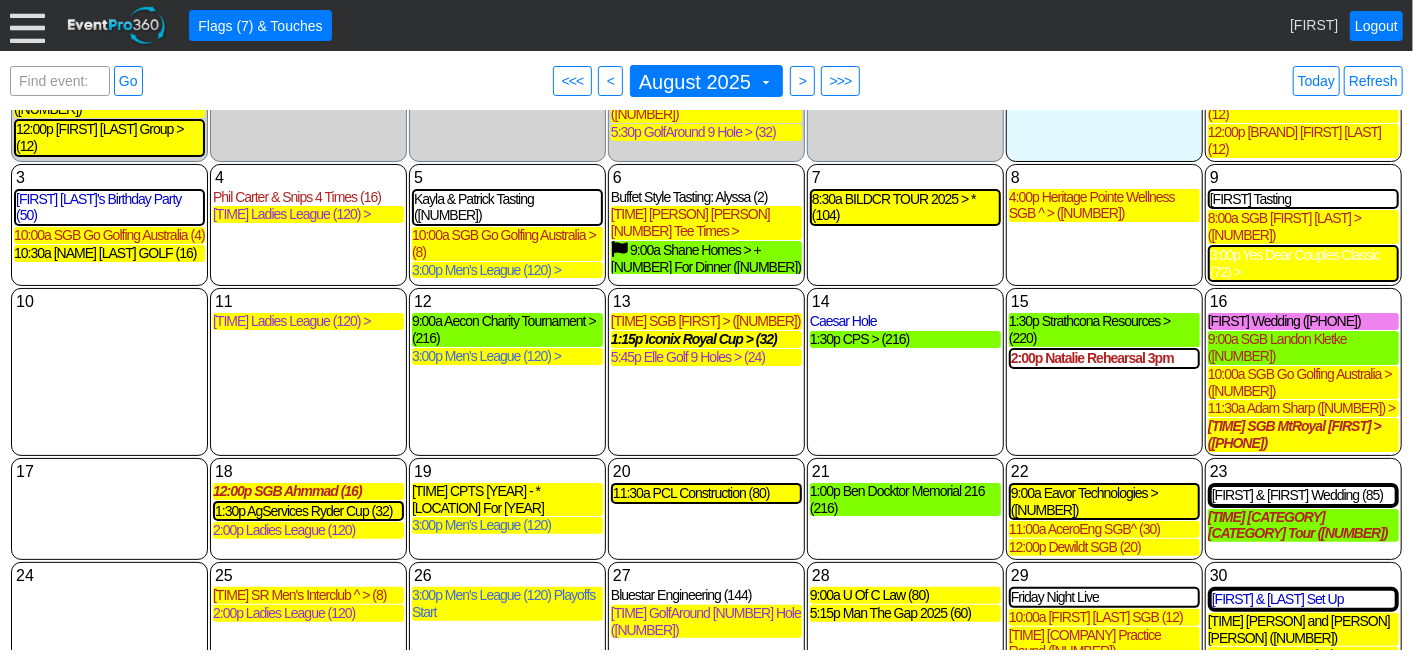 click on "12 Tuesday
9:00a Aecon Charity Tournament > (216) Aecon Charity Tournament > Lead Golf Event at Heritage Pointe Golf Club Players: 216 Estimated Type: Corporate Tournament Holes: 27 Course: 9:00a-3:00p 27 Holes Owner: Misha Davidson Coordinator: Misha Davidson General Note: Andrew - [EMAIL] 12 Rental Carts Secured - AB All INFO in Red from 2022 2022 - Quoted $180 Silver Package - Before Add-ons (GF $85, PC $20, GC $20, Buffet $55) Charity: Childrens' Cottage Society August 10th Meeting - Action Items -Andrew to send logo to AB for print materials -Andrew / Ray to coordinate drop off for the day prior -Andrew to confirm rentals 5 days prior to -Andrew to confirm what BBQ trucks will do for alcohol -Andrew to confirm max $ per drink ticket -Andrew to source 1 red ball per team / placed on carts -Adam to get a few more carts from AB Club Car 24th and 25th *COMPLETED -Adam to source rental clubs from Bearspaw Registration READY FOR 7:15AM - TBD (tickets, 50/50) On Course -" at bounding box center (507, 371) 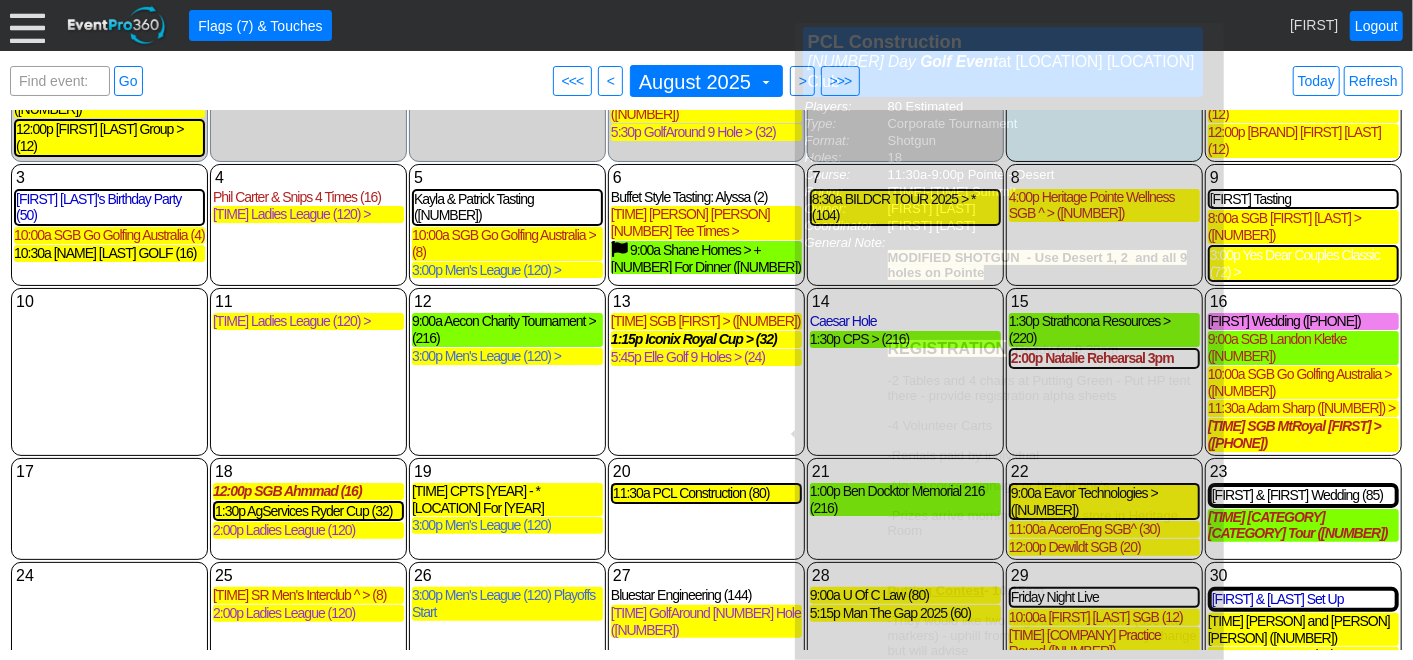 click on "13 Wednesday
[TIME] SGB Kate Kim > (8) SGB Kate Kim > Deposit Received Golf Event at Heritage Pointe Golf Club Players: 8 Estimated Type: Small Group Booking Holes: 18 Course: [TIME] 18 Holes Owner: Paul Lin Coordinator: Paul Lin General Note: Quote 129$ per, Contact: Kate Kim 778 389 5921 e;kesonni@hotmail.com 250$ pay on acct. PL
[TIME] Iconix Royal Cup > (32) Iconix Royal Cup > Contract Sent Golf Event at Heritage Pointe Golf Club Players: 32 Estimated Type: Corporate Tournament Format: Single Tee Holes: 18 Course: [TIME] Desert - Heritage Owner: David Robinson Coordinator: David Robinson General Note: Bud - 403-888-3211 bhammoud@iconixww.com Gold - $225 Quote - Dave
[TIME] Elle Golf 9 Holes > (24) Elle Golf 9 Holes > Lead Golf Event at Heritage Pointe Golf Club Players: 24 Estimated Type: Ladies League Holes: 18 Course: [TIME] 9 Holes Owner: Adam Bayne Coordinator: Adam Bayne General Note: loripmcd@gmail.com Lori MacDonald" at bounding box center (706, 371) 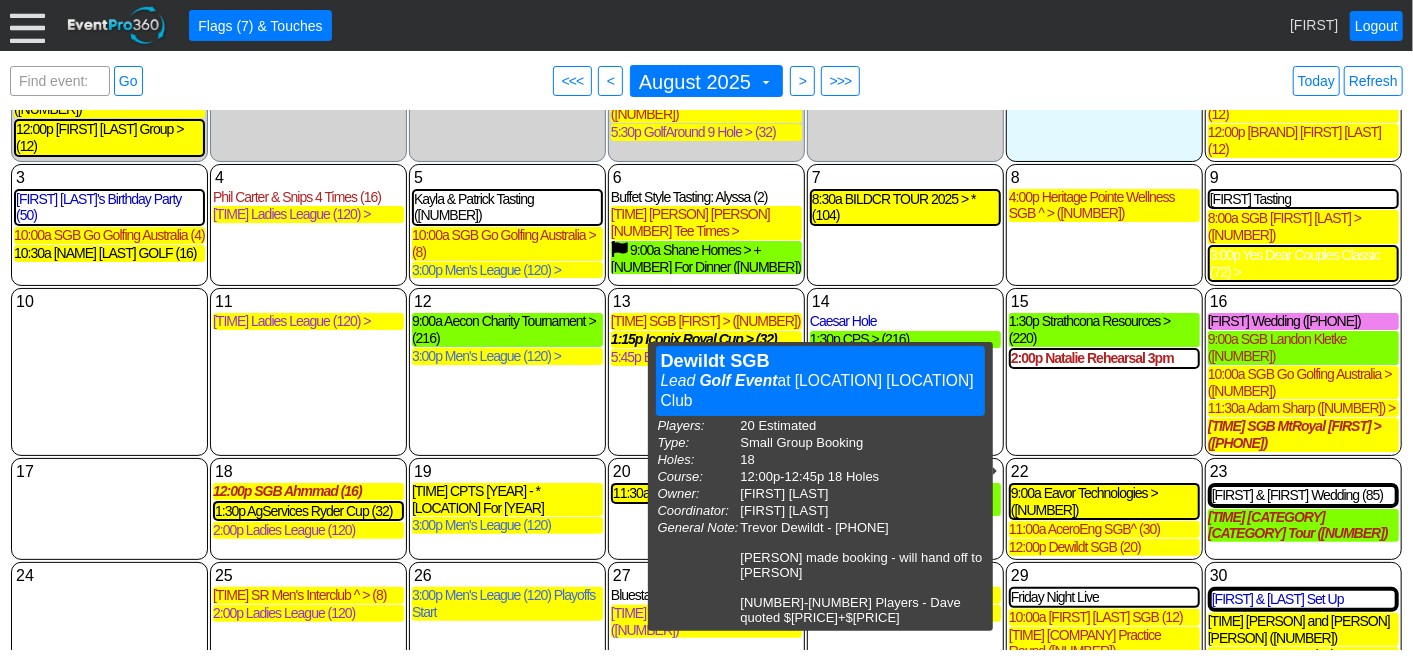 click on "[NUMBER] [DAY]
[TIME] [COMPANY] > ([NUMBER]) [COMPANY] > [TITLE] [EVENT] at [LOCATION] [LOCATION] Club Players: [NUMBER] Estimated Type: [EVENT] Tournament Holes: [NUMBER] Course: [TIME]-[TIME] [NUMBER] Holes Owner: [PERSON] Coordinator: [PERSON] General Note: [PERSON] - [EMAIL] - ([PHONE]) [NUMBER] Rental Carts Secured - AB Everything in red is [YEAR]
[NUMBER] golfers + [NUMBER] extra for dinner Would like to add welcome drink station around bbq at registration - tailgate to start around [TIME] ish
Stuff in Black has been confirmed for [YEAR]
Charities - [EVENT] - [EVENT] (Would like to be set up on H[NUMBER] with two tables and [NUMBER] chairs, tent) - Silent Auction - To be viewed and finished at banquet. - [NUMBER]-[NUMBER] Items - Will need [NUMBER]-[NUMBER] tables - set up in hallway by bathrooms
DAY BEFORE ([YEAR]) Hole Sponsors - Signs will arrive day before with auction prizes
REGISTRATION
[NUMBER] [LOCATION] Tables & Chairs * [NUMBER] Busses - First arrive at [TIME] - 2nd at [TIME]" at bounding box center (1104, 371) 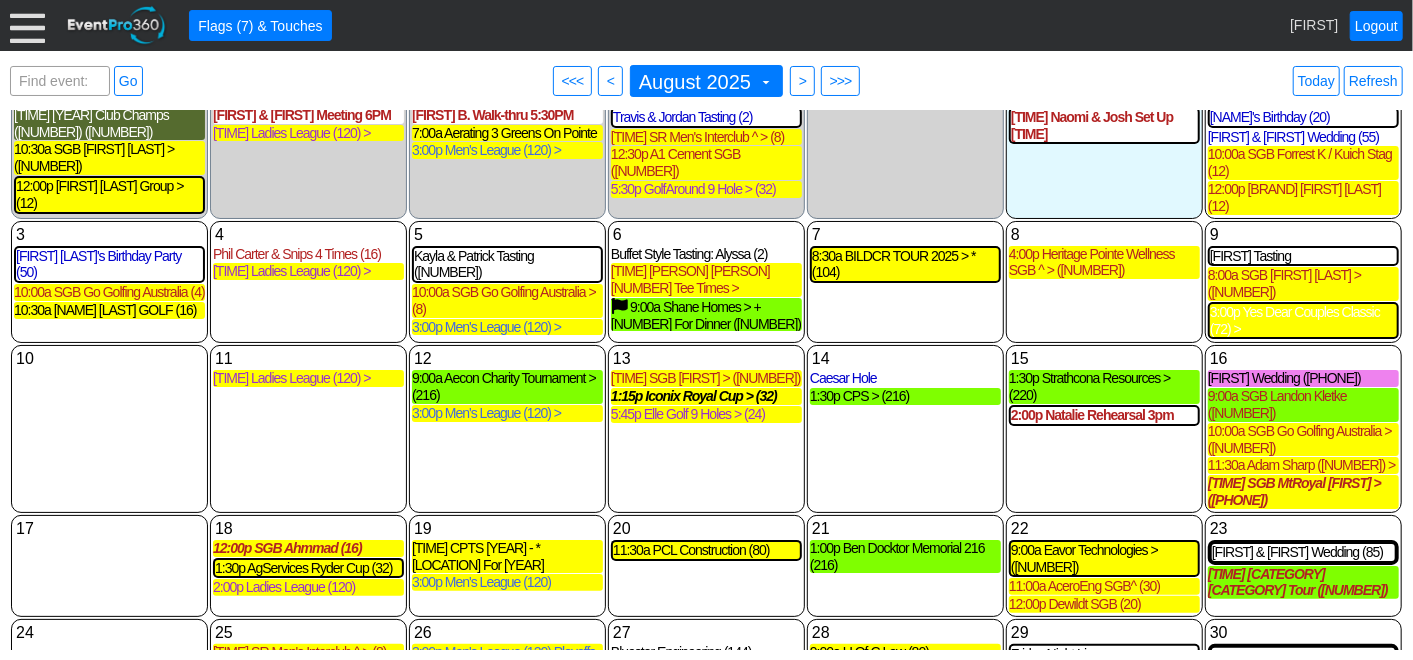 scroll, scrollTop: 20, scrollLeft: 0, axis: vertical 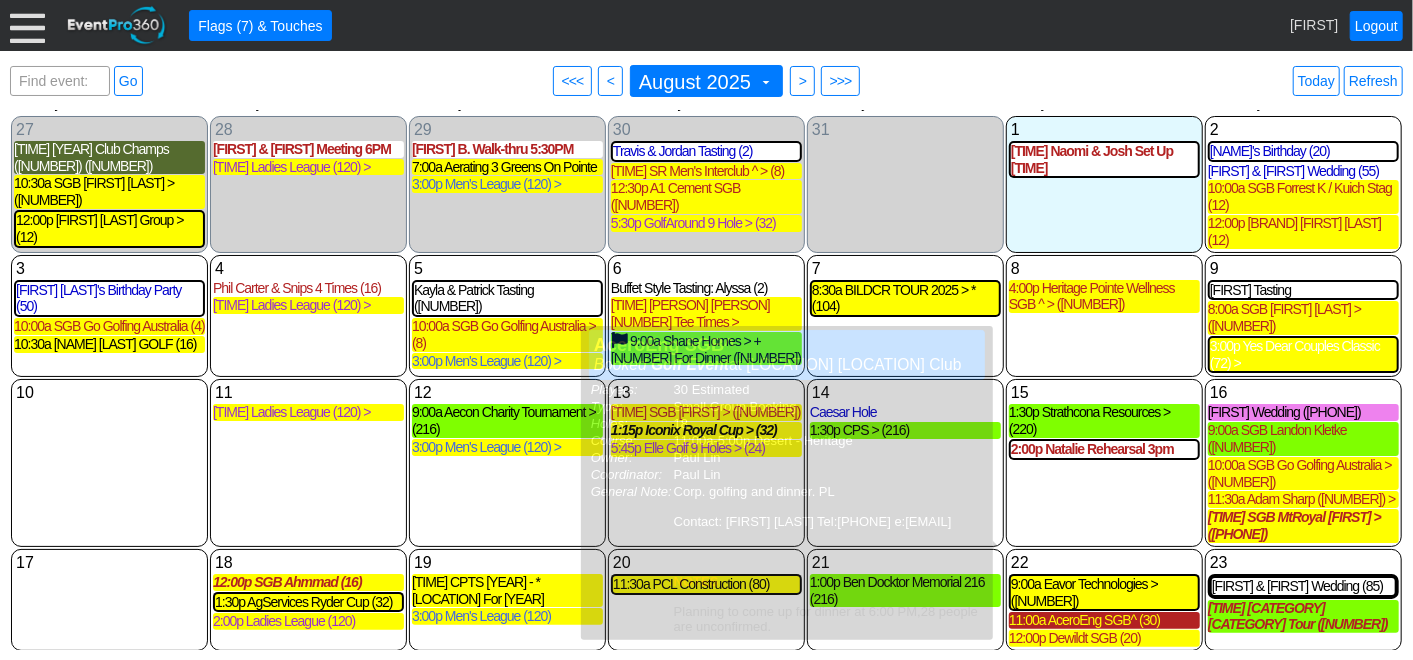 click on "11:00a AceroEng SGB^ (30)" at bounding box center [1104, 620] 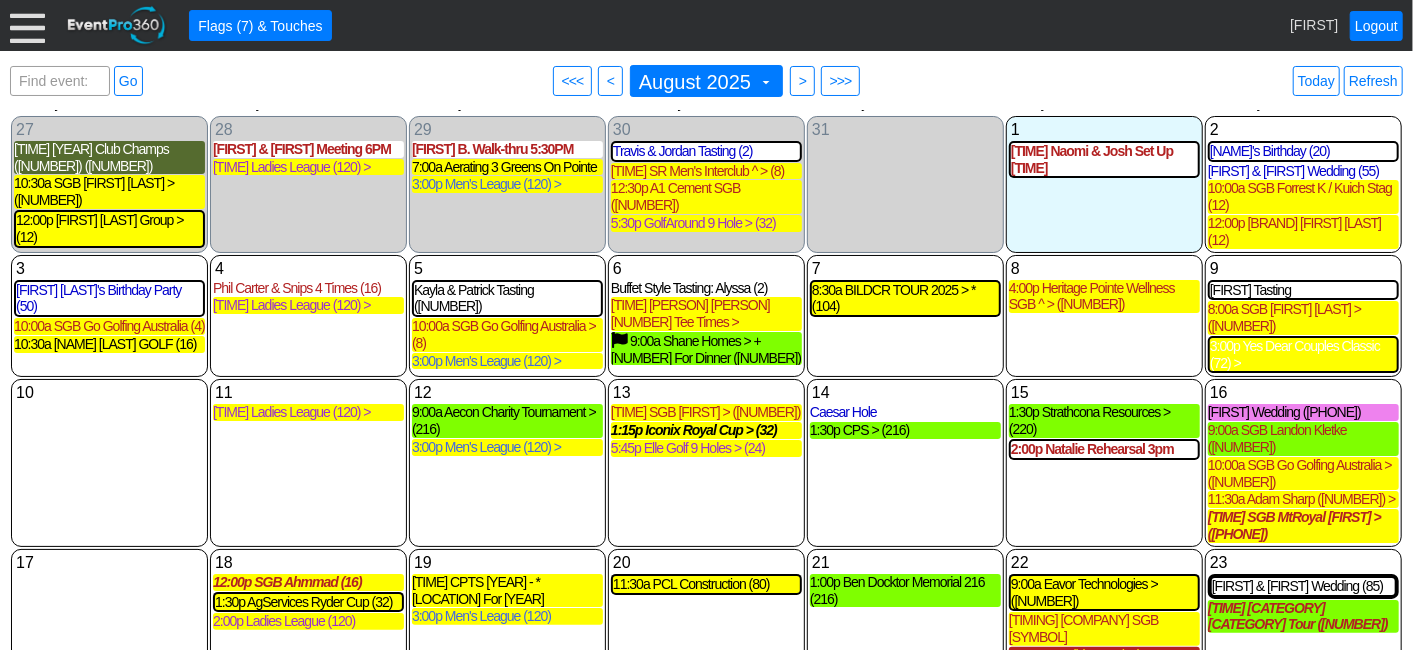 click on "12:00p Dewildt SGB (20)" at bounding box center [1104, 655] 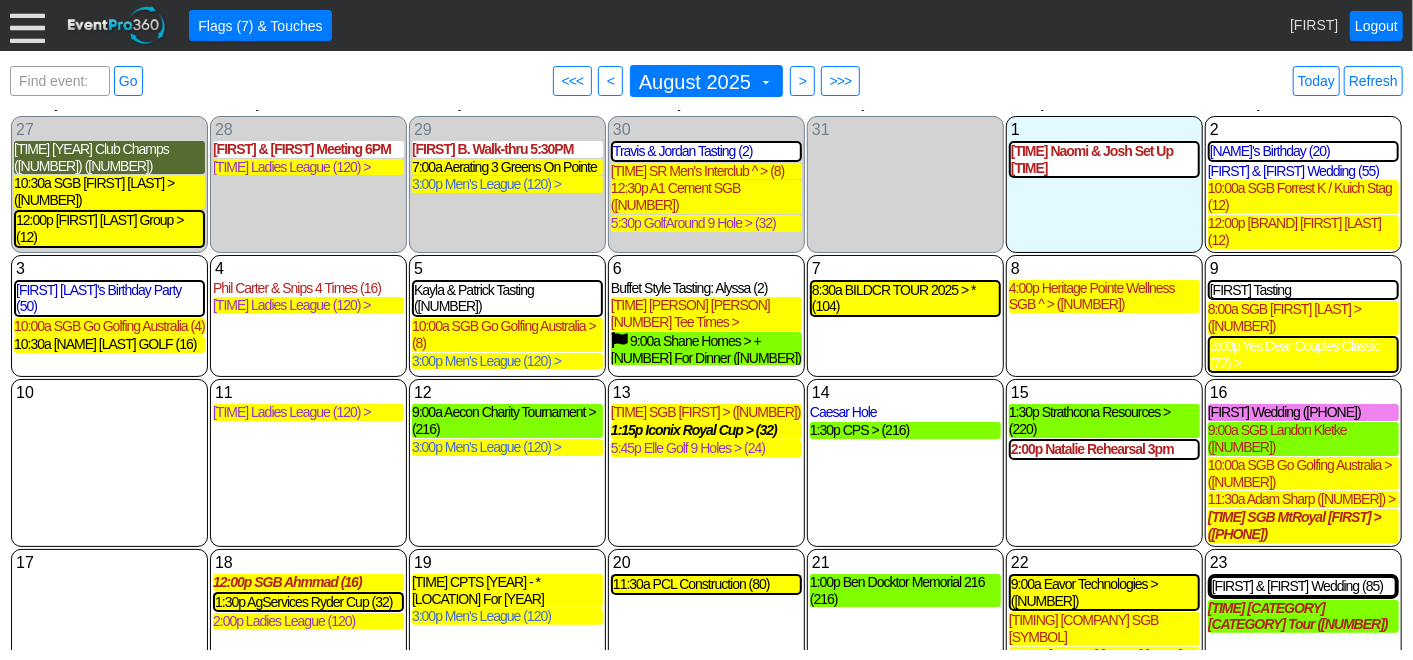 click on "Find event: enter title
Go
● <<< ● <
August 2025 ▼
● > ● >>>
Today
Refresh" at bounding box center [706, 81] 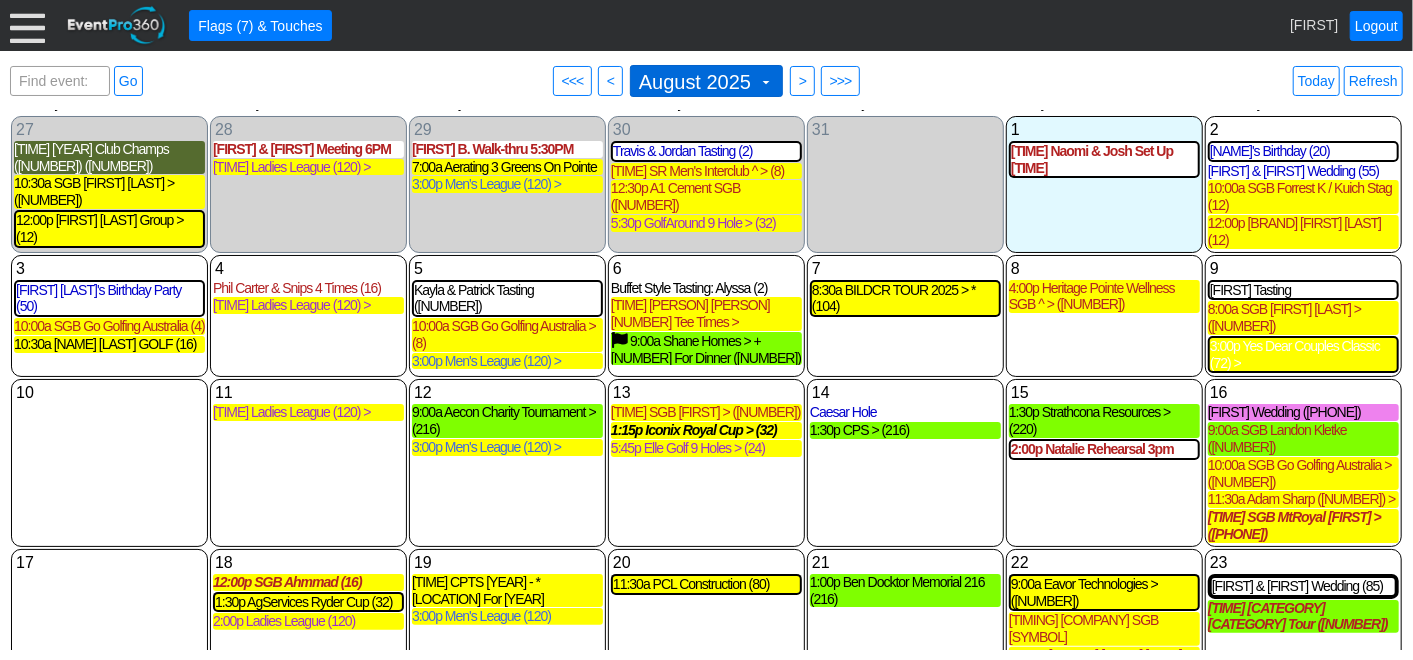 click at bounding box center (766, 82) 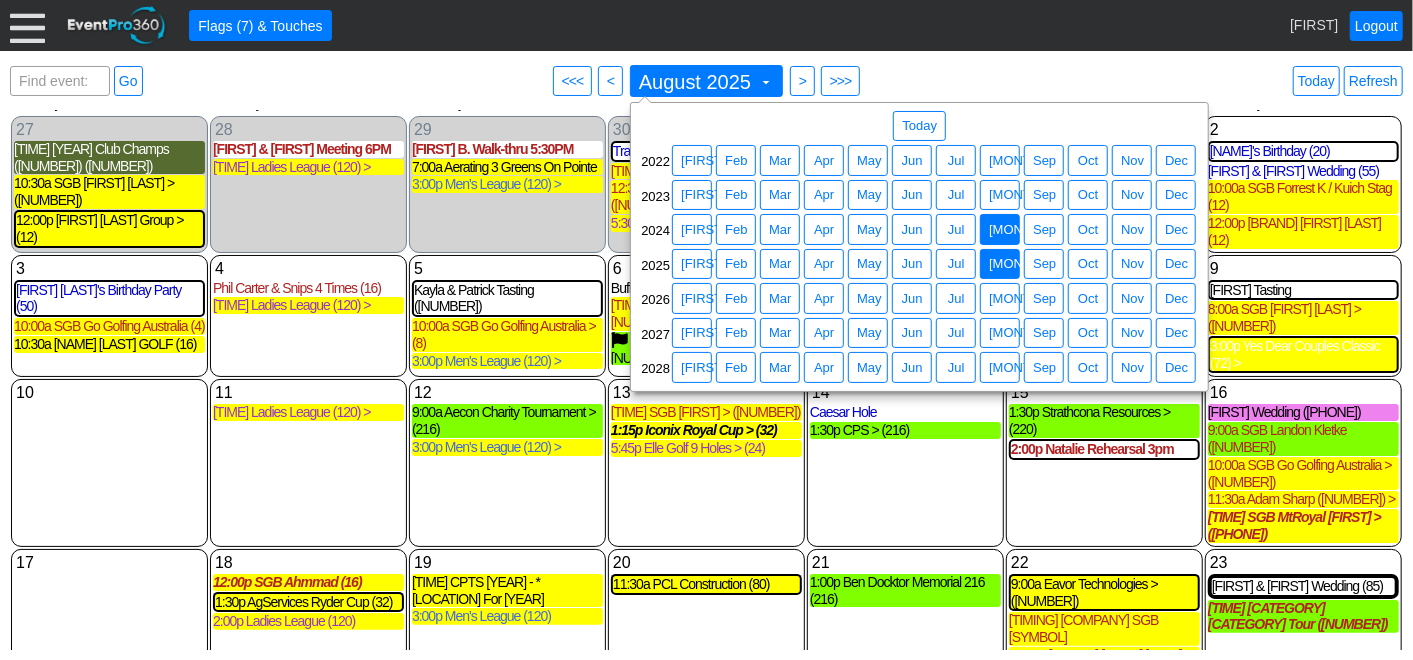click on "[MONTH]" at bounding box center [1016, 230] 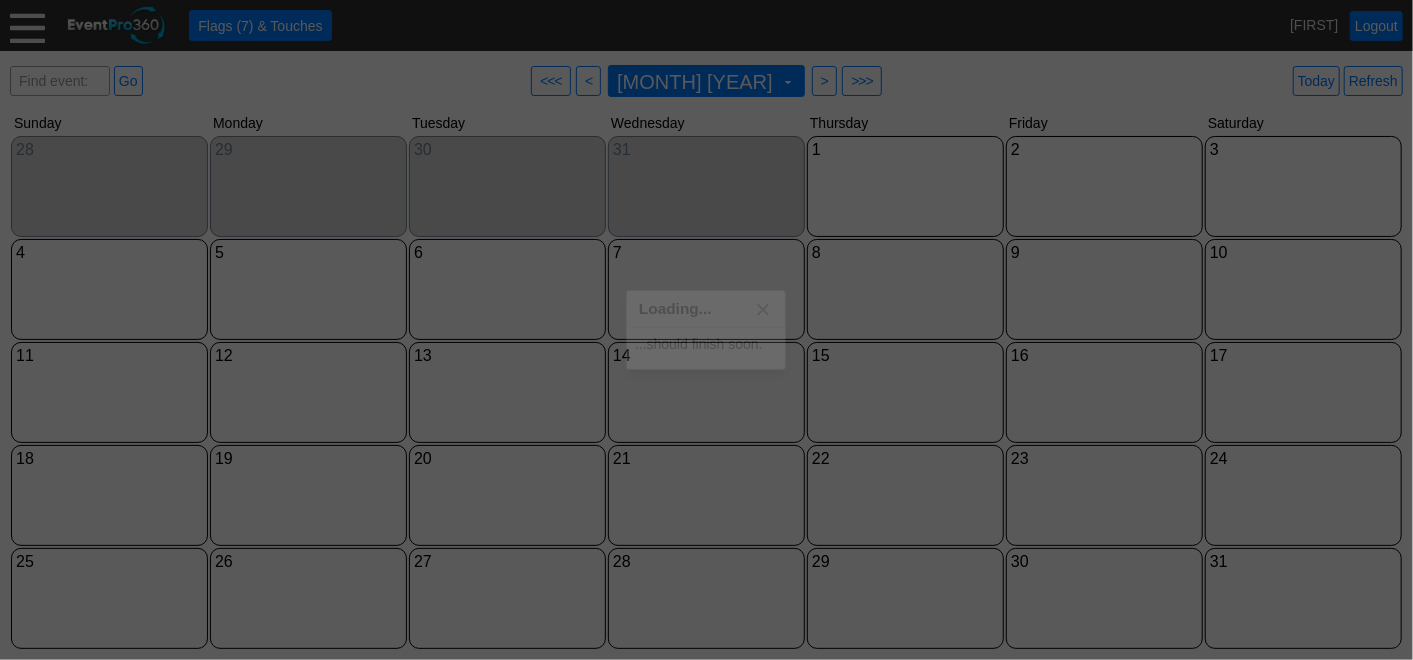 scroll, scrollTop: 0, scrollLeft: 0, axis: both 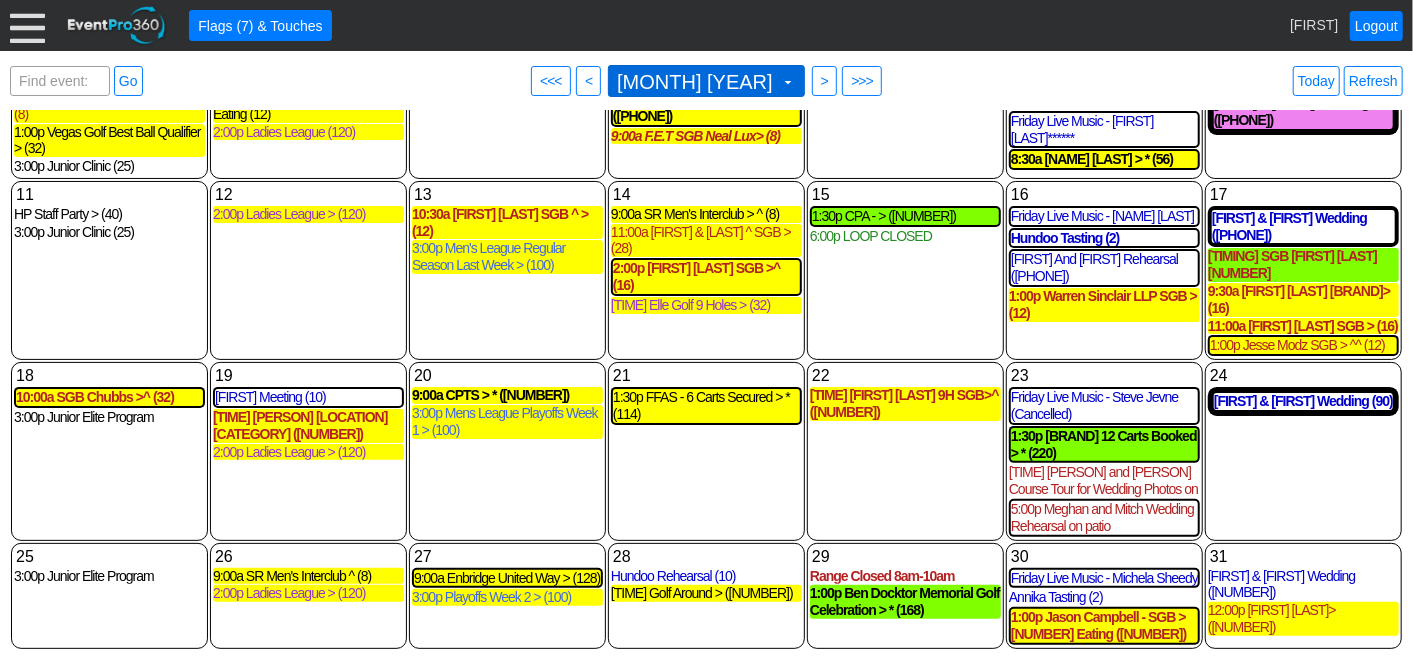 click at bounding box center [788, 82] 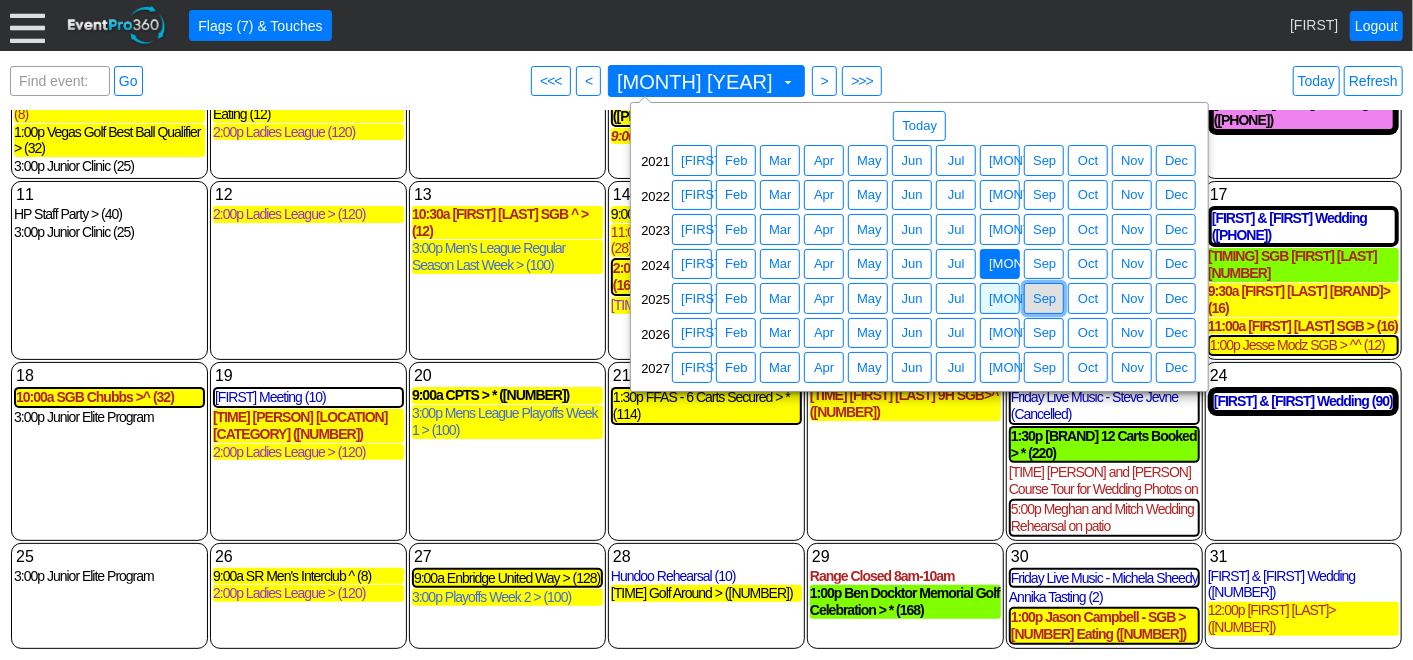 click on "Sep" at bounding box center (1044, 299) 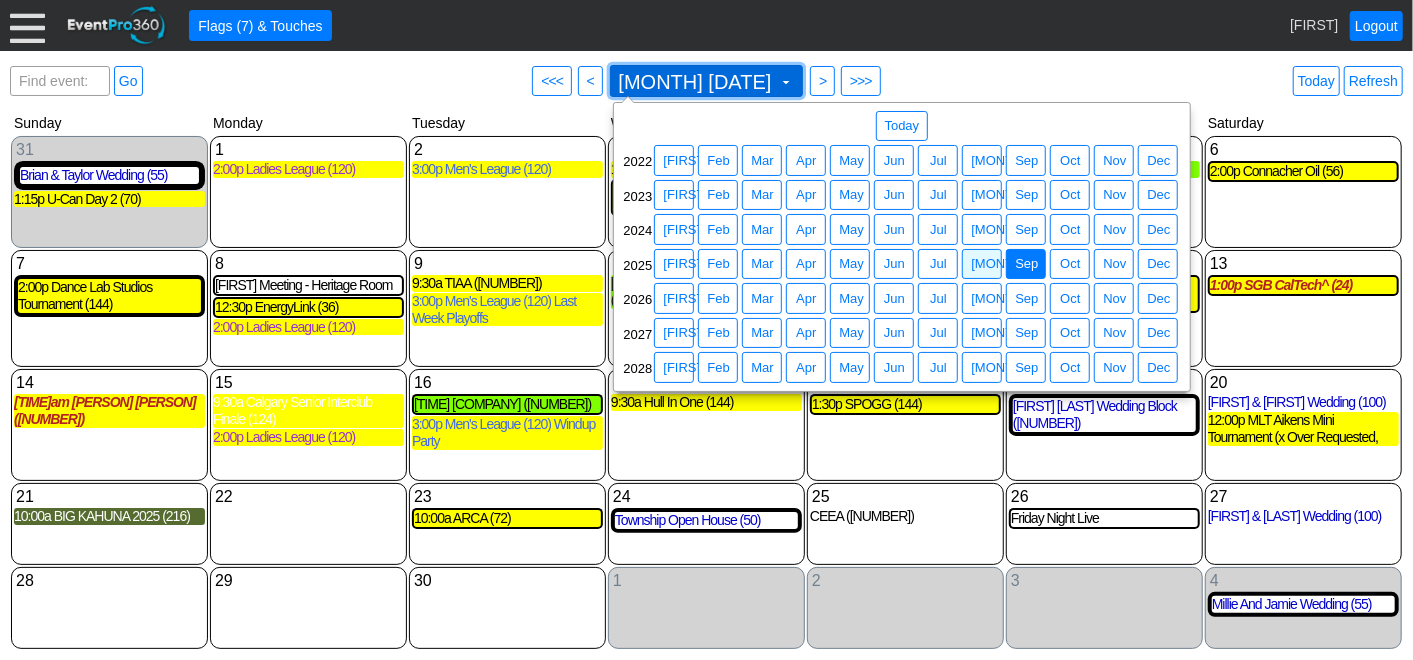 click at bounding box center (786, 82) 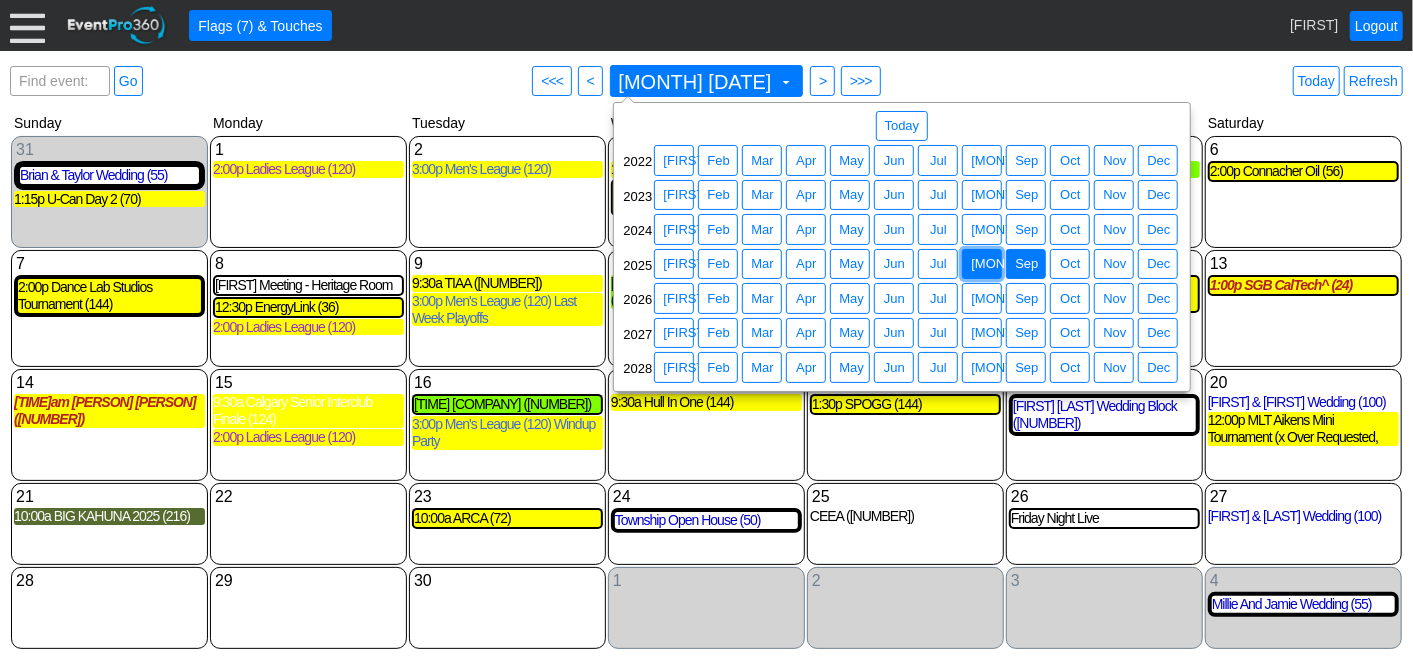 click on "[MONTH]" at bounding box center [998, 264] 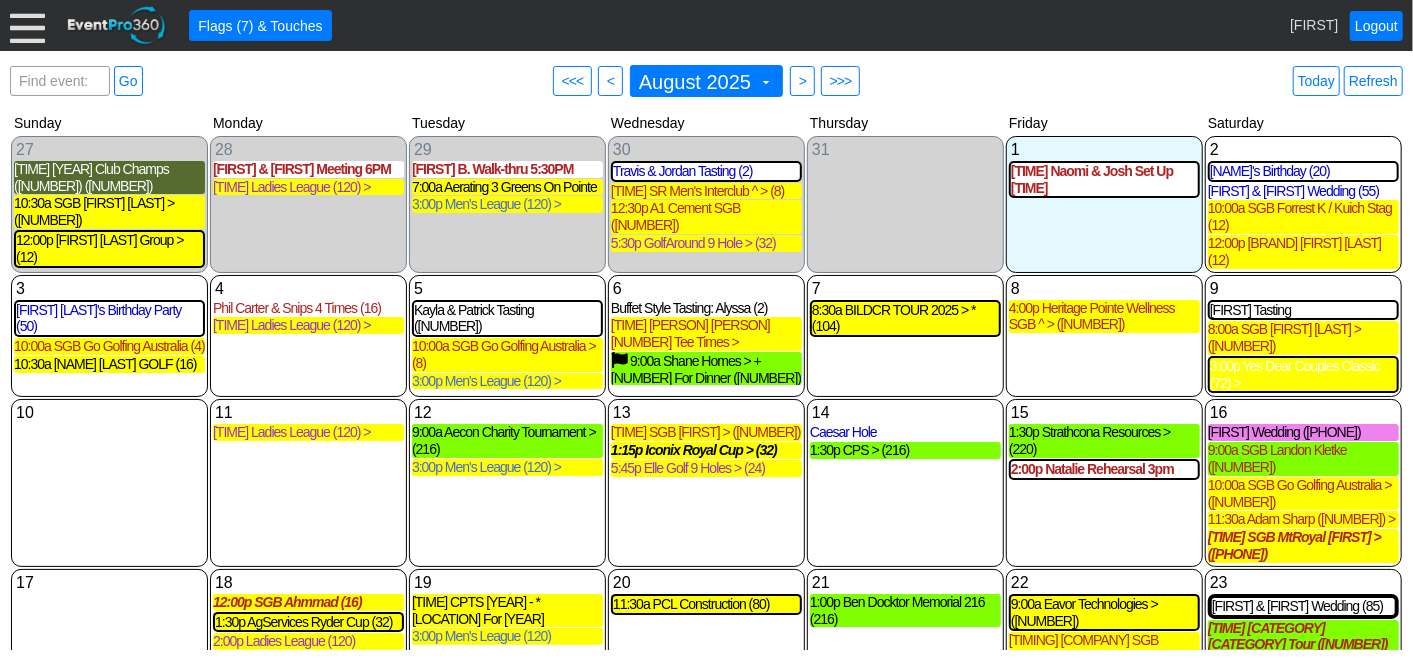 click on "14 Thursday
Caesar Hole Caesar Hole Lead Banquet at Heritage Pointe Golf Club Owner: [NAME] [LAST] Coordinator: [NAME] [LAST] General Note: CONTACT [EMAIL]
1:30p CPS > (216) CPS > Lead Golf Event at Heritage Pointe Golf Club Players: 216 Estimated Type: Corporate Tournament Holes: 27 Course: 1:30p-9:00p 27 Holes Owner: [NAME] [LAST] Coordinator: [NAME] [LAST] General Note: 12 Rental Carts Secured - AB *additional 3 tables + 6 chairs for registration " I will go for a Hole In One on Heritage #3 by the CPA – will get insurance through the course And on Desert #5 by the CPA- will also insure this through the course.
2 hole in ones through HP -please bill to our account ( also please let me know the cost)
I am thinking we should put the Magnussen Caesar Hole on Desert # 2
Heritage #2 will remain the Cuff N’ Billy drink hole
Pointe hole? that would space those out
Pointe #8 kkinsman@backtheblue.ca" at bounding box center (905, 482) 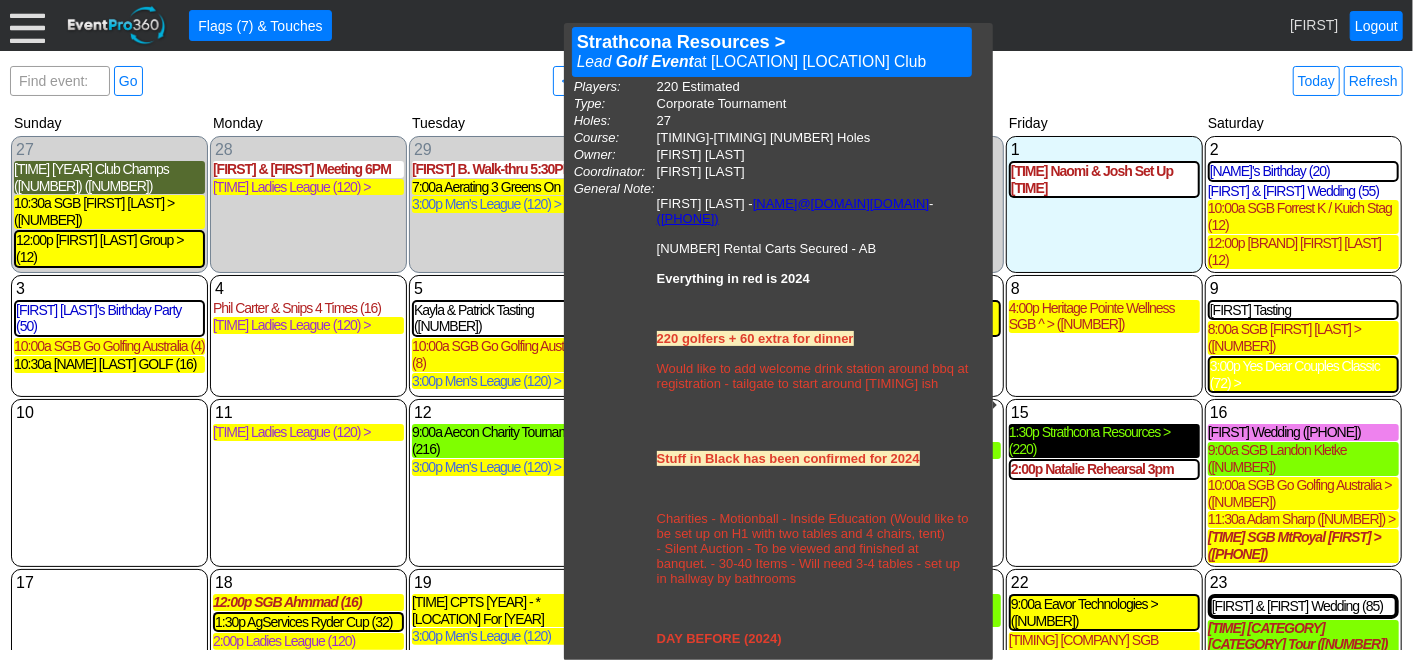 click on "1:30p Strathcona Resources > (220)" at bounding box center (1104, 441) 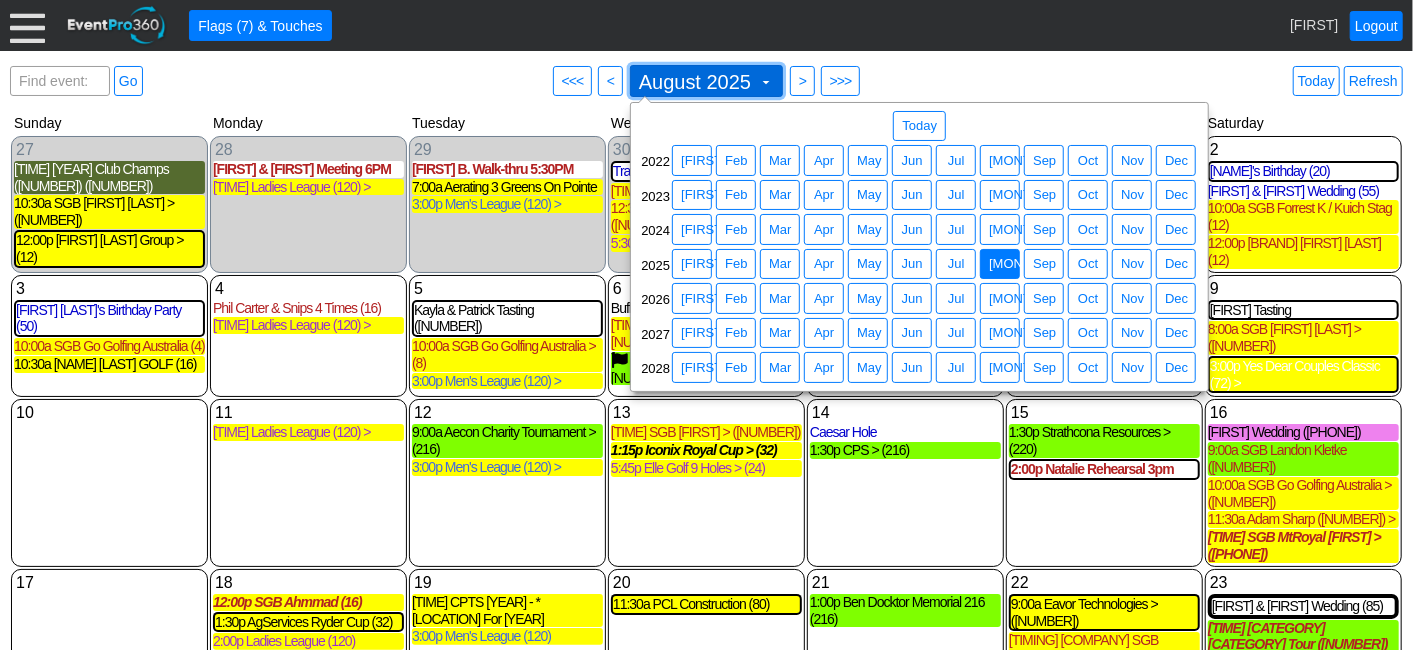 click at bounding box center [766, 82] 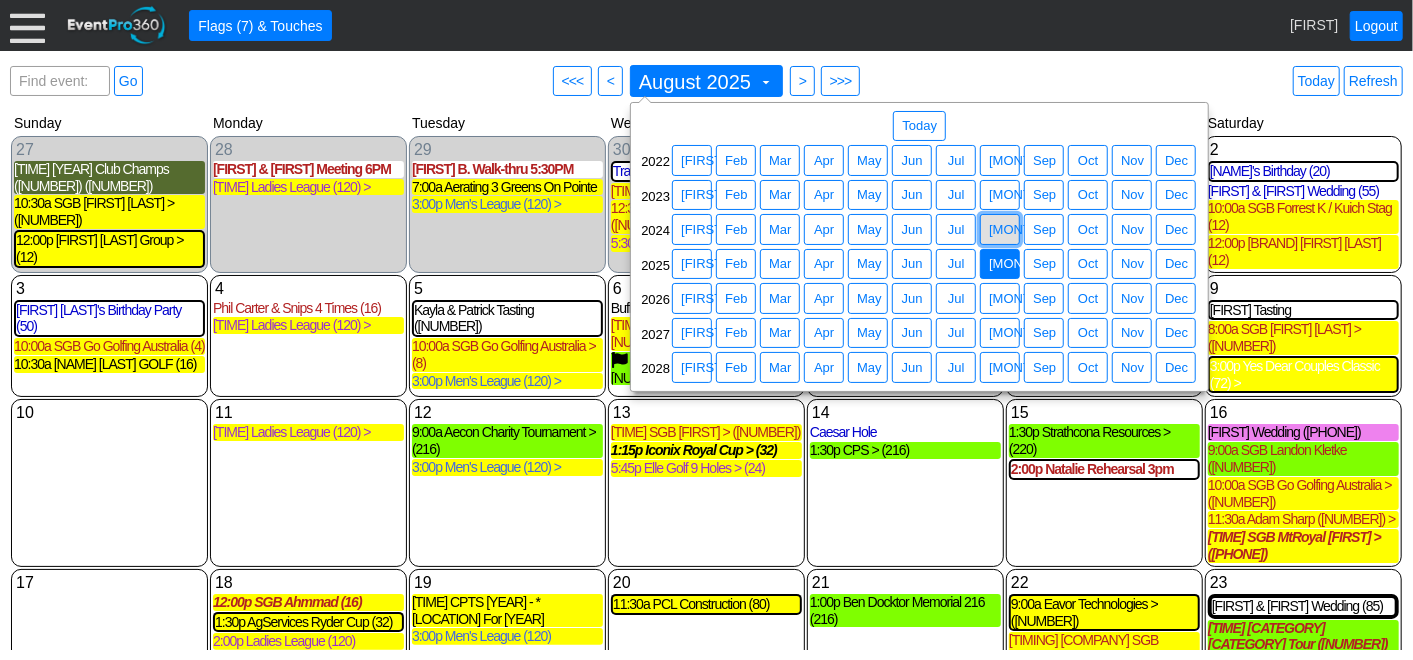 click on "[MONTH]" at bounding box center [1016, 230] 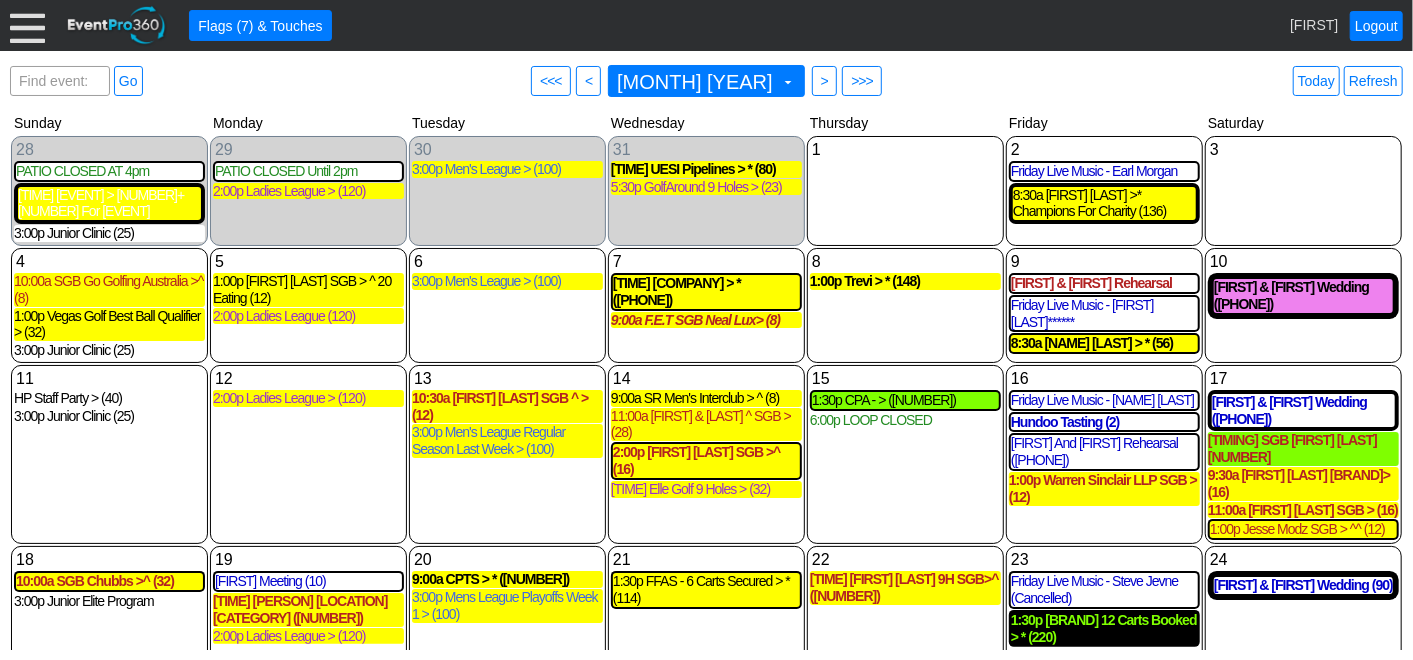 click on "1:30p [BRAND] 12 Carts Booked > * (220)" at bounding box center (1104, 629) 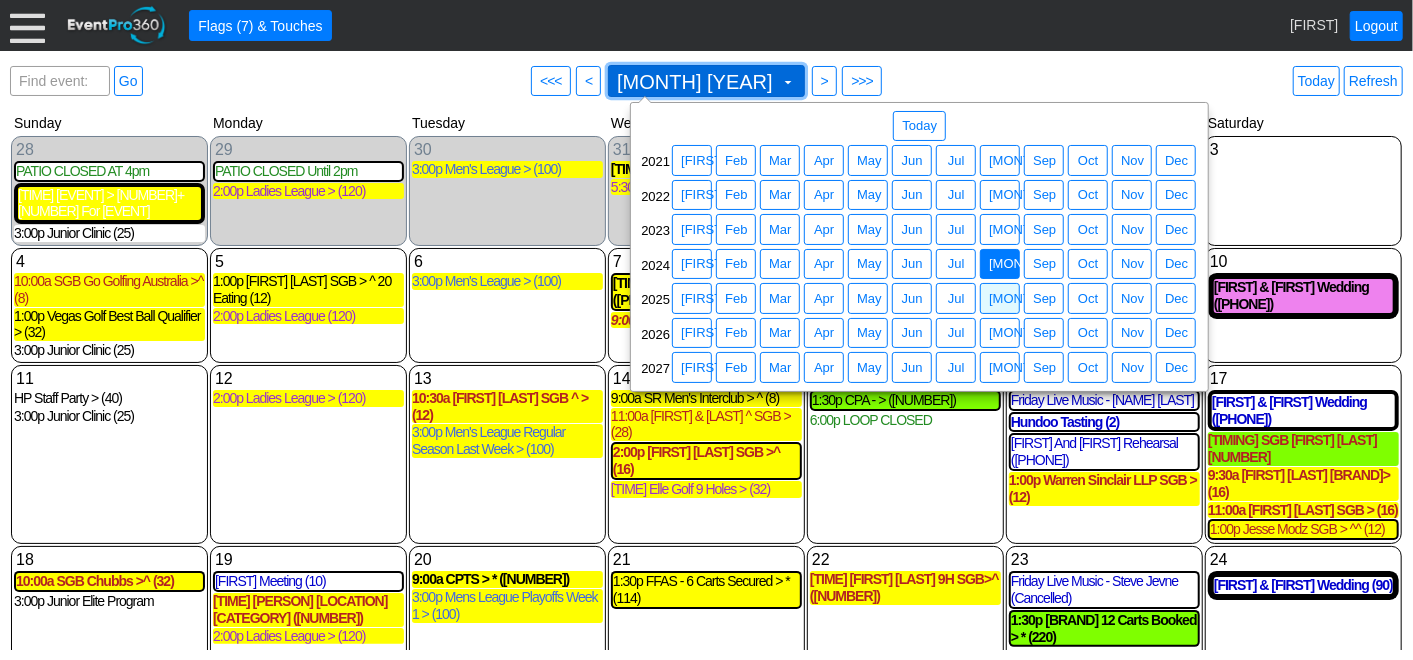 click at bounding box center [788, 82] 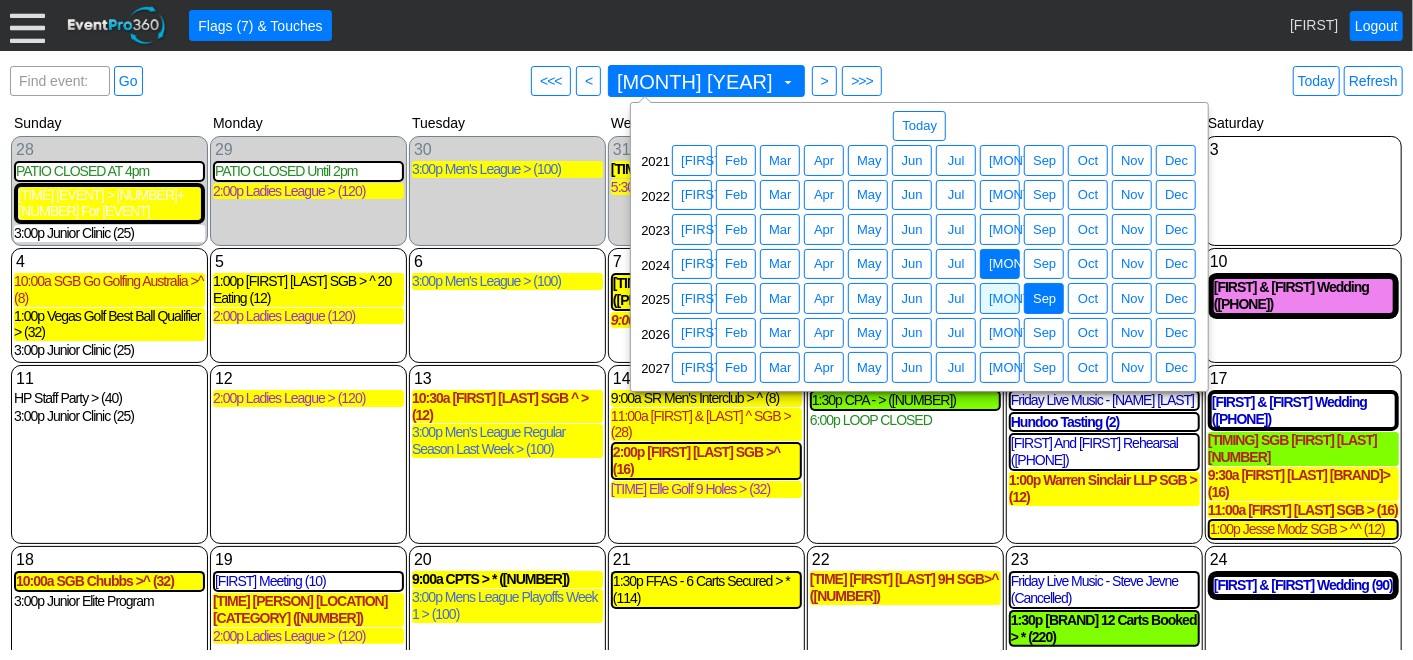 click on "Sep" at bounding box center (1044, 299) 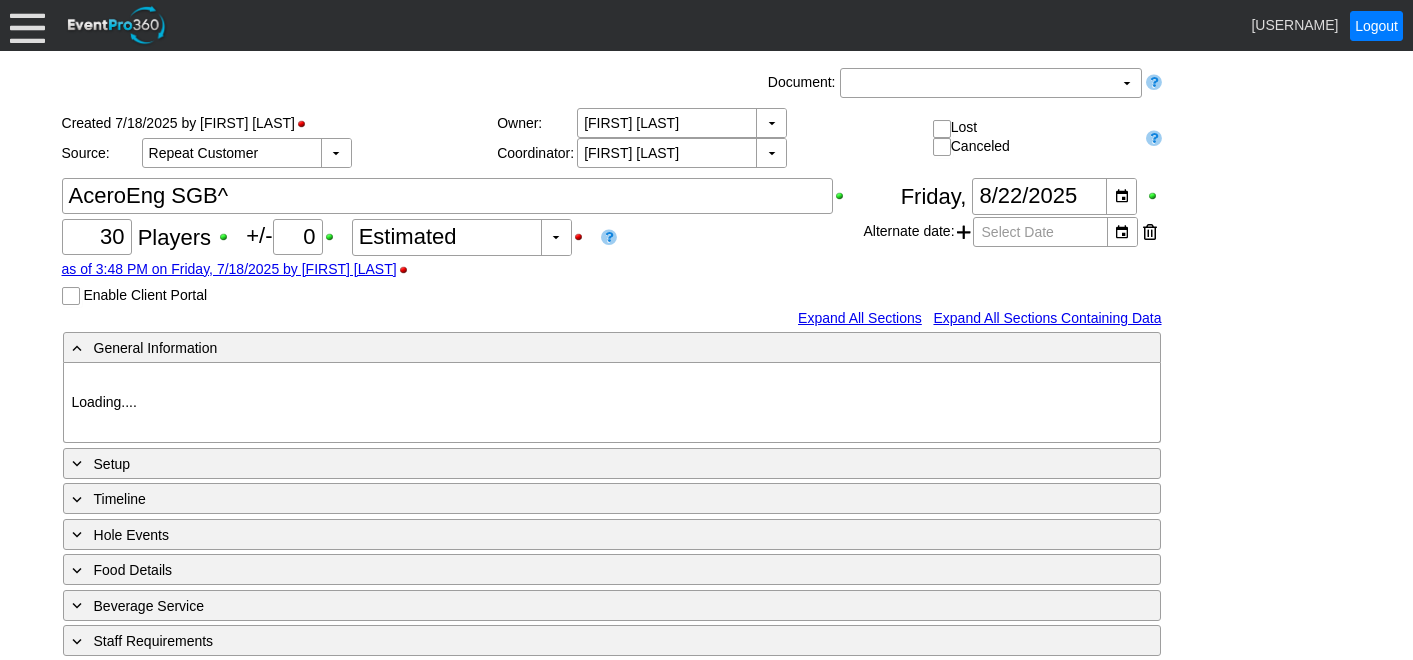 type on "Heritage Pointe Golf Club" 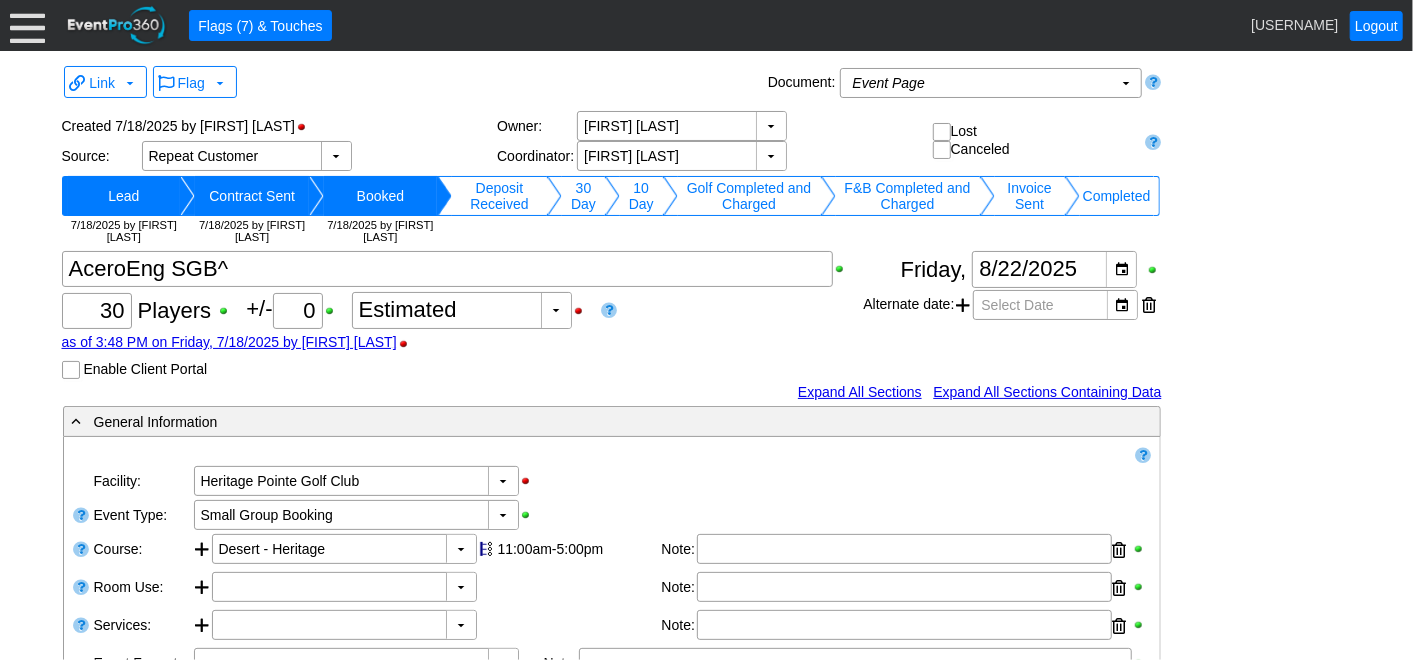 click on "Contract Sent" at bounding box center [252, 196] 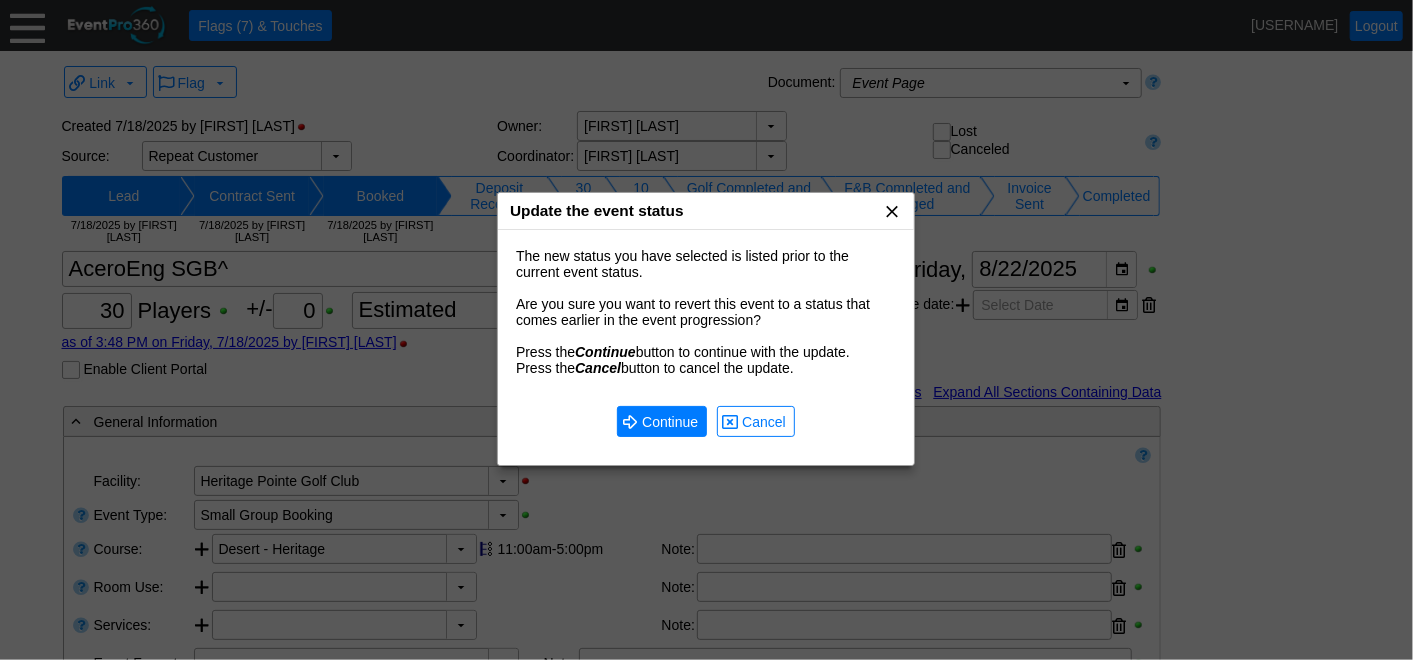 scroll, scrollTop: 0, scrollLeft: 0, axis: both 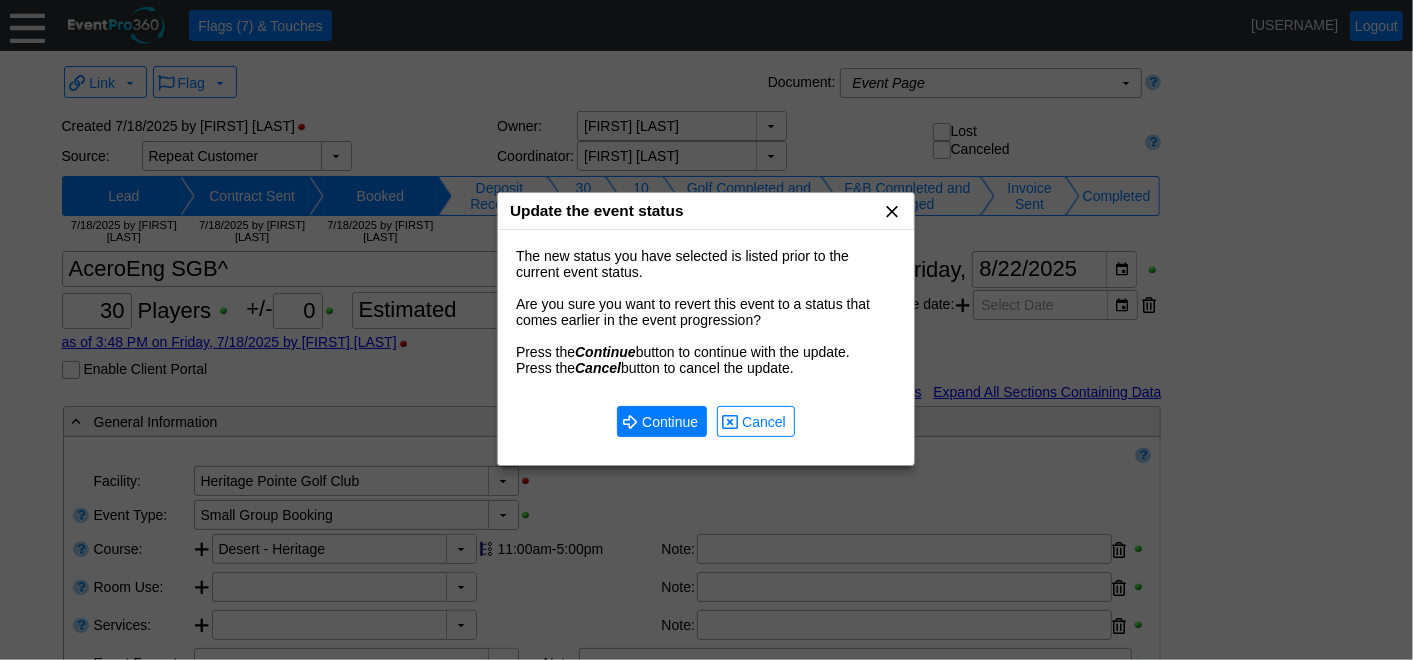 click on "x" at bounding box center (892, 211) 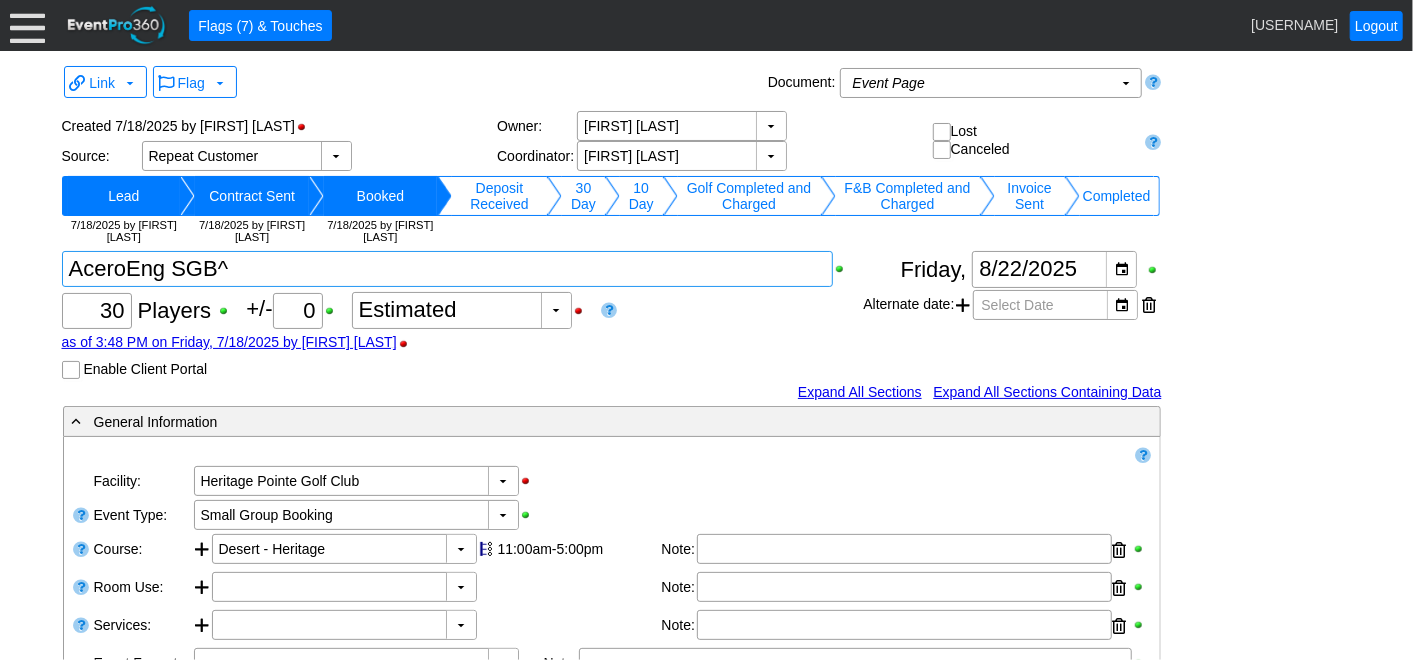 click at bounding box center (448, 269) 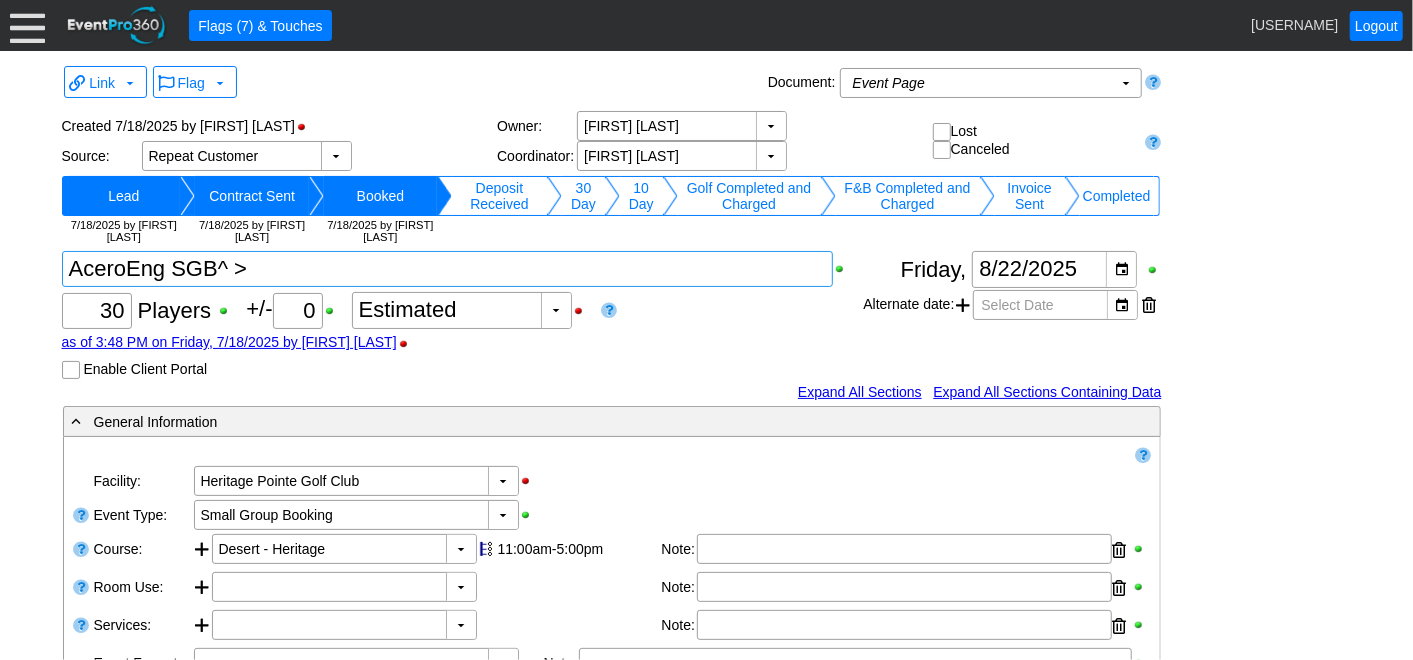 type on "AceroEng SGB^ >" 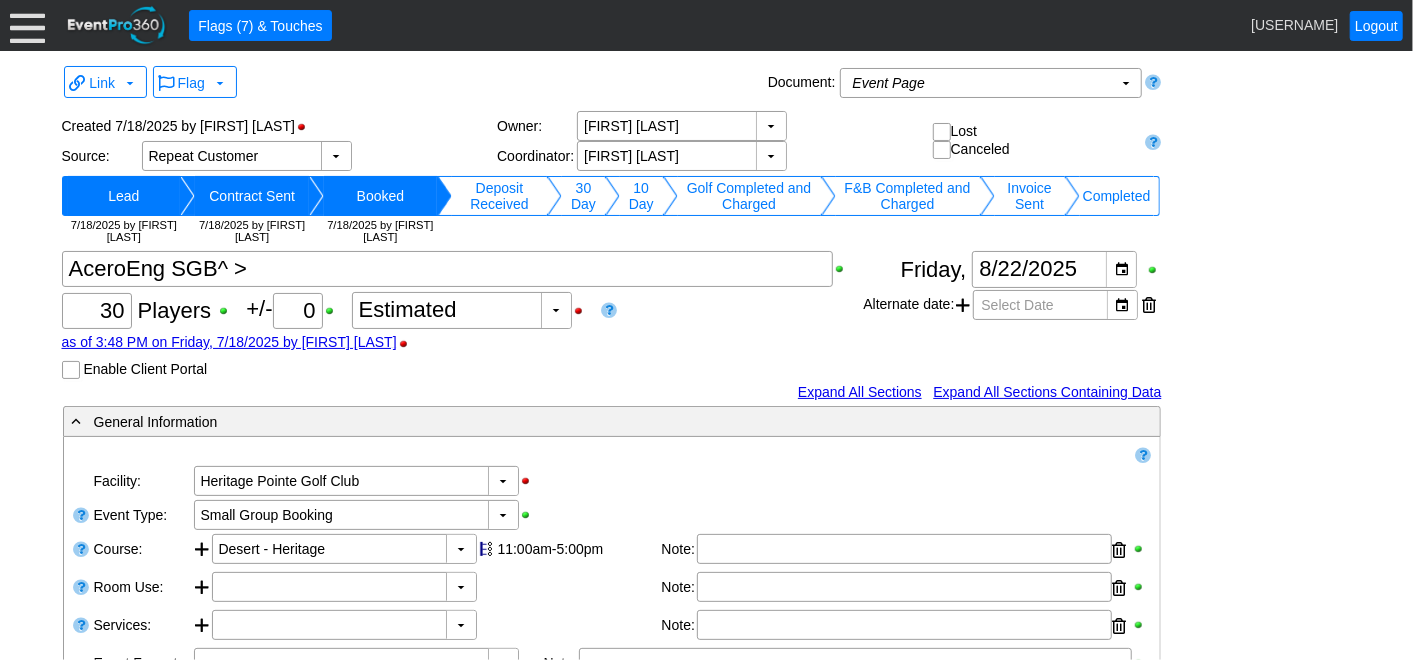 click on "as of 3:48 PM on Friday, 7/18/2025 by AdamBayne" at bounding box center [463, 342] 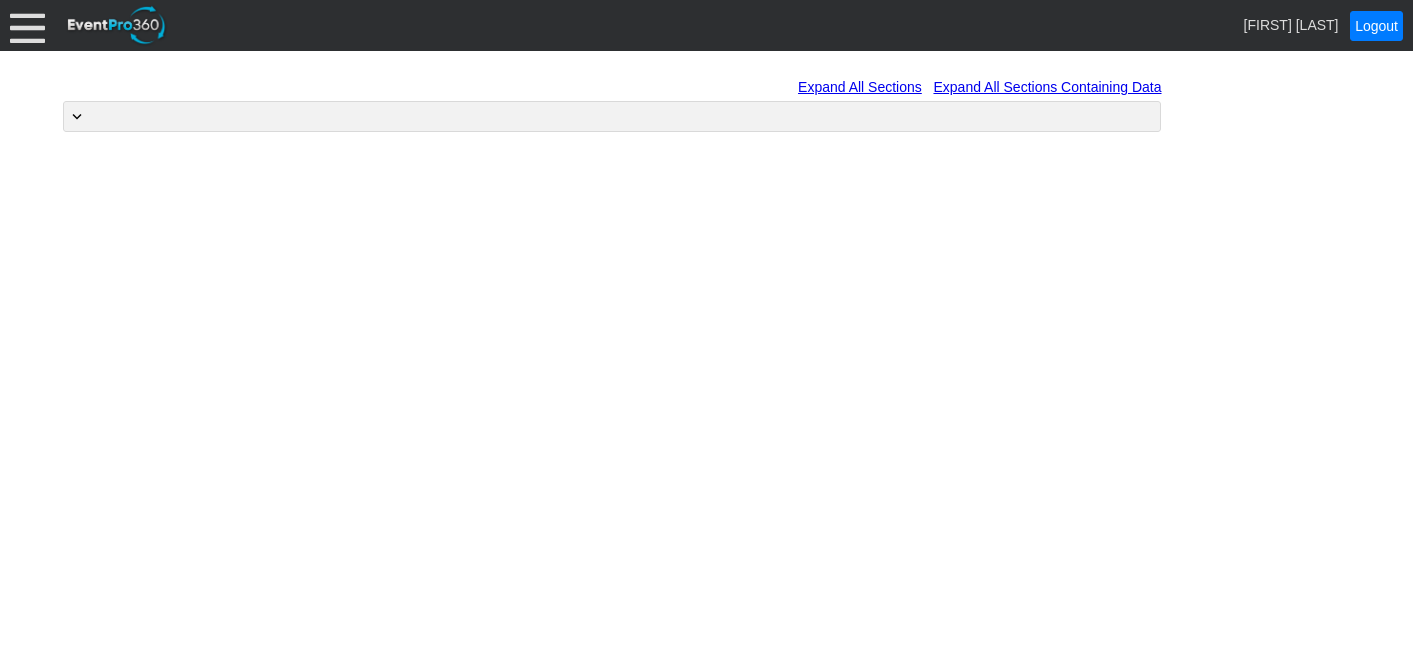 scroll, scrollTop: 0, scrollLeft: 0, axis: both 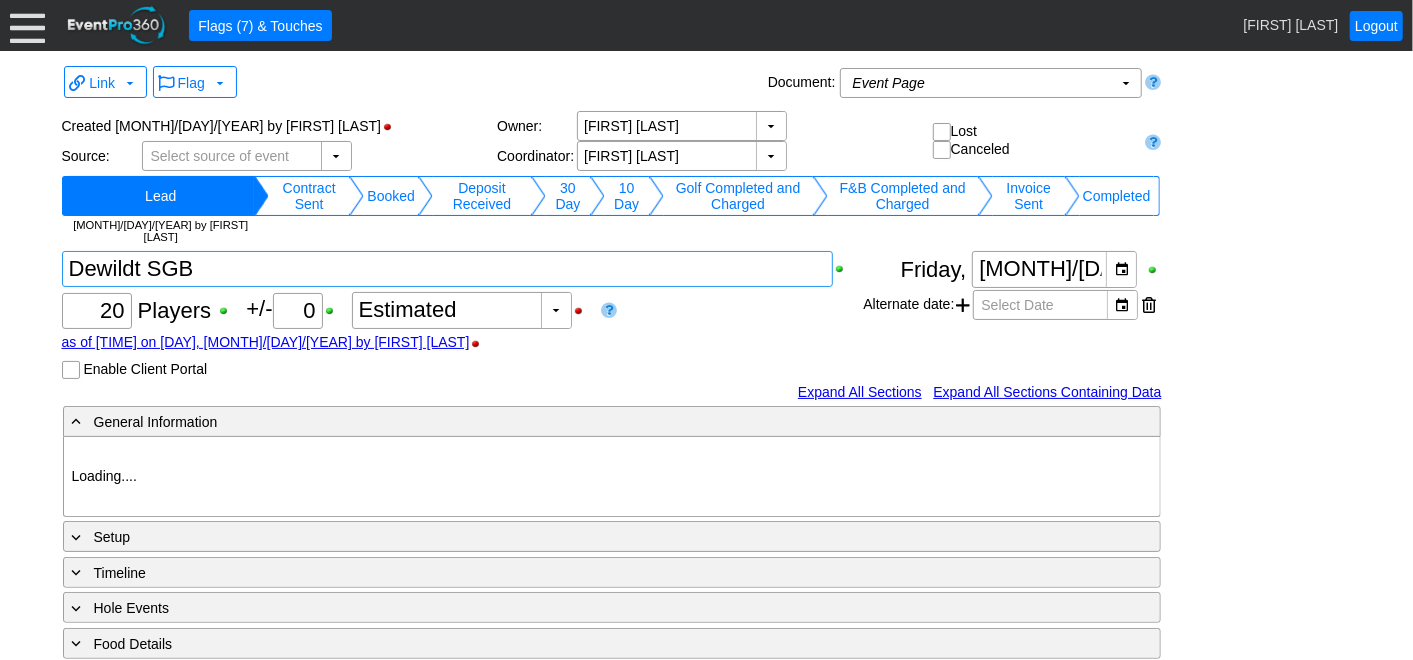 type on "Heritage Pointe Golf Club" 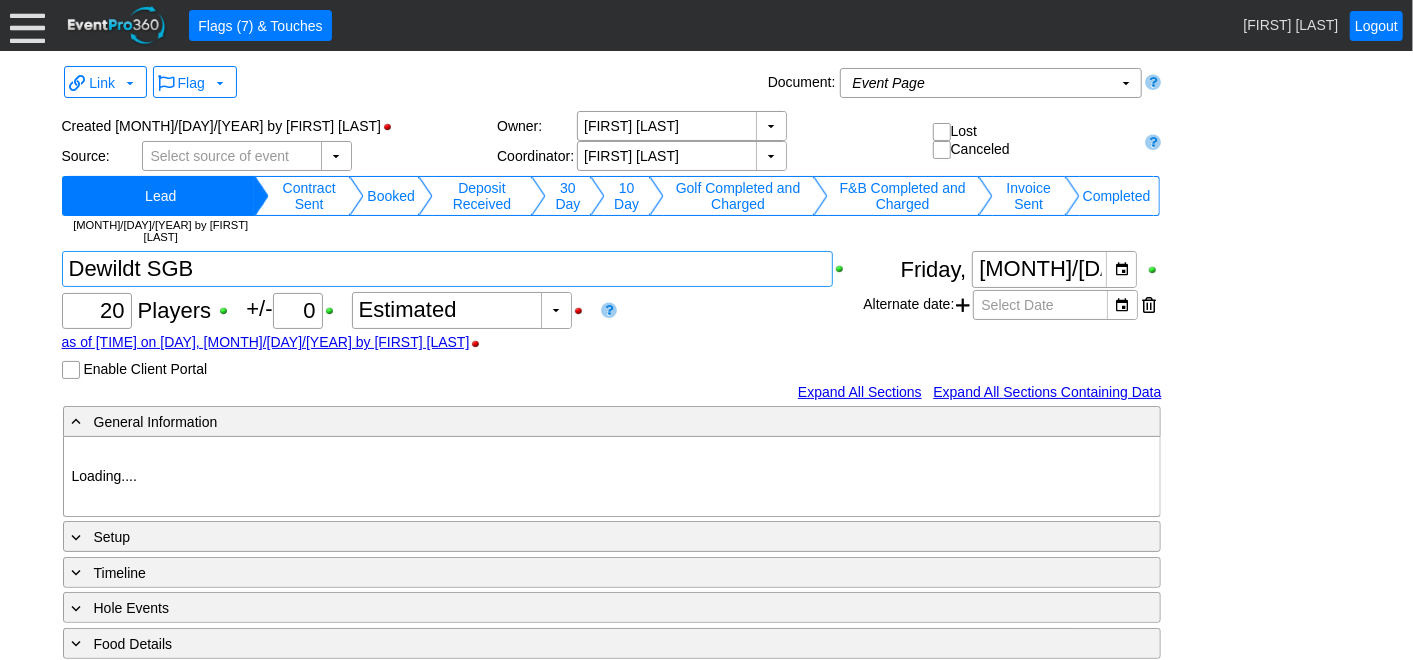type on "Small Group Booking" 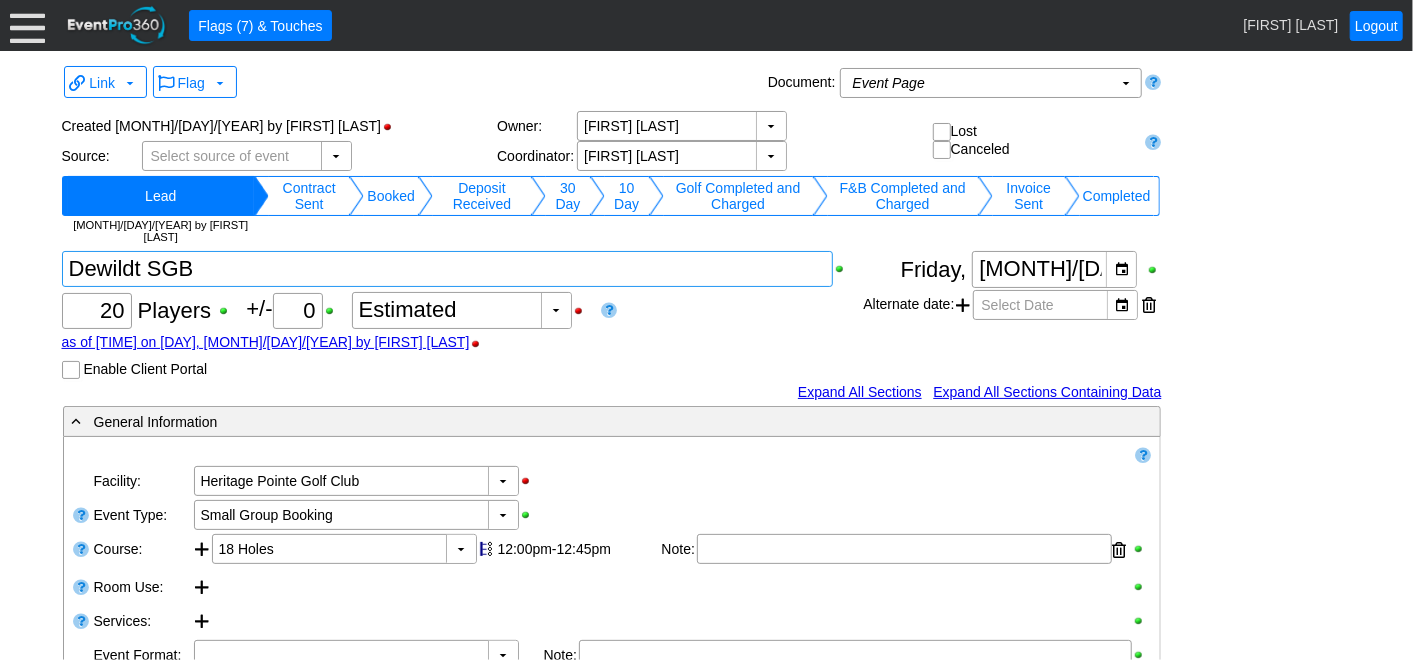 click at bounding box center [448, 269] 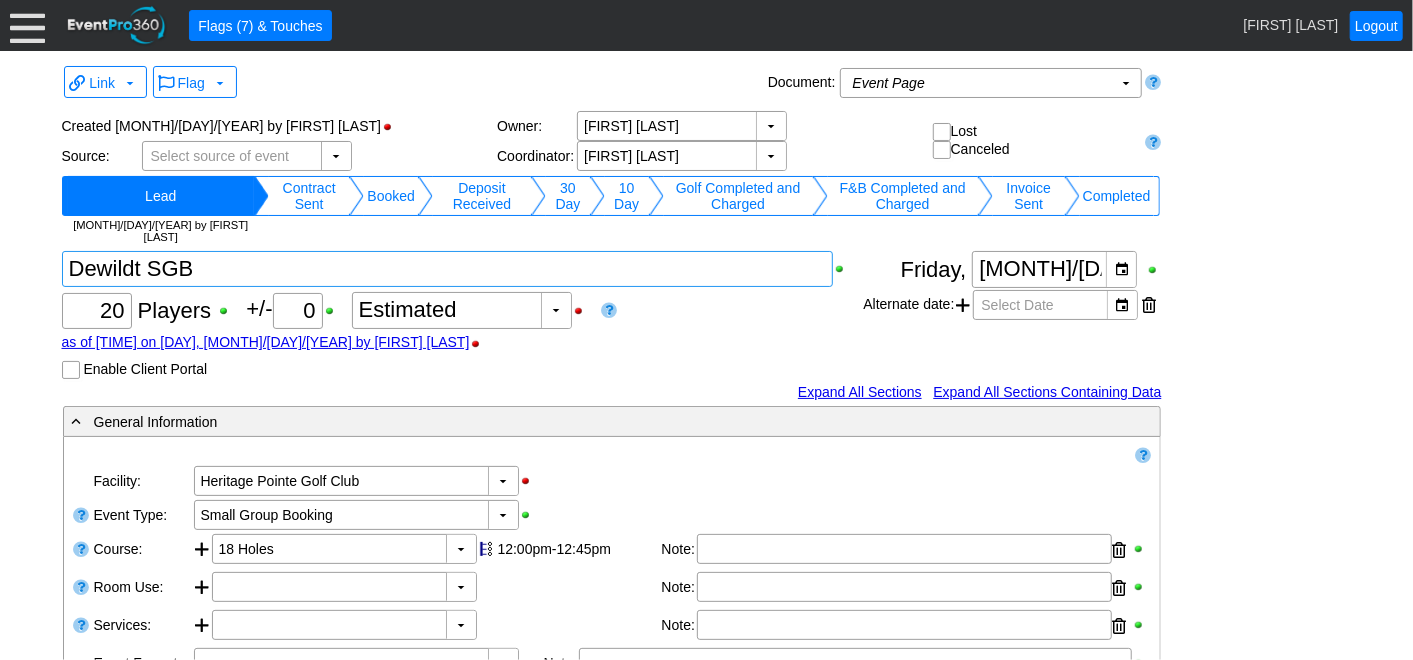 scroll, scrollTop: 0, scrollLeft: 0, axis: both 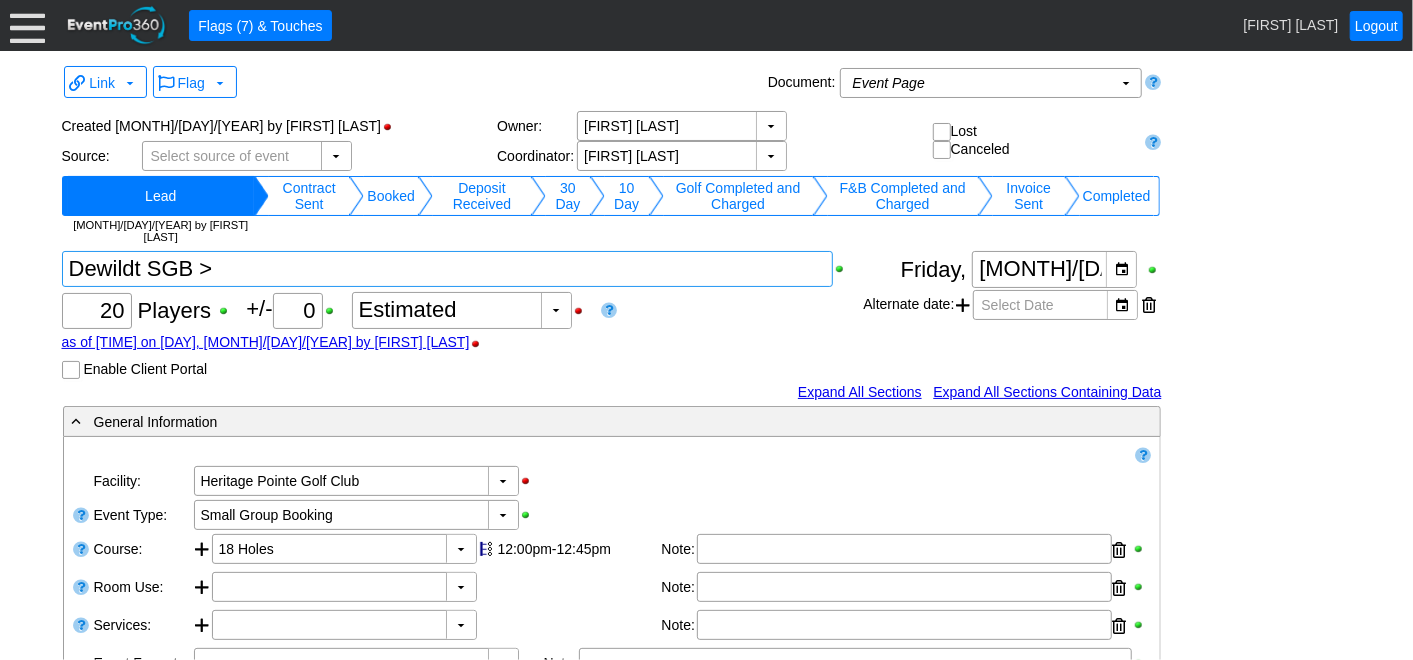 type on "Dewildt SGB >" 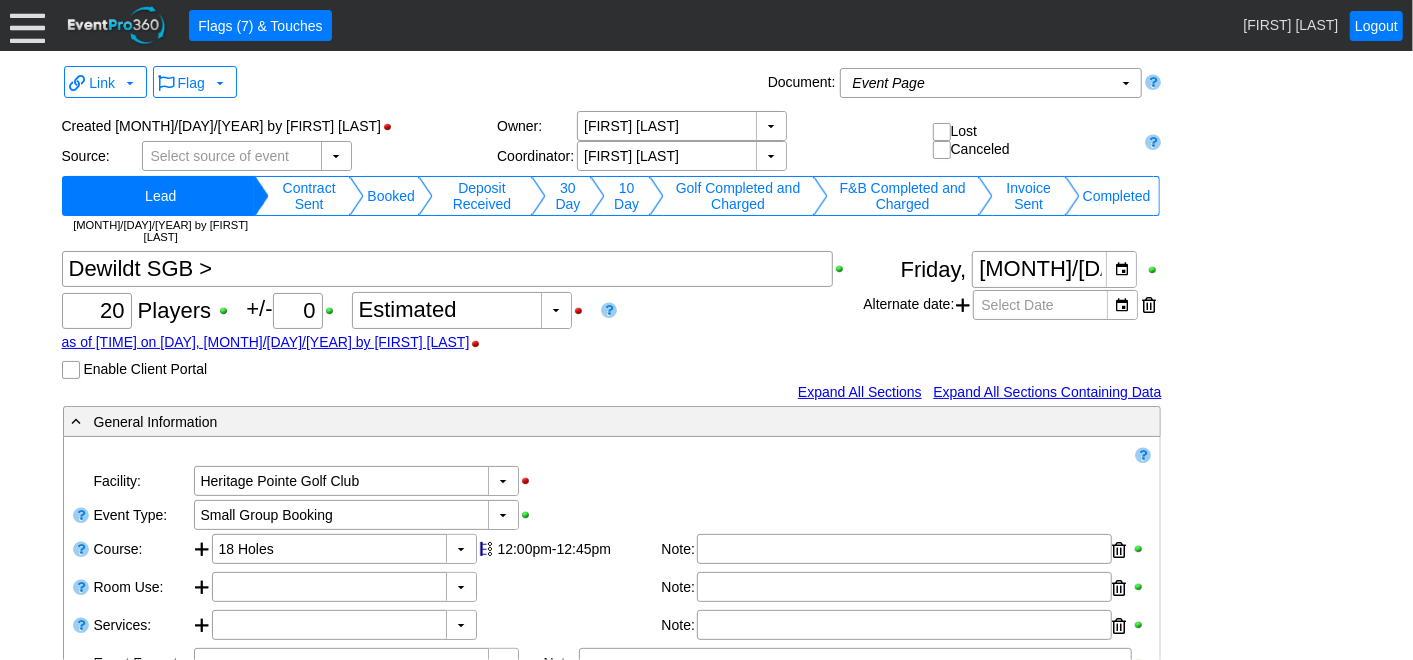click on "Χ
20
Players
+/-
Χ
0
▼ Χ Estimated
as of [TIME] on [DAY], [MONTH]/[DAY]/[YEAR] by [FIRST] [LAST]
Enable Client Portal
A client may access this event via:
1. Direct link
How to test direct link
2. Login page:" at bounding box center (463, 315) 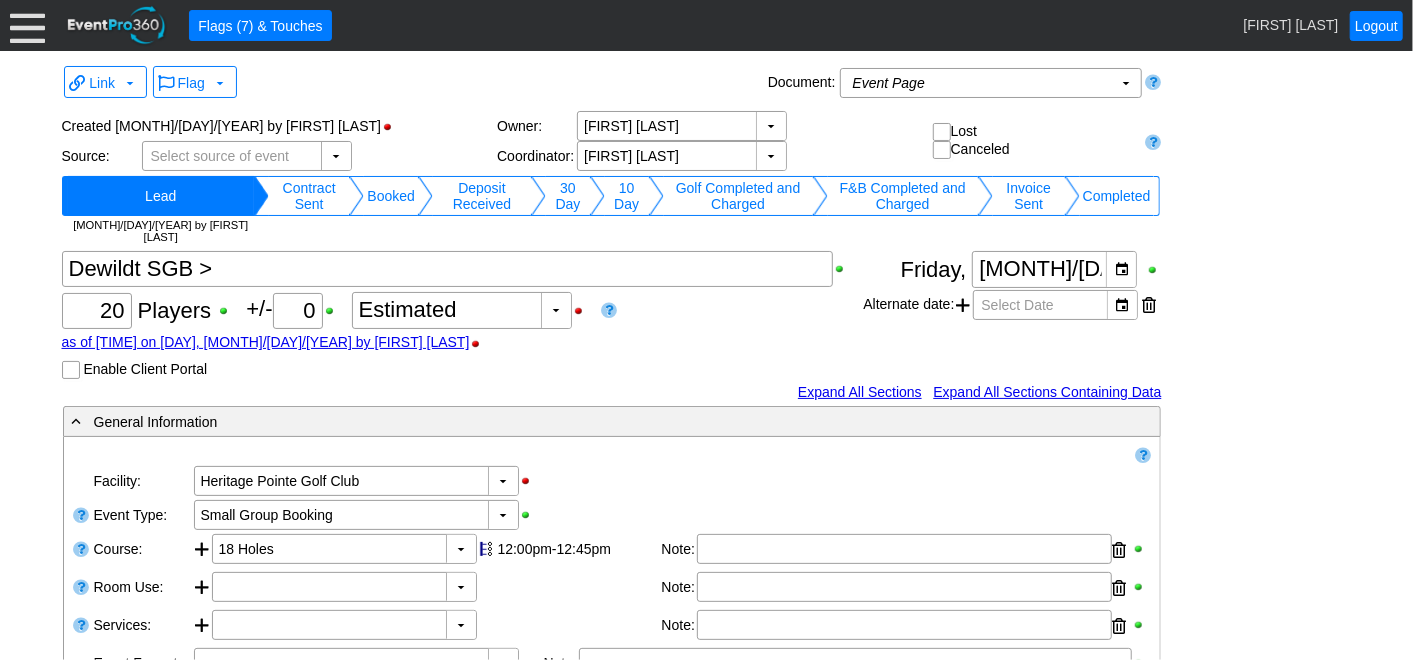 click on "Link
▼
Flag
▼
Document:
Event Page Χ ▼
●
Print or PDF
E-Sign
▼
Insert
▼
Save
▼
Delete
▼" at bounding box center [707, 726] 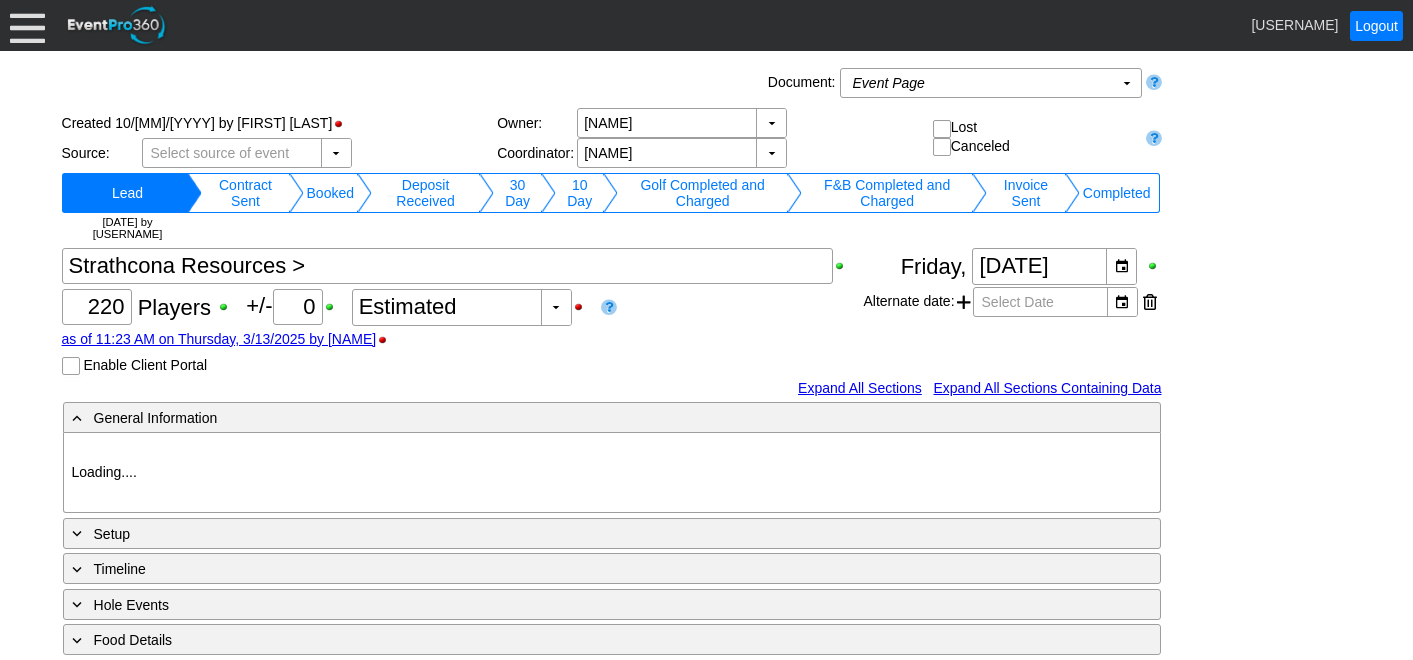 scroll, scrollTop: 0, scrollLeft: 0, axis: both 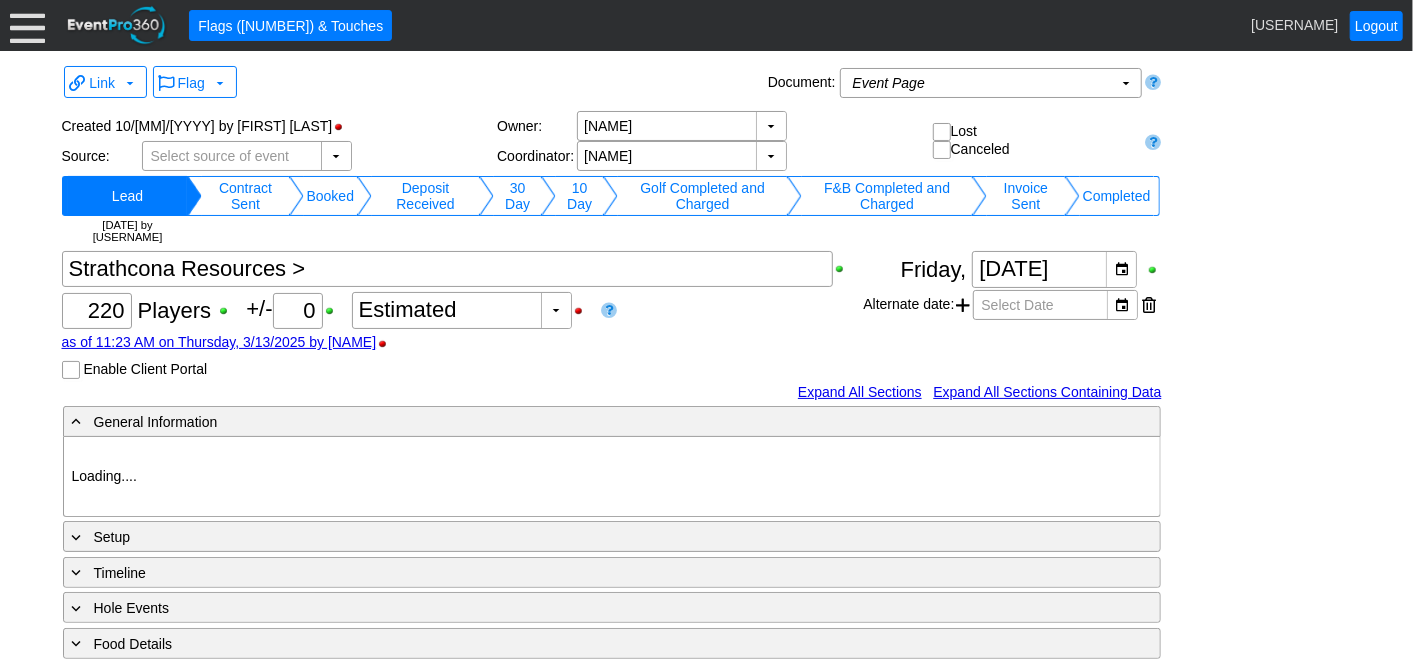 type on "Heritage Pointe Golf Club" 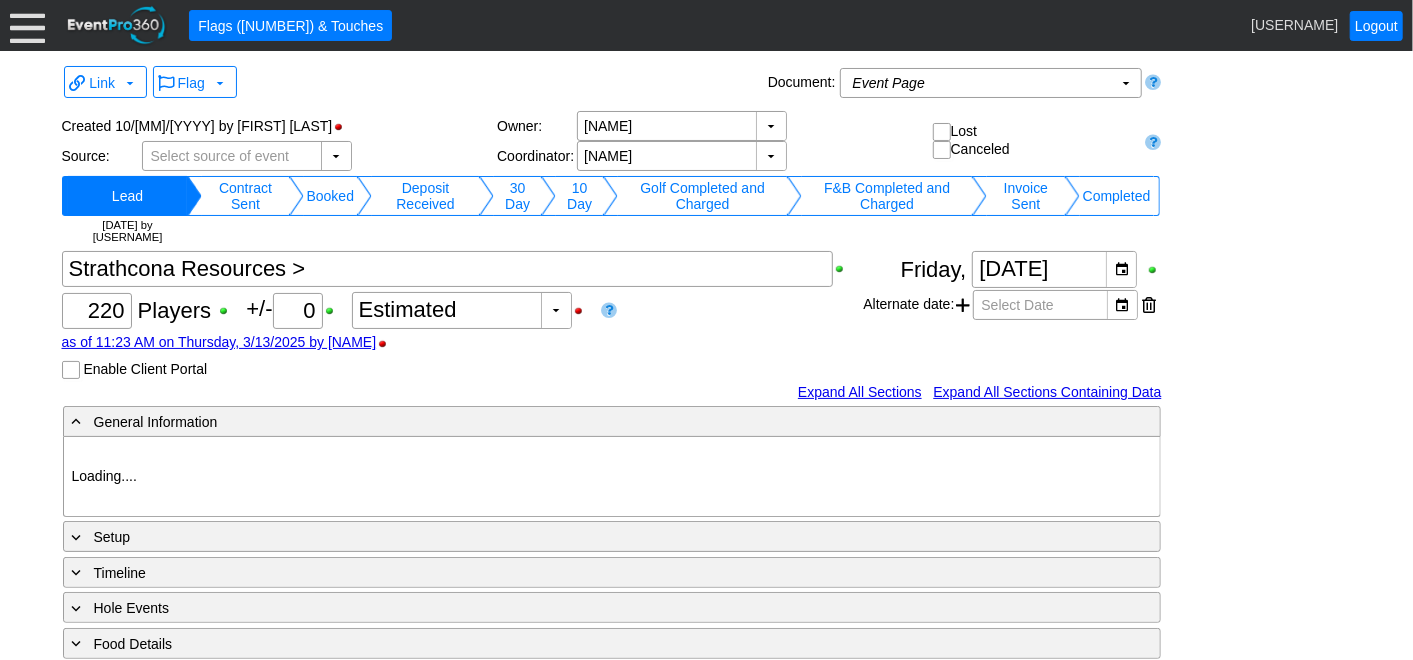 type on "Corporate Tournament" 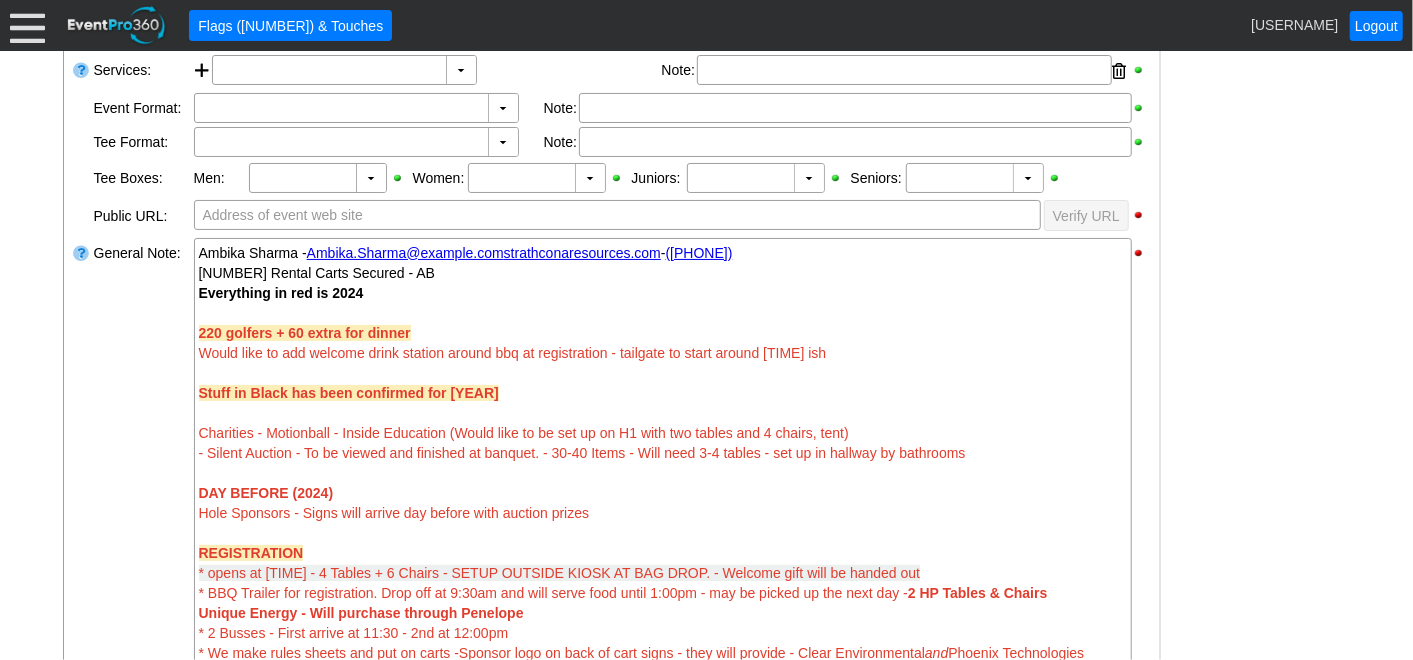 scroll, scrollTop: 666, scrollLeft: 0, axis: vertical 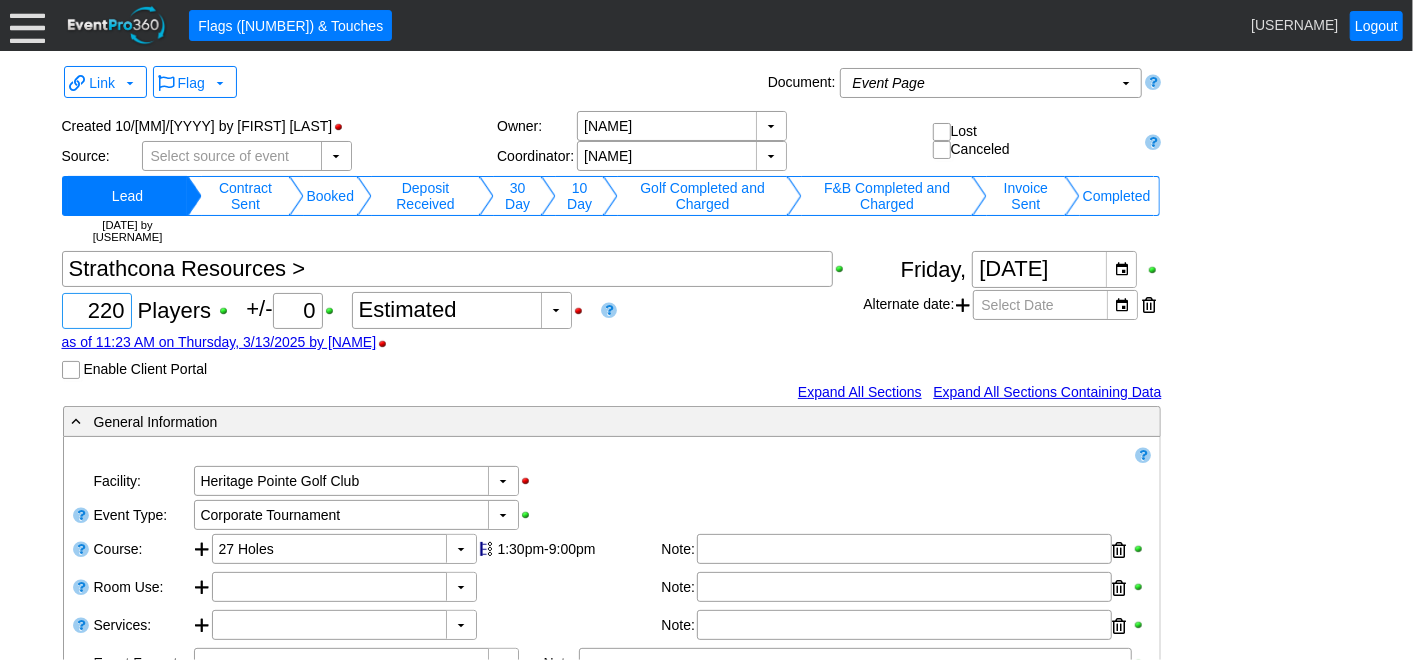 click on "220" at bounding box center (97, 311) 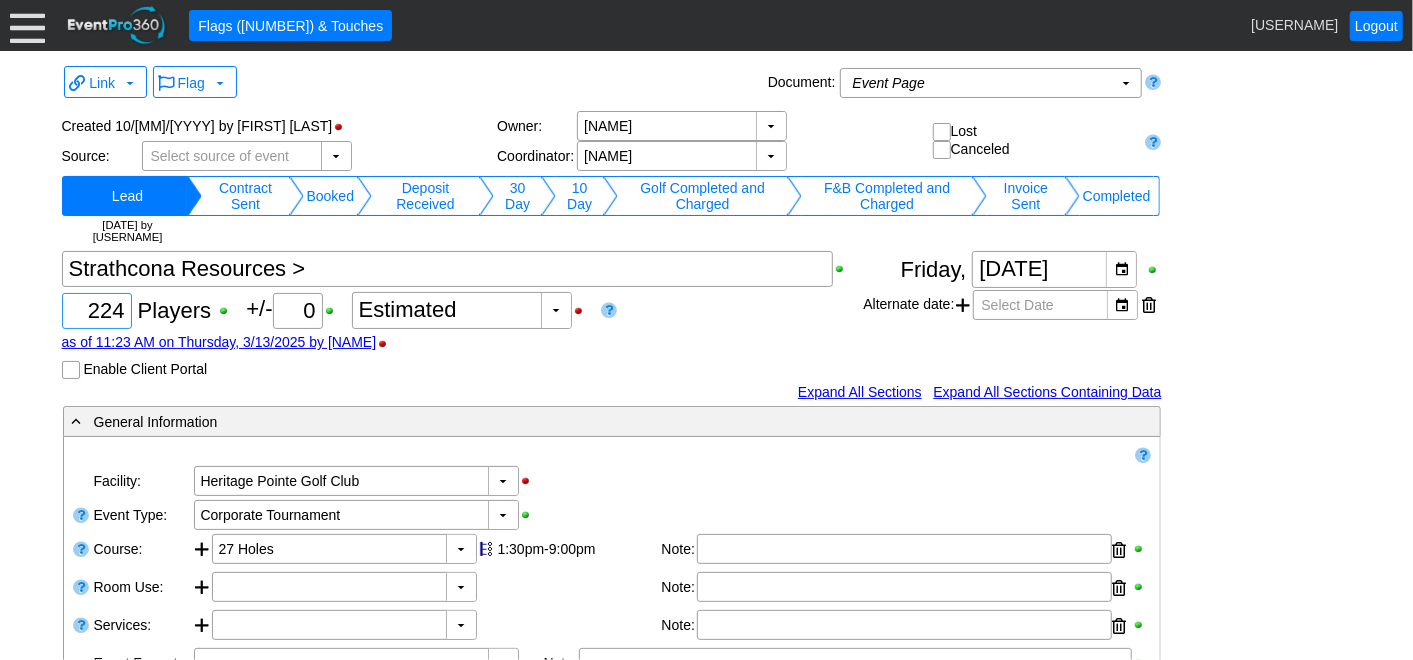 type on "224" 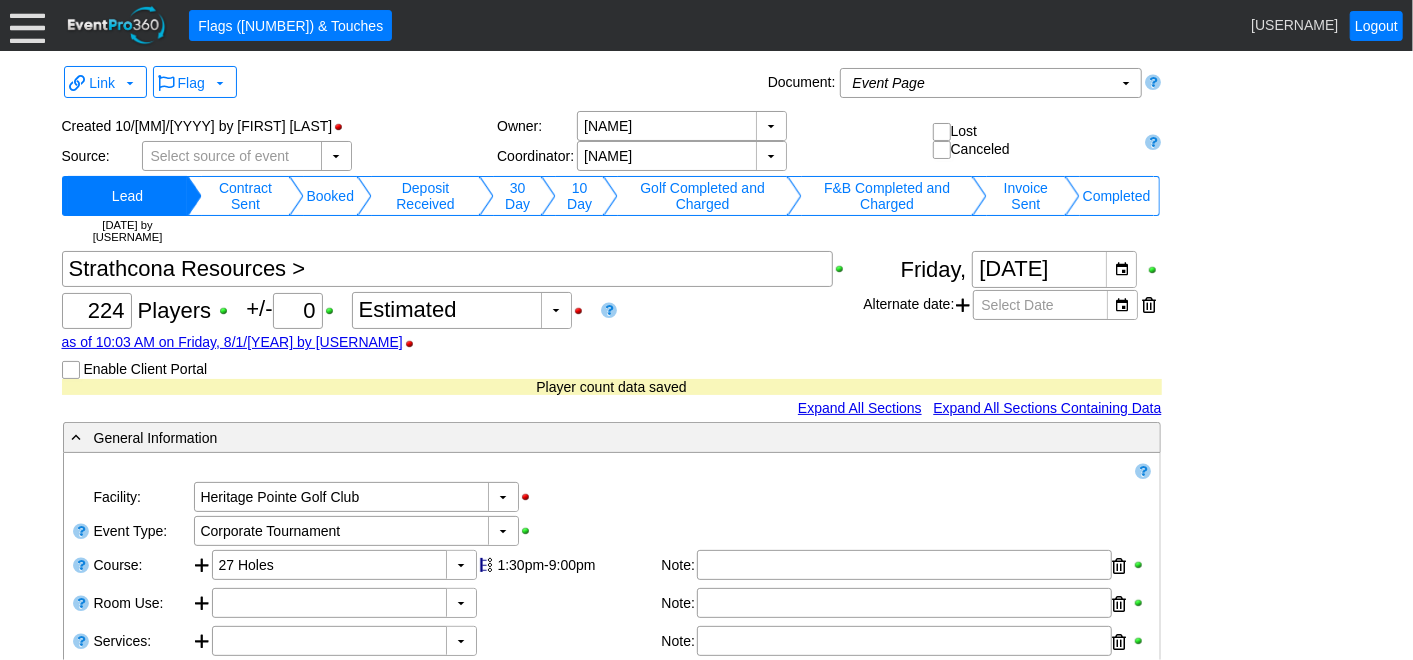 click on "Link
▼
Flag
▼
Document:
Event Page Χ ▼
●
Print or PDF
E-Sign
▼
Insert
▼
Save
▼
Delete
▼" at bounding box center [707, 1378] 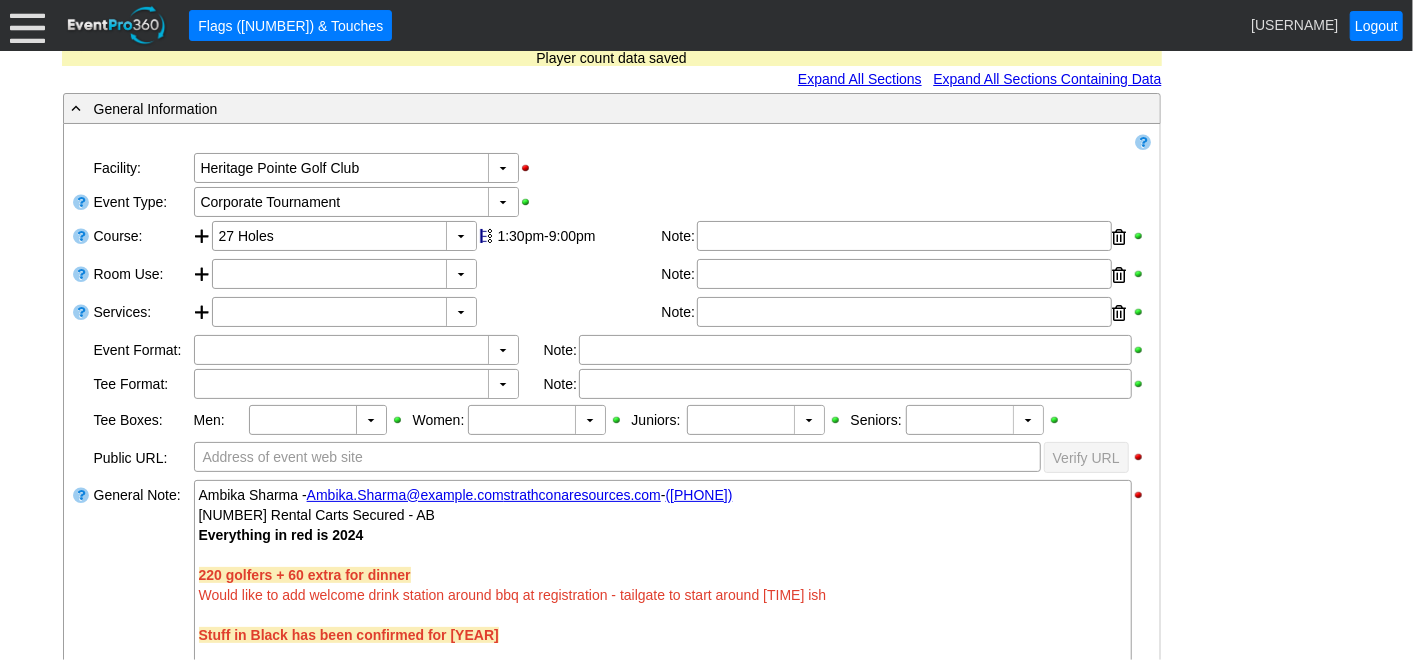 scroll, scrollTop: 333, scrollLeft: 0, axis: vertical 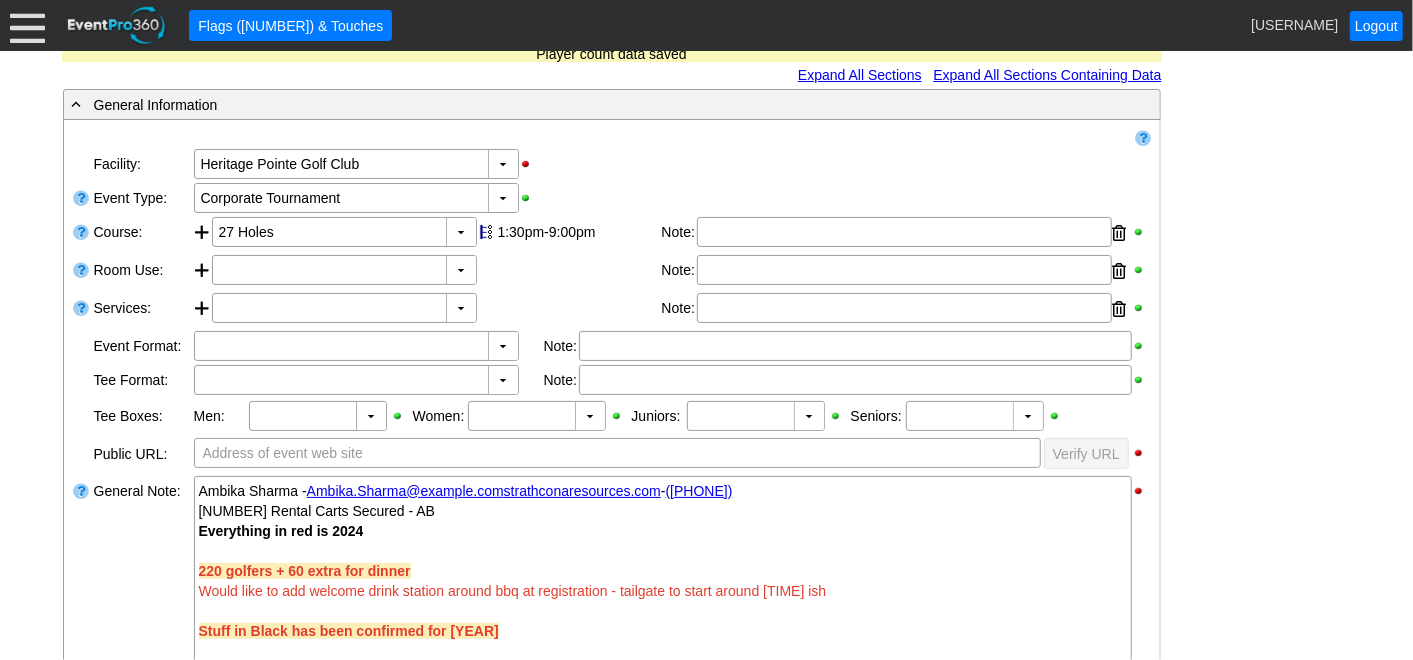 click on "▼ Χ
Select time" at bounding box center (355, 270) 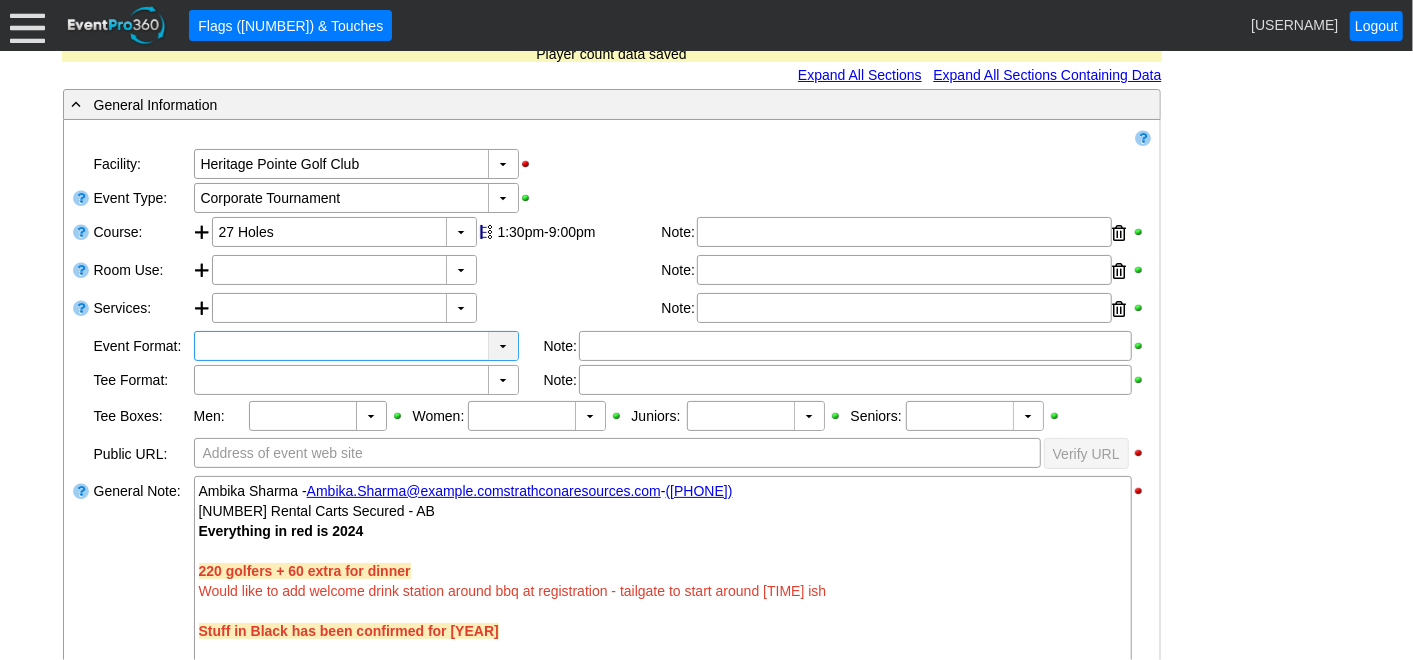 click on "▼ Χ
Note:" at bounding box center [672, 346] 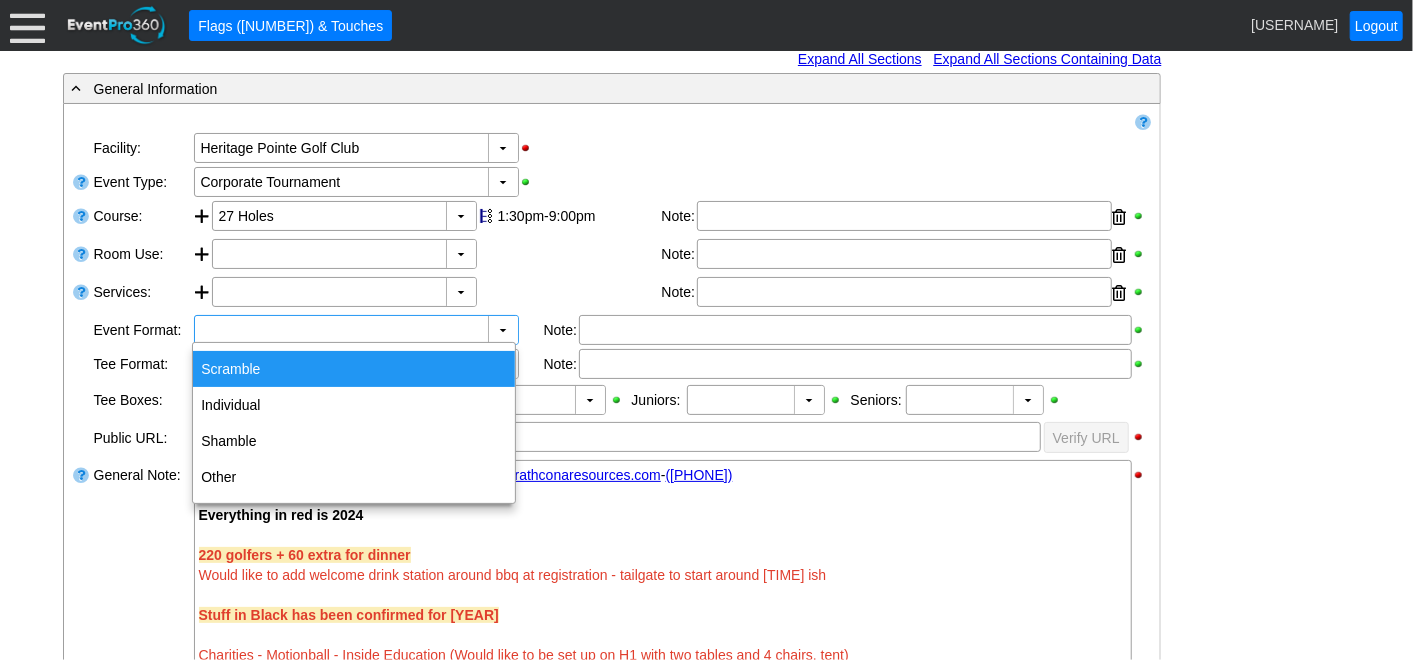 click on "Scramble" at bounding box center (354, 369) 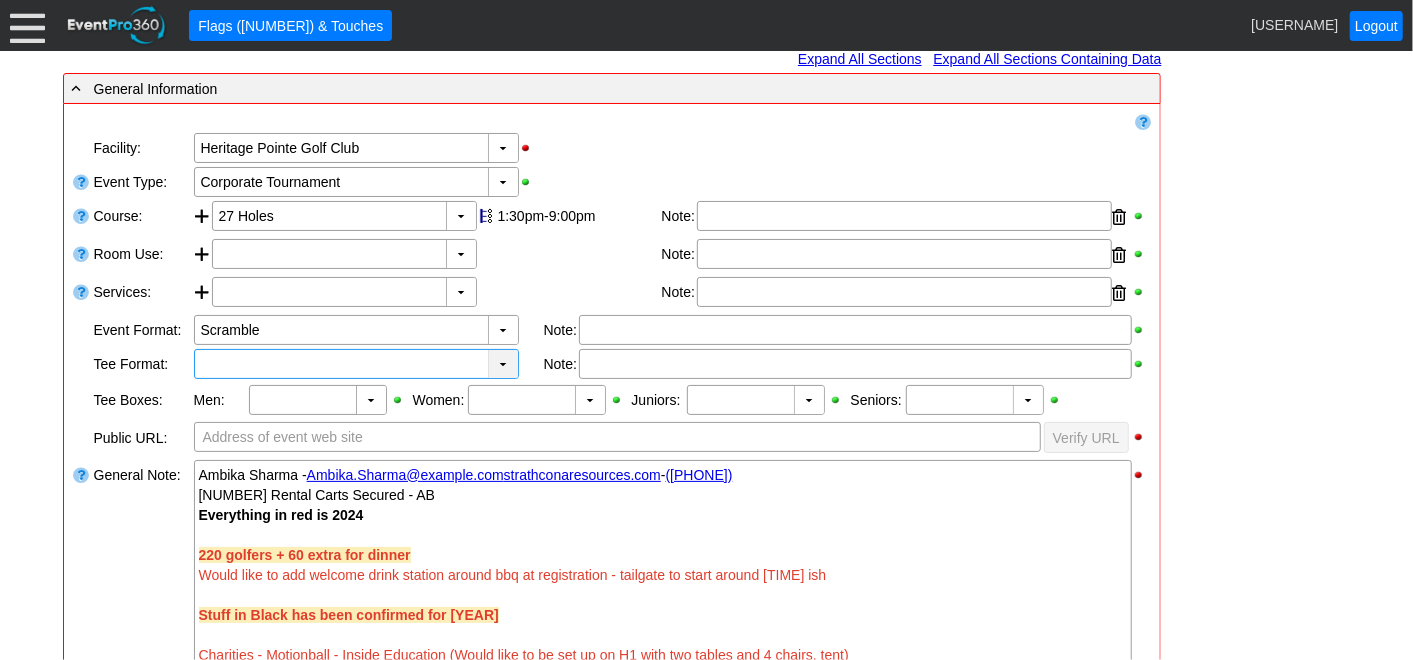 click on "▼" at bounding box center [503, 364] 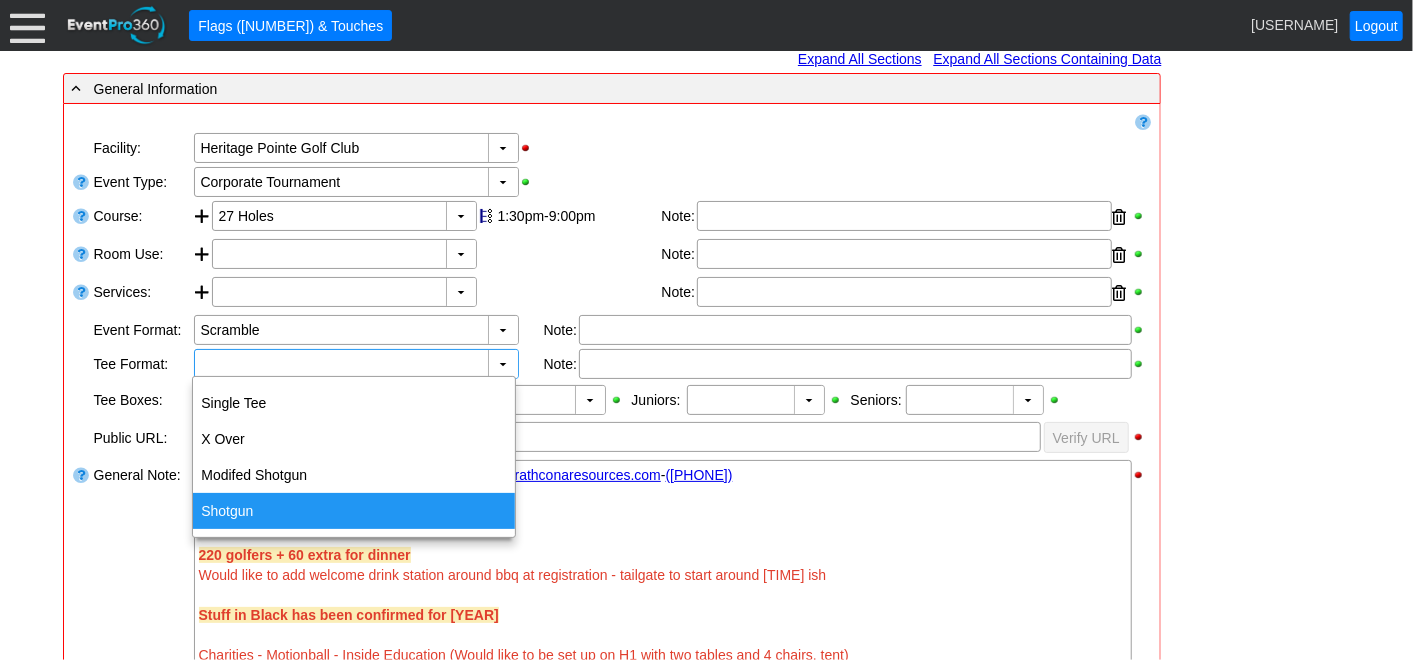 click on "Shotgun" at bounding box center [354, 511] 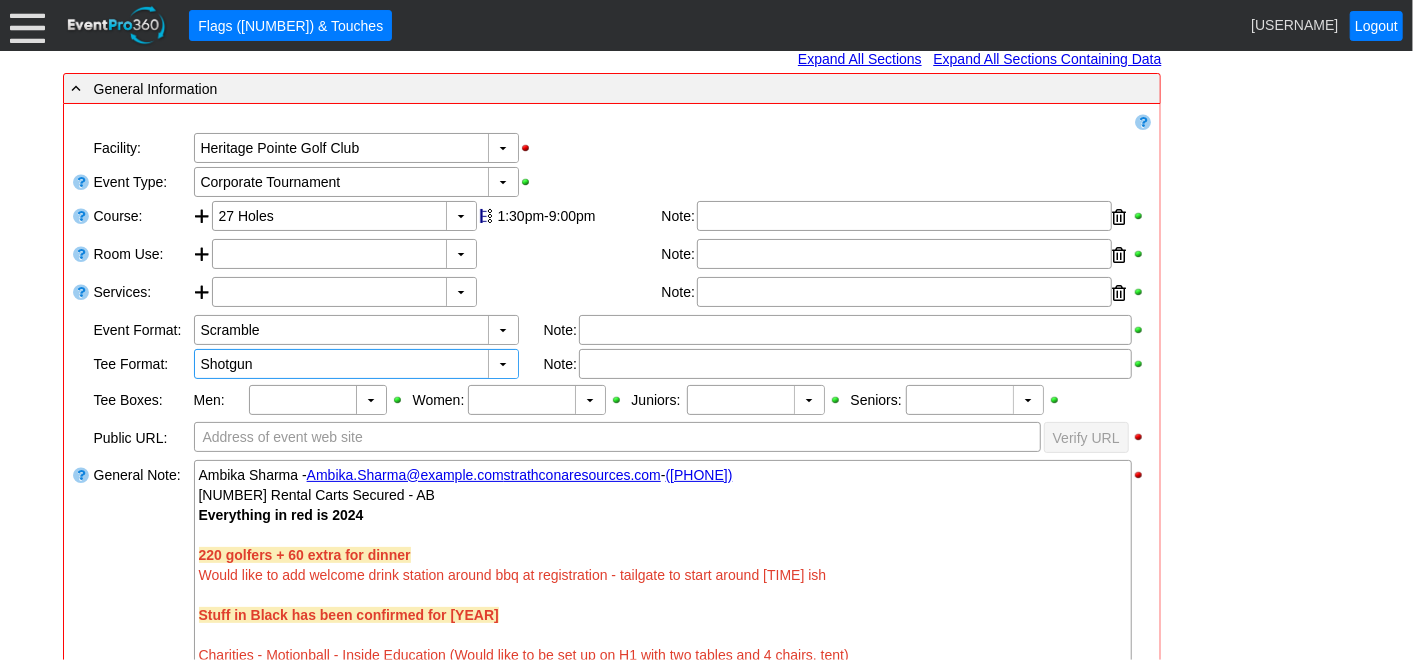 click on "- General Information
▼
Loading....
Remove all highlights
Facility:
▼ Χ Heritage Pointe Golf Club
Event Type:
▼ Χ Corporate Tournament
Course:
▼ Χ 27 Holes
1:30pm-9:00pm
Select time" at bounding box center (707, 1200) 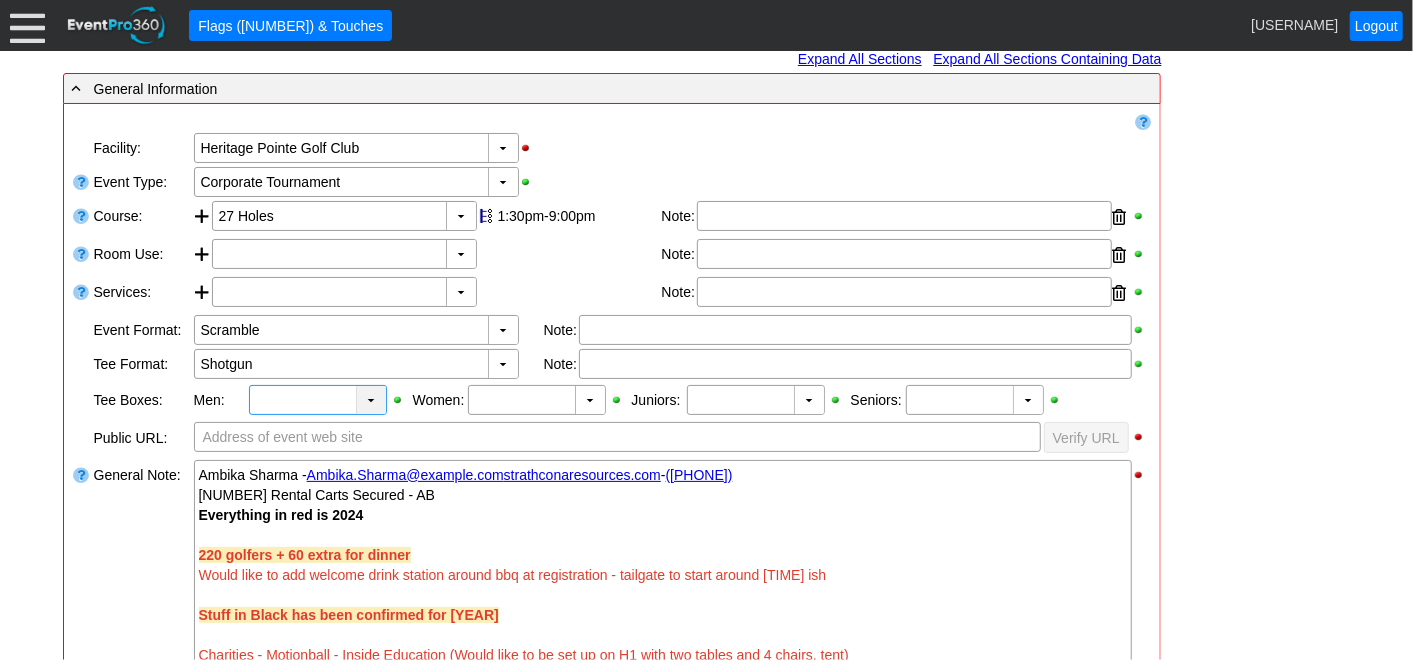 click on "▼" at bounding box center [371, 400] 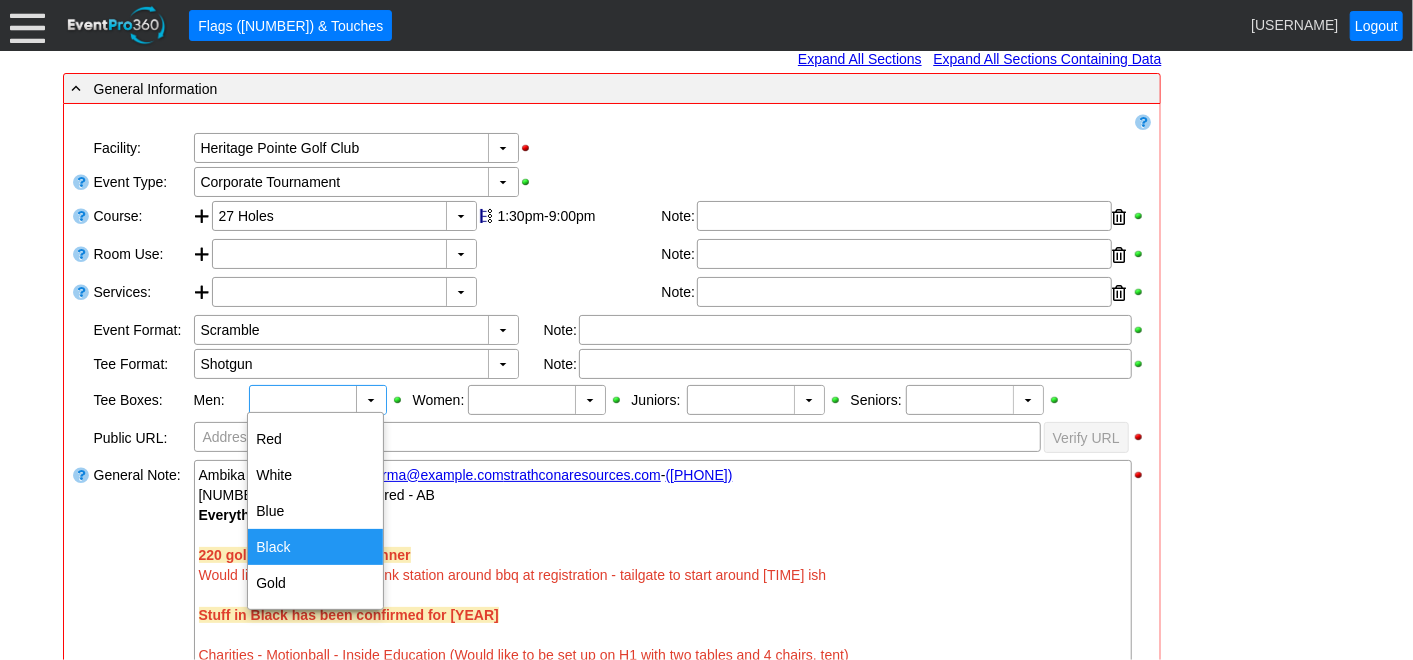 click on "Black" at bounding box center [315, 547] 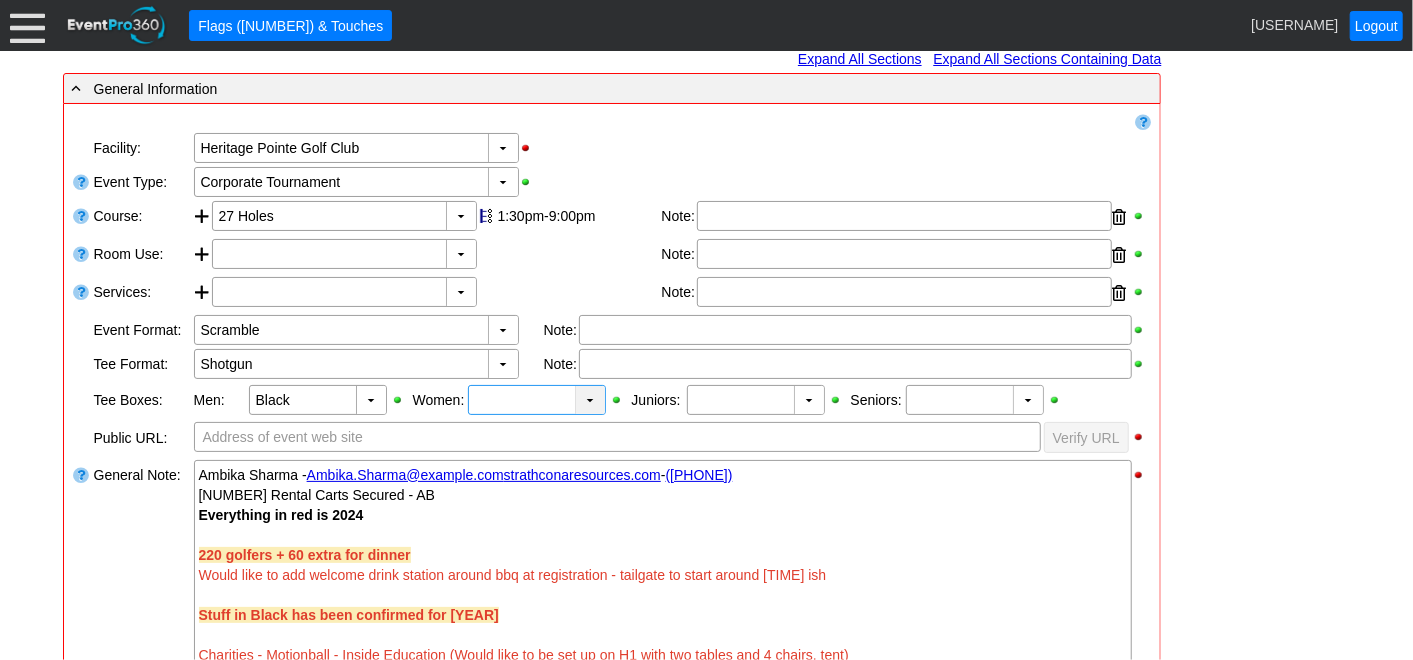 click on "▼" at bounding box center [590, 400] 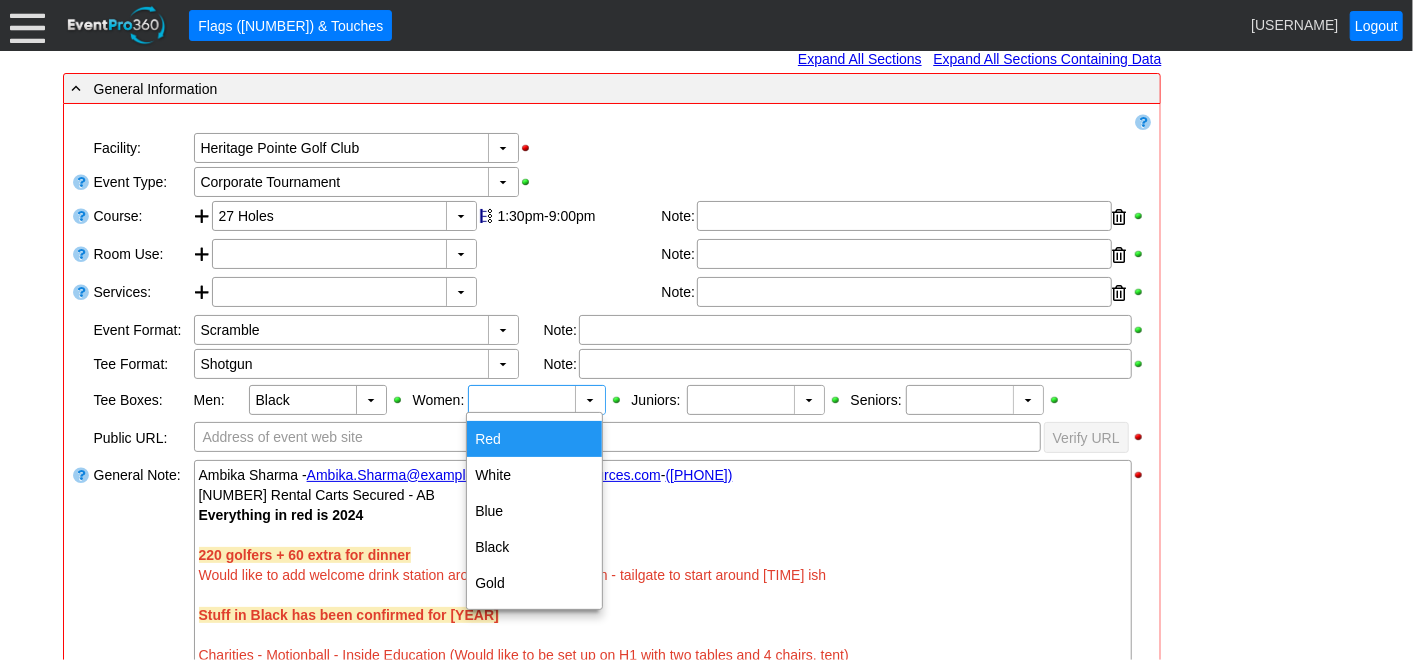 click on "Red" at bounding box center (534, 439) 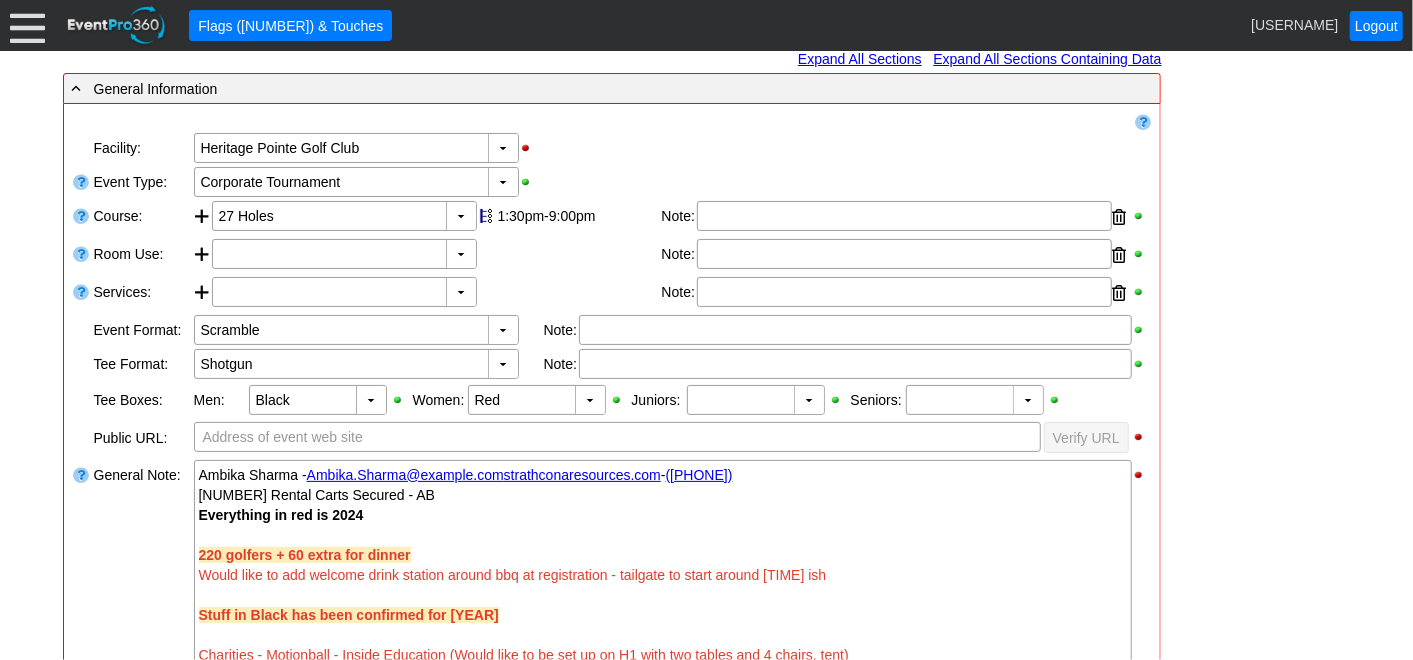 click on "- General Information
▼
Loading....
Remove all highlights
Facility:
▼ Χ Heritage Pointe Golf Club
Event Type:
▼ Χ Corporate Tournament
Course:
▼ Χ 27 Holes
1:30pm-9:00pm
Select time" at bounding box center (707, 1200) 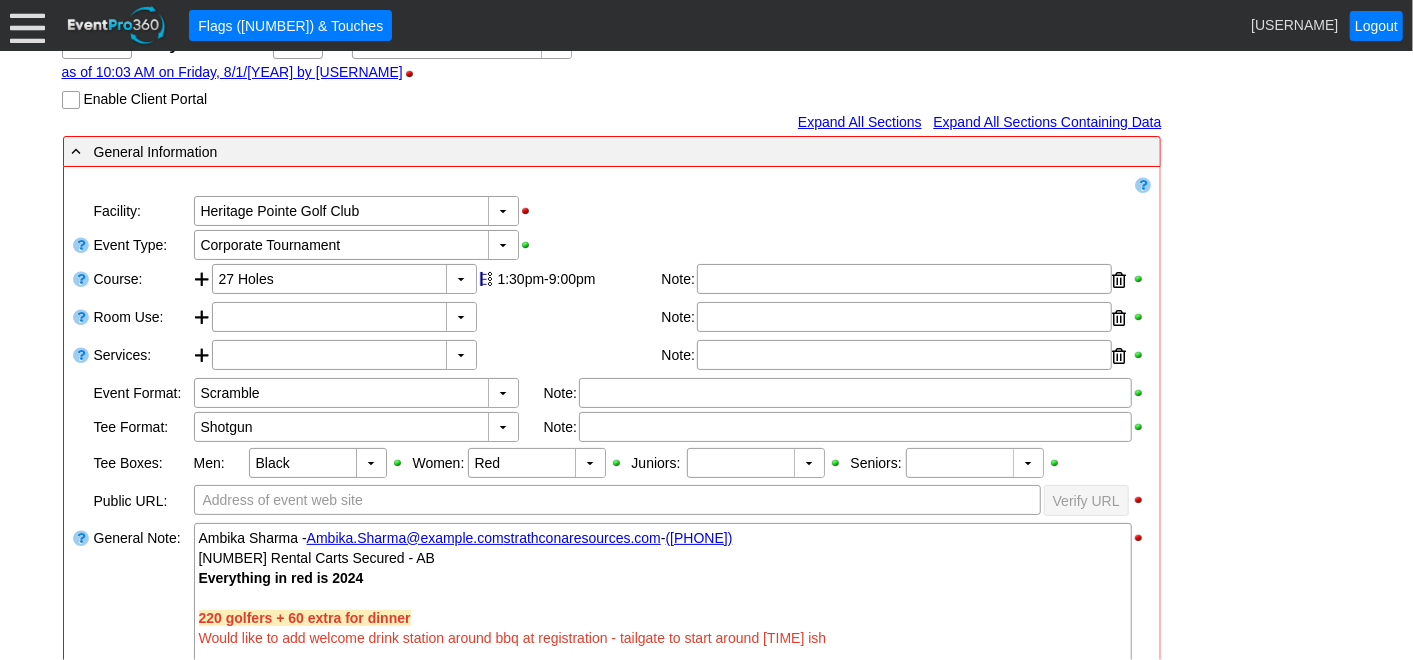 scroll, scrollTop: 222, scrollLeft: 0, axis: vertical 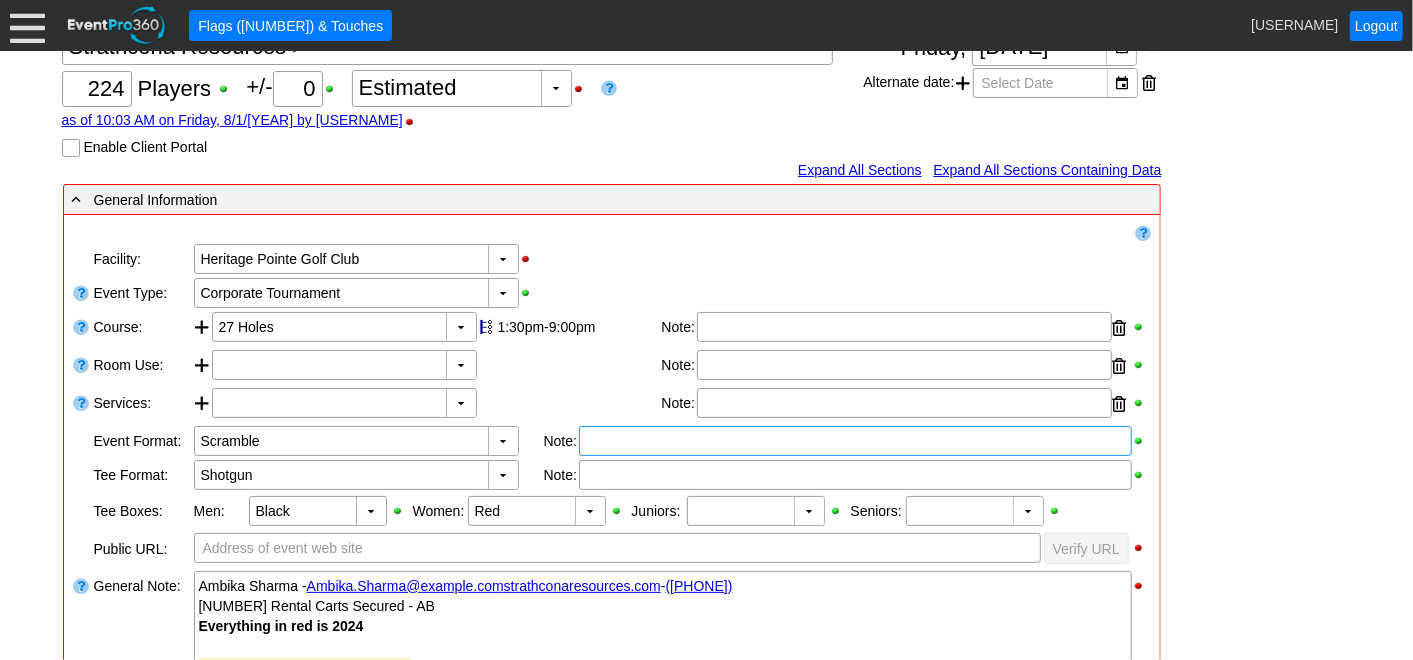 click at bounding box center (855, 441) 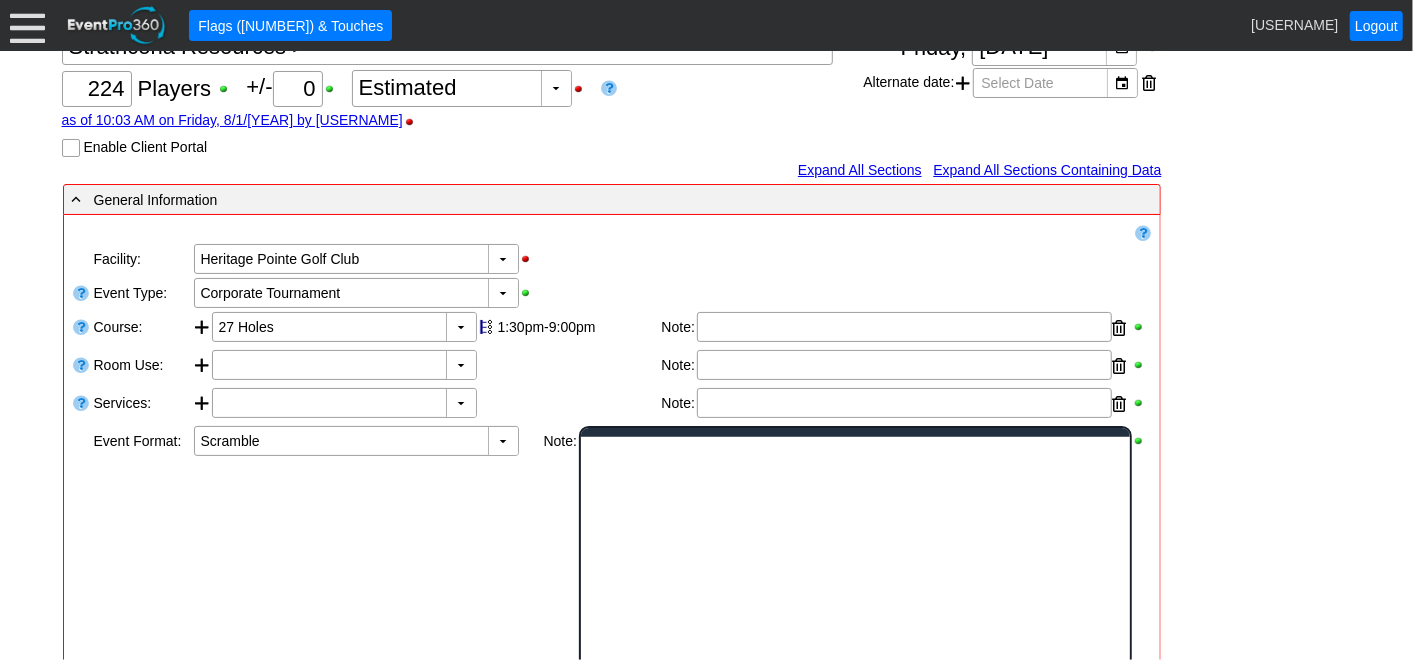 scroll, scrollTop: 0, scrollLeft: 0, axis: both 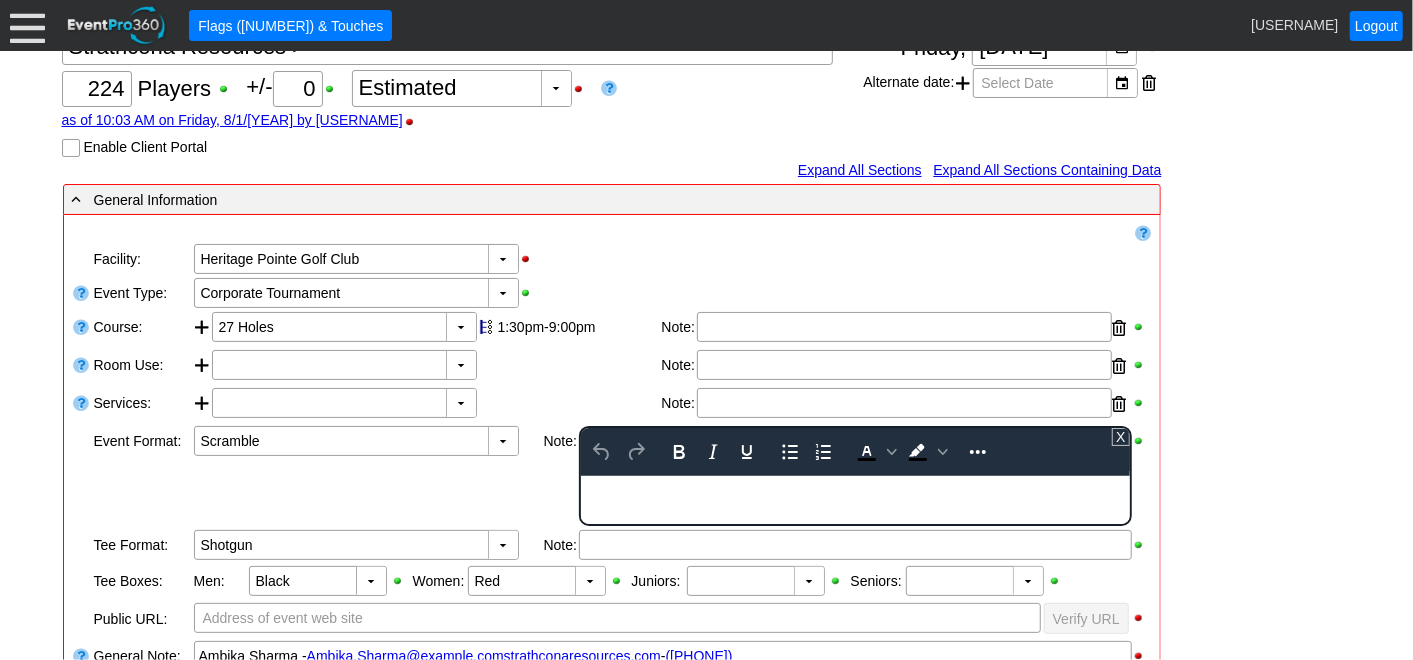type 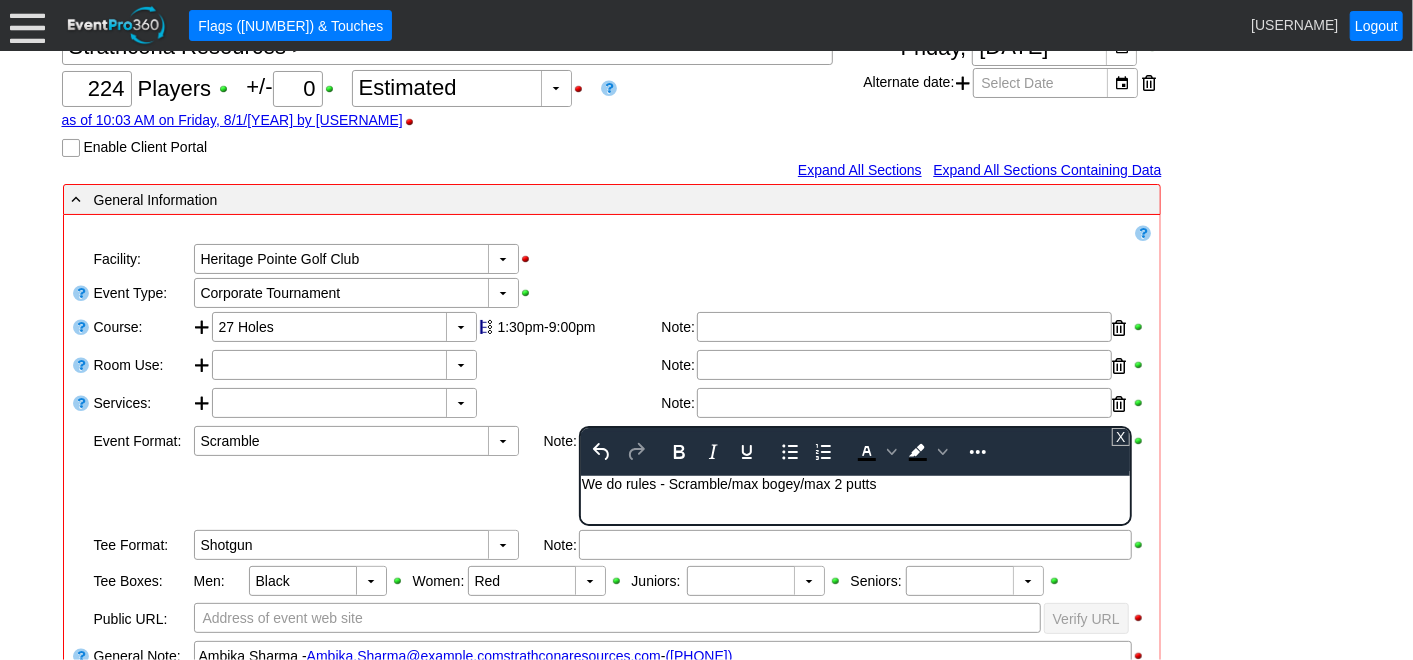 click on "- General Information
▼
Loading....
Remove all highlights
Facility:
▼ Χ Heritage Pointe Golf Club
Event Type:
▼ Χ Corporate Tournament
Course:
▼ Χ 27 Holes
1:30pm-9:00pm
Select time" at bounding box center (707, 1346) 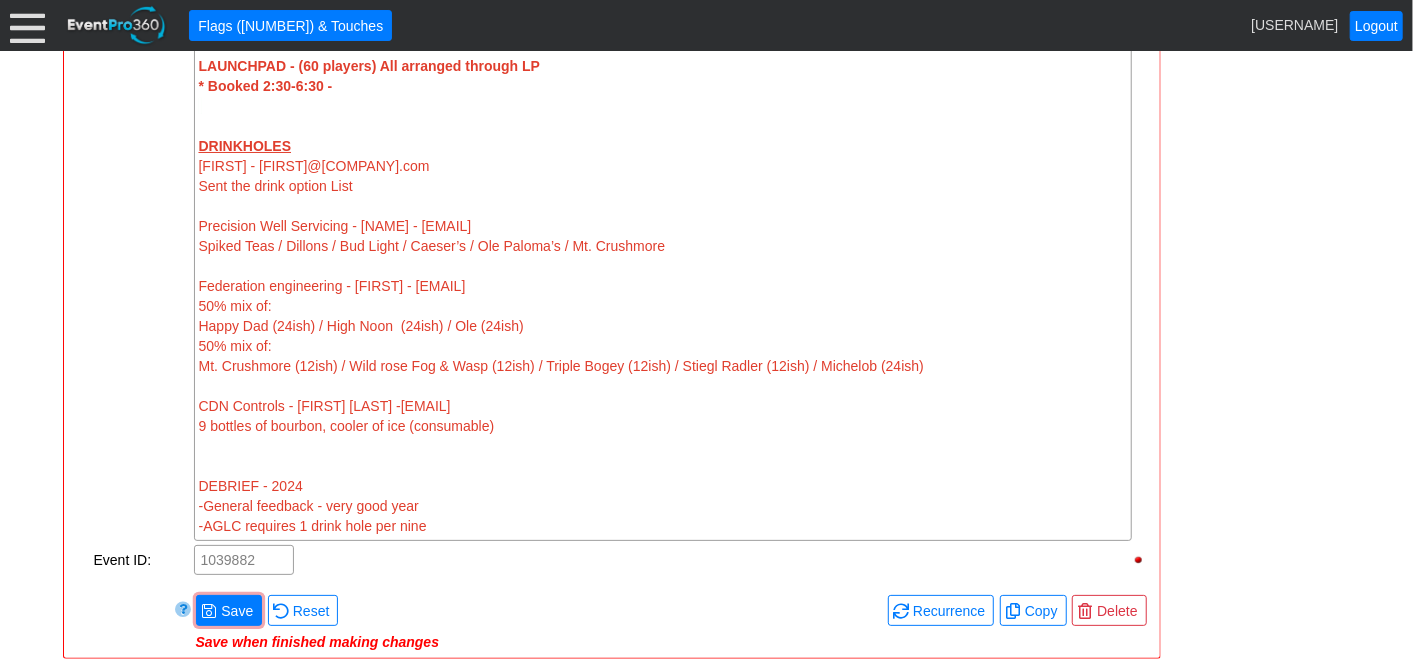 scroll, scrollTop: 1666, scrollLeft: 0, axis: vertical 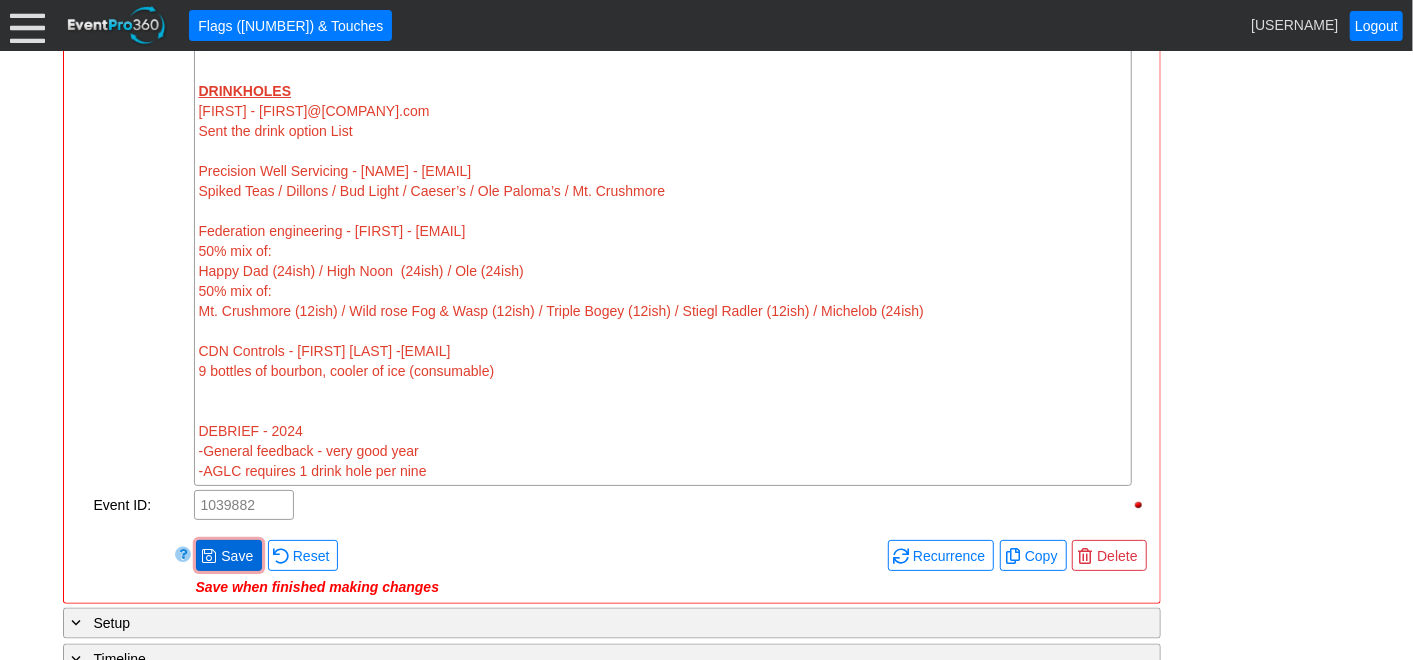 click on "Save" at bounding box center (237, 556) 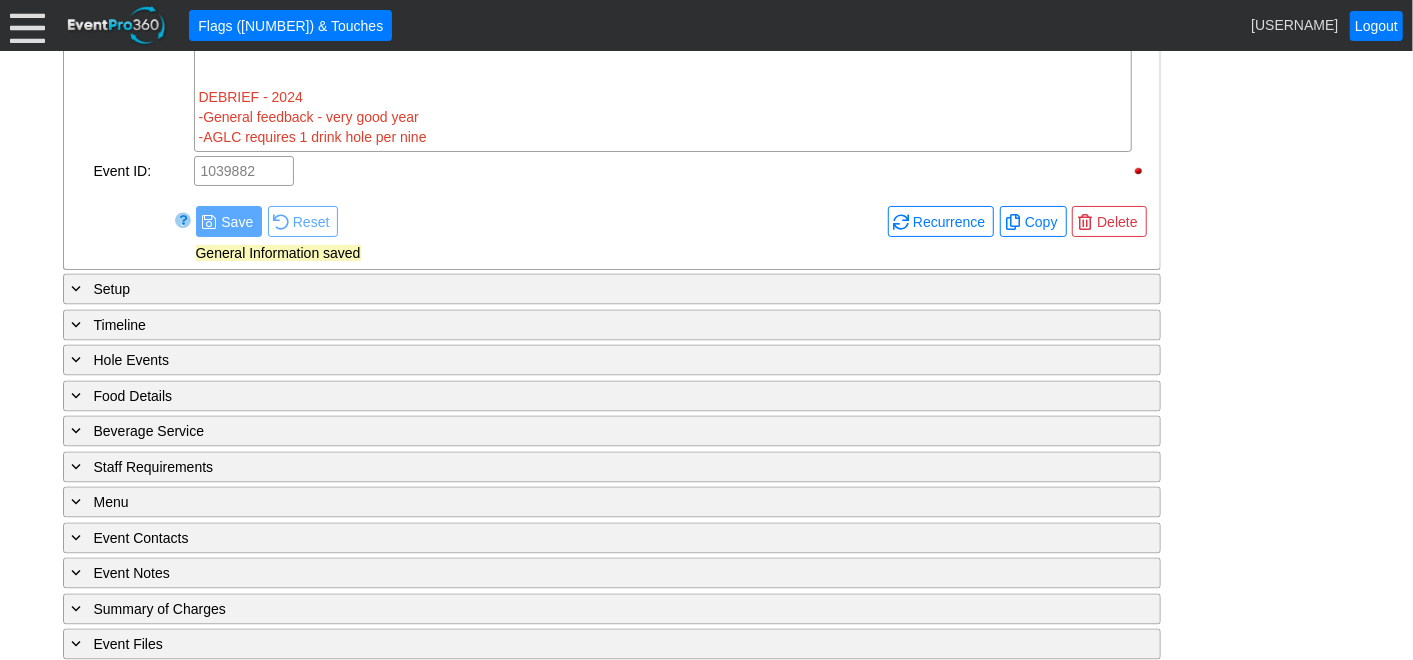scroll, scrollTop: 2006, scrollLeft: 0, axis: vertical 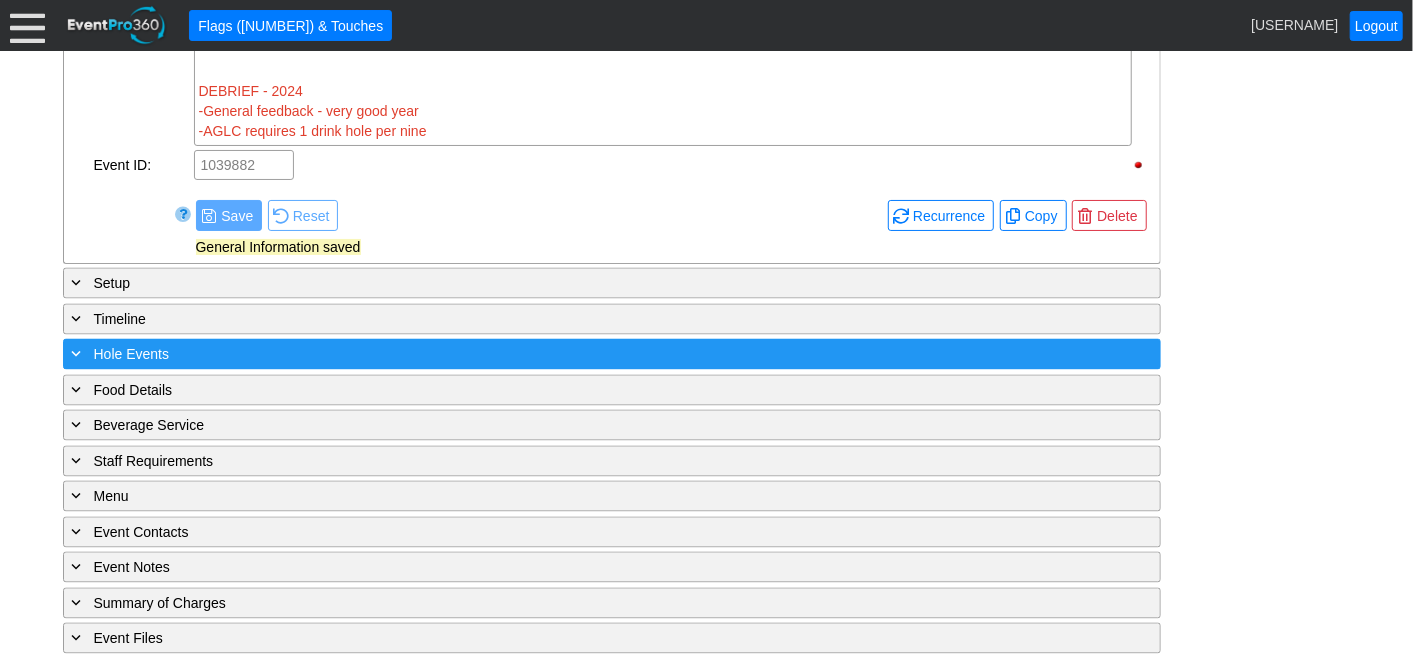 click on "Hole Events" at bounding box center (131, 355) 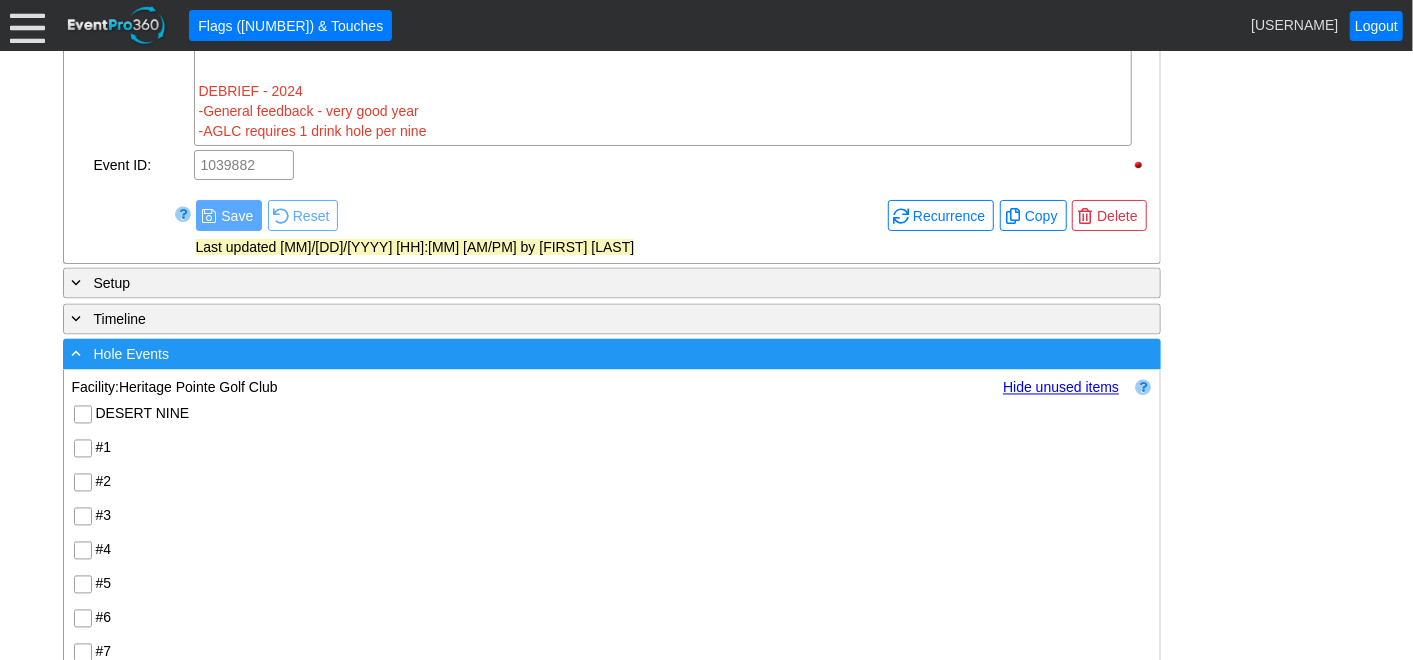 click at bounding box center (77, 354) 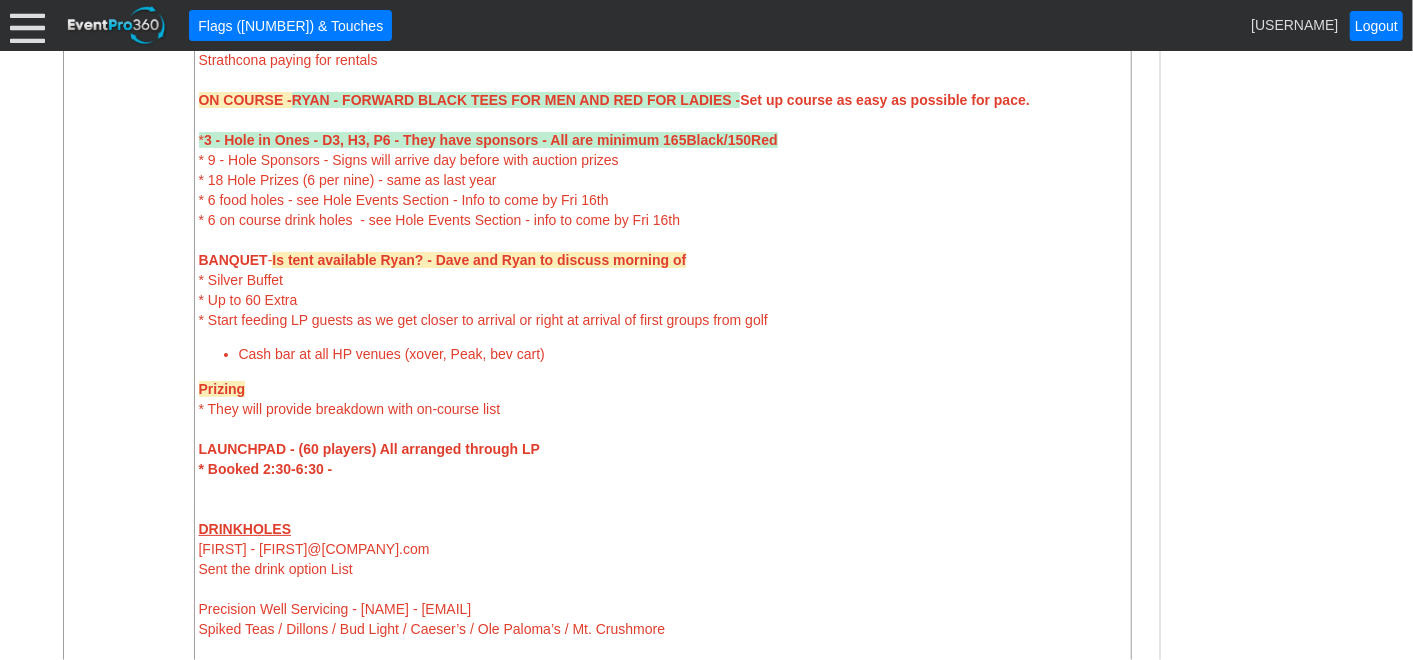 scroll, scrollTop: 1117, scrollLeft: 0, axis: vertical 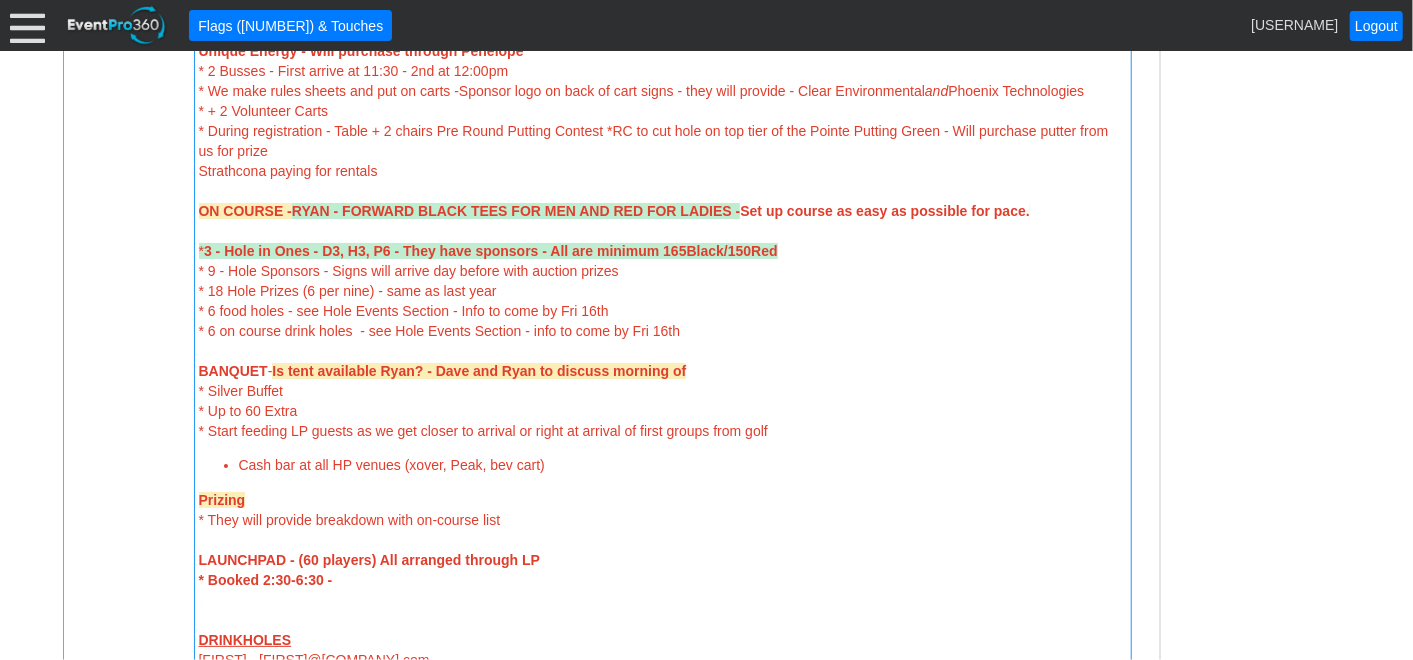 click on "[COMPANY] - [FIRST] - [EMAIL]" at bounding box center (663, 770) 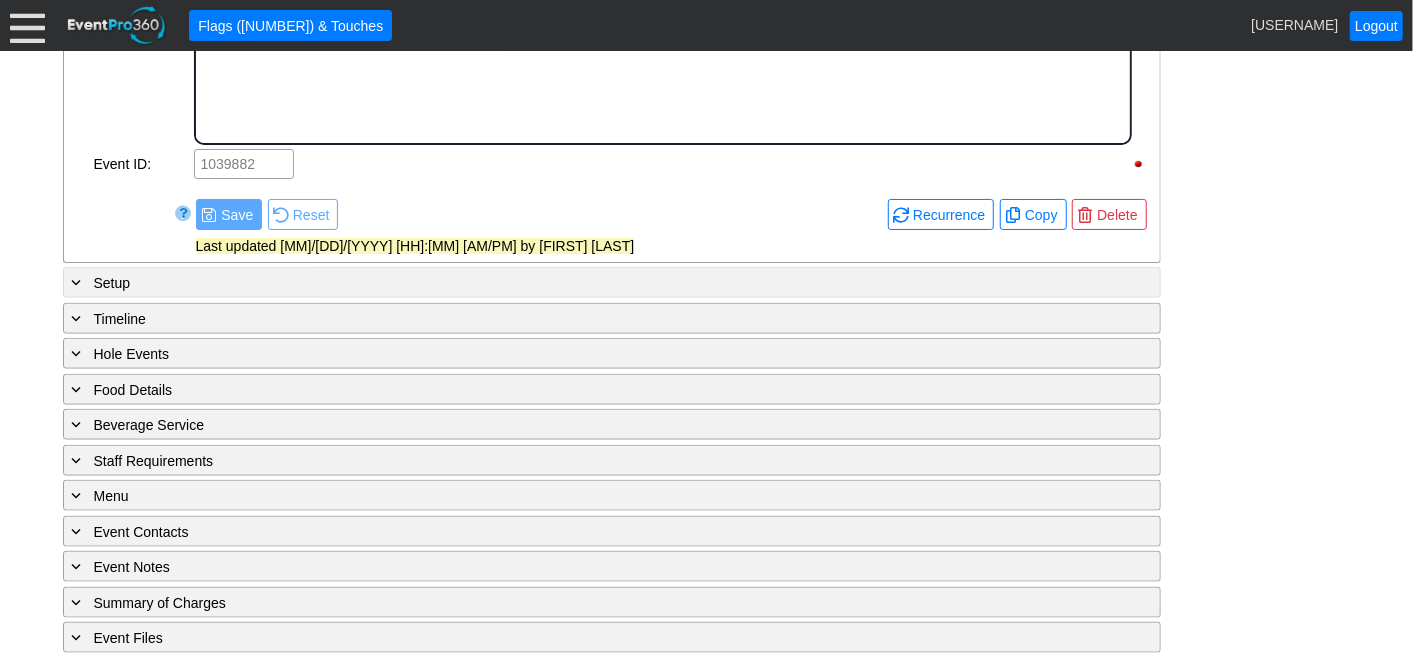 scroll, scrollTop: 0, scrollLeft: 0, axis: both 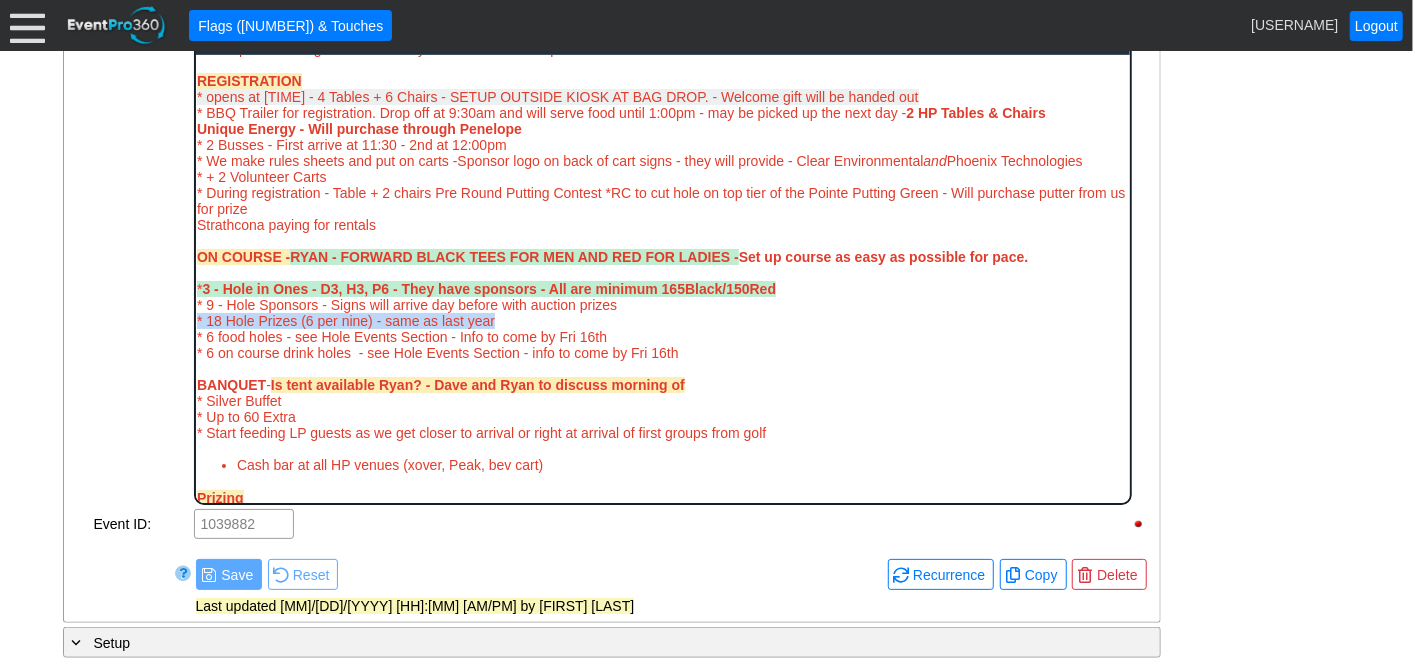 drag, startPoint x: 521, startPoint y: 332, endPoint x: 386, endPoint y: 376, distance: 141.98944 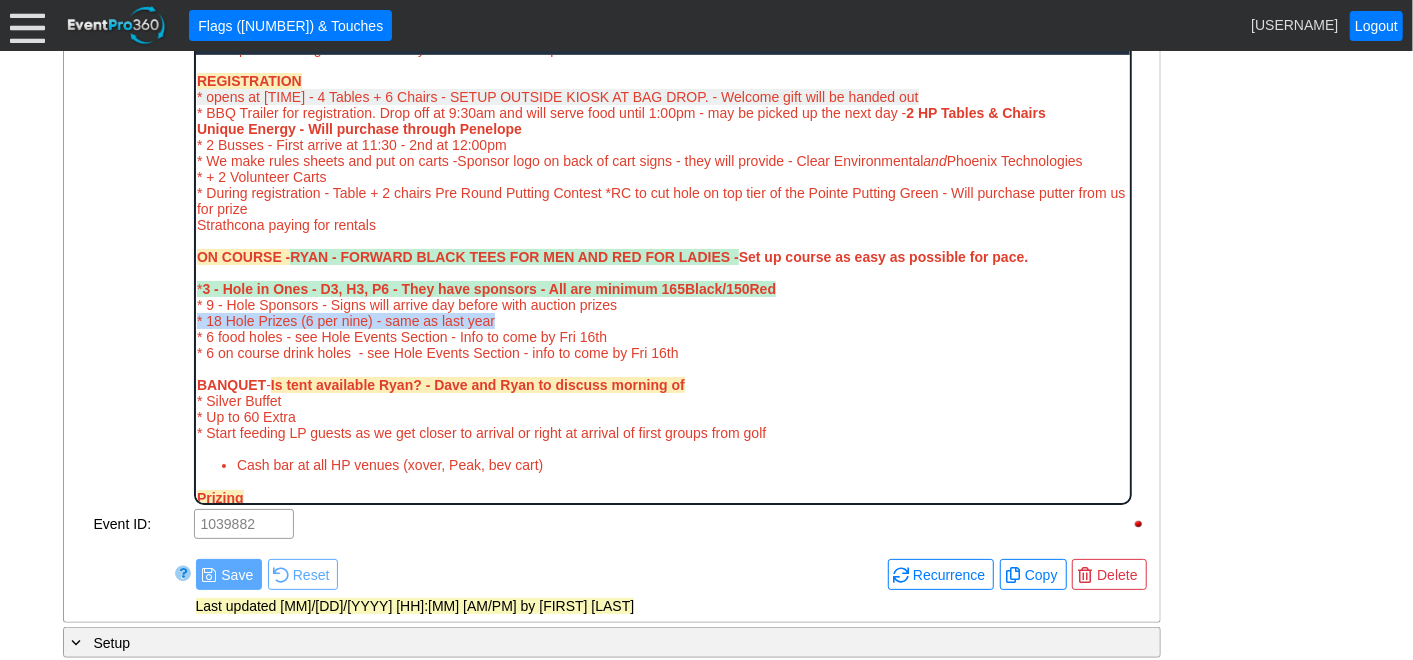 click on "Ambika Sharma -   Ambika.Sharma@ strathconaresources.com  -  (403) 923-5388 12 Rental Carts Secured - AB Everything in red is 2024 220 golfers + 60 extra for dinner Would like to add welcome drink station around bbq at registration - tailgate to start around 11:30am ish Stuff in Black has been confirmed for 2024 Charities - Motionball - Inside Education (Would like to be set up on H1 with two tables and 4 chairs, tent) - Silent Auction - To be viewed and finished at banquet. - 30-40 Items - Will need 3-4 tables - set up in hallway by bathrooms DAY BEFORE (2024) Hole Sponsors - Signs will arrive day before with auction prizes  REGISTRATION * opens at 11:30am - 4 Tables + 6 Chairs - SETUP OUTSIDE KIOSK AT BAG DROP. - Welcome gift will be handed out  * BBQ Trailer for registration. Drop off at 9:30am and will serve food until 1:00pm - may be picked up the next day -  2 HP Tables & Chairs * Drink station set up close to BBQ - Unique Energy - Will purchase through Penelope  and  Phoenix Technologies *  BANQUET" at bounding box center [662, 381] 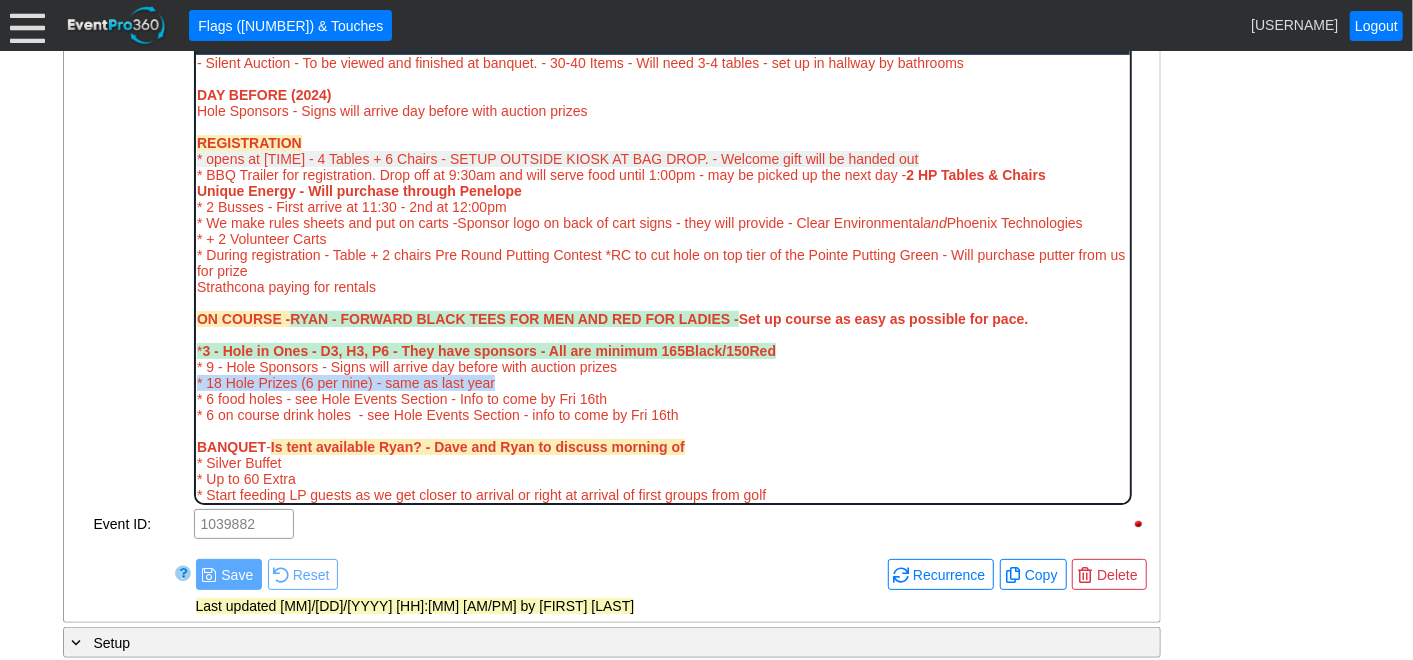 scroll, scrollTop: 111, scrollLeft: 0, axis: vertical 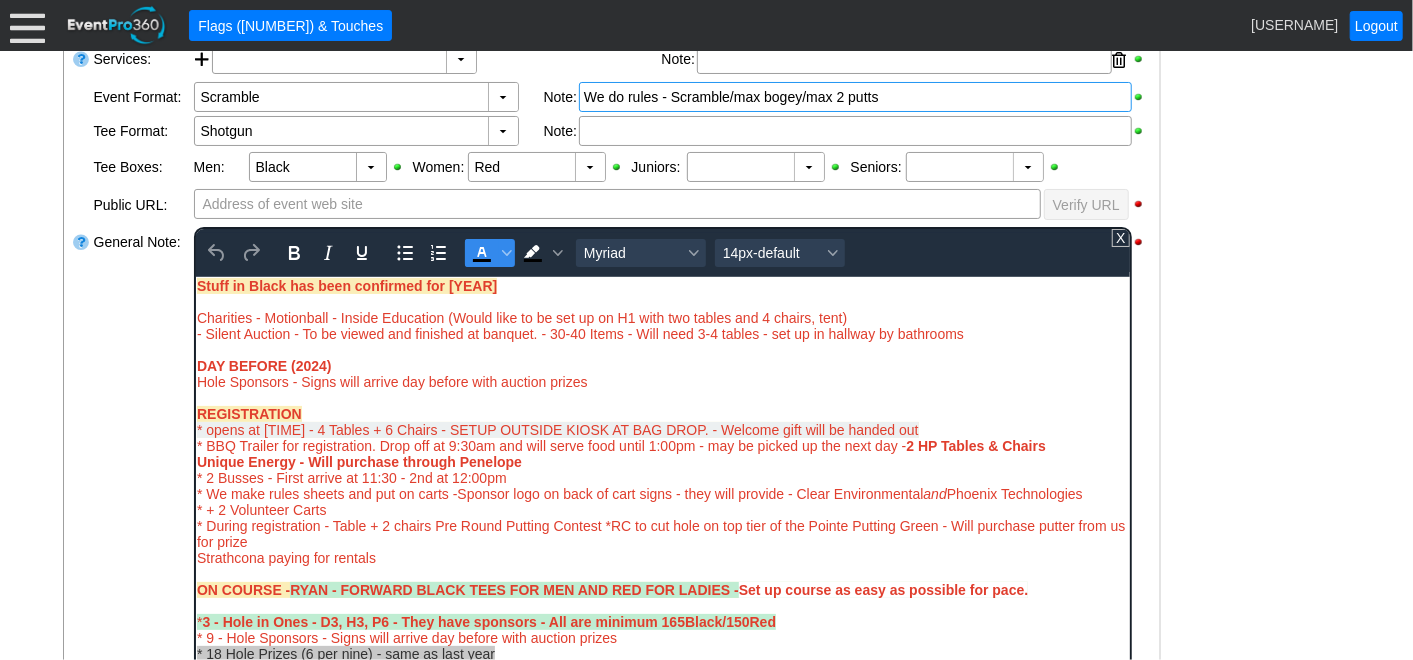 click 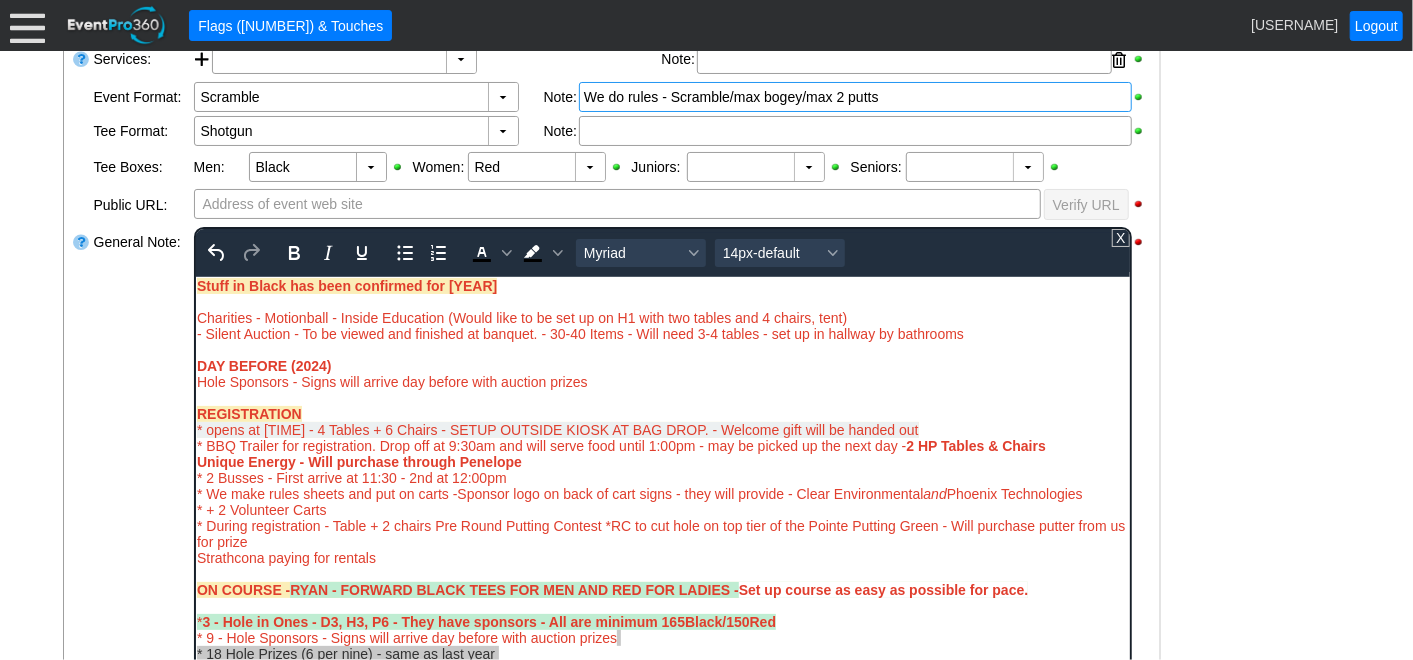 click on "- General Information
▼
Loading....
Remove all highlights
Facility:
▼ Χ Heritage Pointe Golf Club
Event Type:
▼ Χ Corporate Tournament
Course:
▼ Χ 27 Holes
1:30pm-9:00pm
Select time" at bounding box center [707, 537] 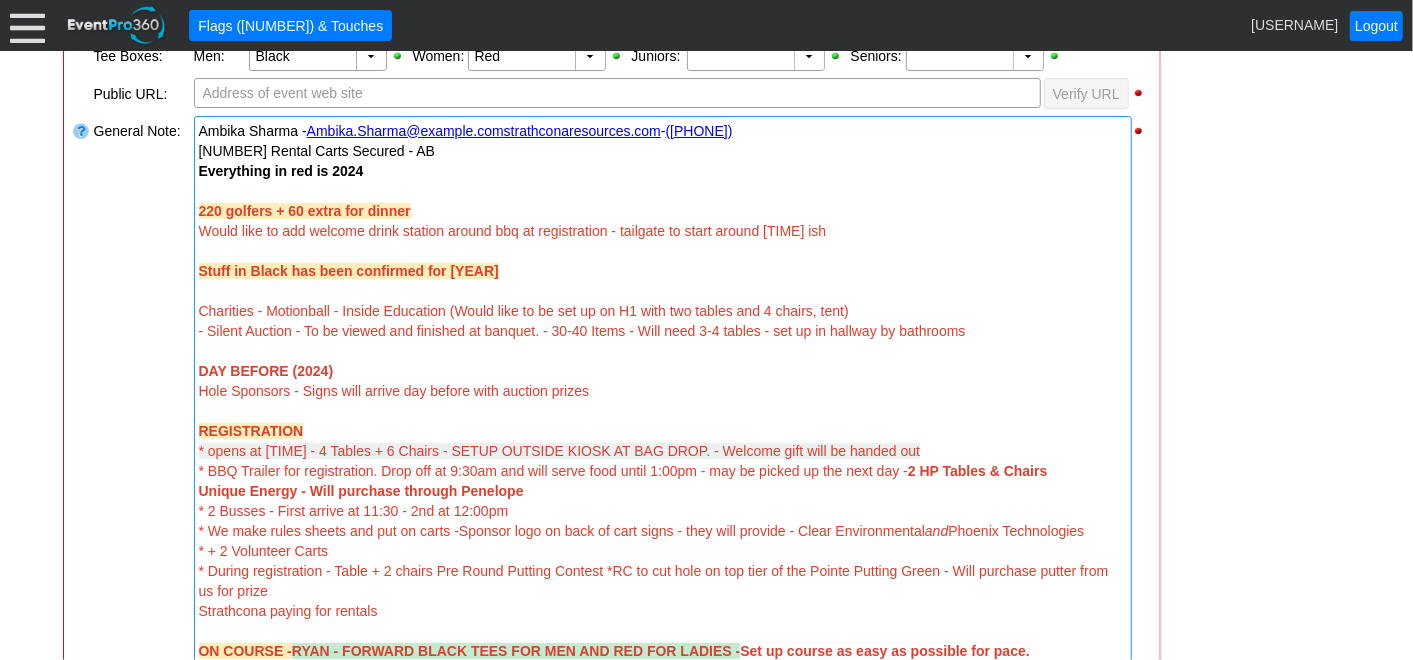 scroll, scrollTop: 566, scrollLeft: 0, axis: vertical 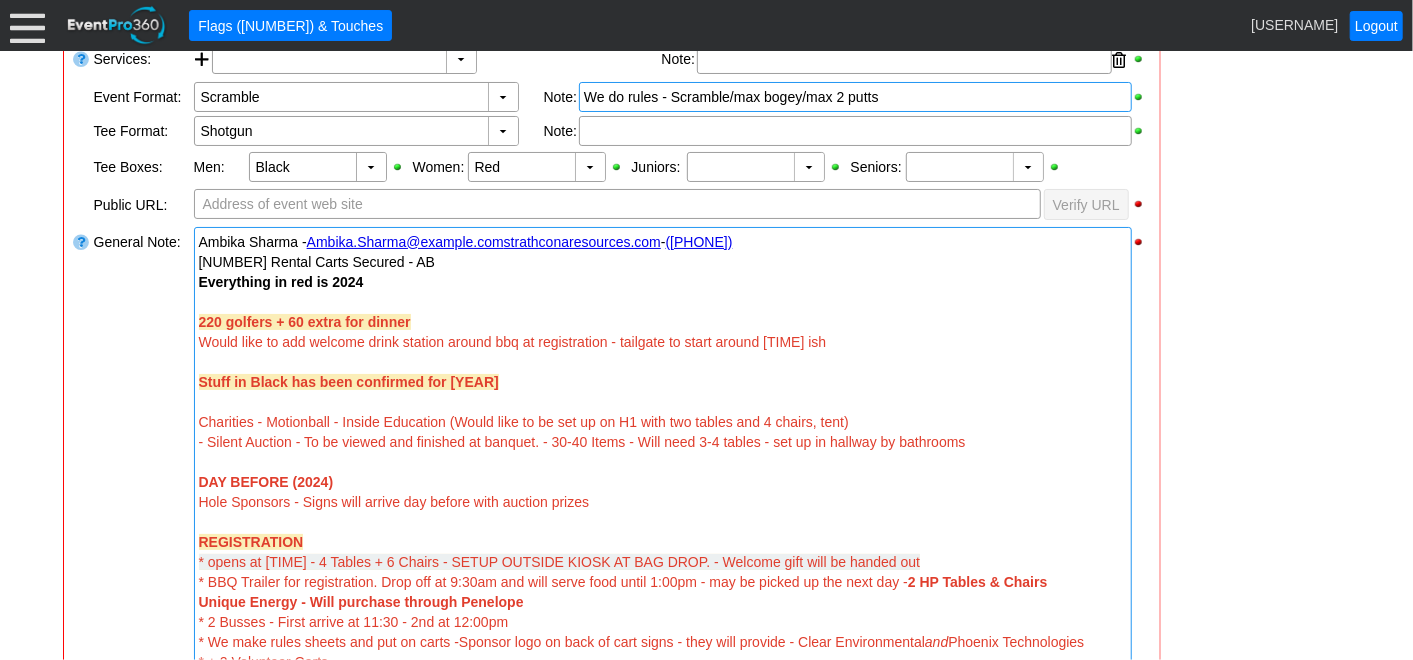 click on "- General Information
▼
Loading....
Remove all highlights
Facility:
▼ Χ Heritage Pointe Golf Club
Event Type:
▼ Χ Corporate Tournament
Course:
▼ Χ 27 Holes
1:30pm-9:00pm
Select time" at bounding box center (707, 967) 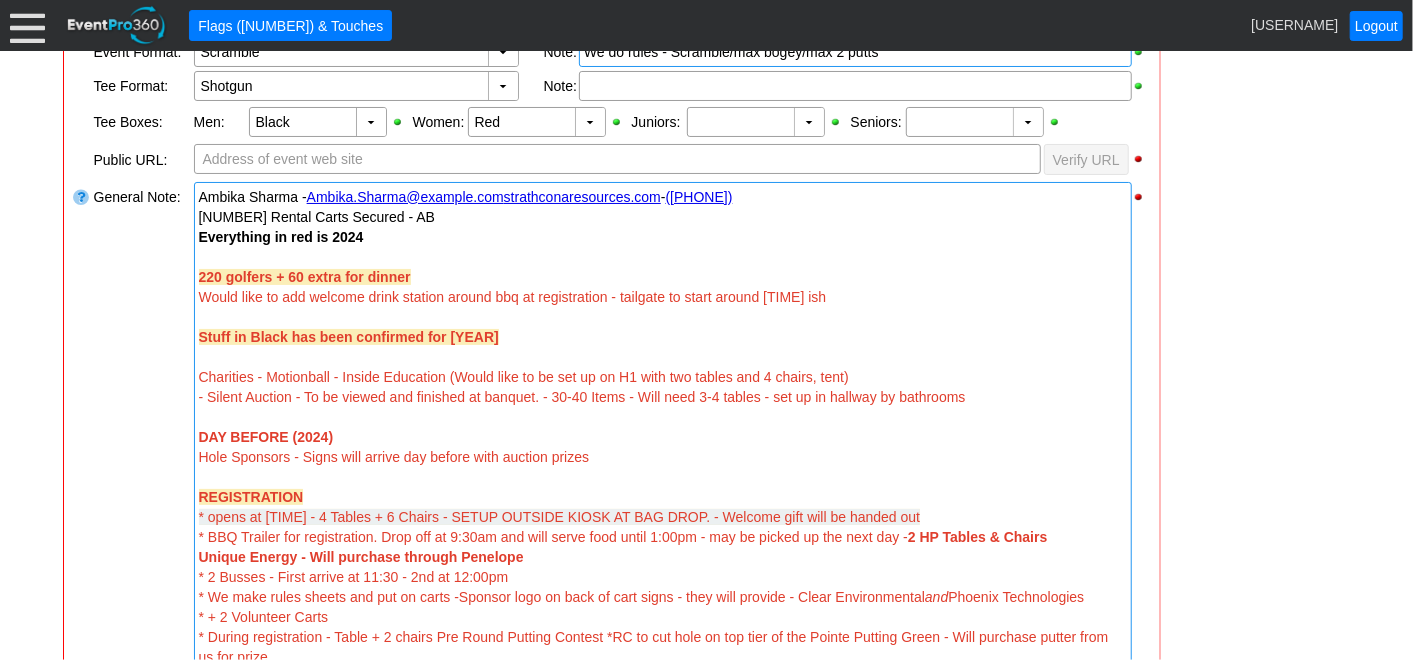 scroll, scrollTop: 566, scrollLeft: 0, axis: vertical 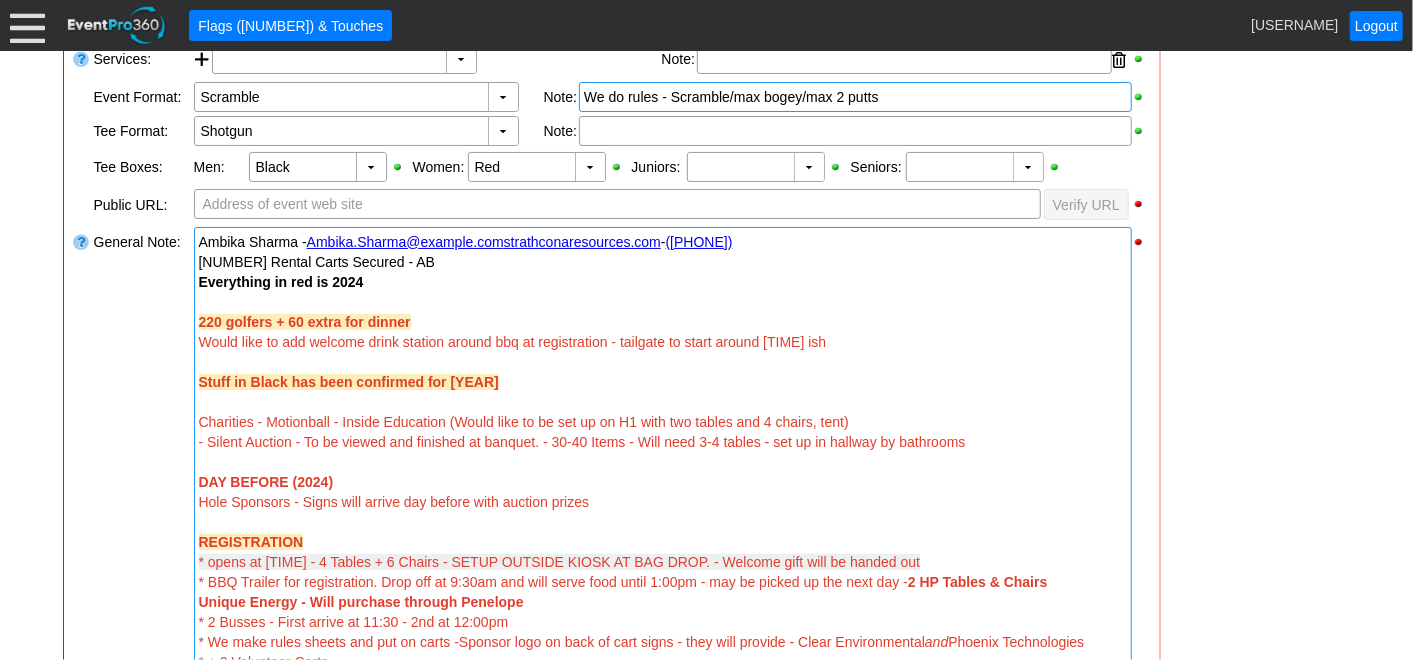click on "- General Information
▼
Loading....
Remove all highlights
Facility:
▼ Χ Heritage Pointe Golf Club
Event Type:
▼ Χ Corporate Tournament
Course:
▼ Χ 27 Holes
1:30pm-9:00pm
Select time" at bounding box center [707, 967] 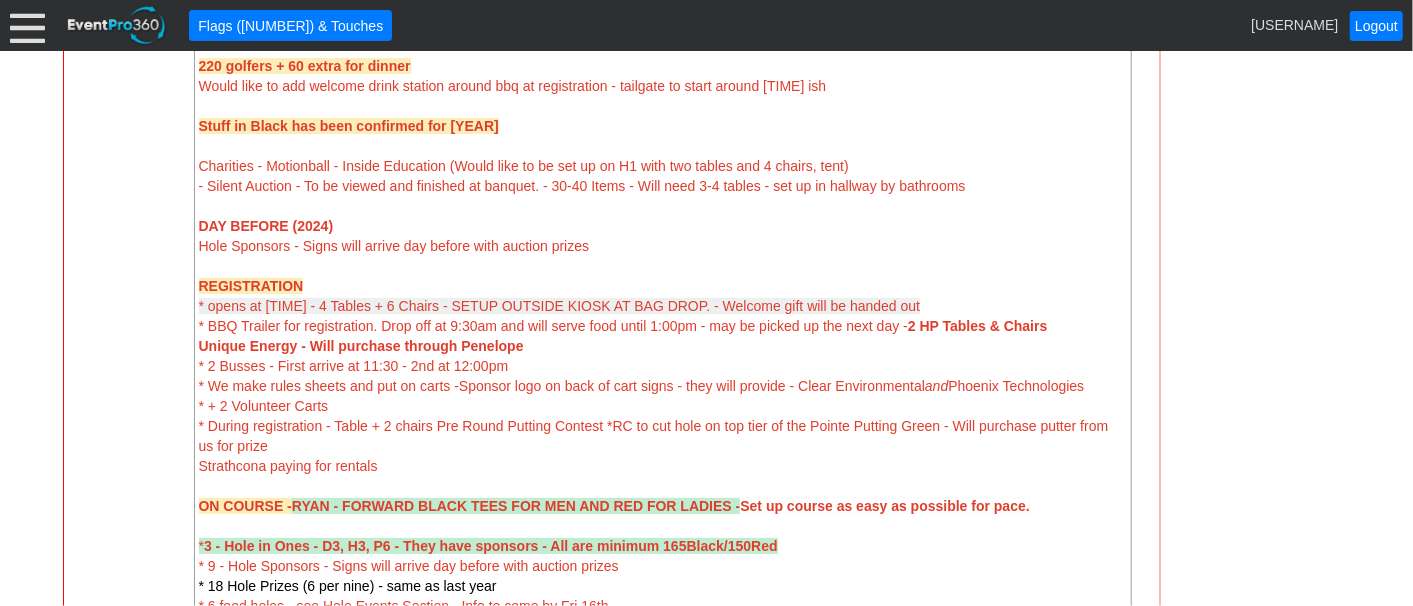 scroll, scrollTop: 788, scrollLeft: 0, axis: vertical 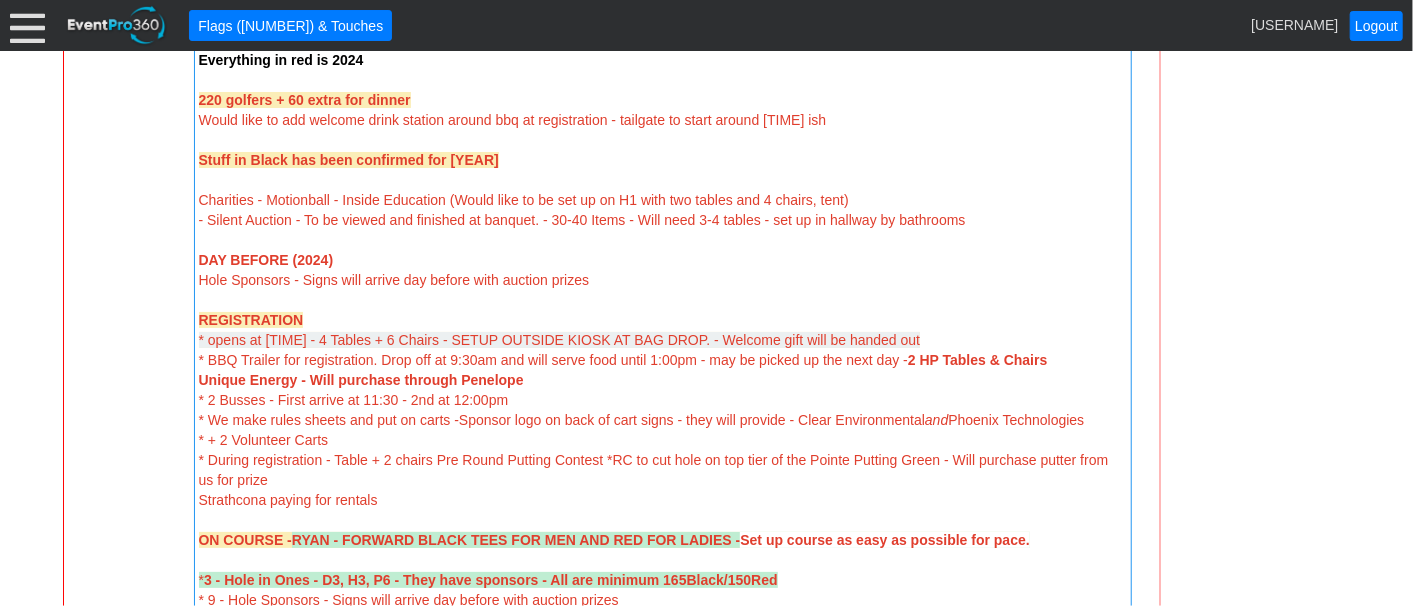 click on "Charities - Motionball - Inside Education (Would like to be set up on H1 with two tables and 4 chairs, tent)" at bounding box center [524, 200] 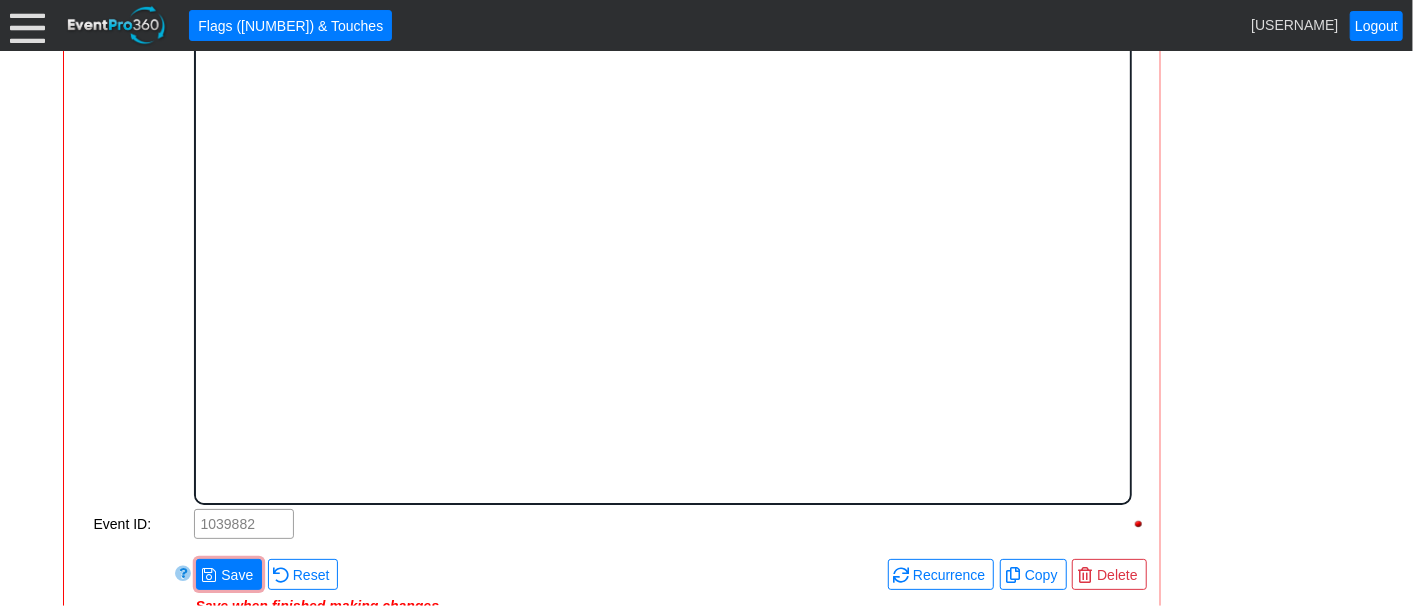 scroll, scrollTop: 0, scrollLeft: 0, axis: both 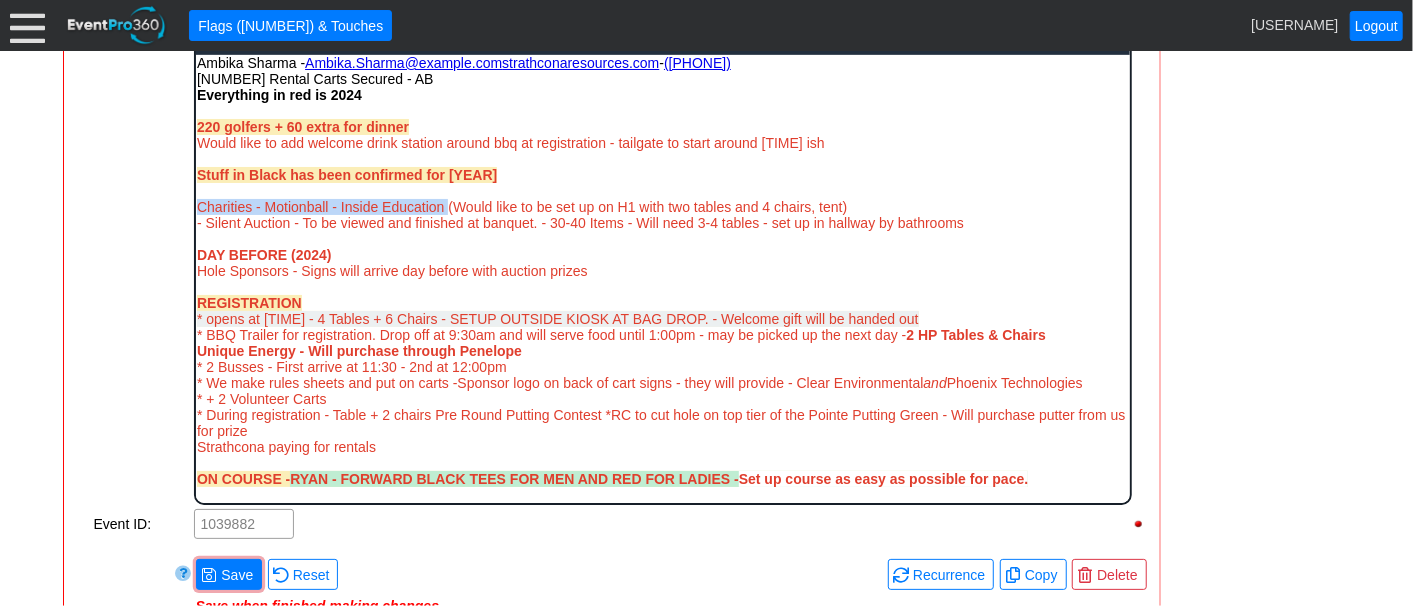 drag, startPoint x: 199, startPoint y: 209, endPoint x: 447, endPoint y: 205, distance: 248.03226 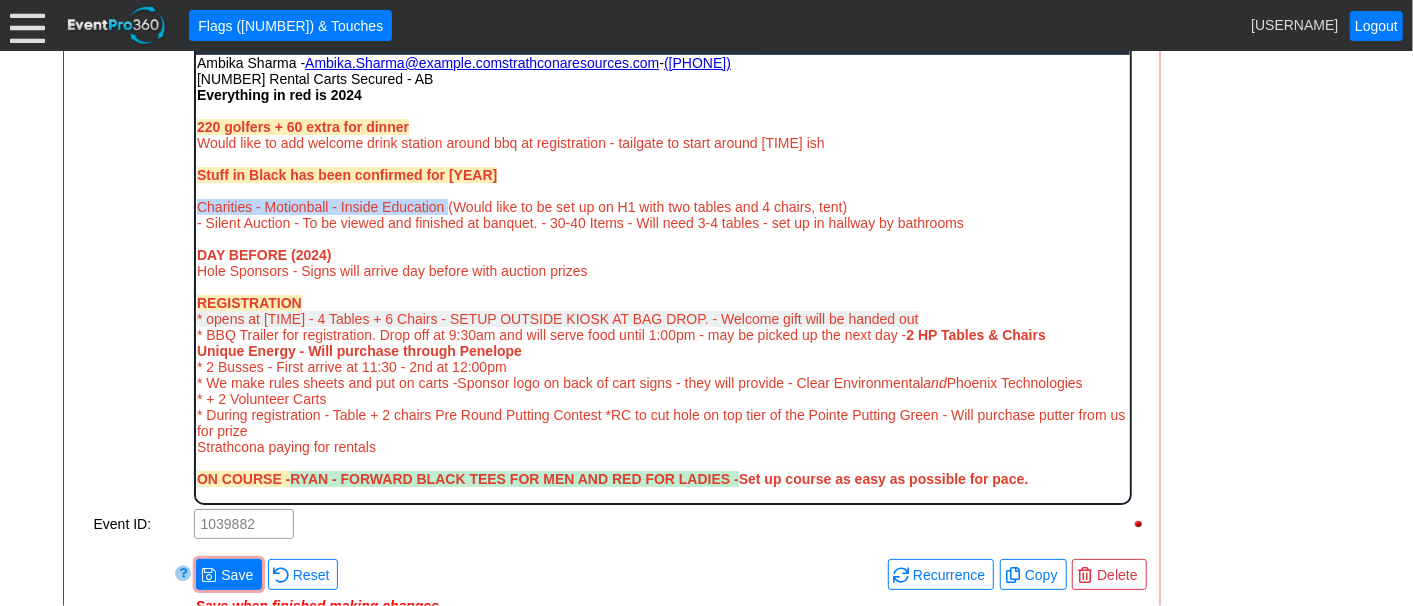 click on "Charities - Motionball - Inside Education (Would like to be set up on H1 with two tables and 4 chairs, tent)" at bounding box center [521, 206] 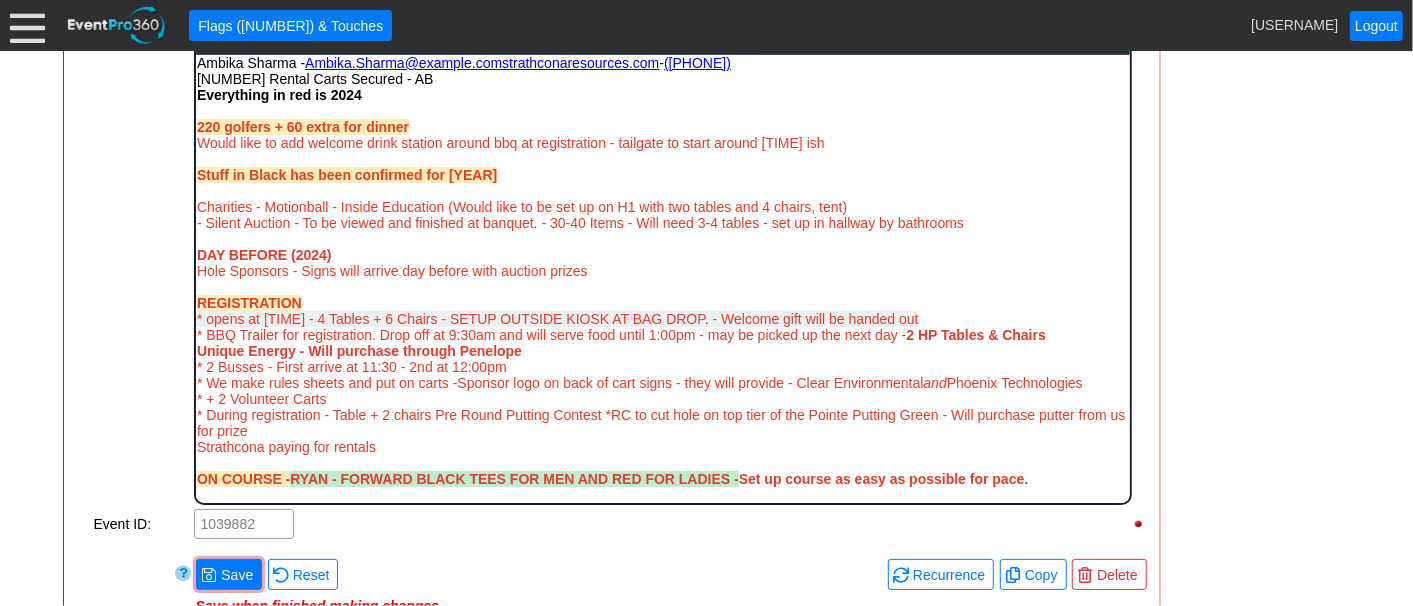 click at bounding box center [662, 238] 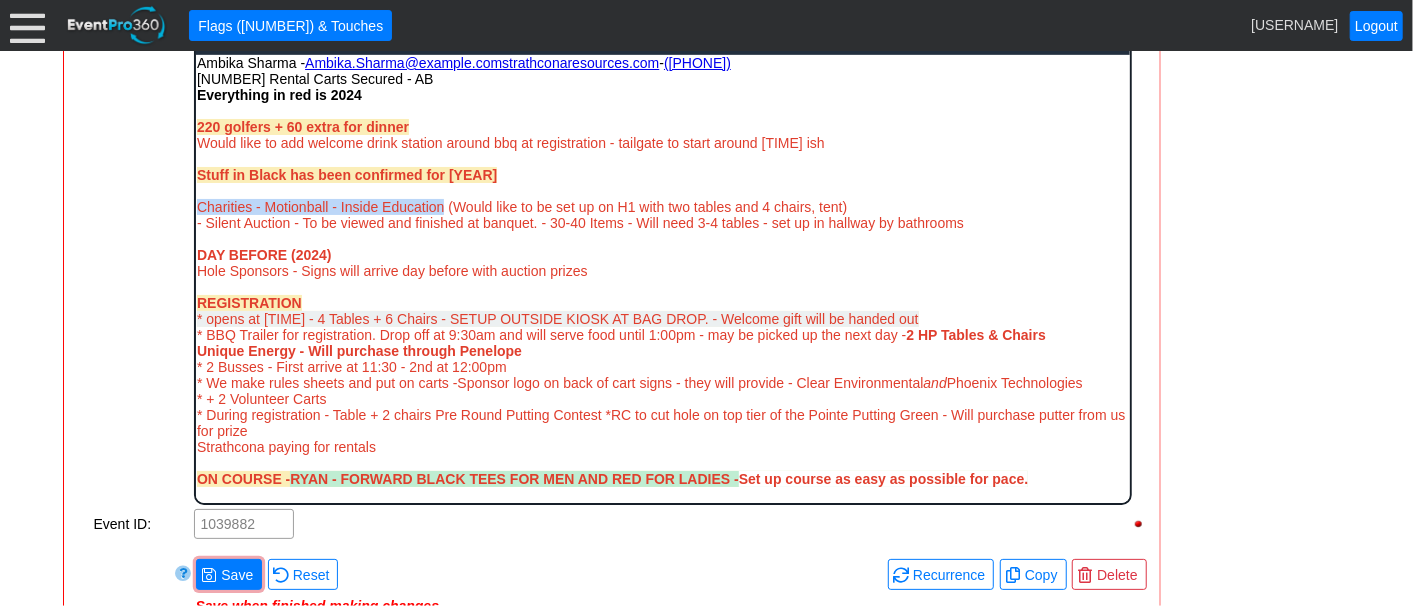drag, startPoint x: 197, startPoint y: 208, endPoint x: 442, endPoint y: 200, distance: 245.13058 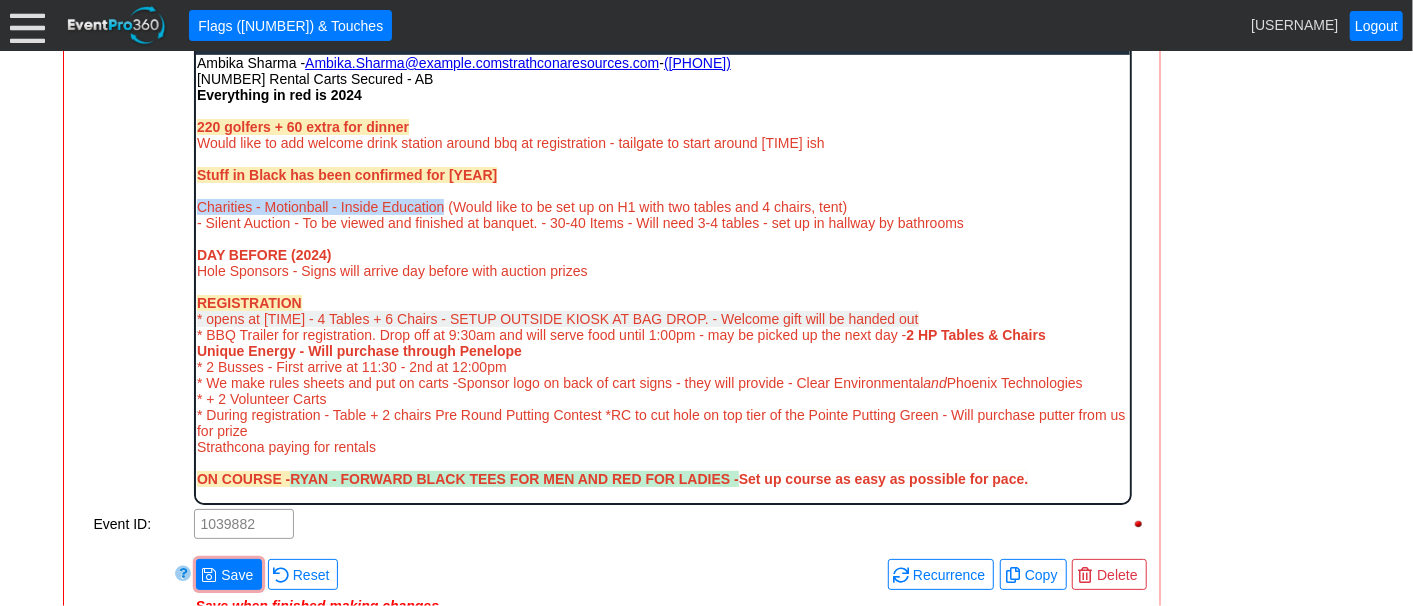 click on "Charities - Motionball - Inside Education (Would like to be set up on H1 with two tables and 4 chairs, tent)" at bounding box center [521, 206] 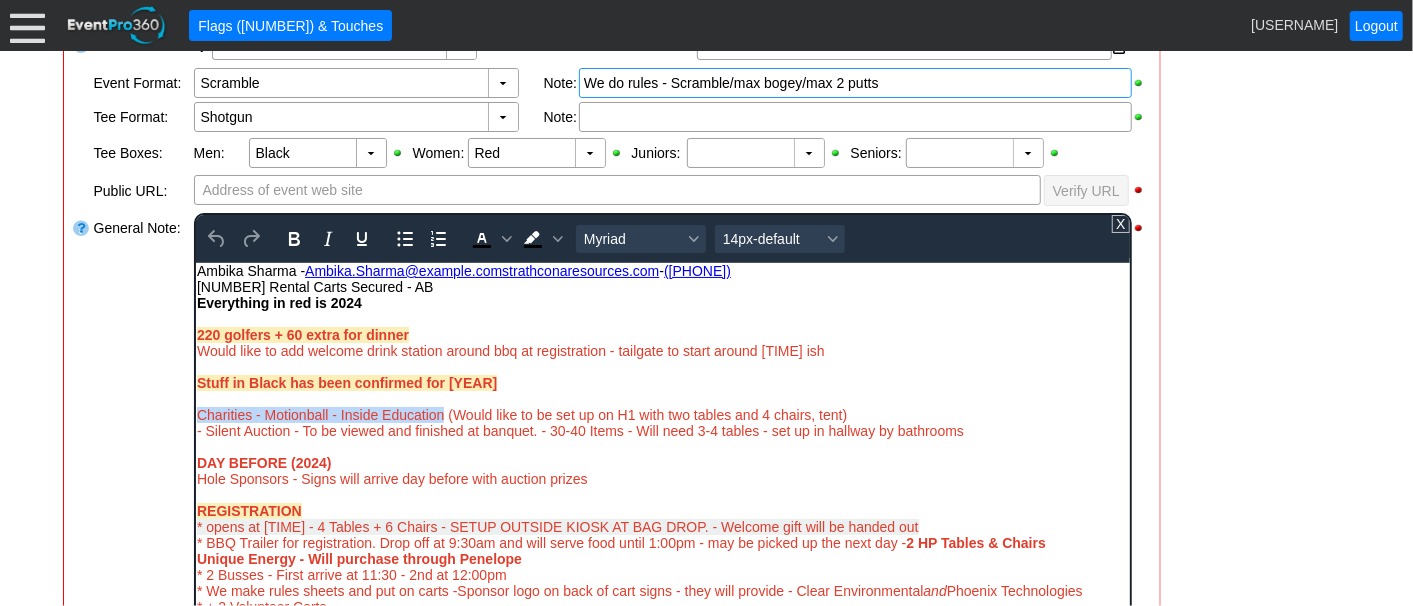 scroll, scrollTop: 677, scrollLeft: 0, axis: vertical 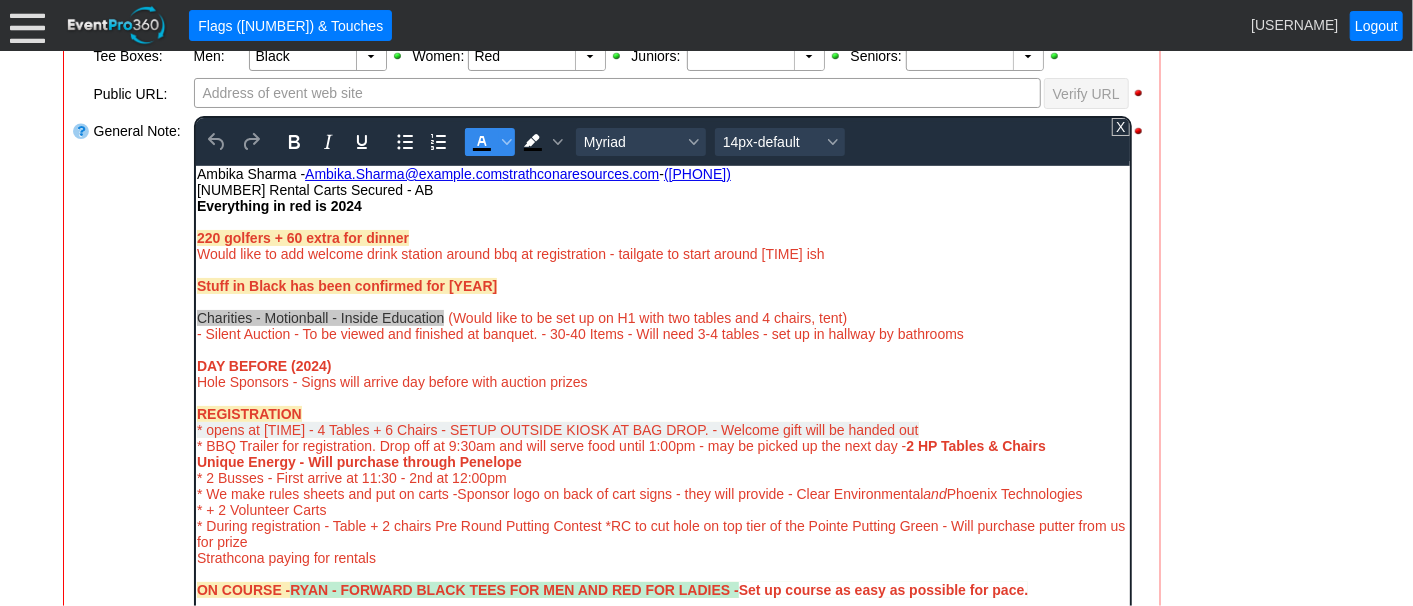 click 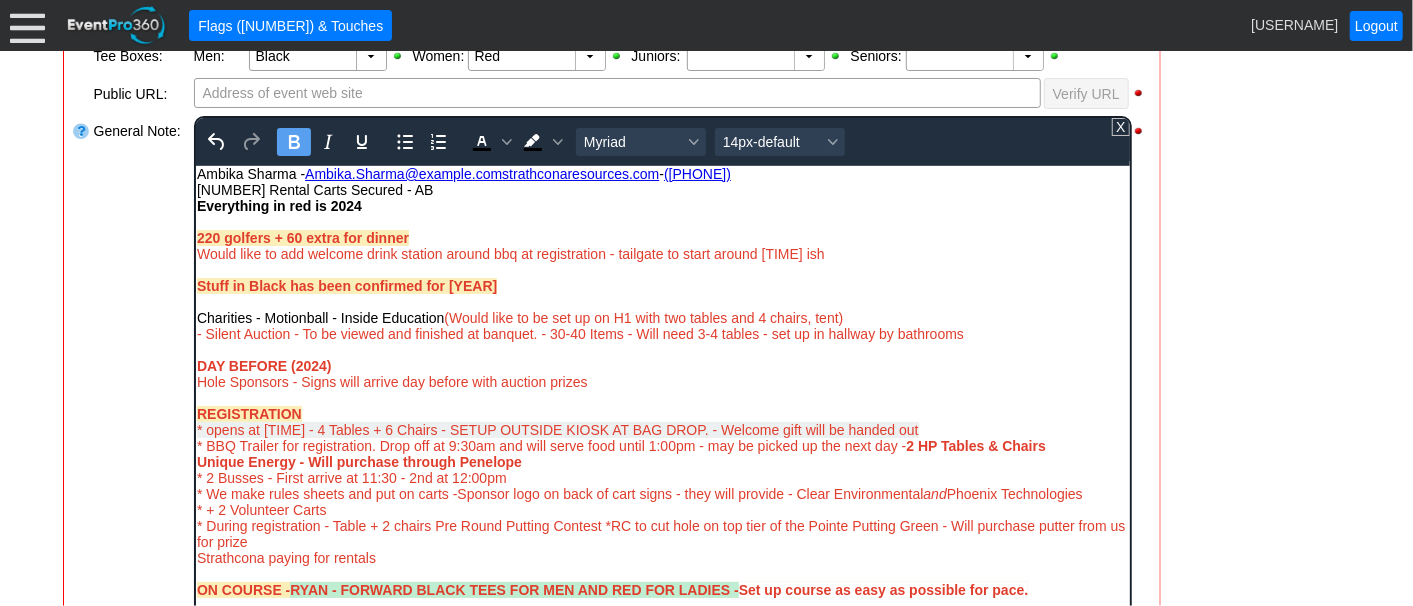 click on "Stuff in Black has been confirmed for 2024" at bounding box center [662, 285] 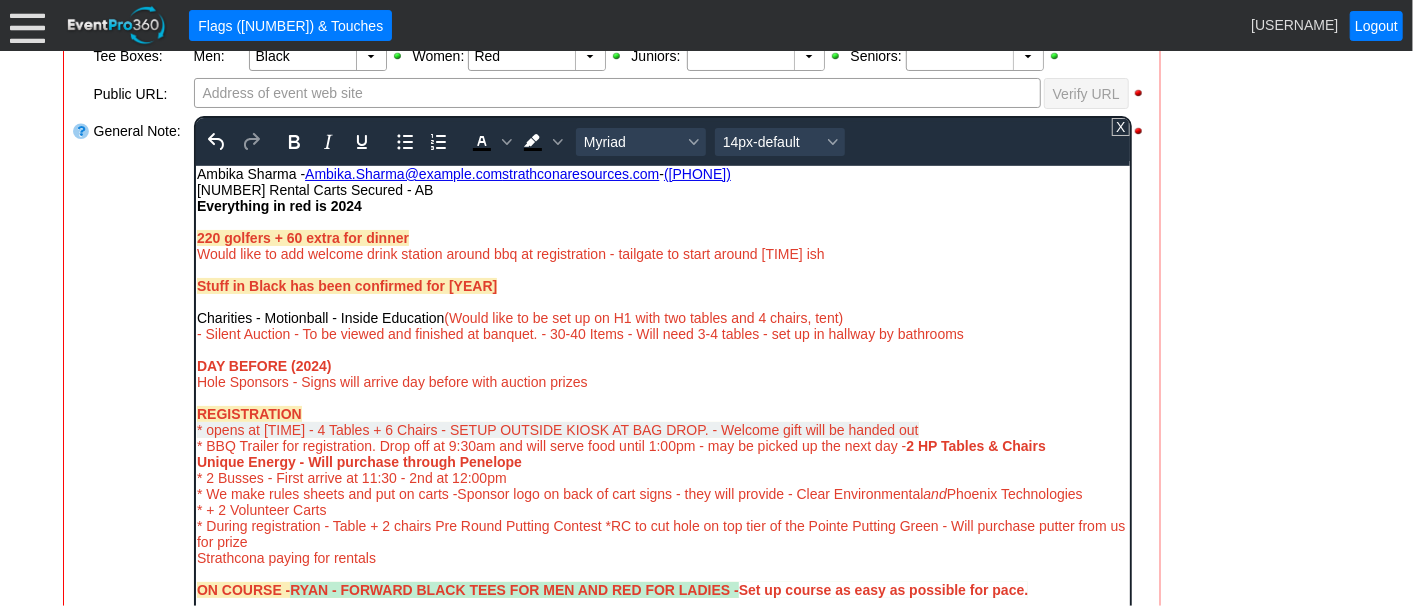 drag, startPoint x: 444, startPoint y: 319, endPoint x: 846, endPoint y: 318, distance: 402.00125 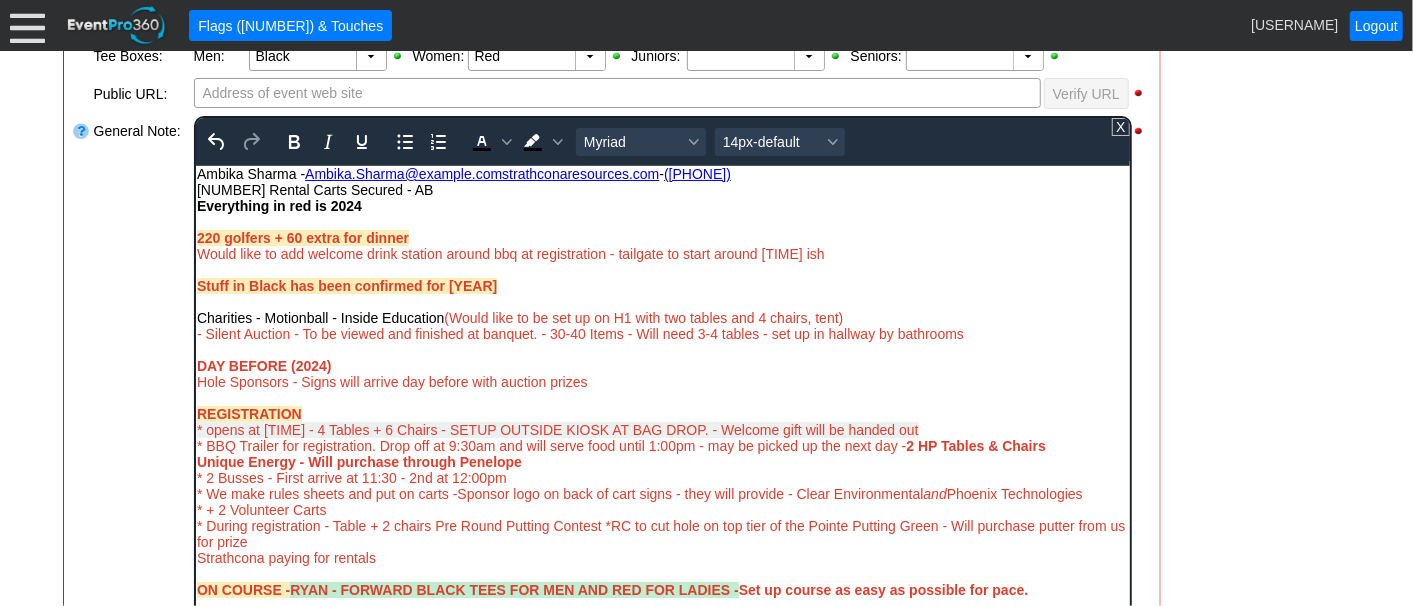 click on "Charities - Motionball - Inside Education  (Would like to be set up on H1 with two tables and 4 chairs, tent) - Silent Auction - To be viewed and finished at banquet. - 30-40 Items - Will need 3-4 tables - set up in hallway by bathrooms" at bounding box center [662, 325] 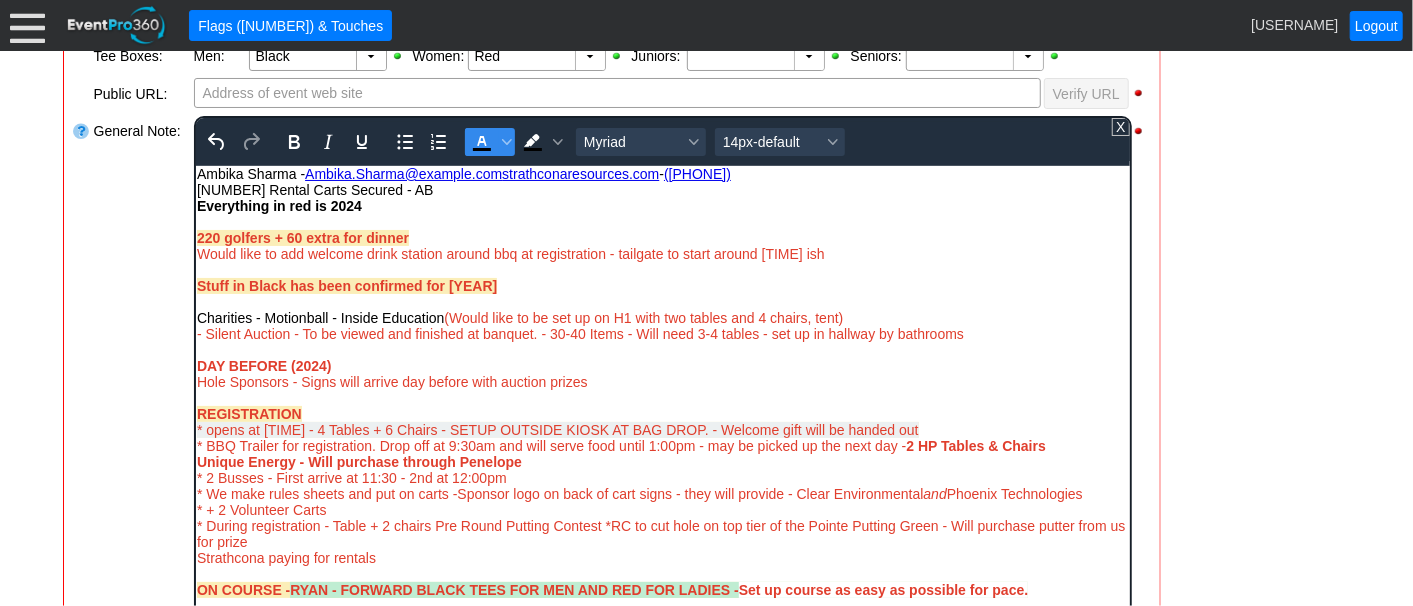 click 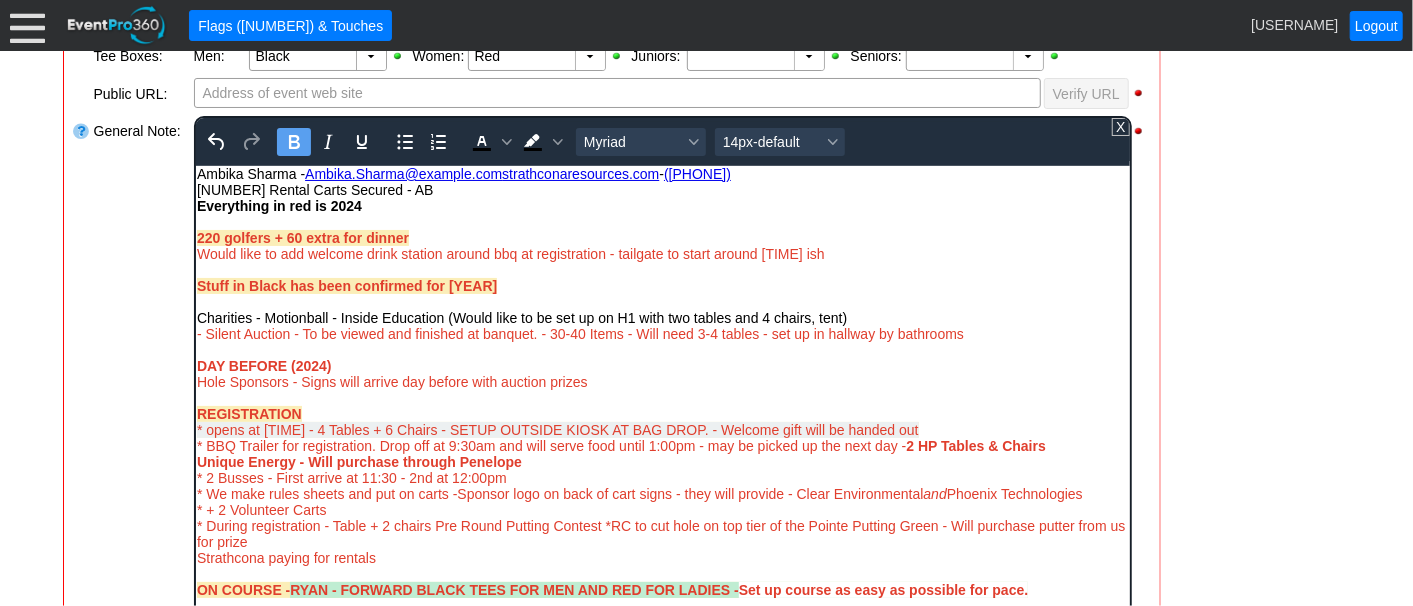 click on "Stuff in Black has been confirmed for 2024" at bounding box center (662, 285) 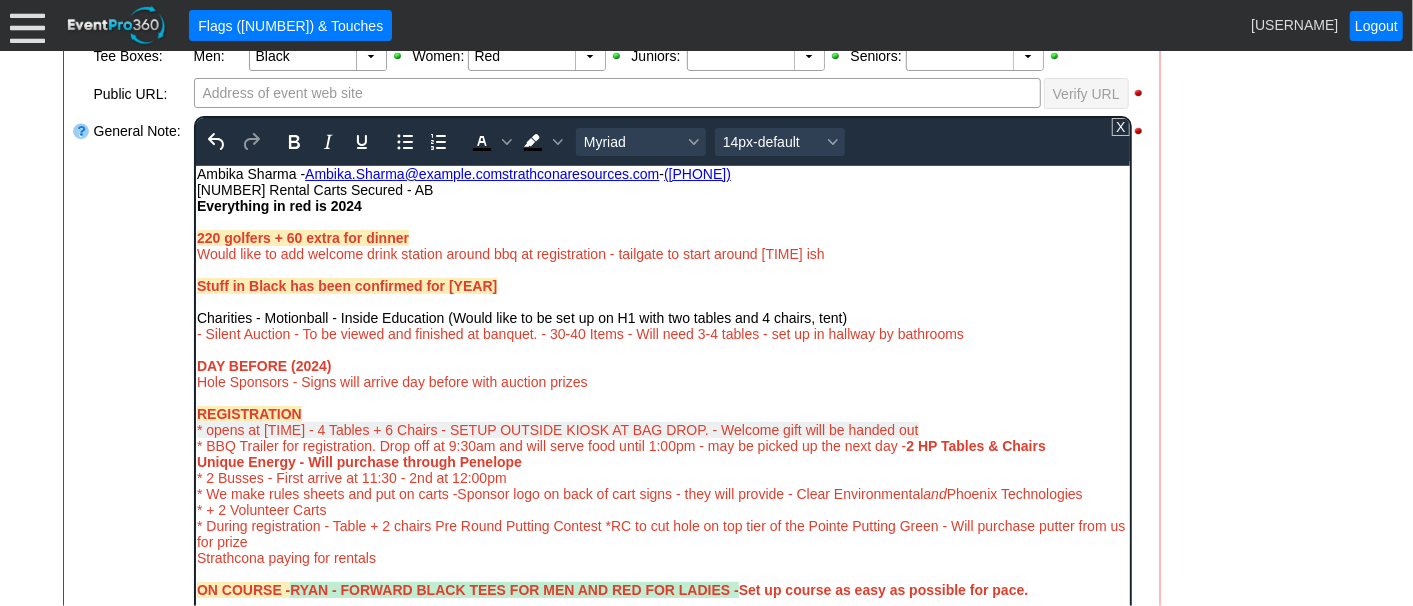 click on "Charities - Motionball - Inside Education (Would like to be set up on H1 with two tables and 4 chairs, tent)" at bounding box center (521, 317) 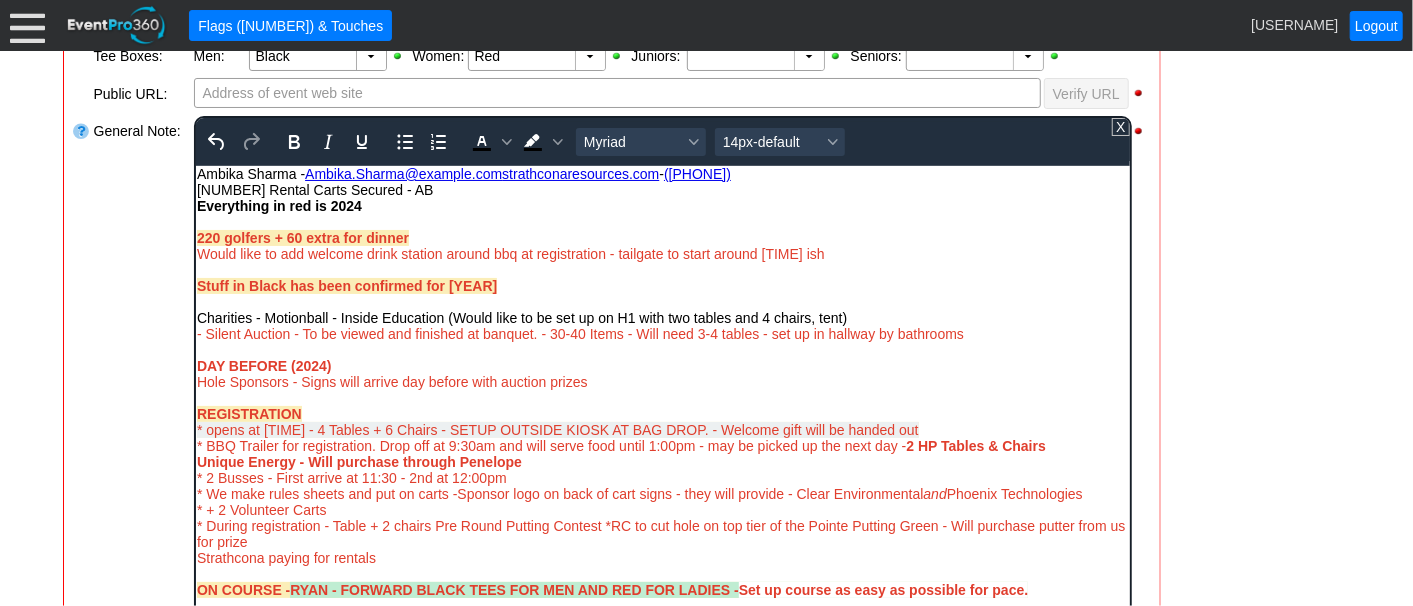 type 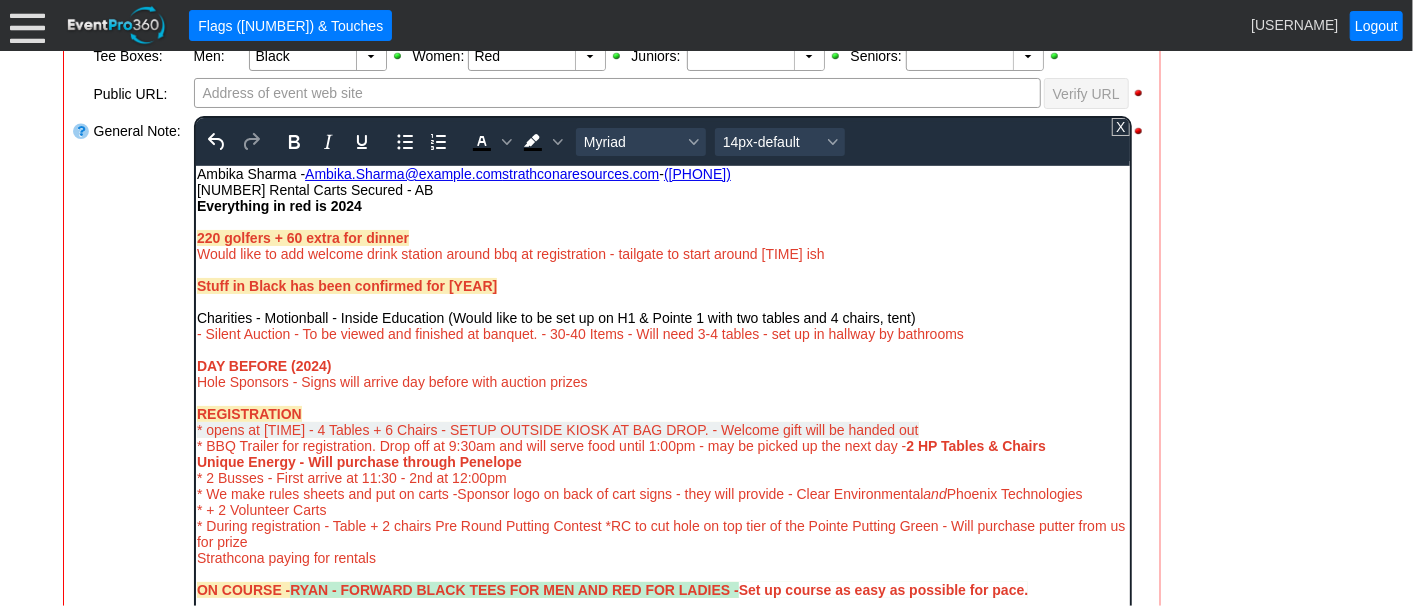 click on "Charities - Motionball - Inside Education (Would like to be set up on H1 & Pointe 1 with two tables and 4 chairs, tent)" at bounding box center (555, 317) 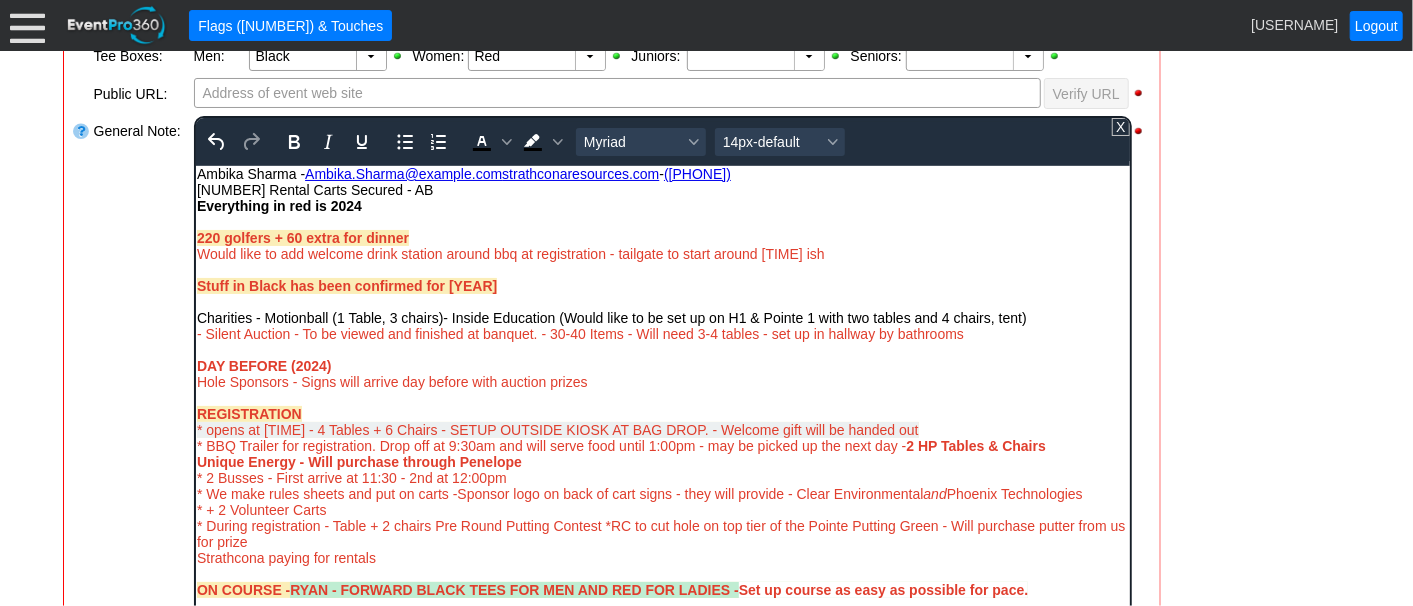 click on "Charities - Motionball (1 Table, 3 chairs)- Inside Education (Would like to be set up on H1 & Pointe 1 with two tables and 4 chairs, tent)" at bounding box center [611, 317] 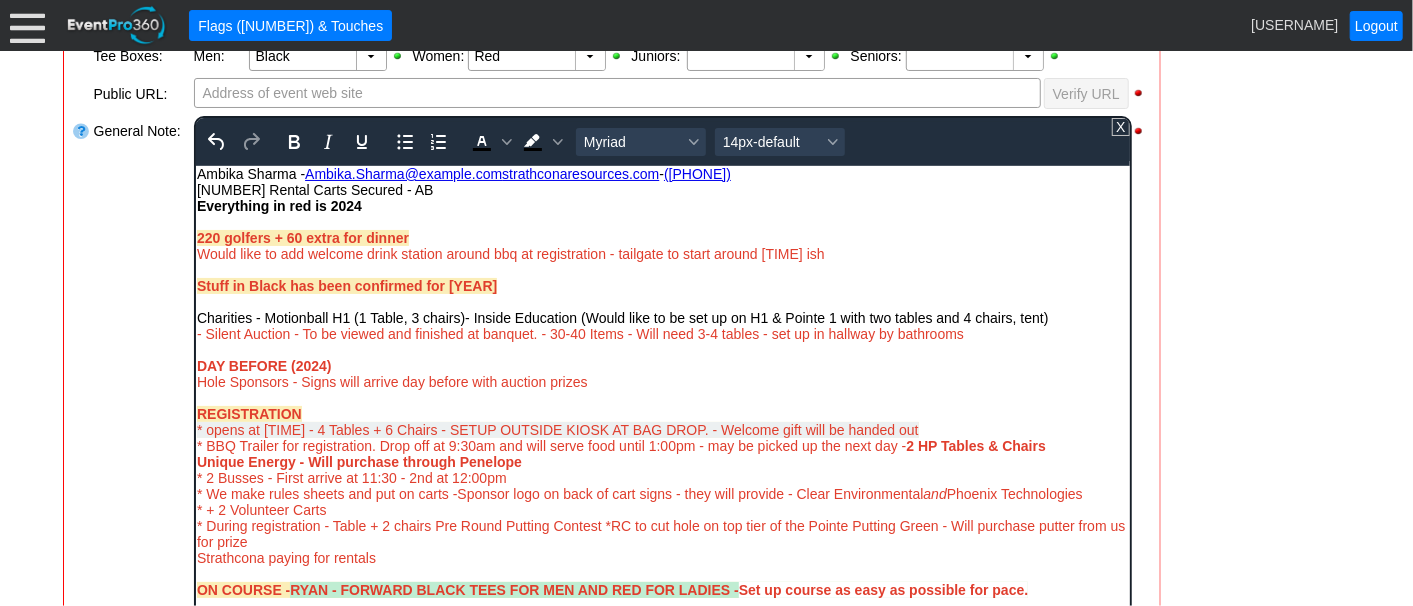 scroll, scrollTop: 566, scrollLeft: 0, axis: vertical 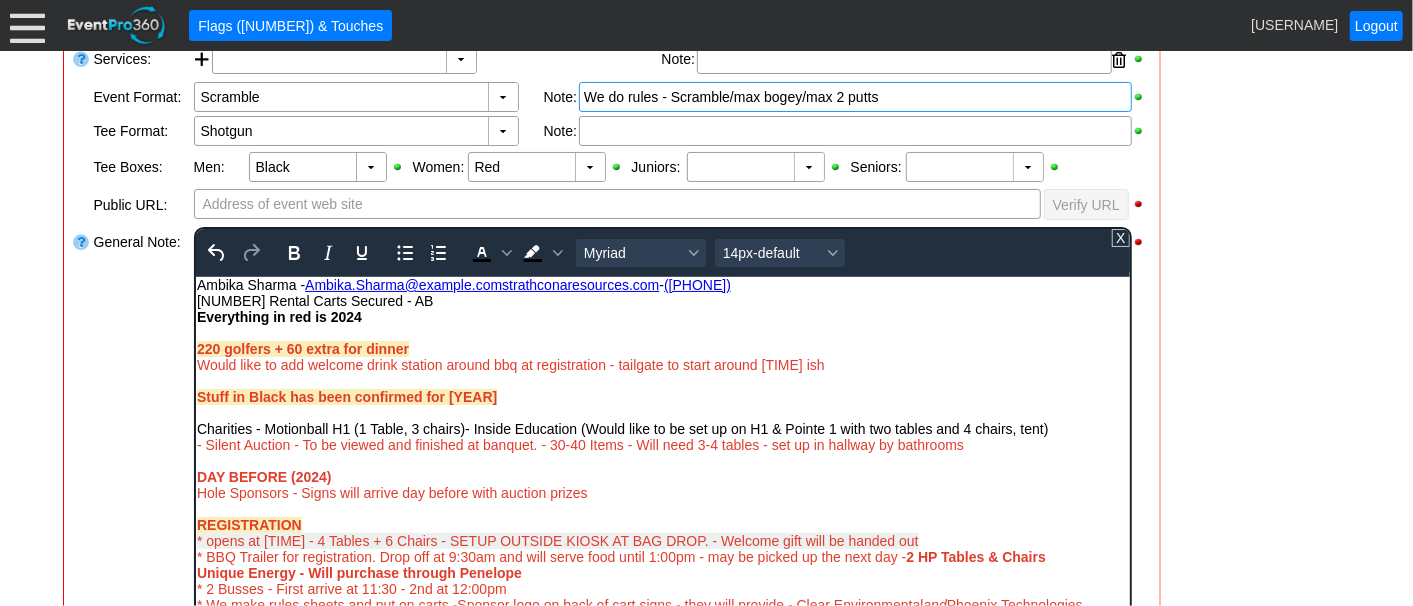 click on "Charities - Motionball H1 (1 Table, 3 chairs)- Inside Education (Would like to be set up on H1 & Pointe 1 with two tables and 4 chairs, tent)" at bounding box center (622, 428) 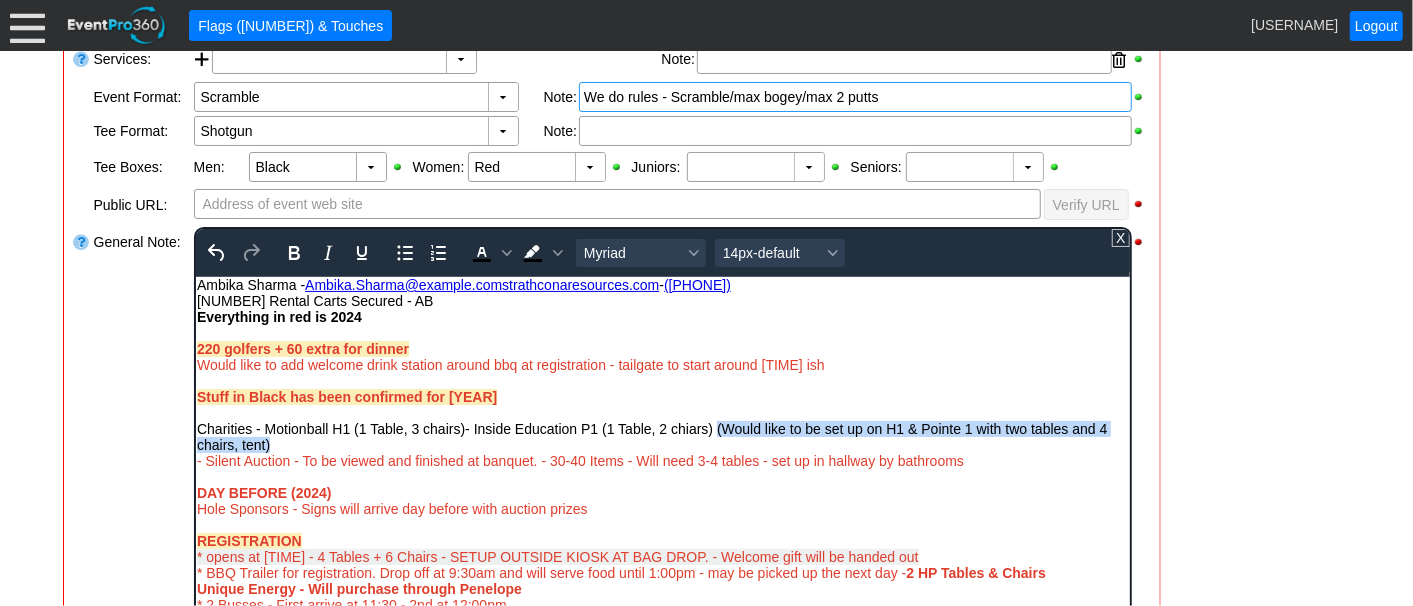 drag, startPoint x: 719, startPoint y: 432, endPoint x: 784, endPoint y: 440, distance: 65.490456 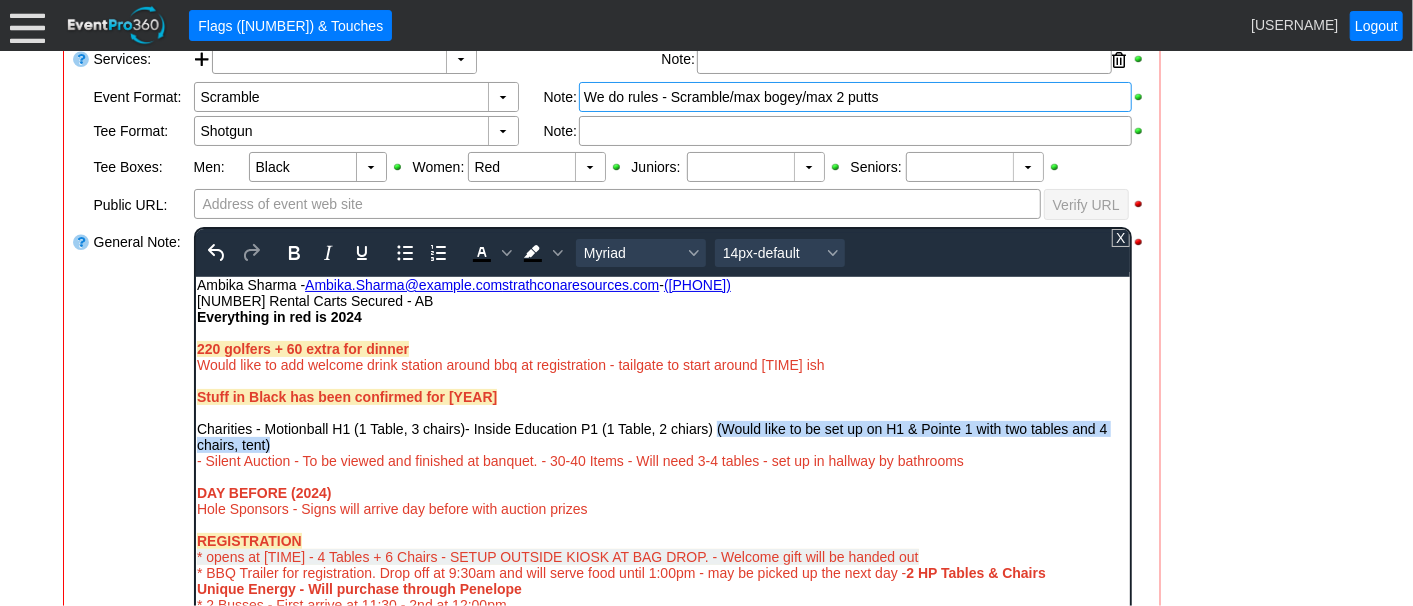 click on "Charities - Motionball H1 (1 Table, 3 chairs)- Inside Education P1 (1 Table, 2 chiars) (Would like to be set up on H1 & Pointe 1 with two tables and 4 chairs, tent) - Silent Auction - To be viewed and finished at banquet. - 30-40 Items - Will need 3-4 tables - set up in hallway by bathrooms" at bounding box center (662, 444) 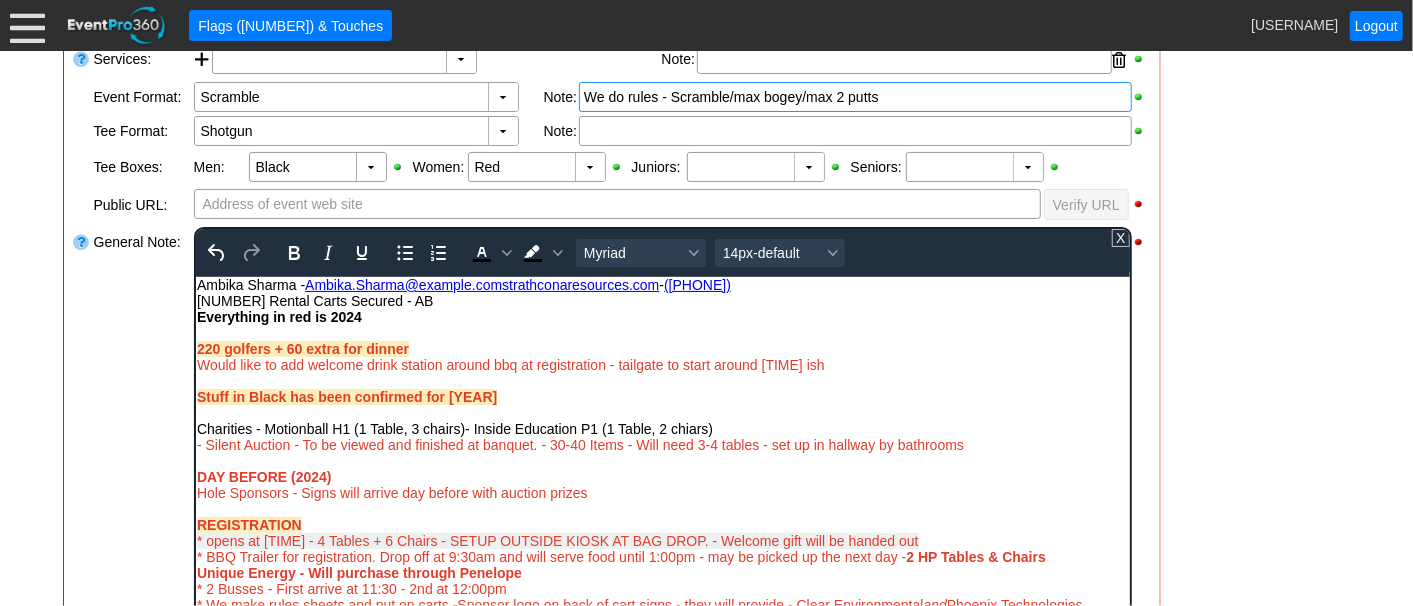 click on "Charities - Motionball H1 (1 Table, 3 chairs)- Inside Education P1 (1 Table, 2 chiars)" at bounding box center (454, 428) 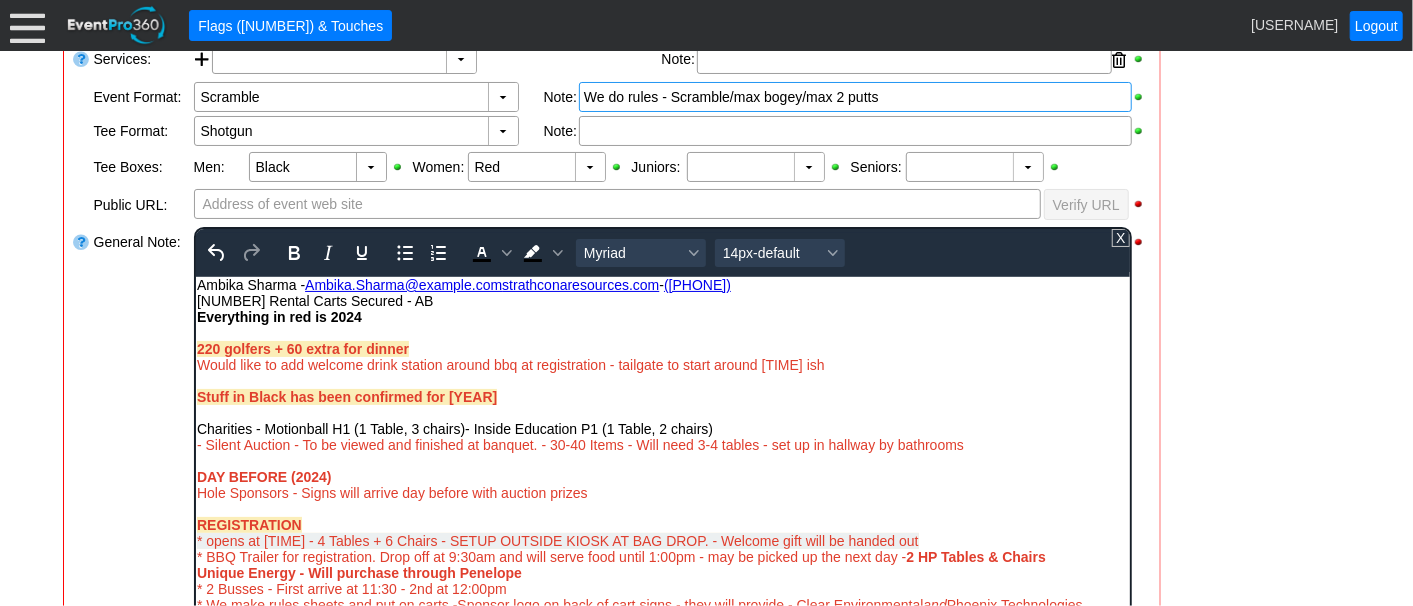 click on "Charities - Motionball H1 (1 Table, 3 chairs)- Inside Education P1 (1 Table, 2 chairs)  - Silent Auction - To be viewed and finished at banquet. - 30-40 Items - Will need 3-4 tables - set up in hallway by bathrooms" at bounding box center [662, 436] 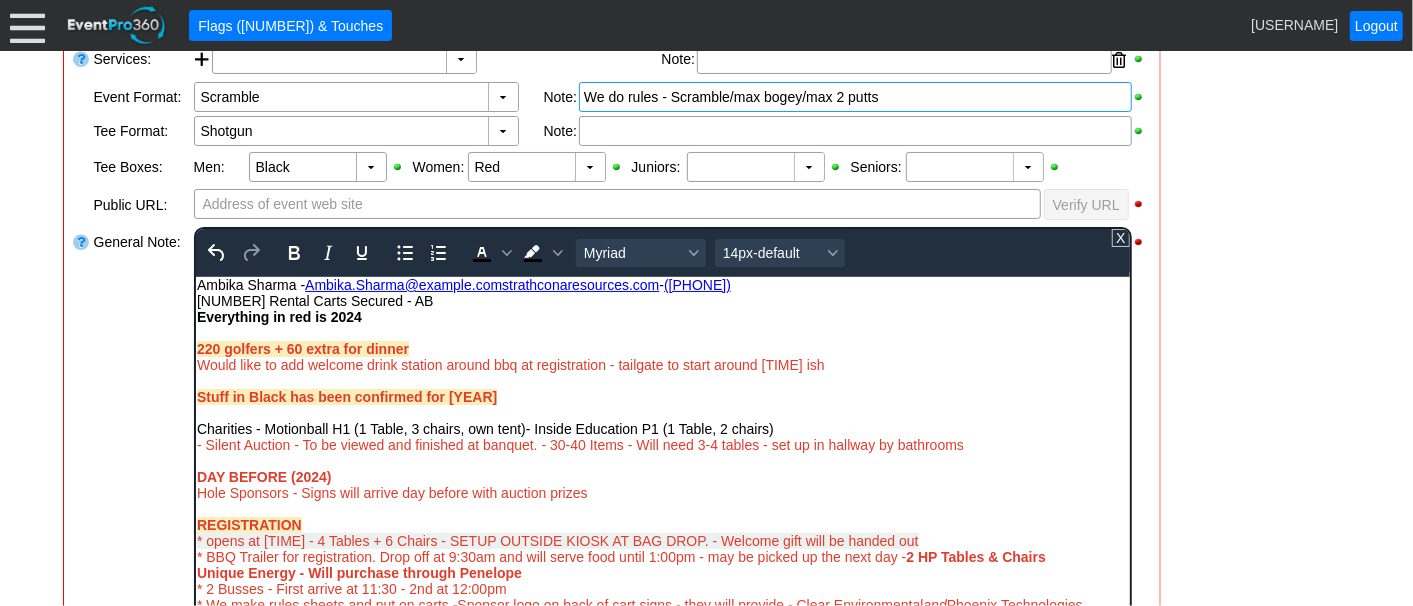 click on "Charities - Motionball H1 (1 Table, 3 chairs, own tent)- Inside Education P1 (1 Table, 2 chairs)" at bounding box center (484, 428) 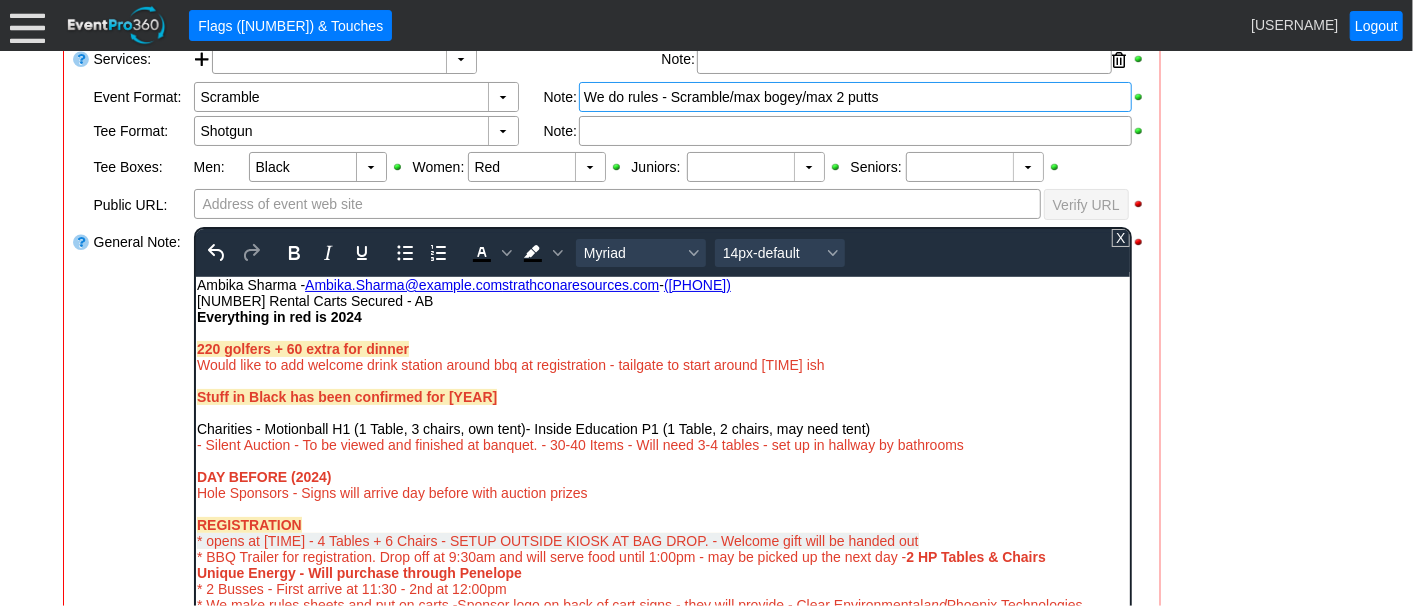 click on "General Note:" at bounding box center [142, 477] 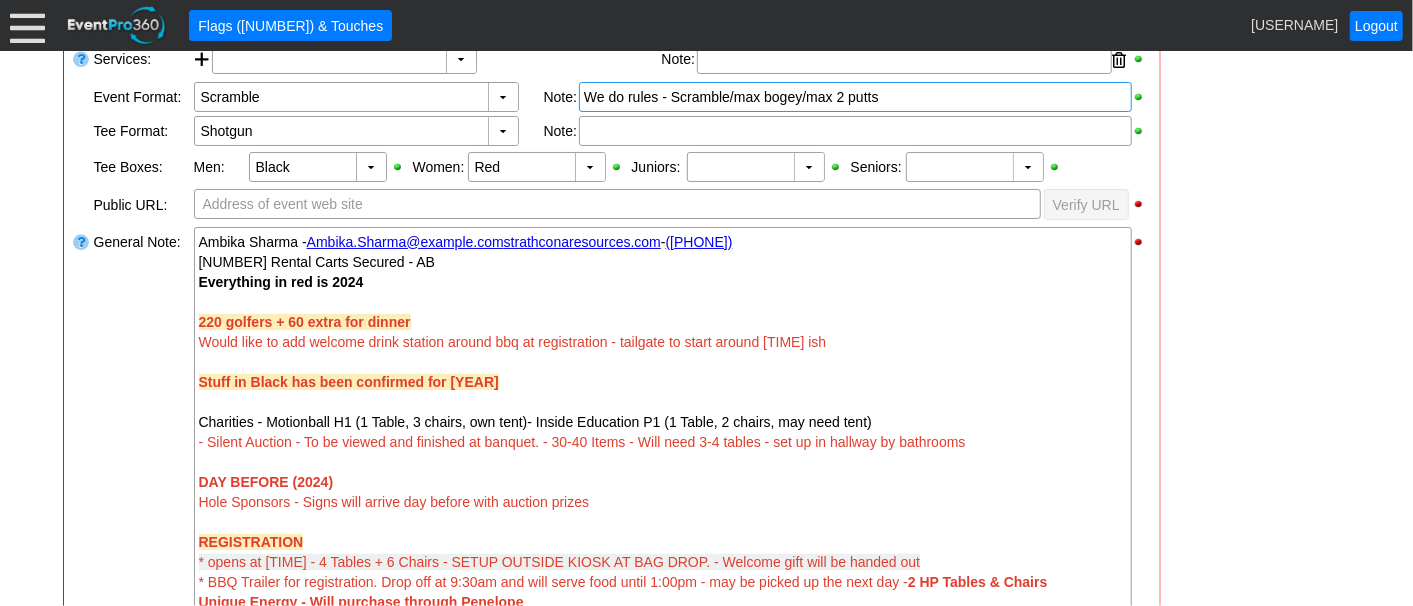 click on "- General Information
▼
Loading....
Remove all highlights
Facility:
▼ Χ Heritage Pointe Golf Club
Event Type:
▼ Χ Corporate Tournament
Course:
▼ Χ 27 Holes
1:30pm-9:00pm
Select time" at bounding box center [707, 967] 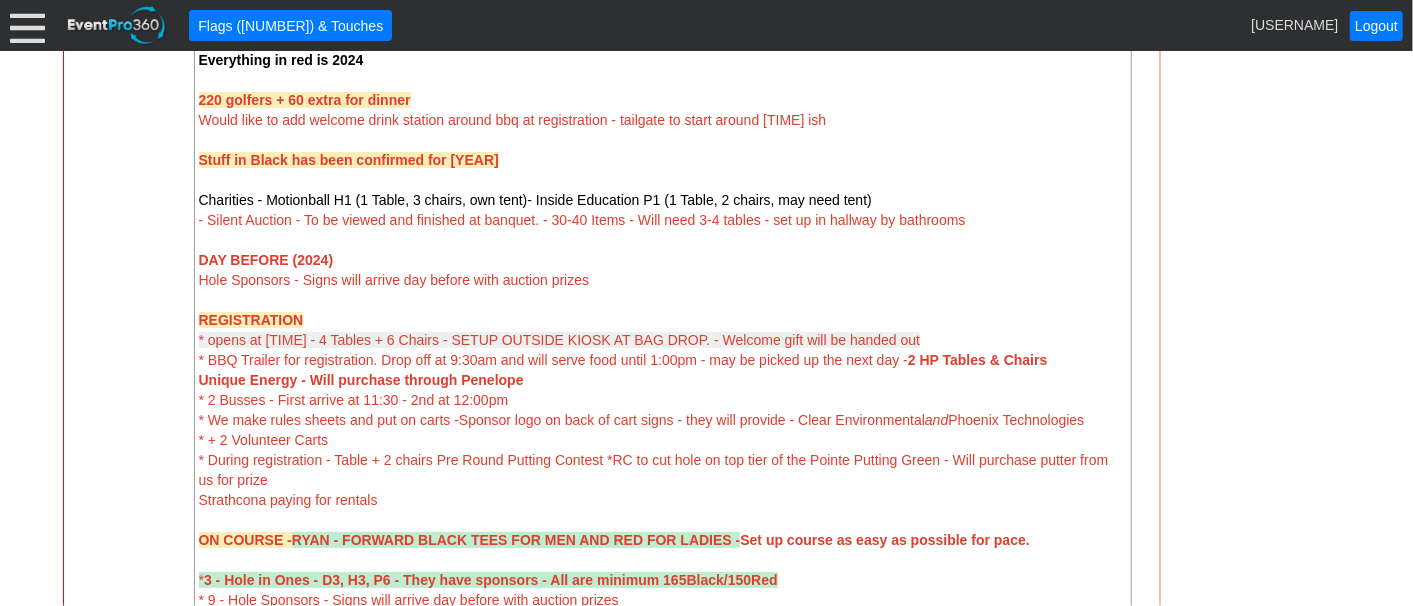 scroll, scrollTop: 677, scrollLeft: 0, axis: vertical 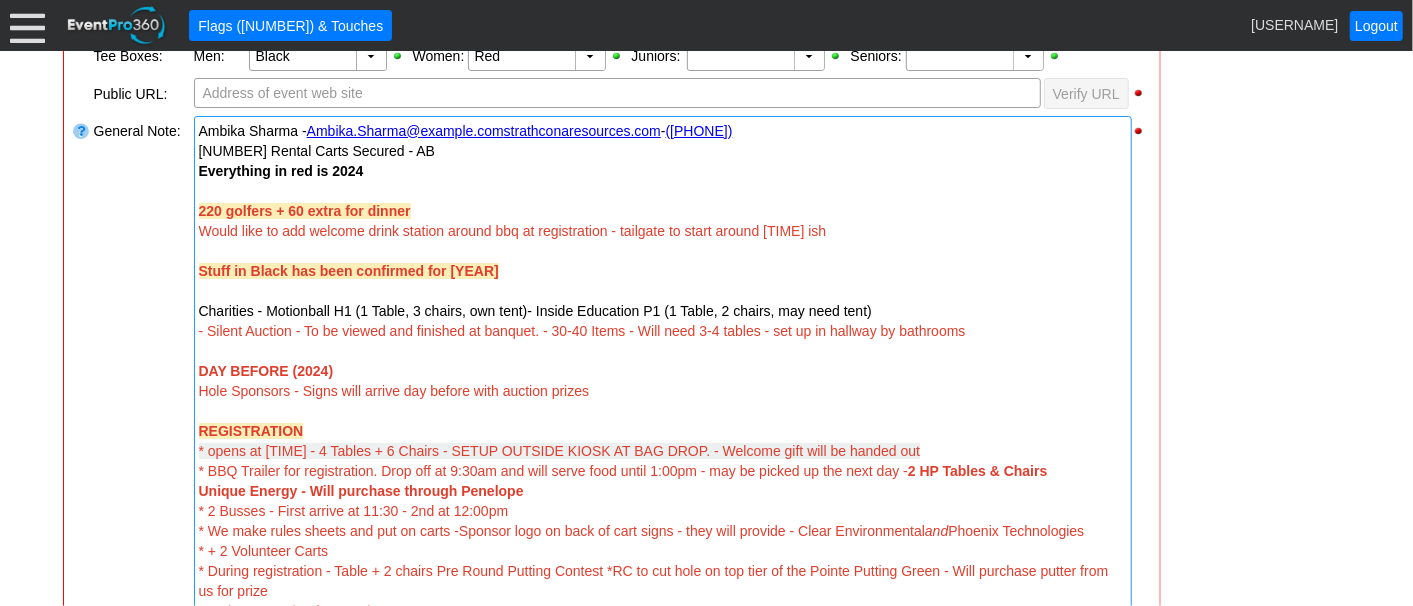 click on "DAY BEFORE (2024)" at bounding box center (266, 371) 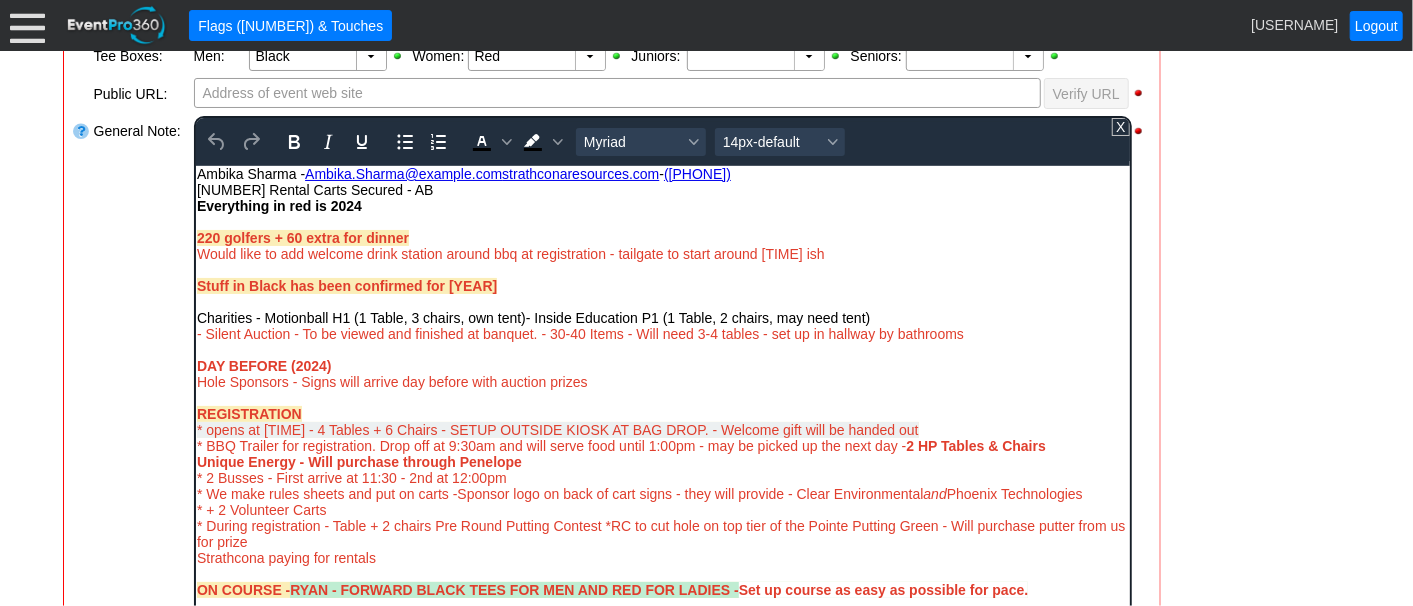 scroll, scrollTop: 0, scrollLeft: 0, axis: both 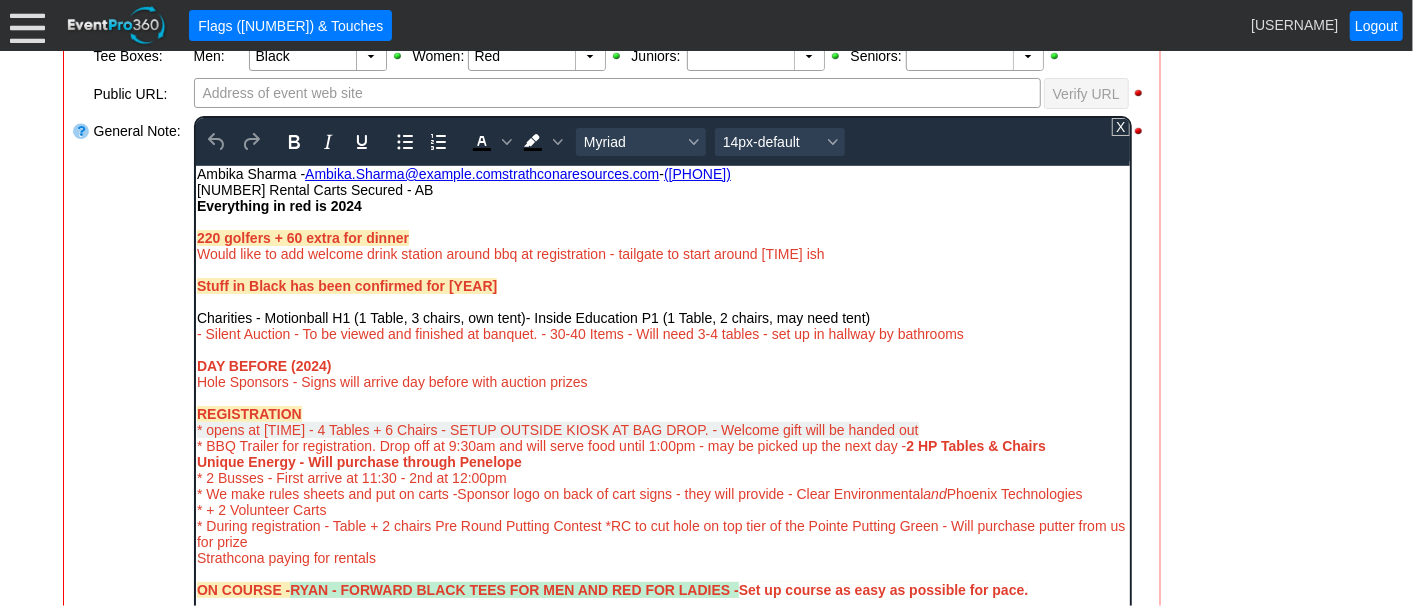 click on "DAY BEFORE (2024)" at bounding box center [263, 365] 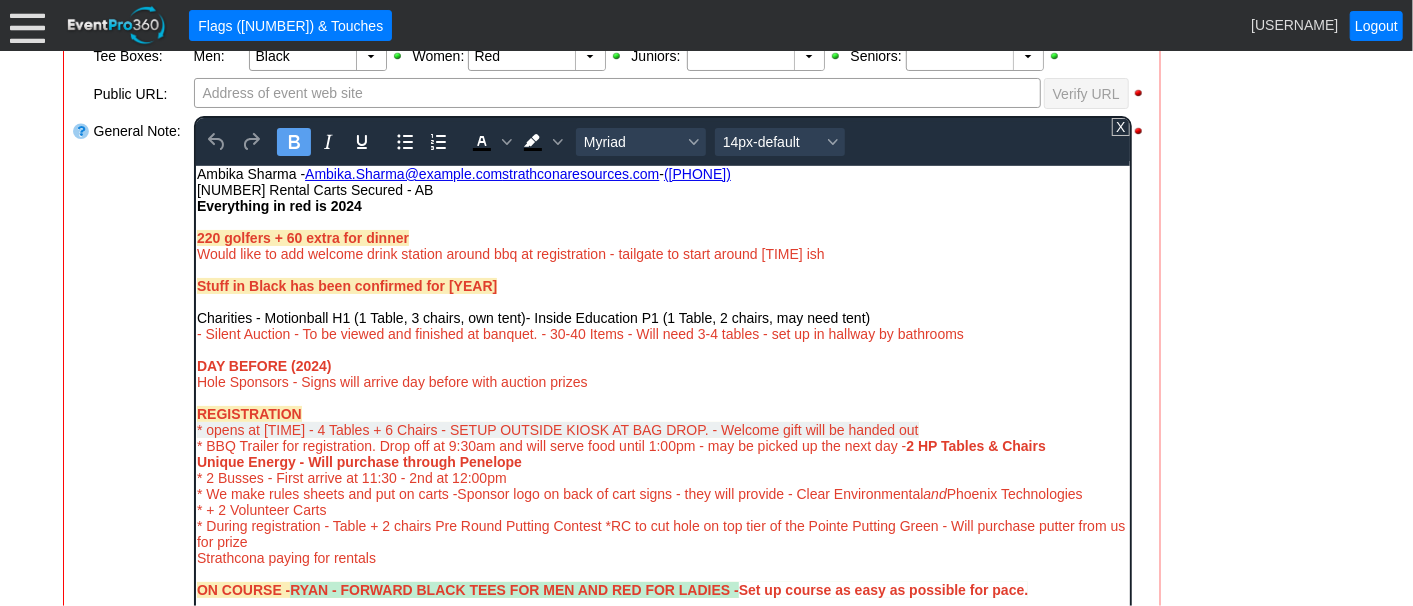 type 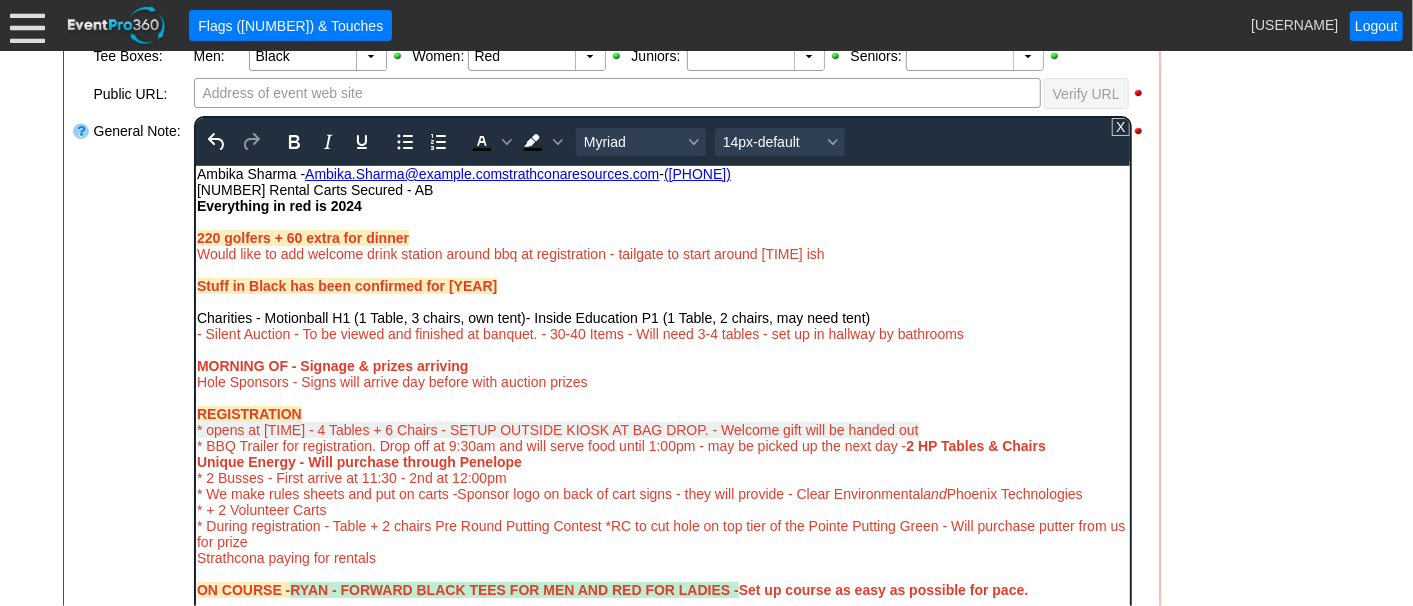 click on "Hole Sponsors - Signs will arrive day before with auction prizes" at bounding box center [662, 381] 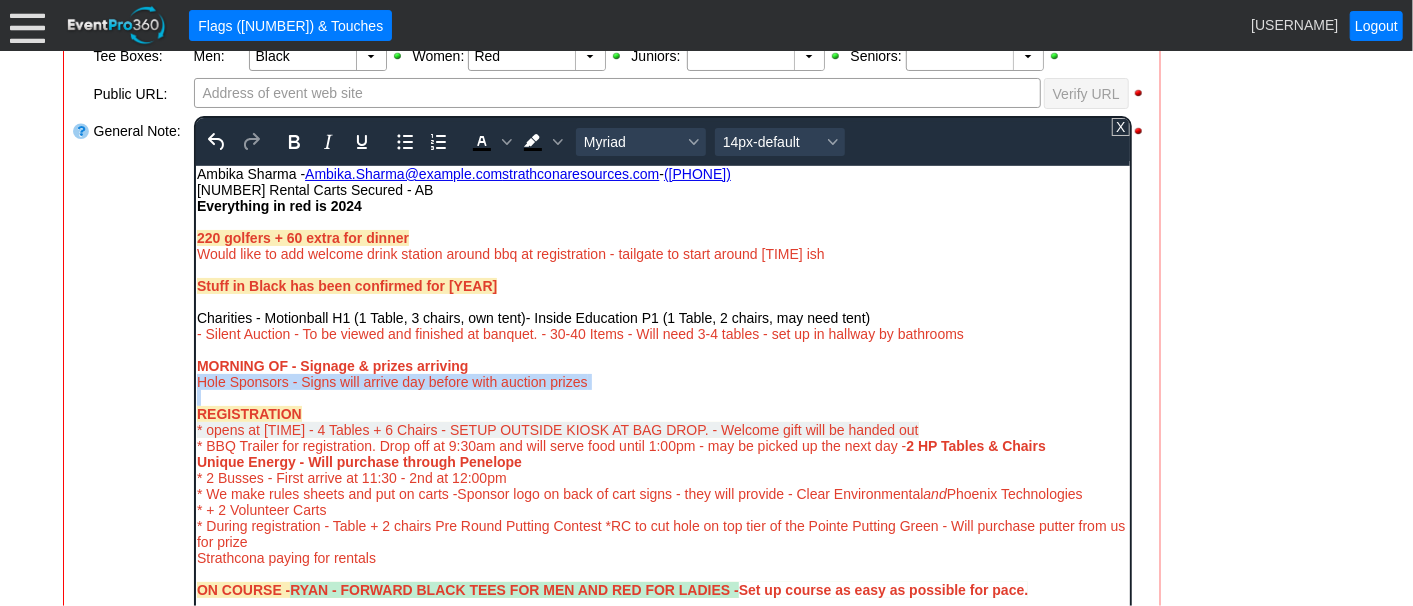 drag, startPoint x: 597, startPoint y: 393, endPoint x: 197, endPoint y: 383, distance: 400.12497 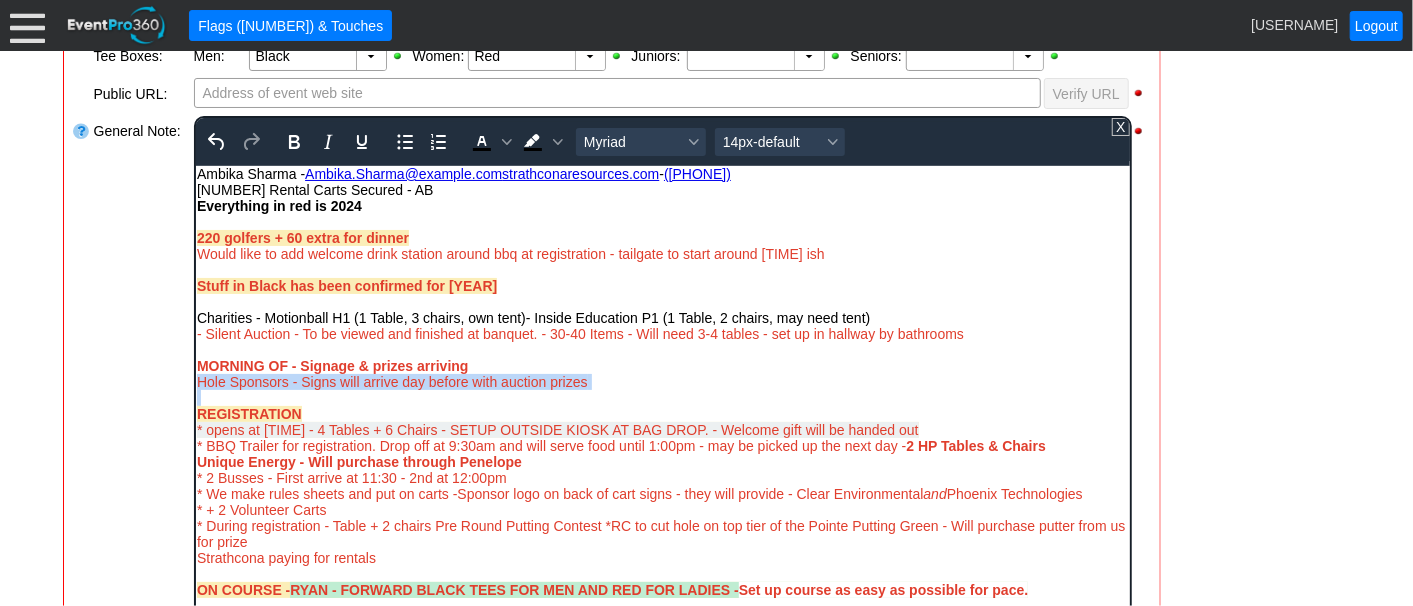 click on "Stuff in Black has been confirmed for 2024 Charities - Motionball H1 (1 Table, 3 chairs, own tent)- Inside Education P1 (1 Table, 2 chairs, may need tent)  - Silent Auction - To be viewed and finished at banquet. - 30-40 Items - Will need 3-4 tables - set up in hallway by bathrooms MORNING OF - Signage & prizes arriving﻿ Hole Sponsors - Signs will arrive day before with auction prizes  REGISTRATION * opens at 11:30am - 4 Tables + 6 Chairs - SETUP OUTSIDE KIOSK AT BAG DROP. - Welcome gift will be handed out  * BBQ Trailer for registration. Drop off at 9:30am and will serve food until 1:00pm - may be picked up the next day -  2 HP Tables & Chairs * Drink station set up close to BBQ - Unique Energy - Will purchase through Penelope * 2 Busses - First arrive at 11:30 - 2nd at 12:00pm * We make rules sheets and put on carts -Sponsor logo on back of cart signs - they will provide - Clear Environmental  and  Phoenix Technologies * + 2 Volunteer Carts * Strathcona paying for rentals ON COURSE -  *  BANQUET  -" at bounding box center [662, 765] 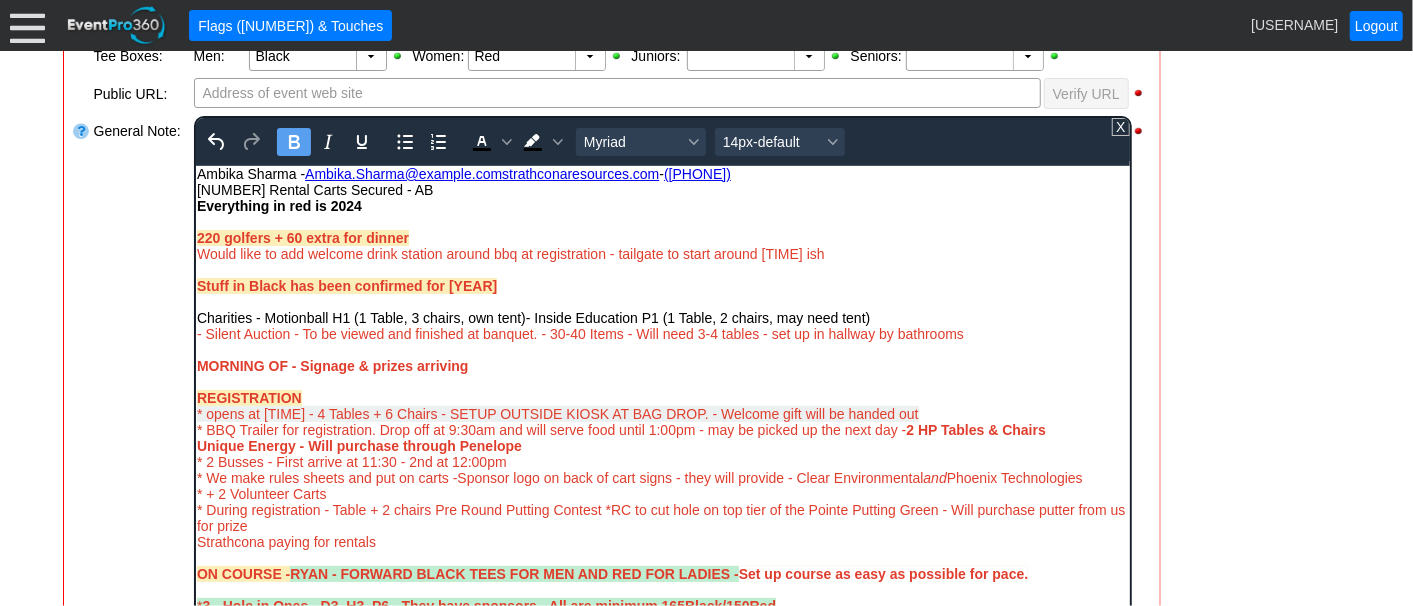 click on "MORNING OF - Signage & prizes arriving﻿" at bounding box center [331, 365] 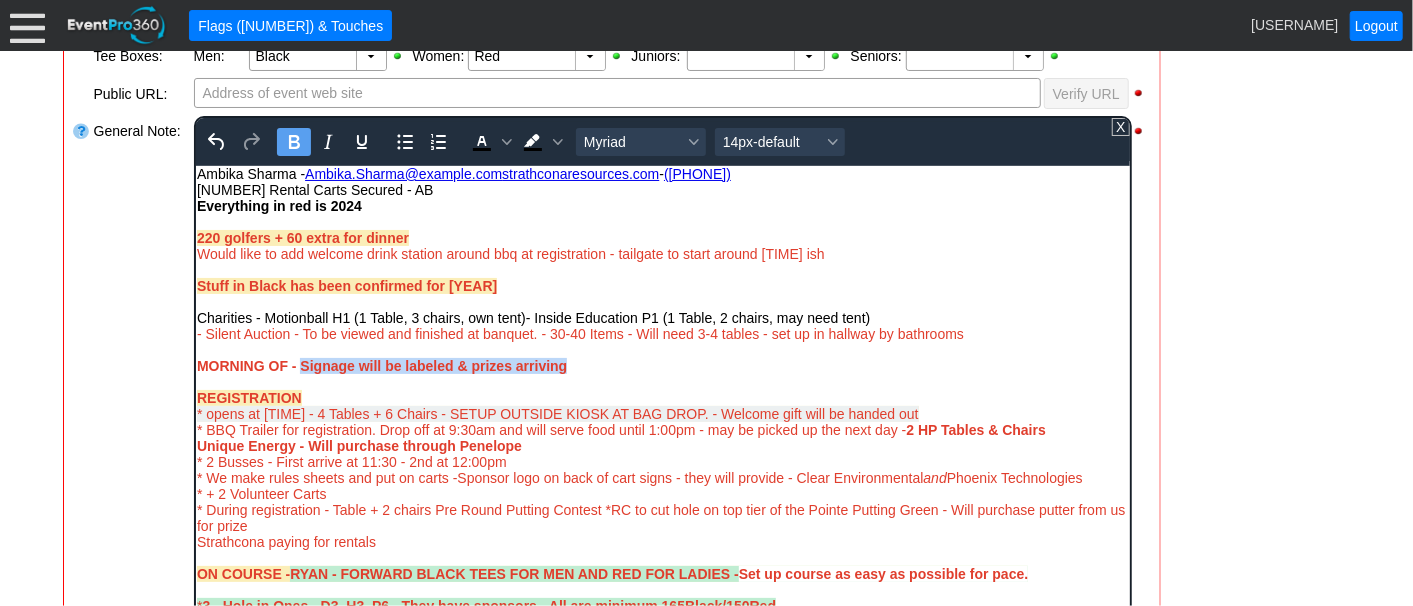 drag, startPoint x: 301, startPoint y: 366, endPoint x: 581, endPoint y: 369, distance: 280.01608 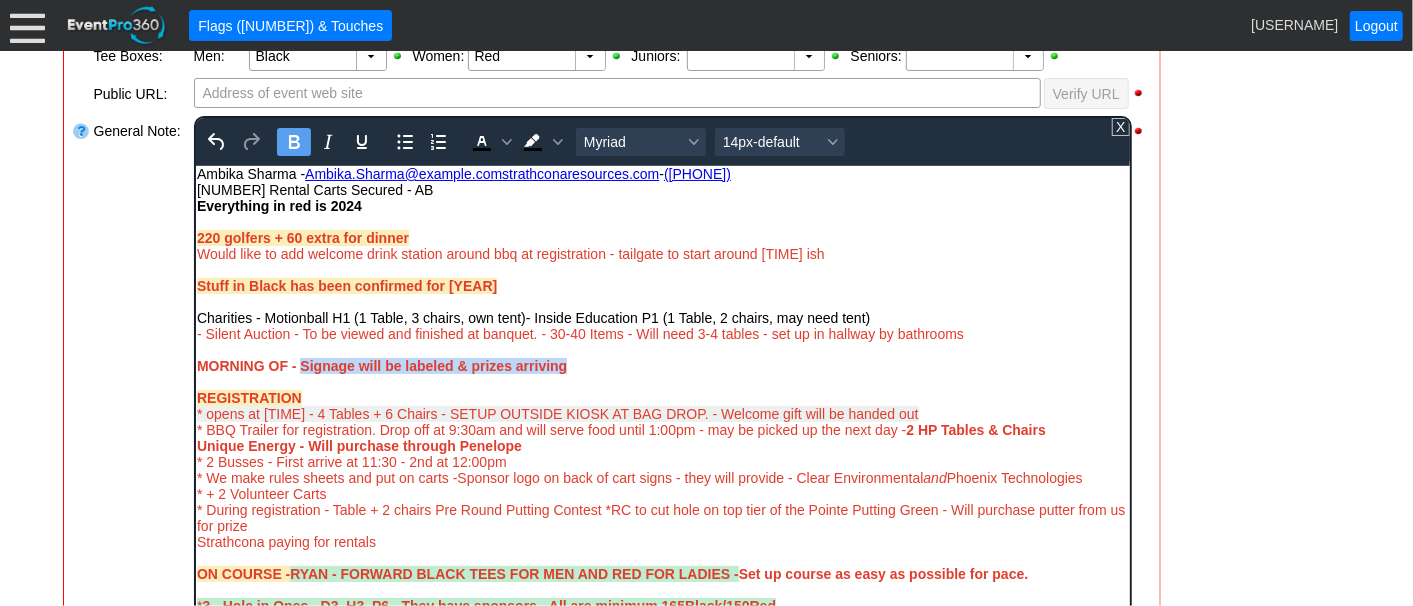 click on "MORNING OF - Signage will be labeled & prizes arriving﻿" at bounding box center [662, 365] 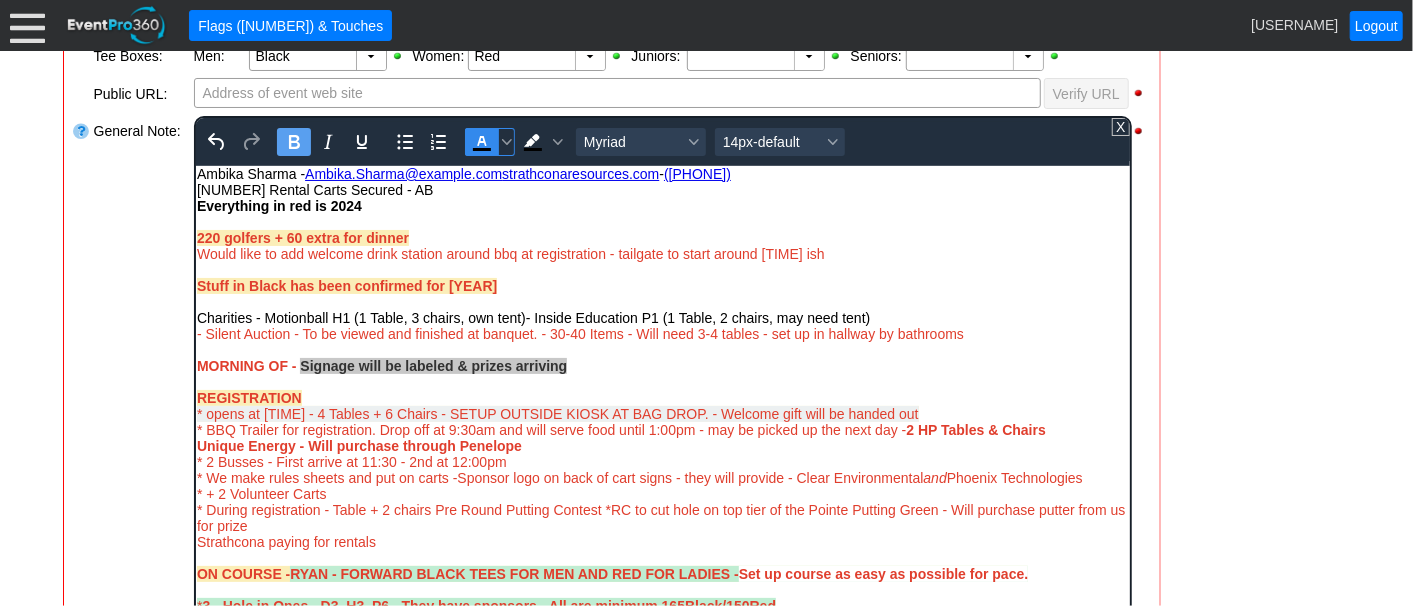click 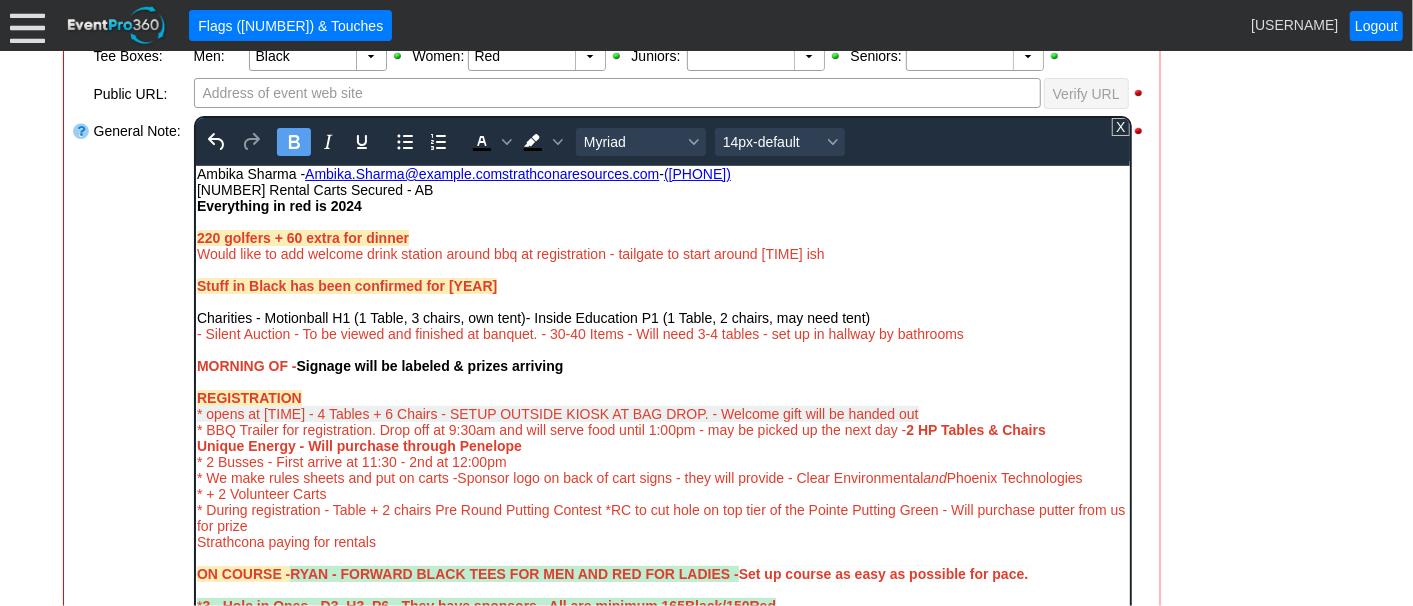 click 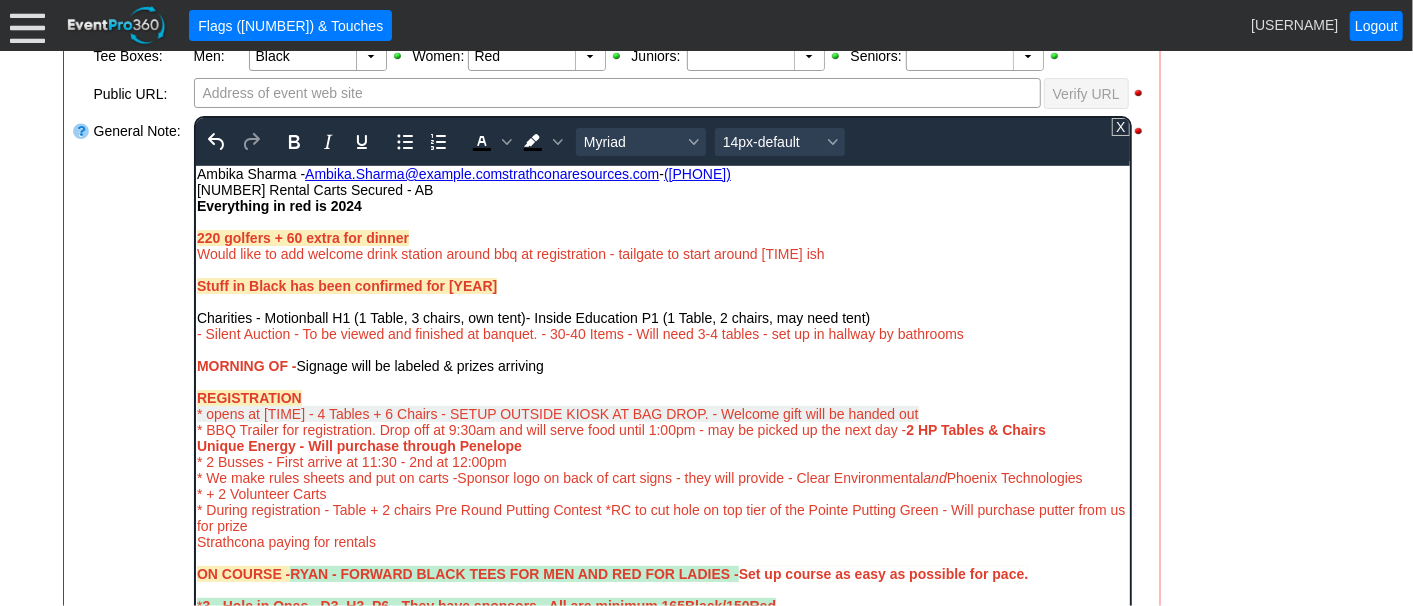 click at bounding box center [662, 381] 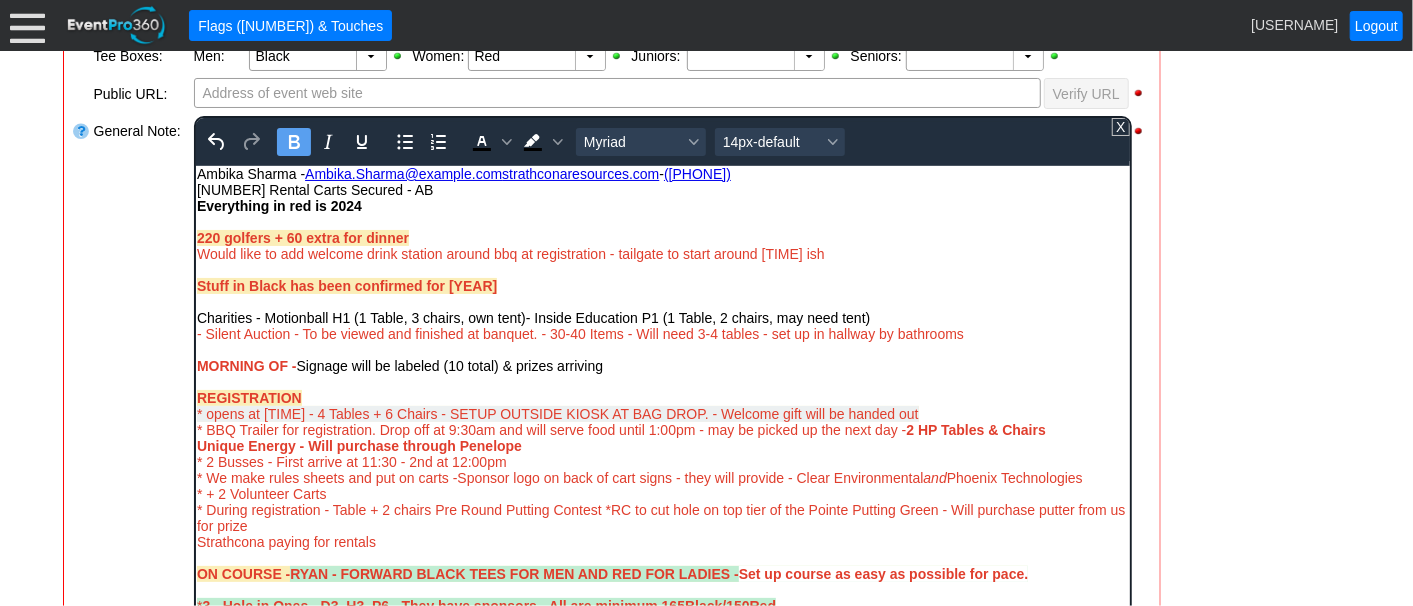 drag, startPoint x: 198, startPoint y: 366, endPoint x: 301, endPoint y: 364, distance: 103.01942 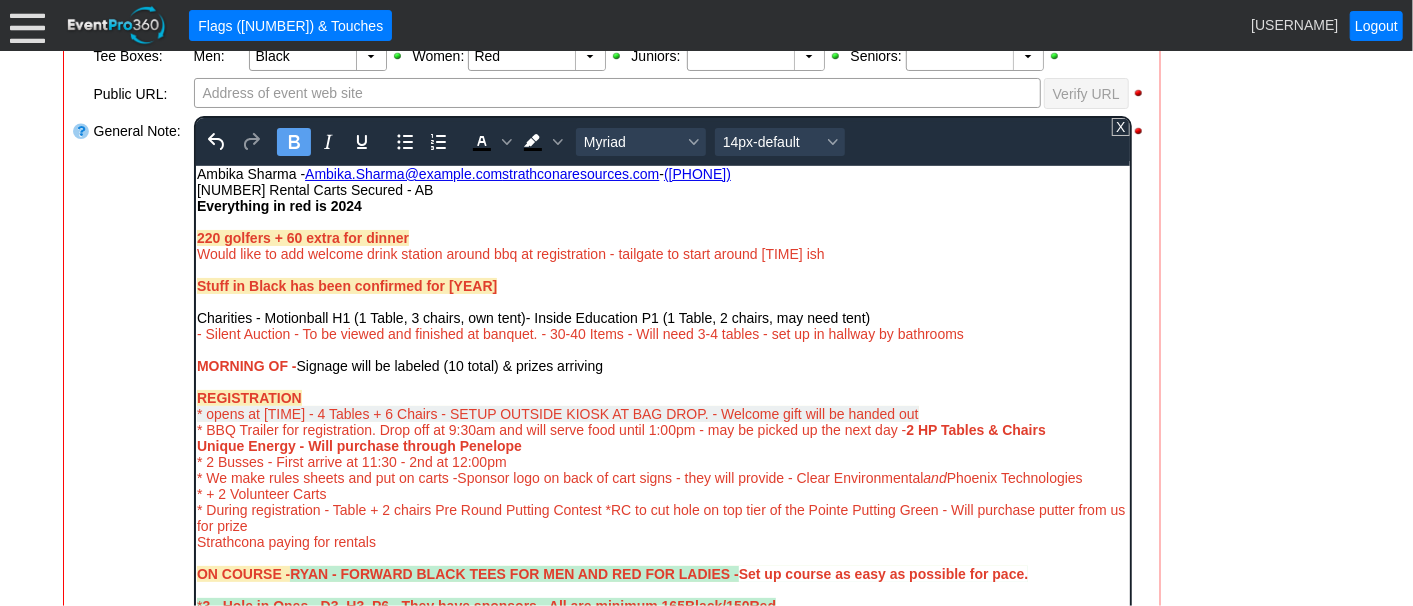 click on "MORNING OF -  Signage will be labeled (10 total) & prizes arriving﻿" at bounding box center [399, 365] 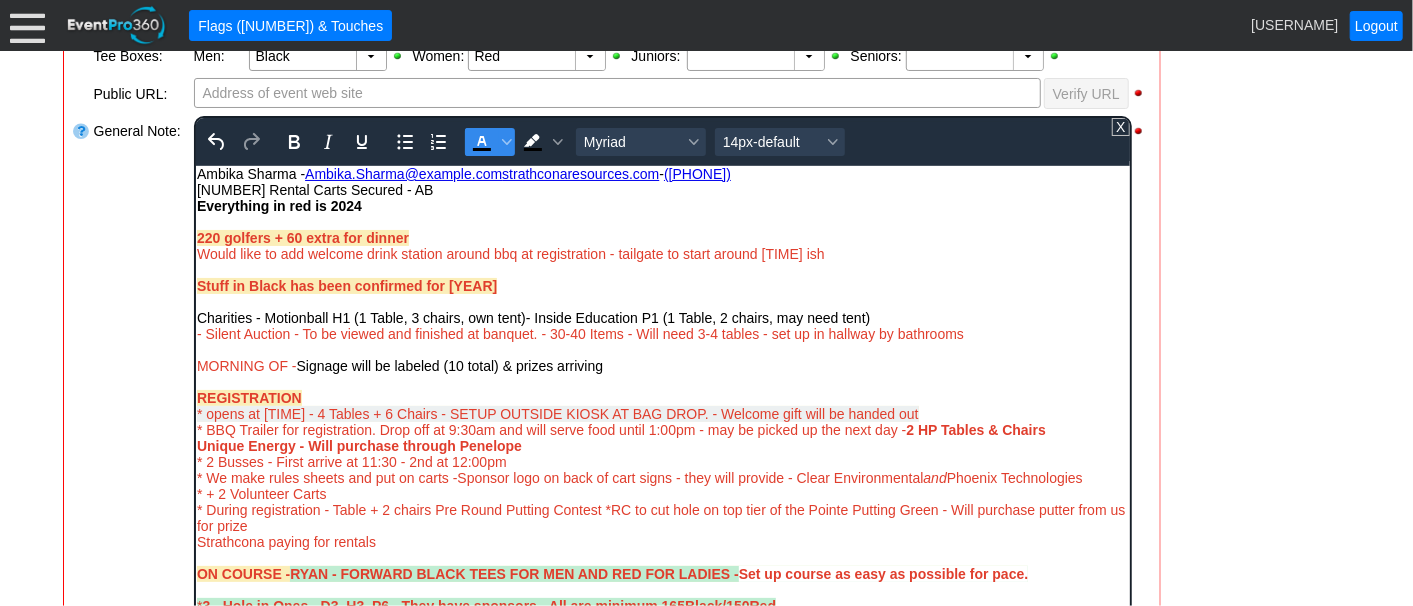click 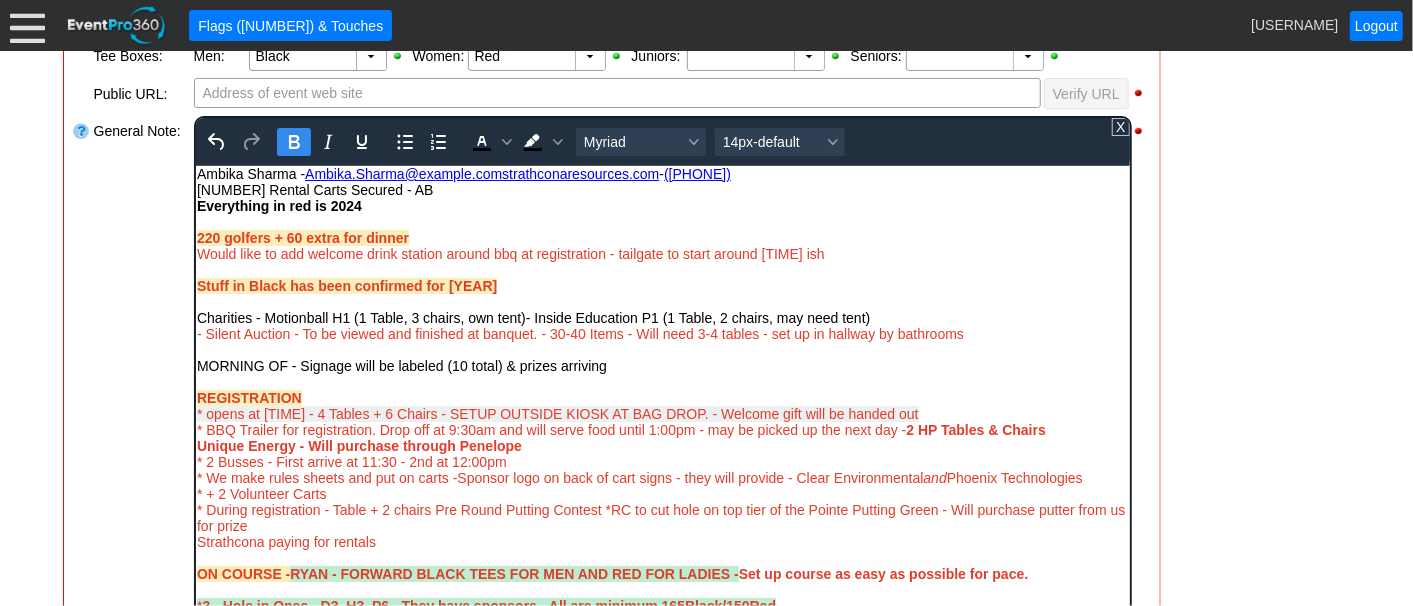 drag, startPoint x: 289, startPoint y: 139, endPoint x: 108, endPoint y: 7, distance: 224.0201 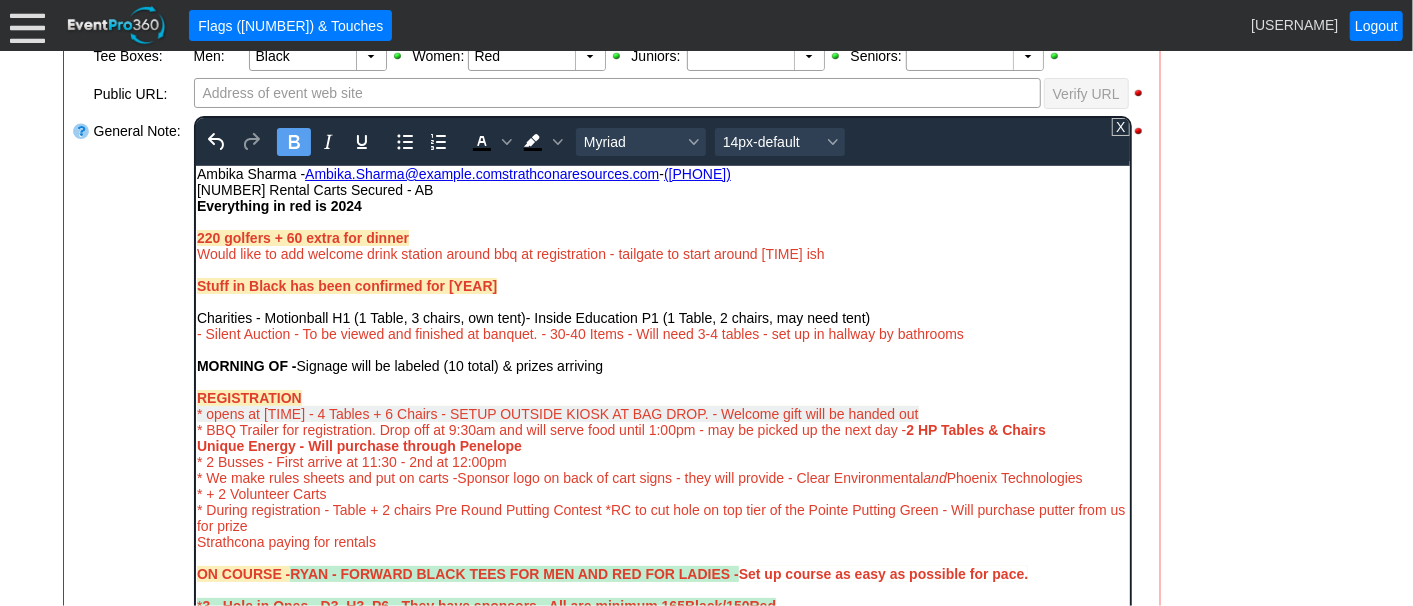 click on "REGISTRATION" at bounding box center [662, 397] 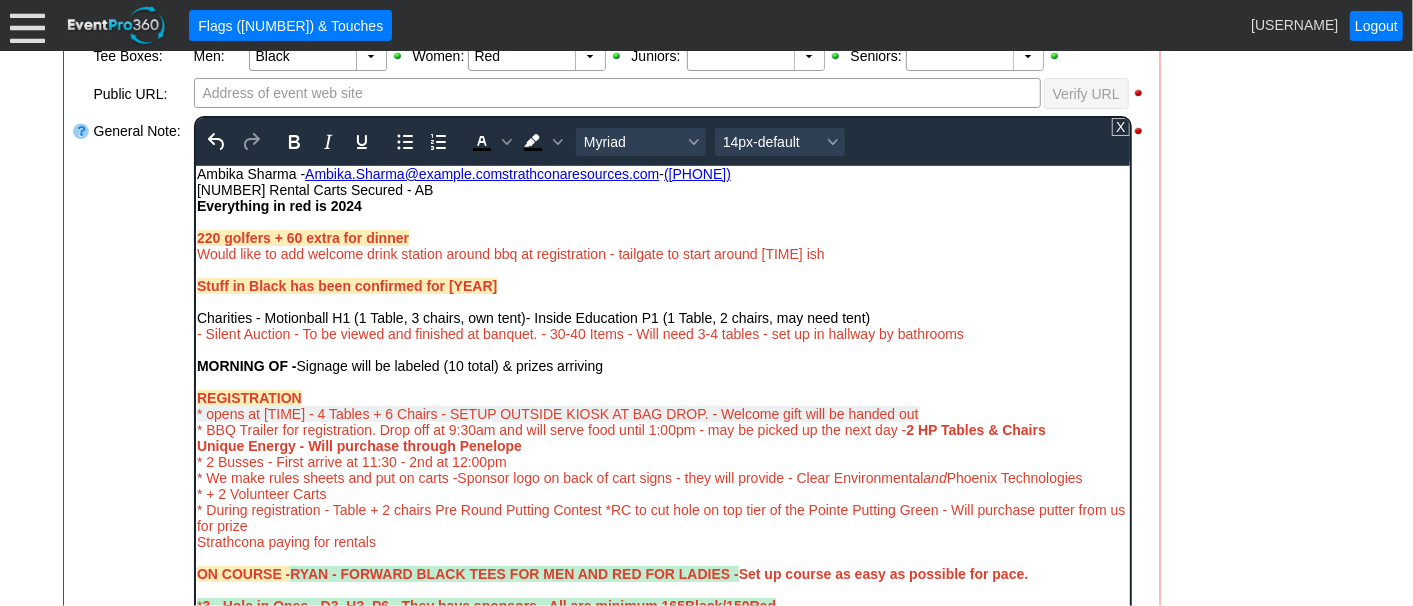 click on "MORNING OF -  Signage will be labeled (10 total) & prizes arriving﻿" at bounding box center [399, 365] 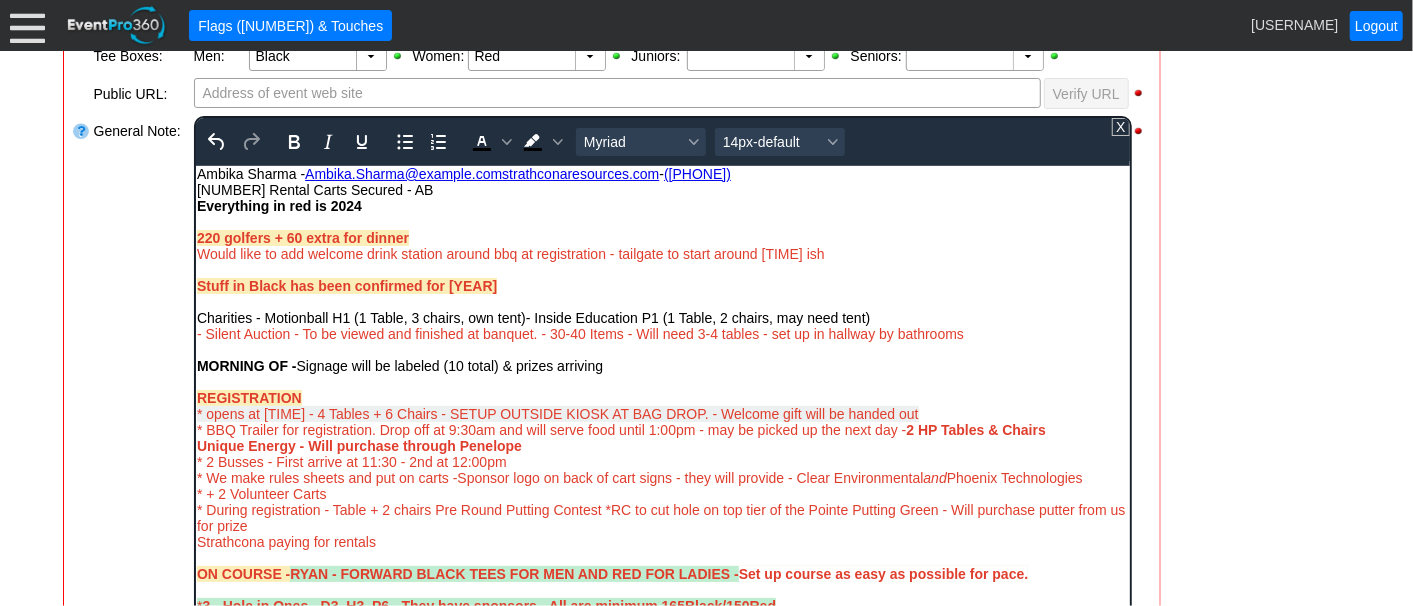 click on "MORNING OF -  Signage will be labeled (10 total) & prizes arriving﻿" at bounding box center (399, 365) 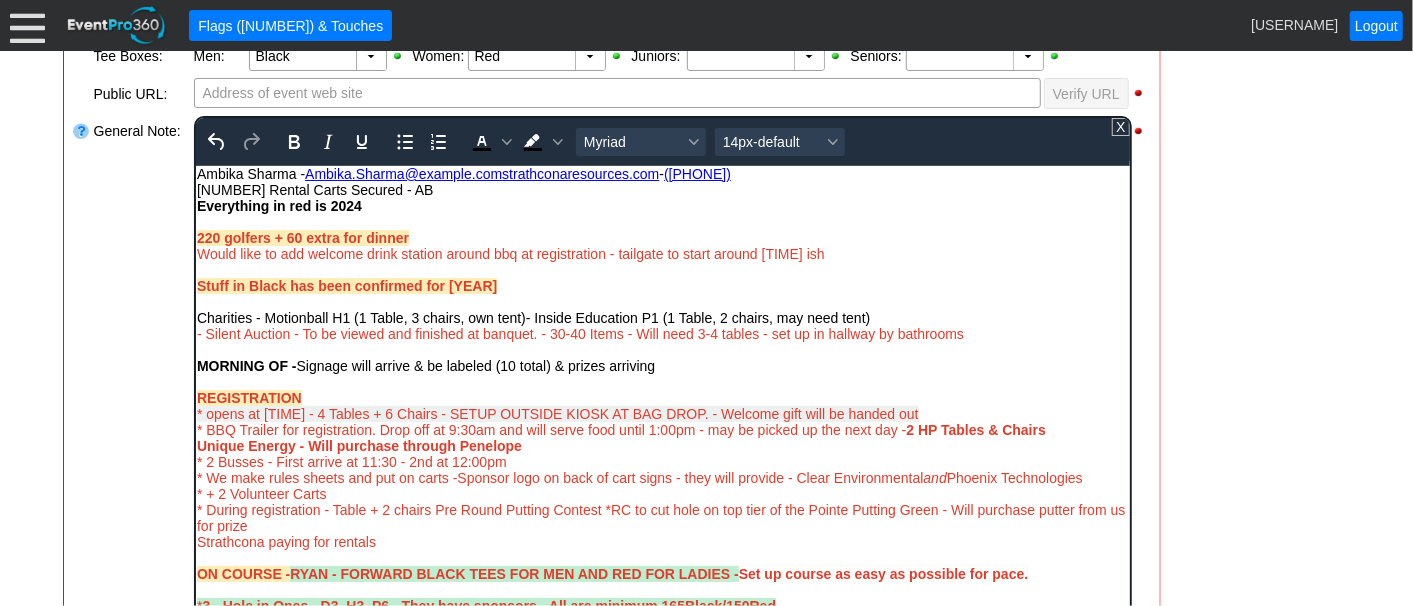 click on "General Note:" at bounding box center (142, 366) 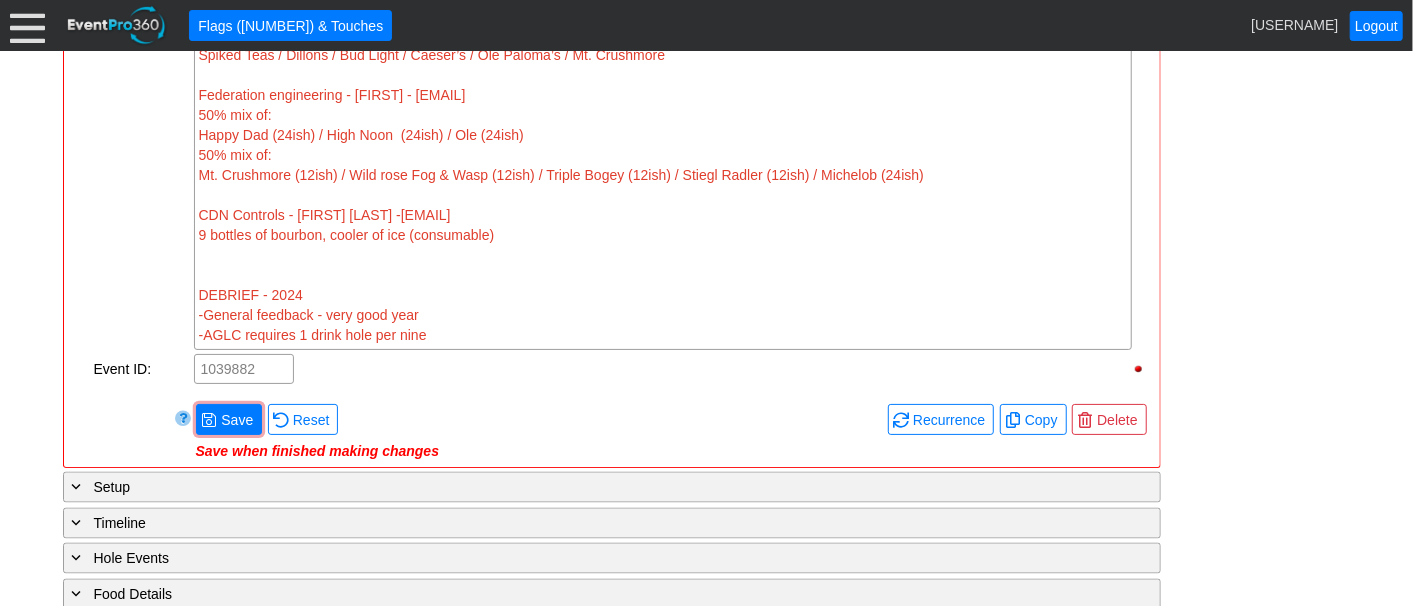 scroll, scrollTop: 1788, scrollLeft: 0, axis: vertical 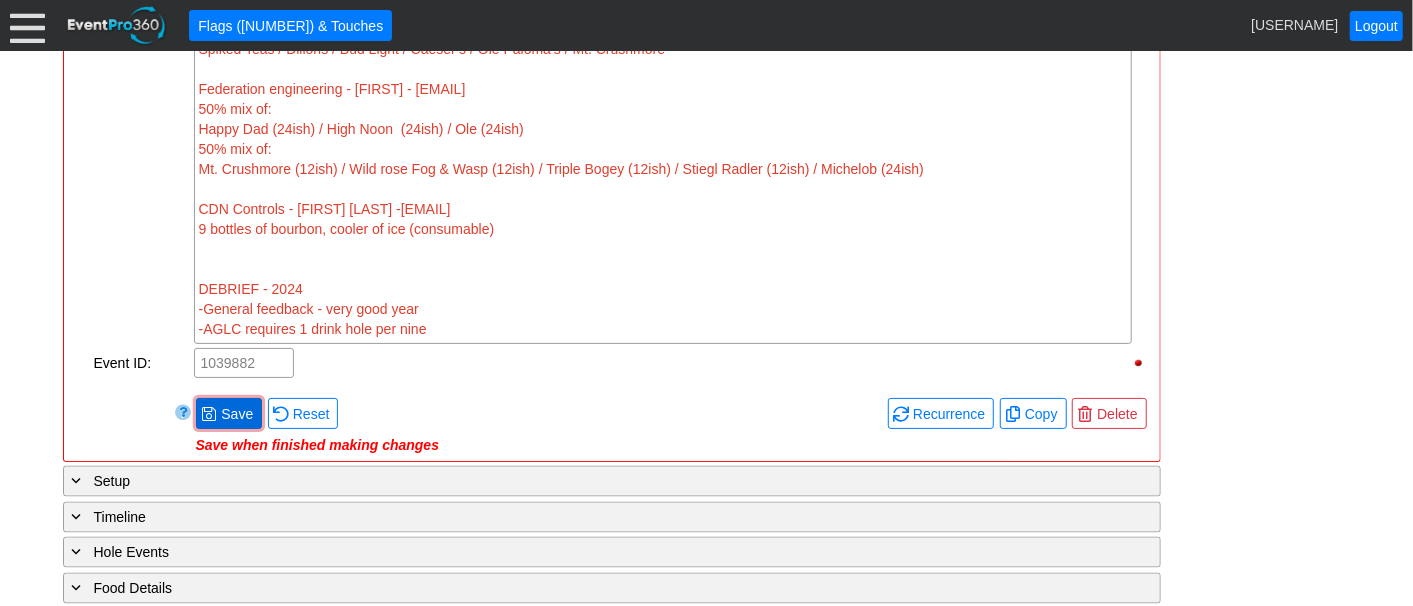 click on "Save" at bounding box center (237, 414) 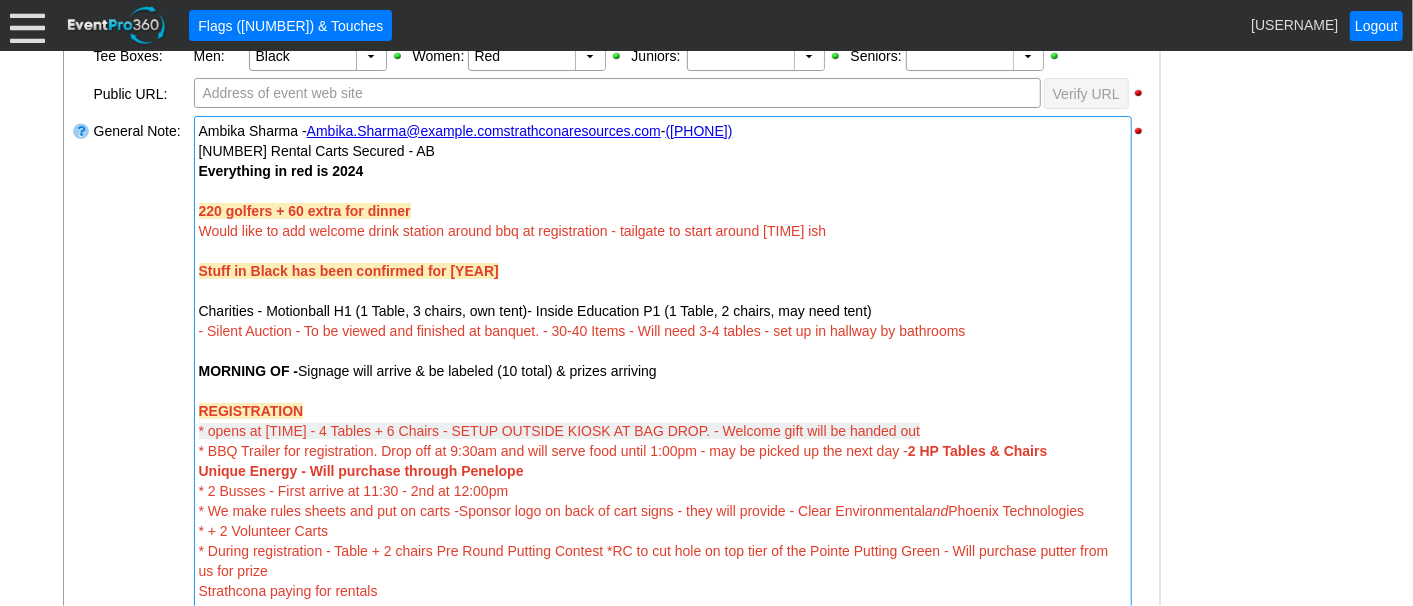 scroll, scrollTop: 788, scrollLeft: 0, axis: vertical 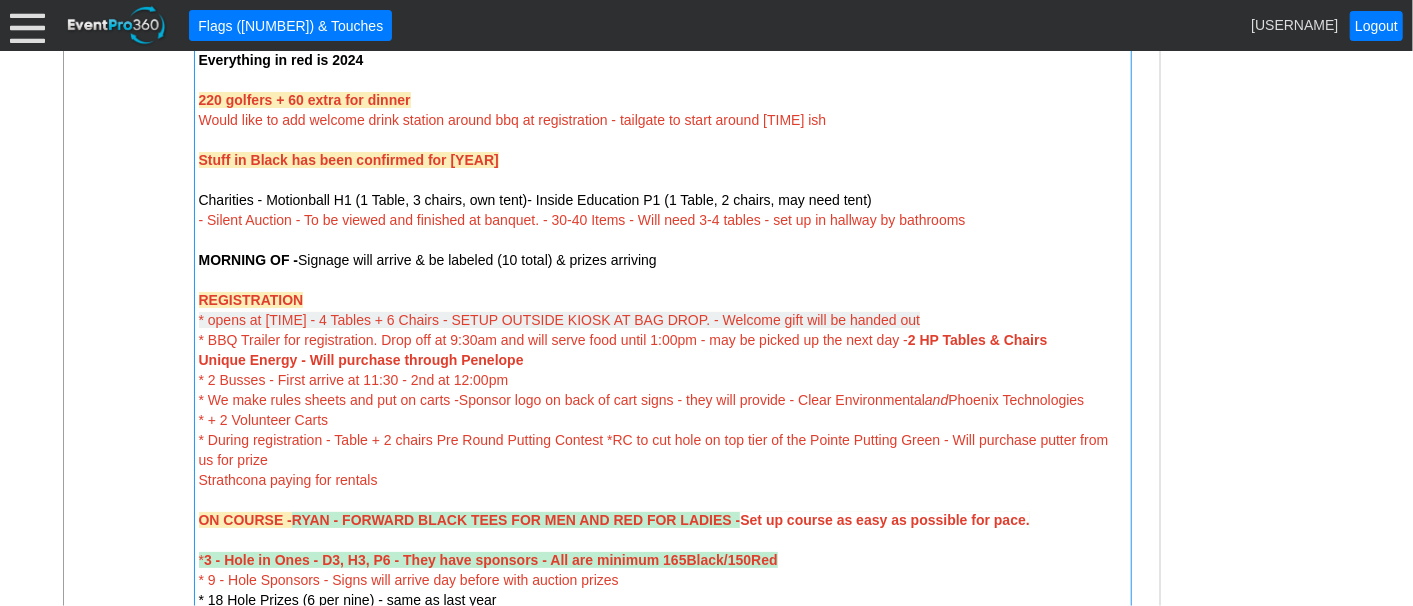 click on "REGISTRATION" at bounding box center (663, 300) 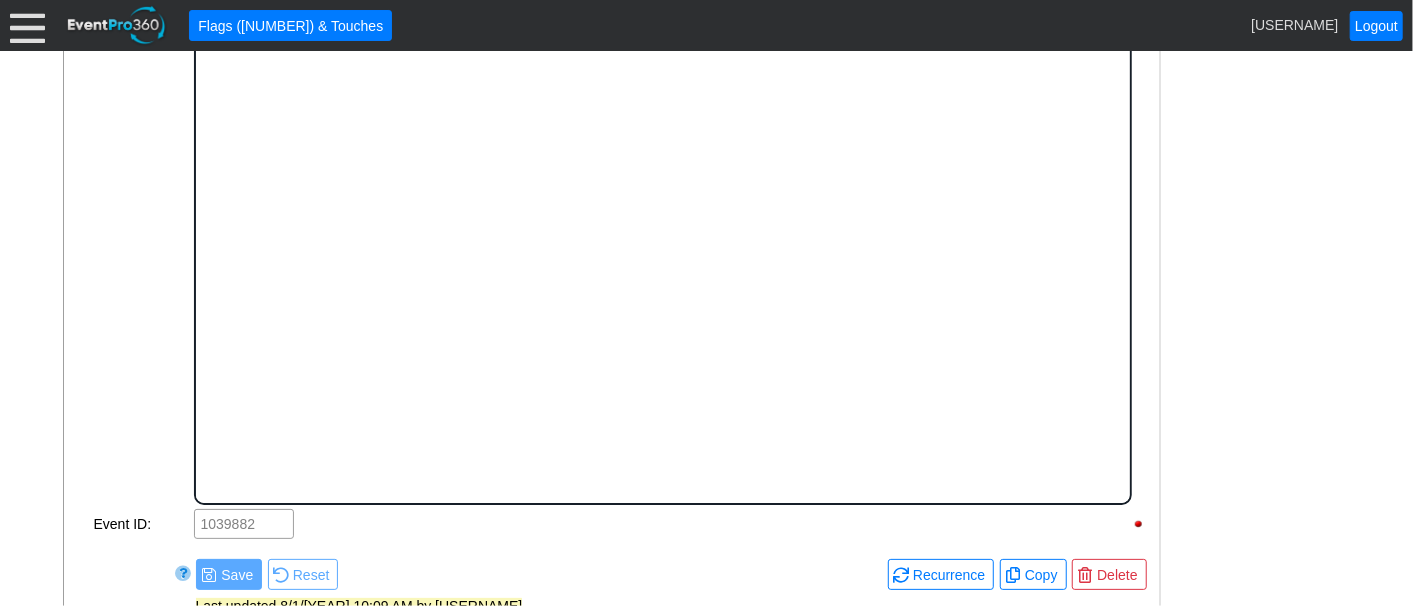 scroll, scrollTop: 0, scrollLeft: 0, axis: both 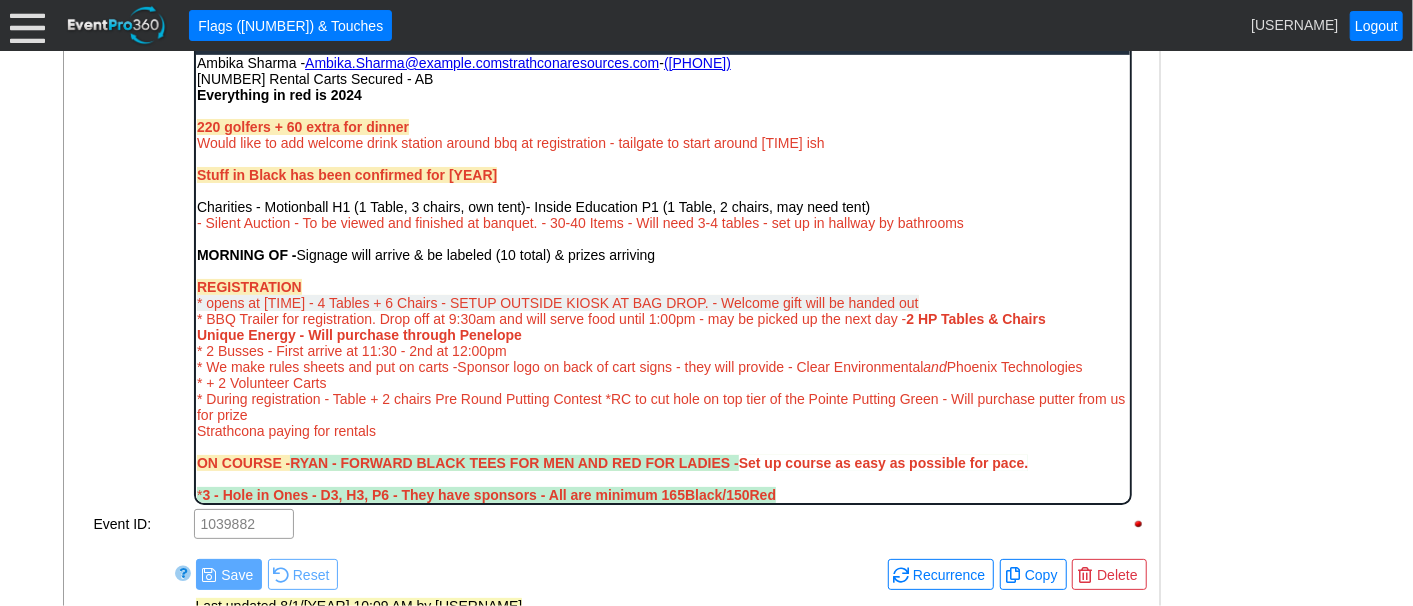 click on "REGISTRATION" at bounding box center [662, 286] 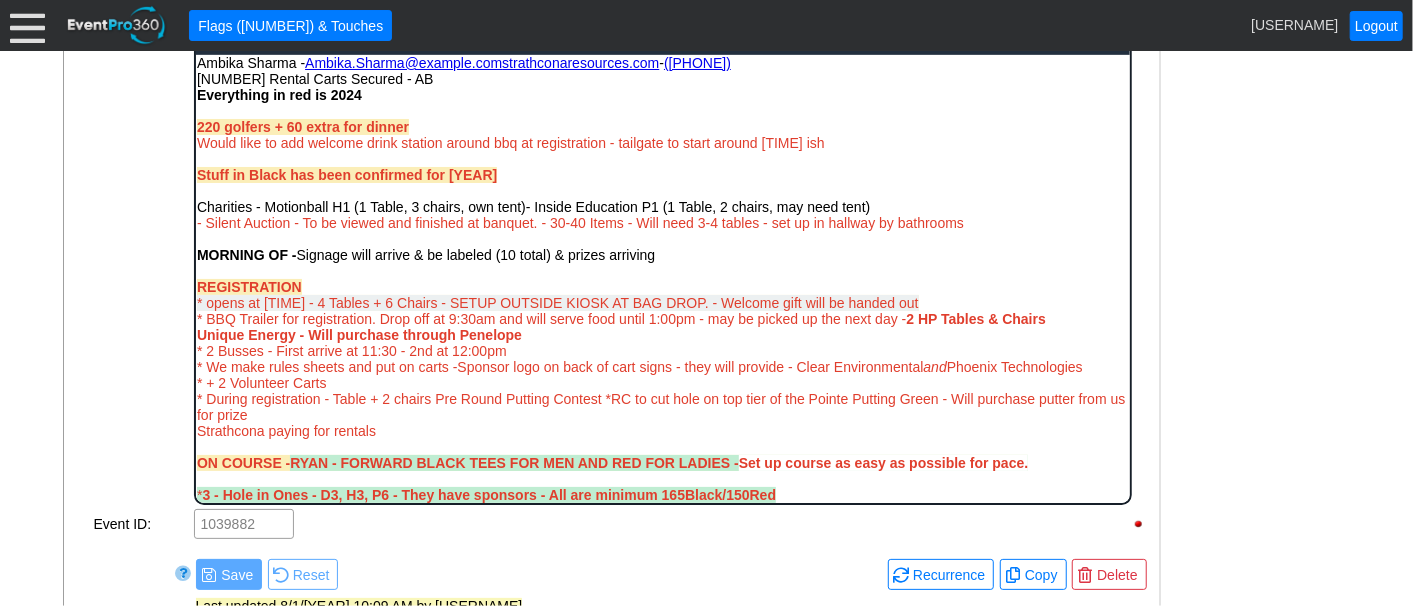 type 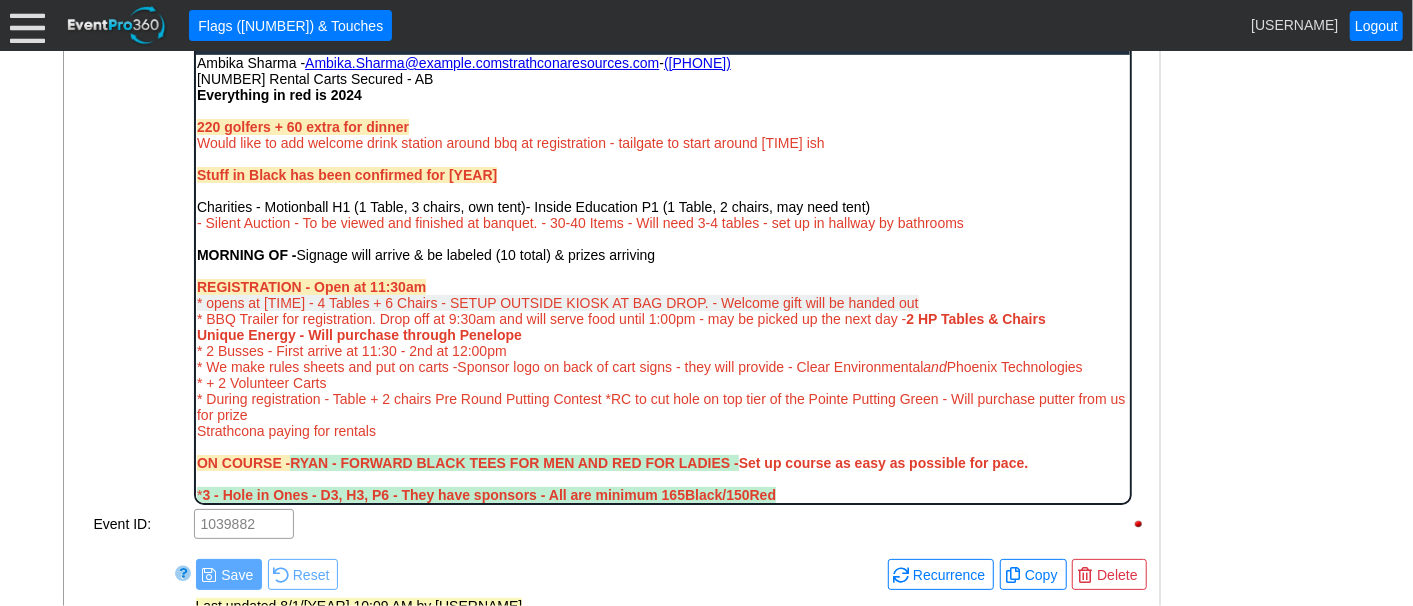 click on "* opens at 11:30am - 4 Tables + 6 Chairs - SETUP OUTSIDE KIOSK AT BAG DROP. - Welcome gift will be handed out" at bounding box center [557, 302] 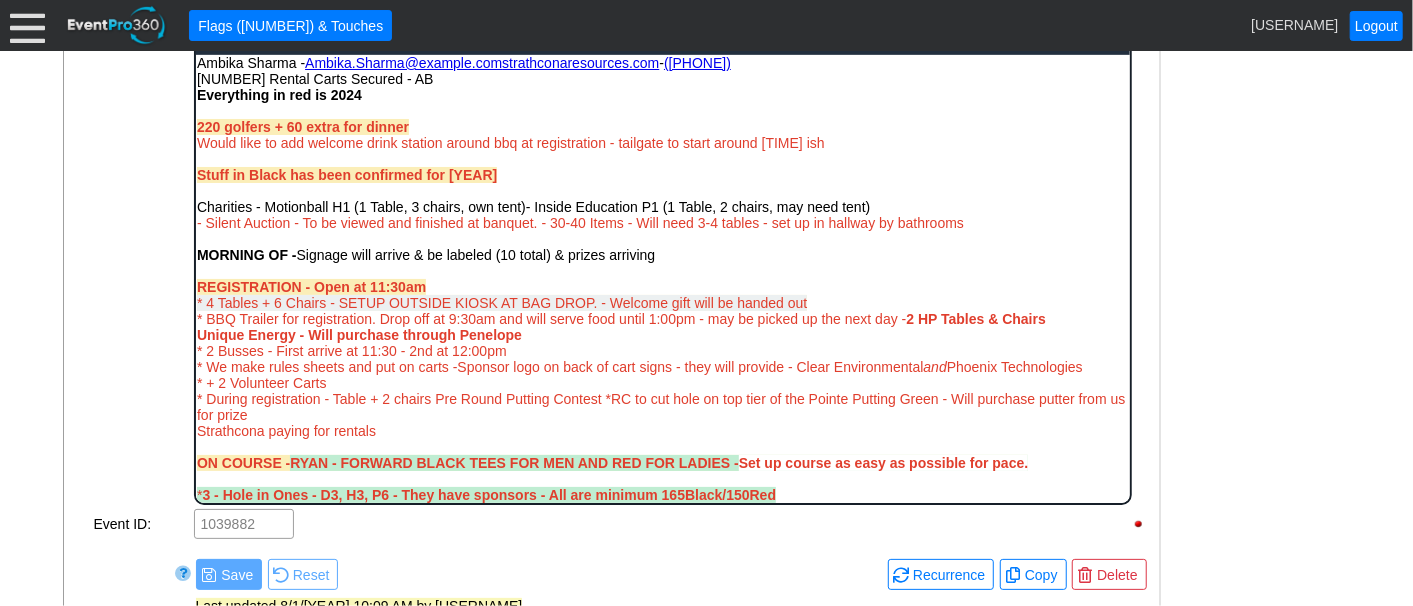 drag, startPoint x: 197, startPoint y: 292, endPoint x: 819, endPoint y: 305, distance: 622.13586 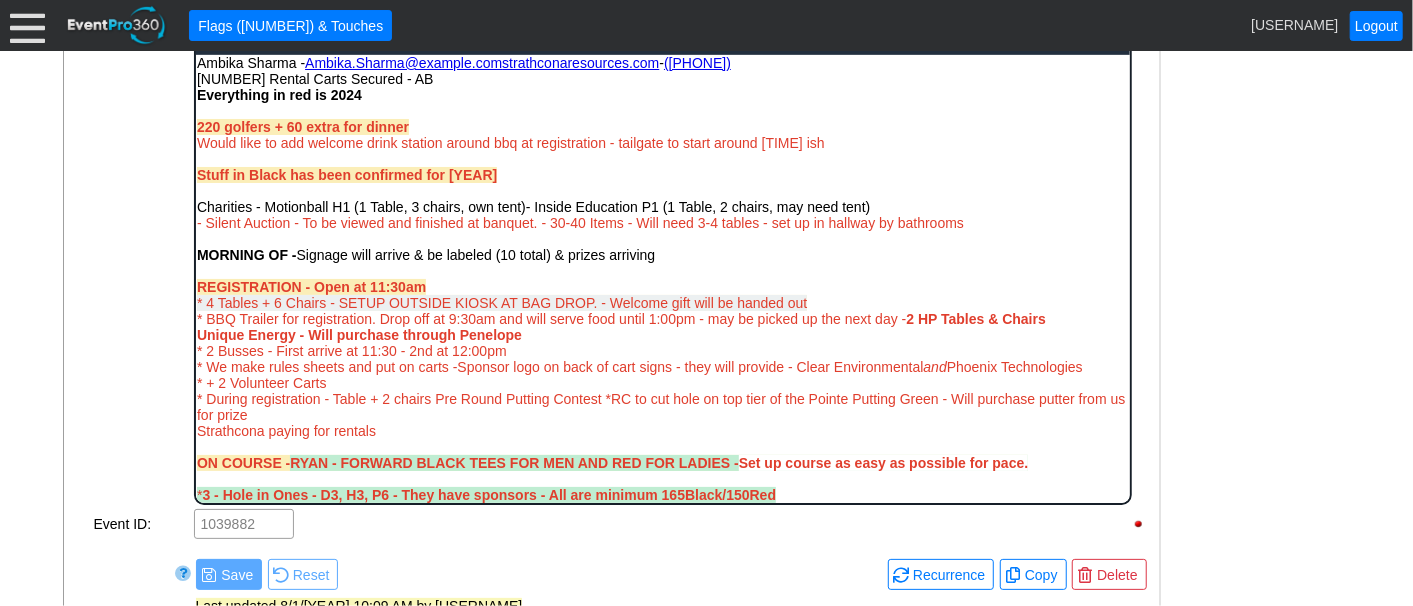 click on "Stuff in Black has been confirmed for 2024 Charities - Motionball H1 (1 Table, 3 chairs, own tent)- Inside Education P1 (1 Table, 2 chairs, may need tent)  - Silent Auction - To be viewed and finished at banquet. - 30-40 Items - Will need 3-4 tables - set up in hallway by bathrooms MORNING OF -  Signage will arrive & be labeled (10 total) & prizes arriving REGISTRATION - Open at 11:30am * 4 Tables + 6 Chairs - SETUP OUTSIDE KIOSK AT BAG DROP. - Welcome gift will be handed out  * BBQ Trailer for registration. Drop off at 9:30am and will serve food until 1:00pm - may be picked up the next day -  2 HP Tables & Chairs * Drink station set up close to BBQ - Unique Energy - Will purchase through Penelope * 2 Busses - First arrive at 11:30 - 2nd at 12:00pm * We make rules sheets and put on carts -Sponsor logo on back of cart signs - they will provide - Clear Environmental  and  Phoenix Technologies * + 2 Volunteer Carts * Strathcona paying for rentals ON COURSE -  Set up course as easy as possible for pace. *   -" at bounding box center (662, 646) 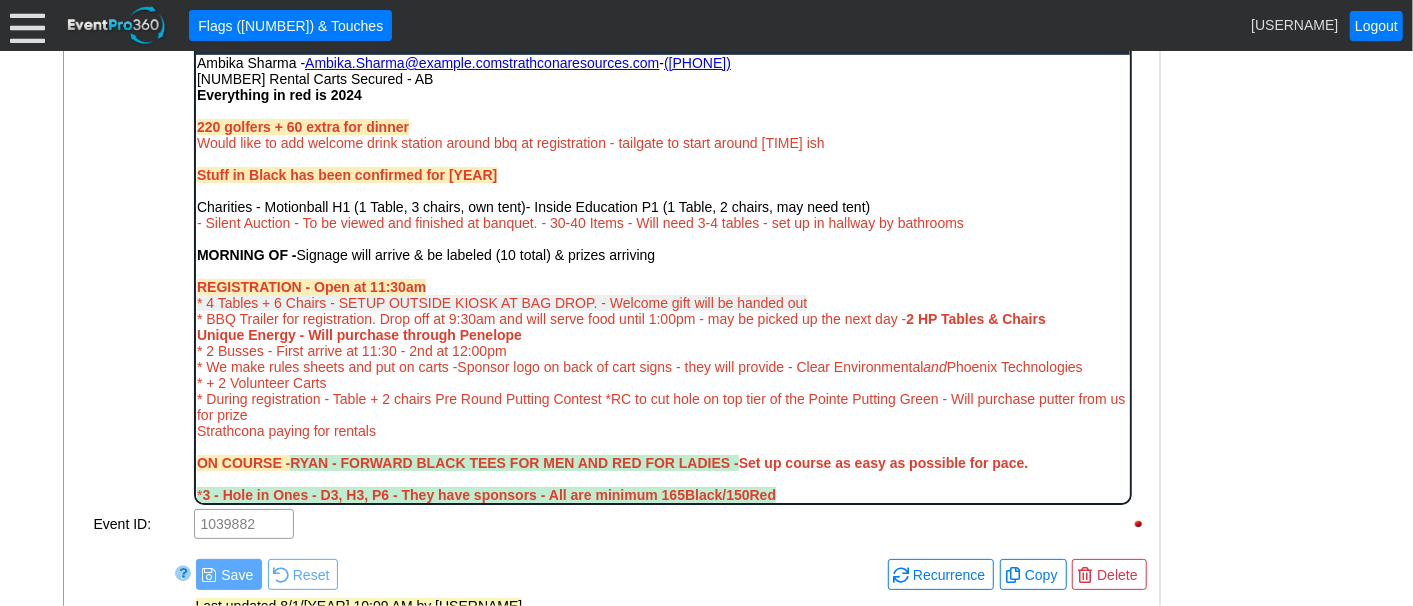 scroll, scrollTop: 677, scrollLeft: 0, axis: vertical 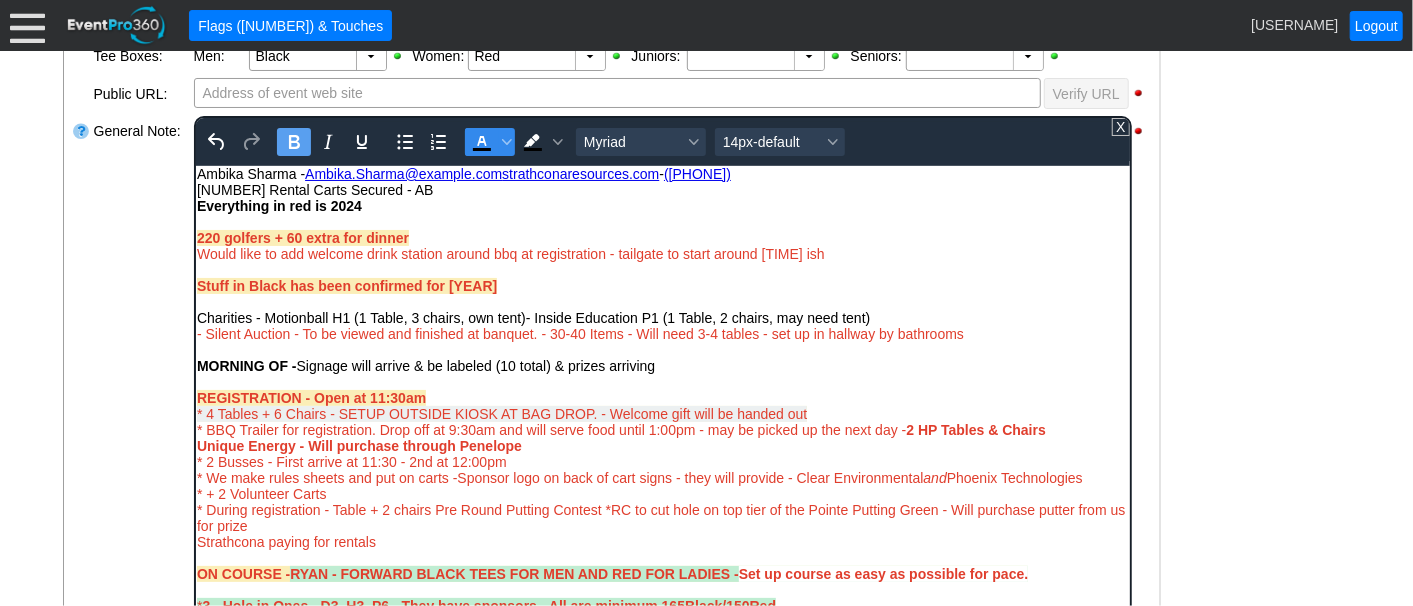 click 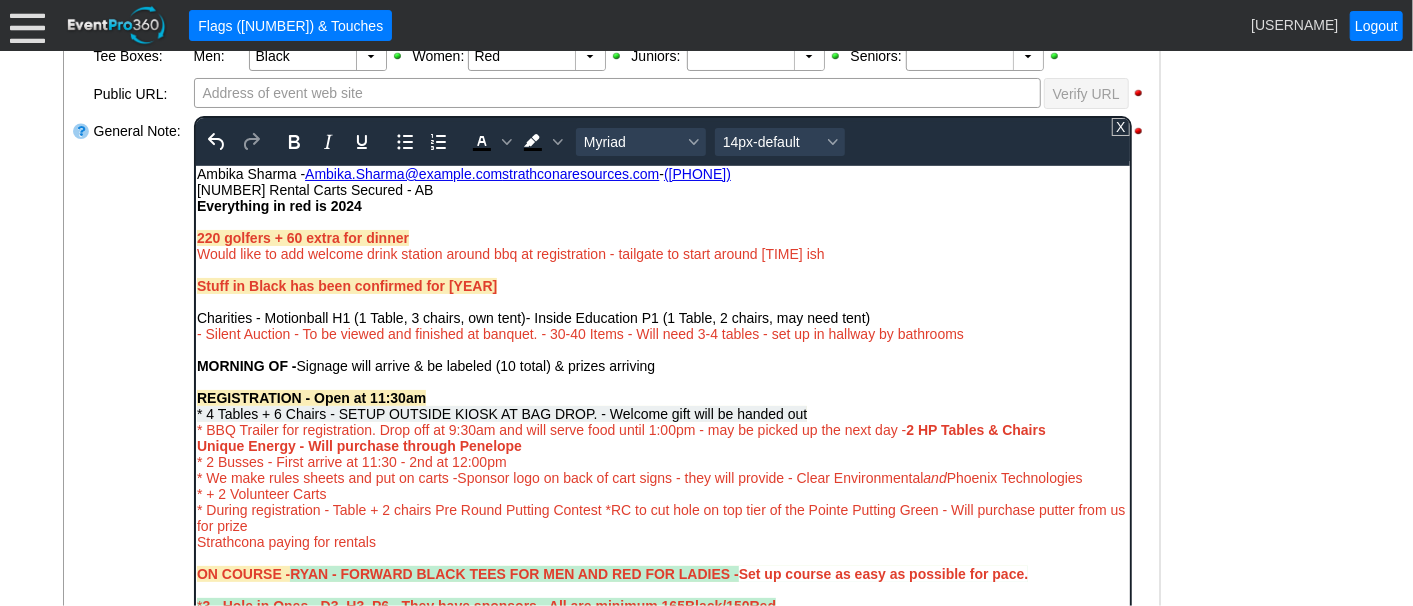 click at bounding box center [662, 349] 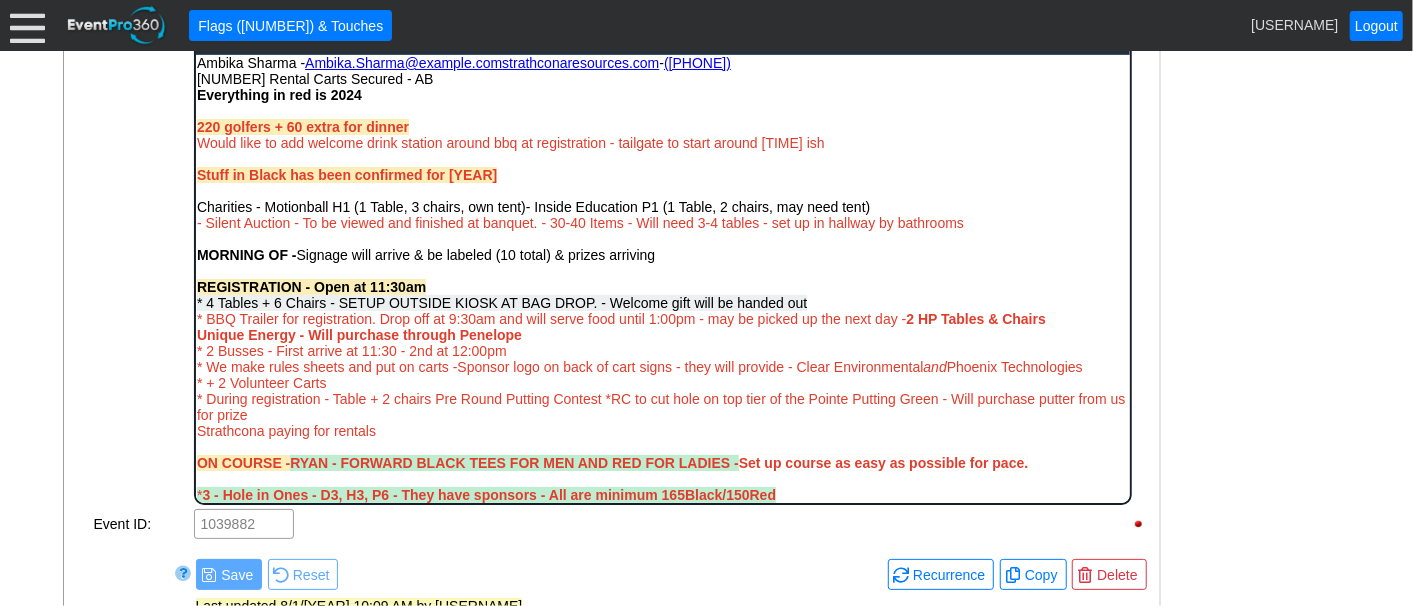 scroll, scrollTop: 900, scrollLeft: 0, axis: vertical 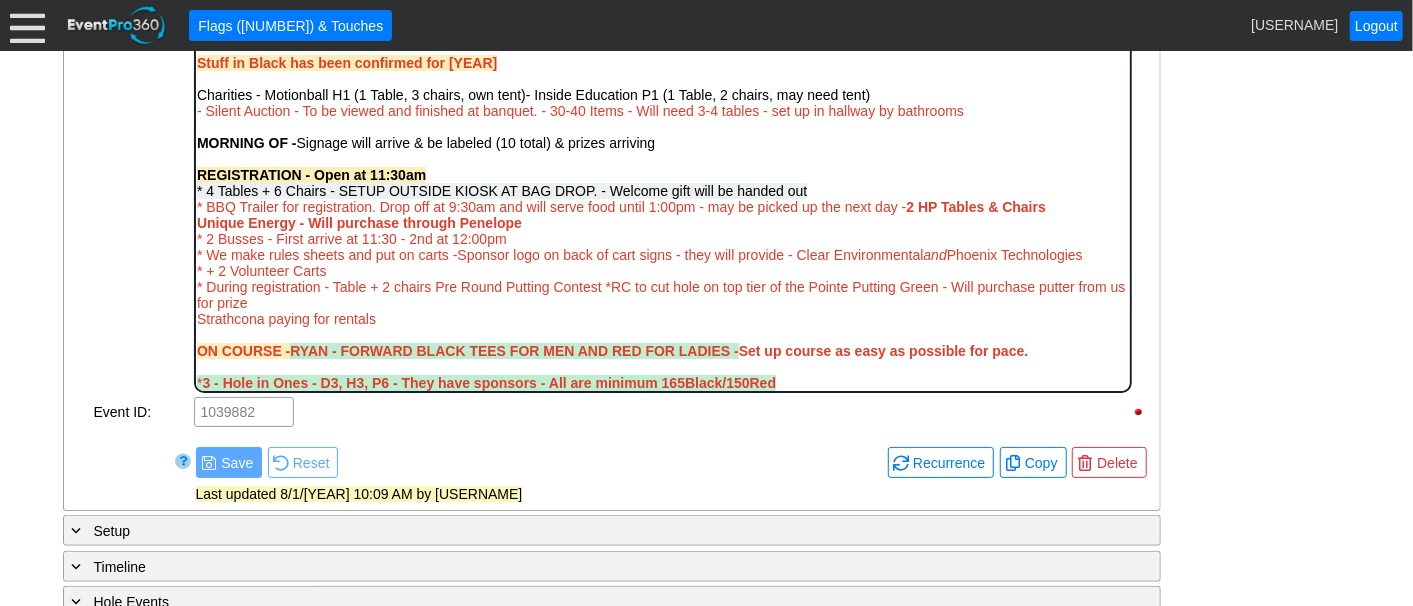 drag, startPoint x: 196, startPoint y: 211, endPoint x: 1365, endPoint y: 216, distance: 1169.0107 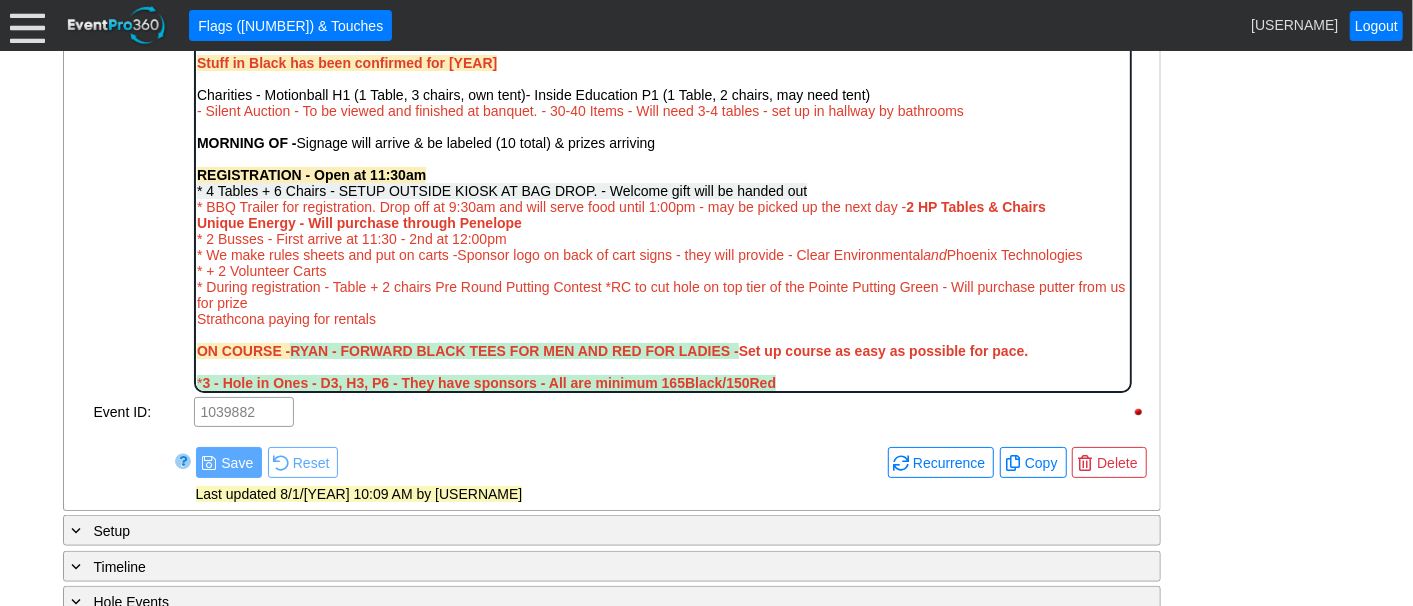 click on "* BBQ Trailer for registration. Drop off at 9:30am and will serve food until 1:00pm - may be picked up the next day -  2 HP Tables & Chairs" at bounding box center (662, 207) 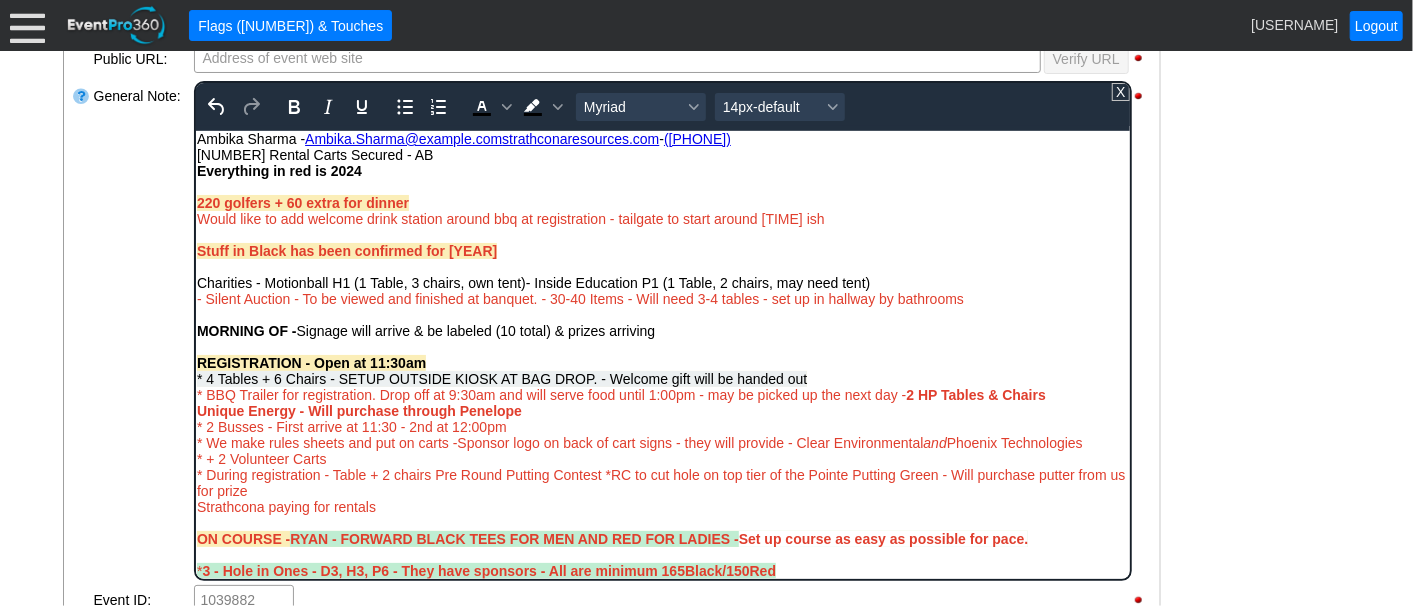 scroll, scrollTop: 677, scrollLeft: 0, axis: vertical 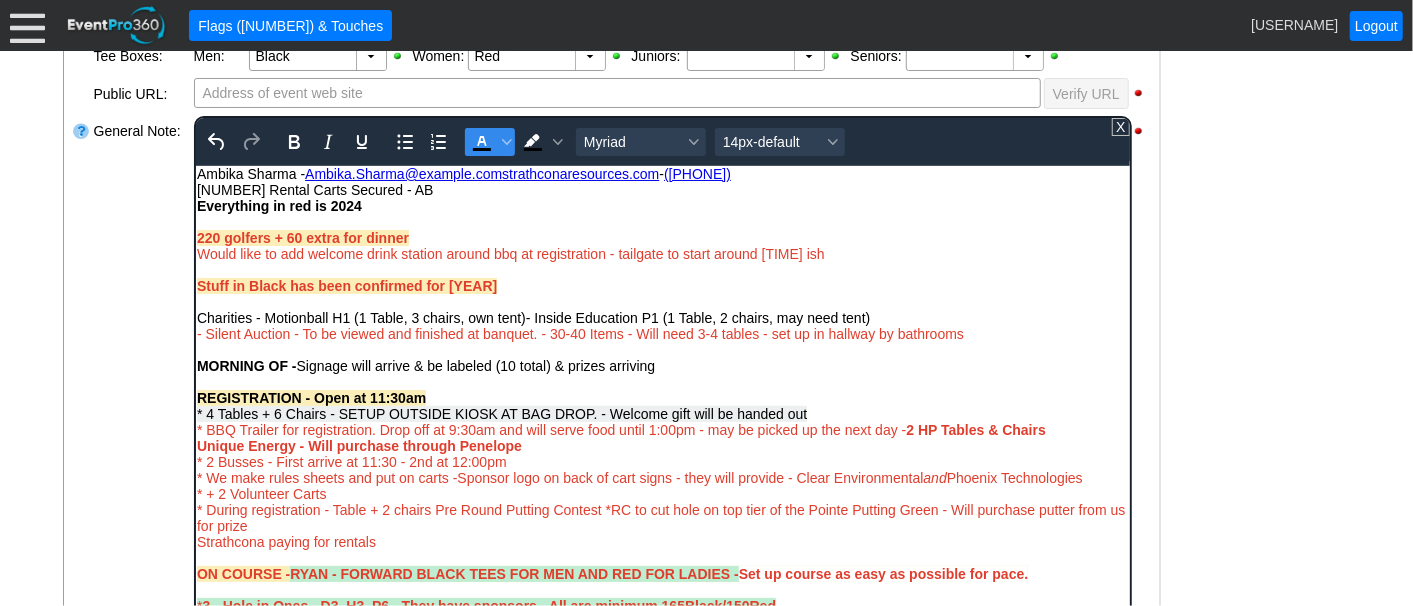 click 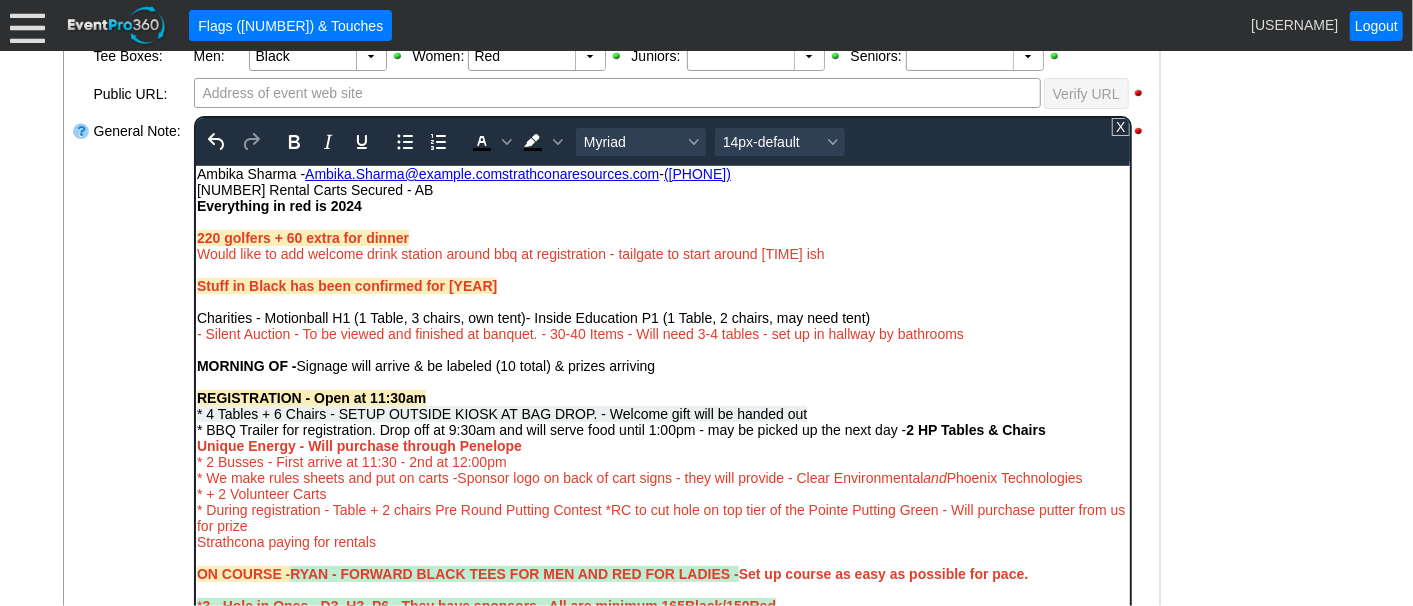 click on "- General Information
▼
Loading....
Remove all highlights
Facility:
▼ Χ Heritage Pointe Golf Club
Event Type:
▼ Χ Corporate Tournament
Course:
▼ Χ 27 Holes
1:30pm-9:00pm
Select time" at bounding box center [707, 426] 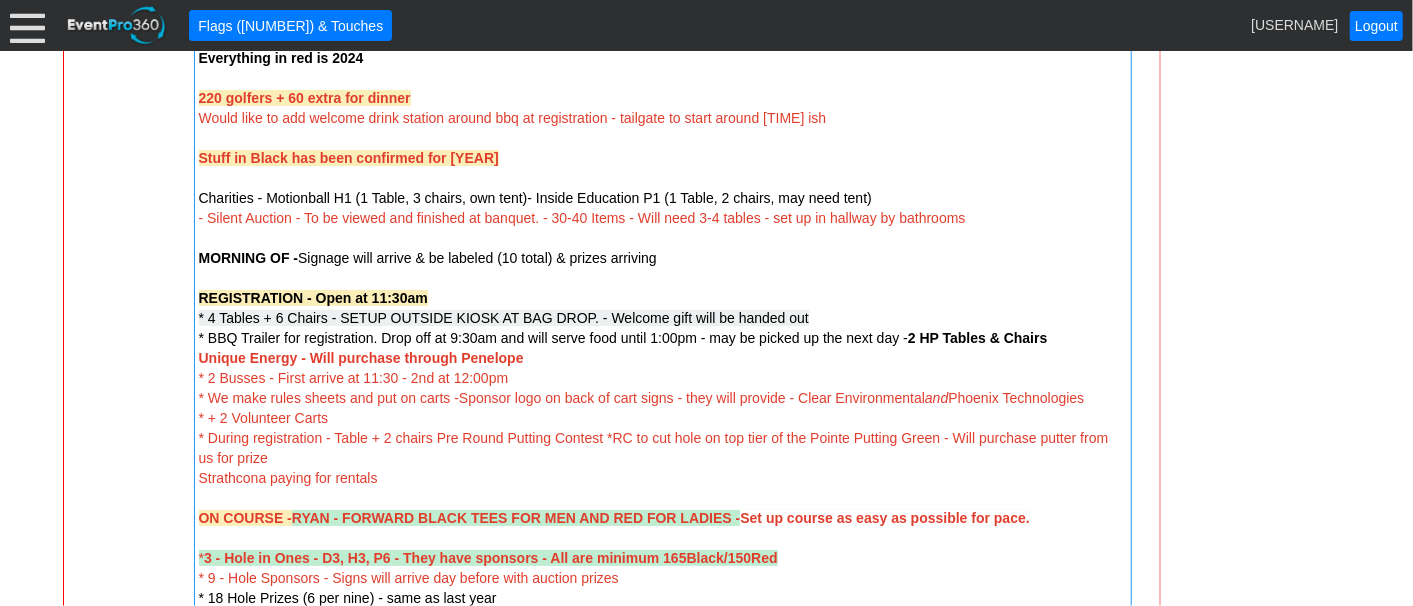 scroll, scrollTop: 900, scrollLeft: 0, axis: vertical 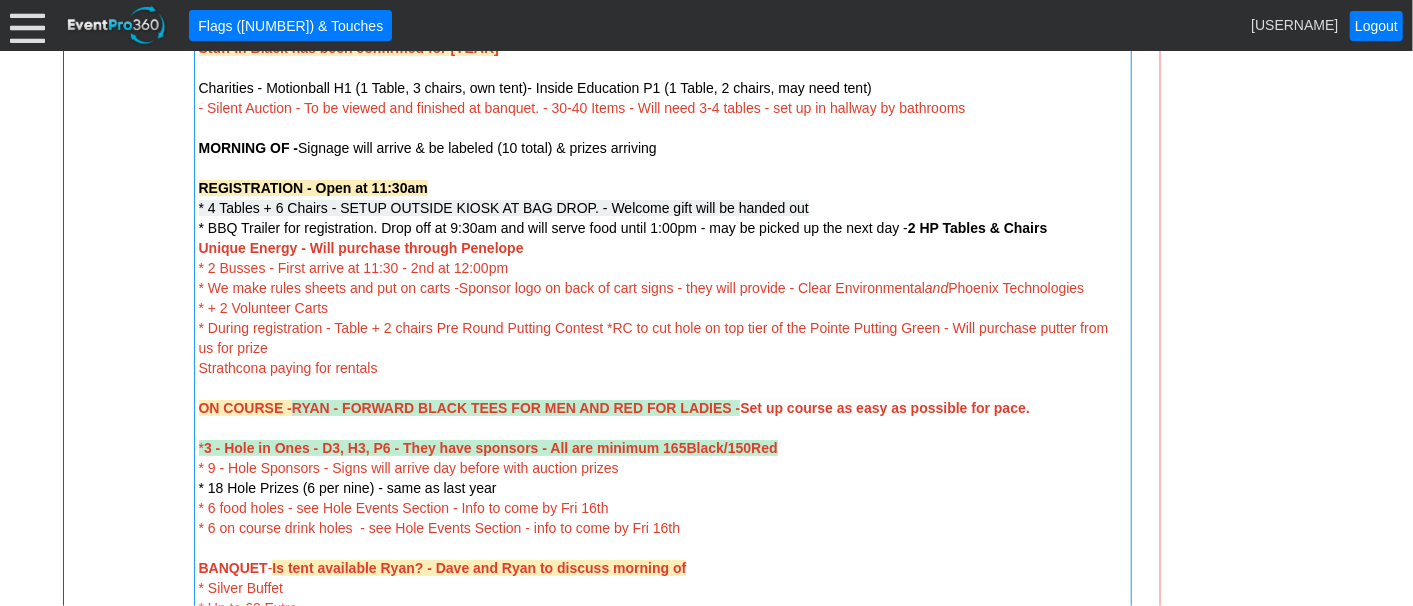 drag, startPoint x: 765, startPoint y: 245, endPoint x: 648, endPoint y: 247, distance: 117.01709 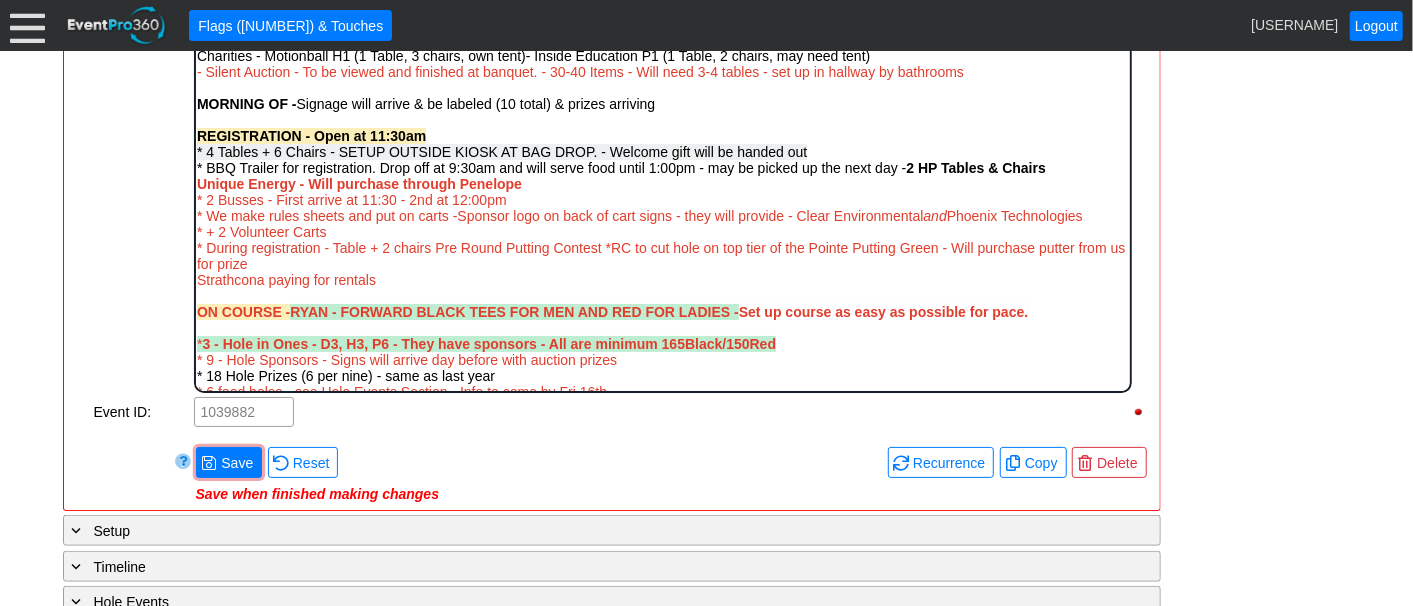 scroll, scrollTop: 0, scrollLeft: 0, axis: both 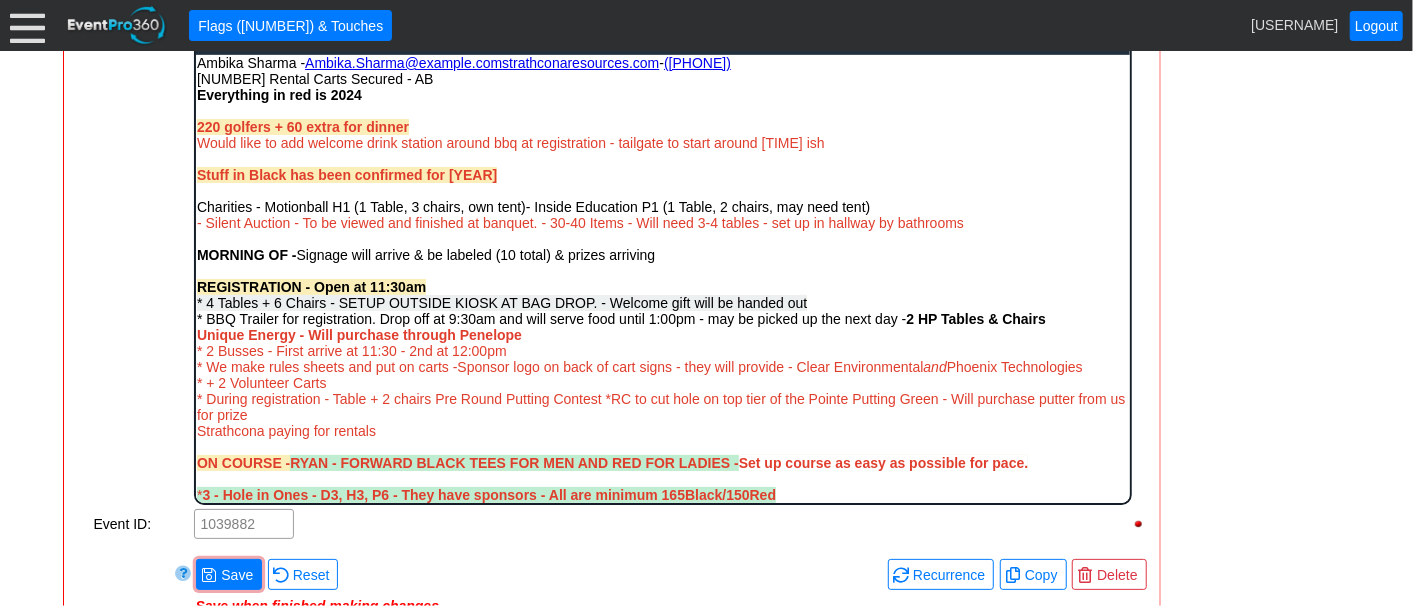 drag, startPoint x: 769, startPoint y: 334, endPoint x: 194, endPoint y: 337, distance: 575.0078 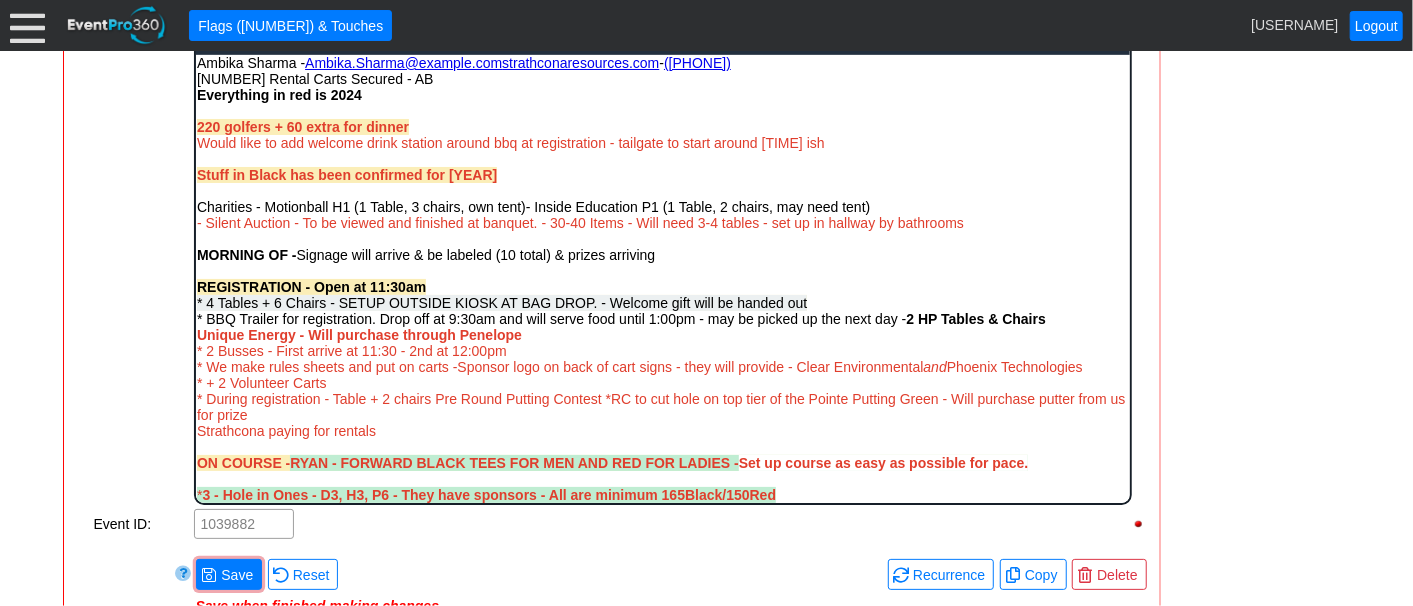 click on "Ambika Sharma -   Ambika.Sharma@ strathconaresources.com  -  (403) 923-5388 12 Rental Carts Secured - AB Everything in red is 2024 220 golfers + 60 extra for dinner Would like to add welcome drink station around bbq at registration - tailgate to start around 11:30am ish Stuff in Black has been confirmed for 2024 Charities - Motionball H1 (1 Table, 3 chairs, own tent)- Inside Education P1 (1 Table, 2 chairs, may need tent)  - Silent Auction - To be viewed and finished at banquet. - 30-40 Items - Will need 3-4 tables - set up in hallway by bathrooms MORNING OF -  Signage will arrive & be labeled (10 total) & prizes arriving REGISTRATION - Open at 11:30am * 4 Tables + 6 Chairs - SETUP OUTSIDE KIOSK AT BAG DROP. - Welcome gift will be handed out  * BBQ Trailer for registration. Drop off at 9:30am and will serve food until 1:00pm - may be picked up the next day -  2 HP Tables & Chairs * Drink station set up close to BBQ - Unique Energy - Will purchase through Penelope  and  Phoenix Technologies ON COURSE -  *" at bounding box center (662, 595) 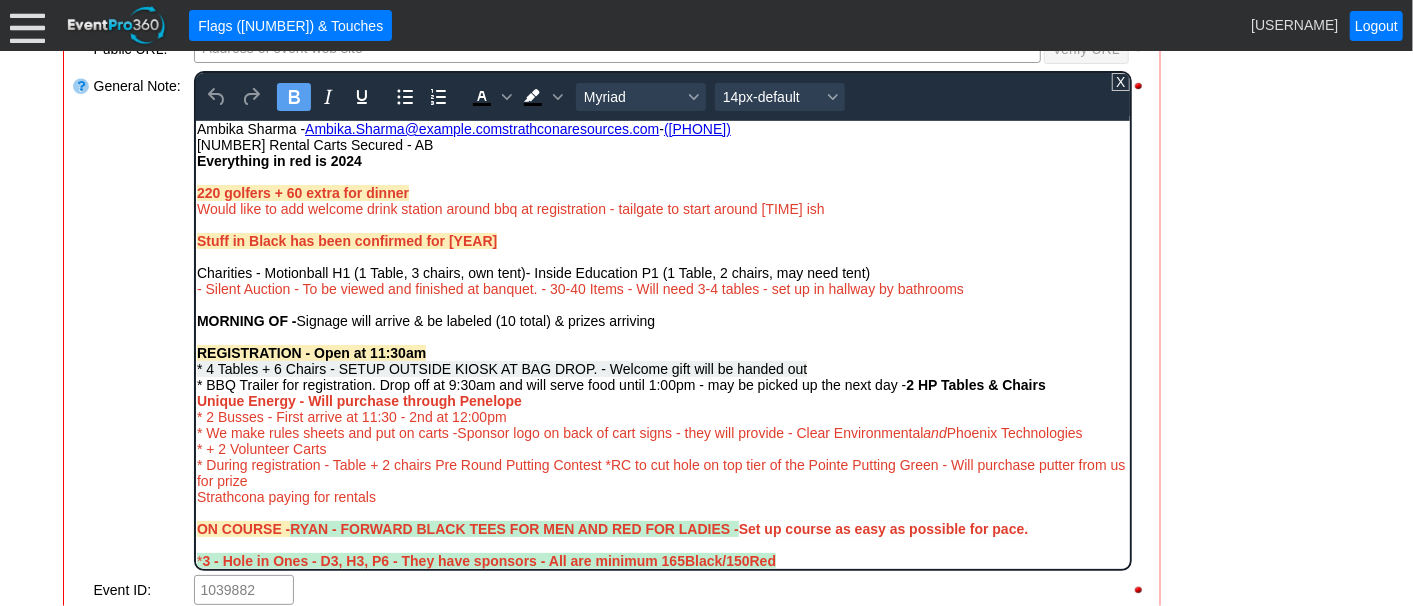 scroll, scrollTop: 677, scrollLeft: 0, axis: vertical 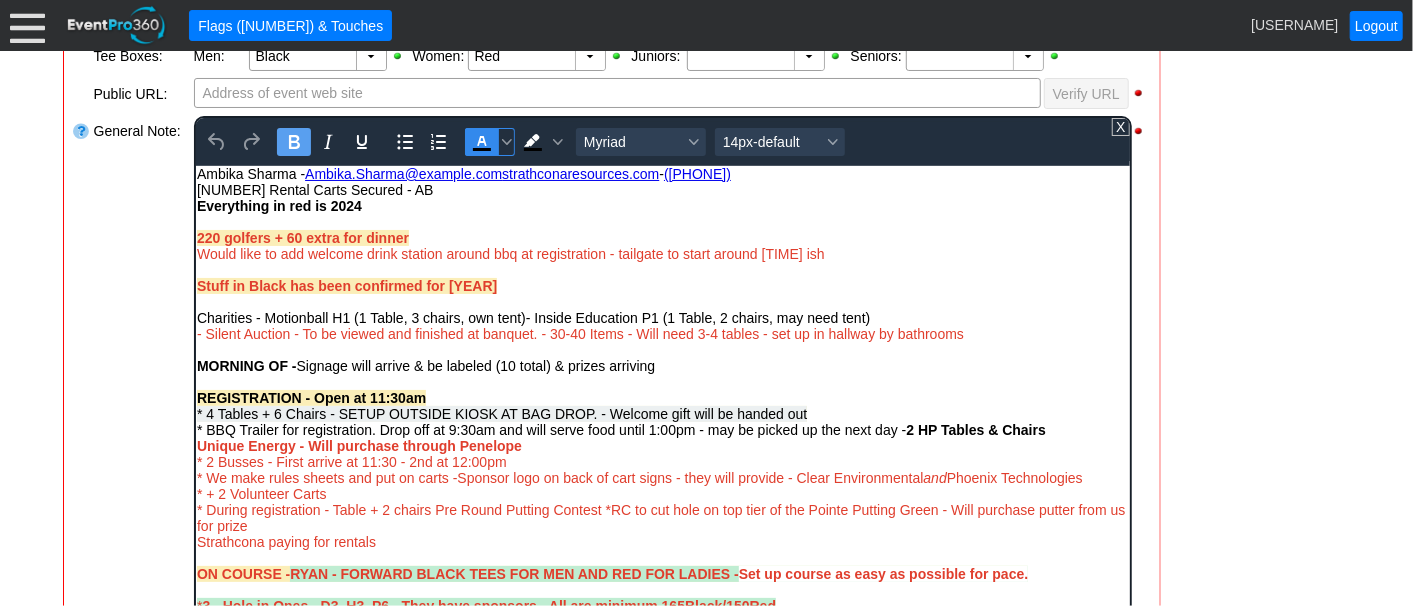 drag, startPoint x: 481, startPoint y: 146, endPoint x: 29, endPoint y: 68, distance: 458.68073 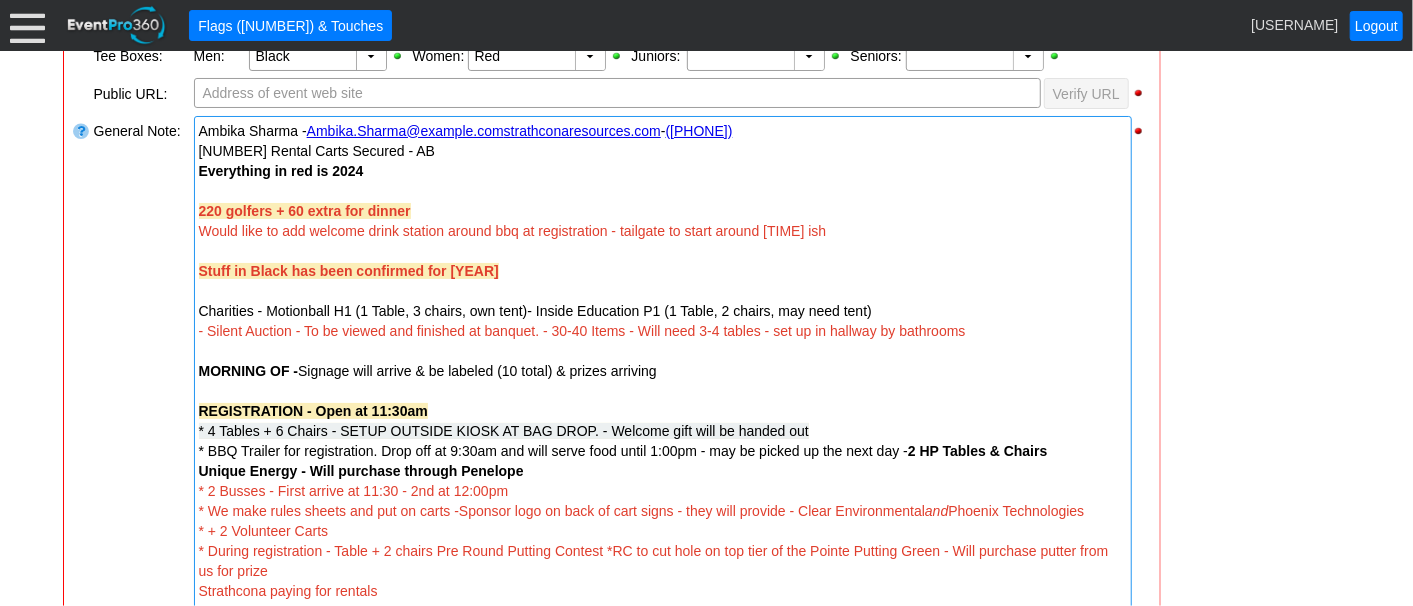 click at bounding box center [82, 785] 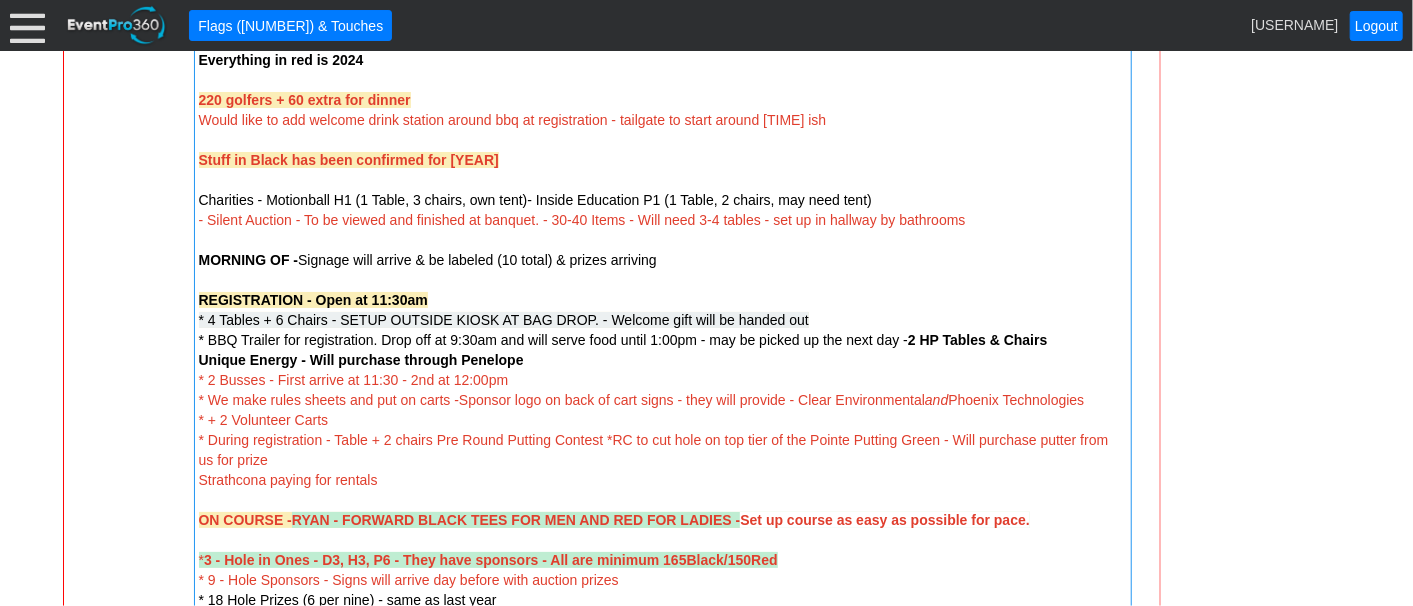 click on "* 2 Busses - First arrive at 11:30 - 2nd at 12:00pm" at bounding box center [354, 380] 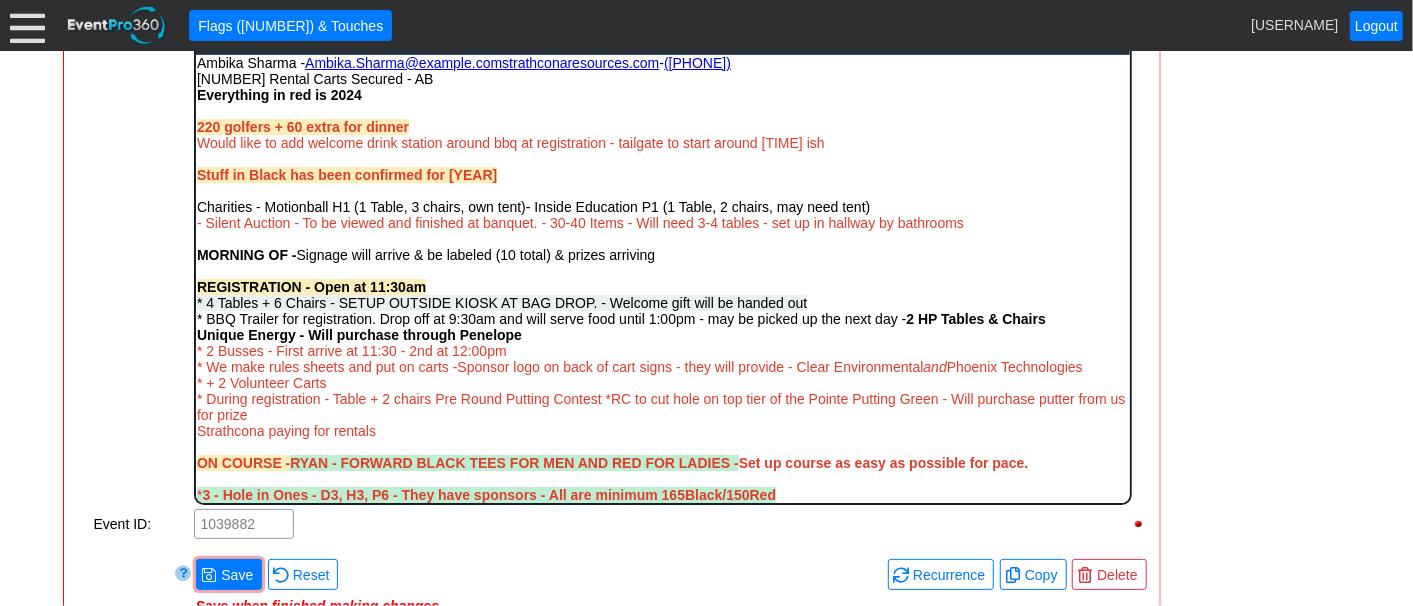 scroll, scrollTop: 0, scrollLeft: 0, axis: both 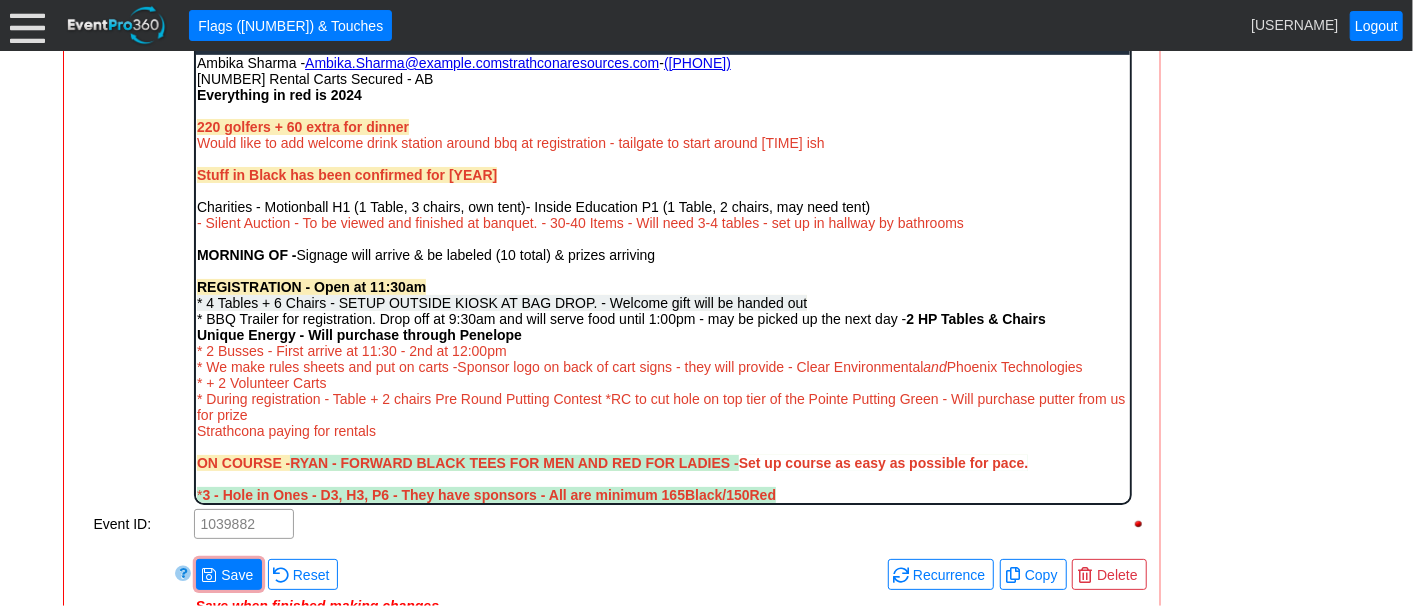 click on "* 2 Busses - First arrive at 11:30 - 2nd at 12:00pm" at bounding box center (351, 350) 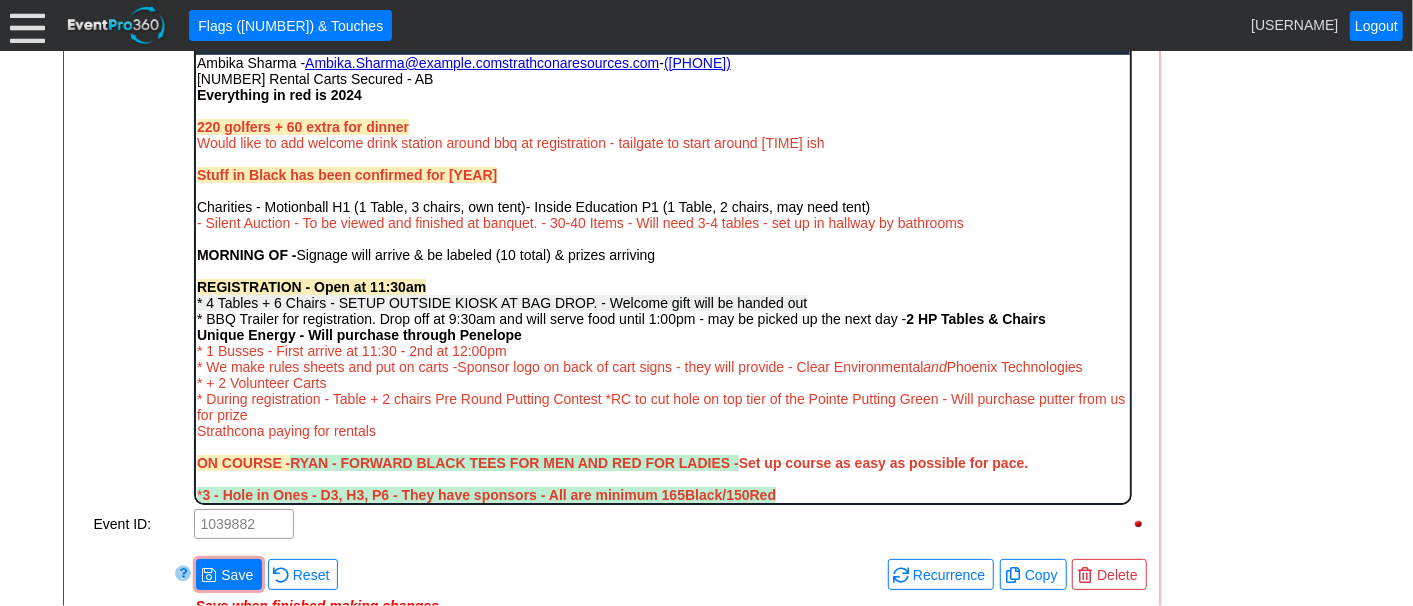 click on "* 1 Busses - First arrive at 11:30 - 2nd at 12:00pm" at bounding box center [351, 350] 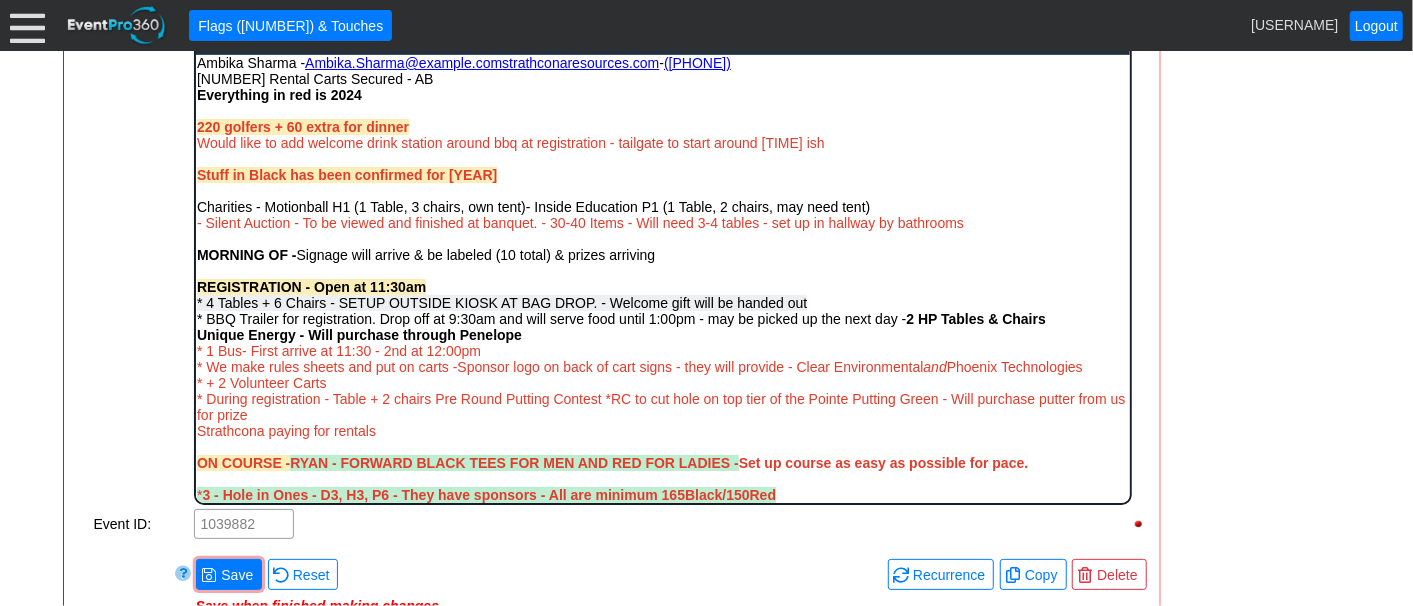 scroll, scrollTop: 677, scrollLeft: 0, axis: vertical 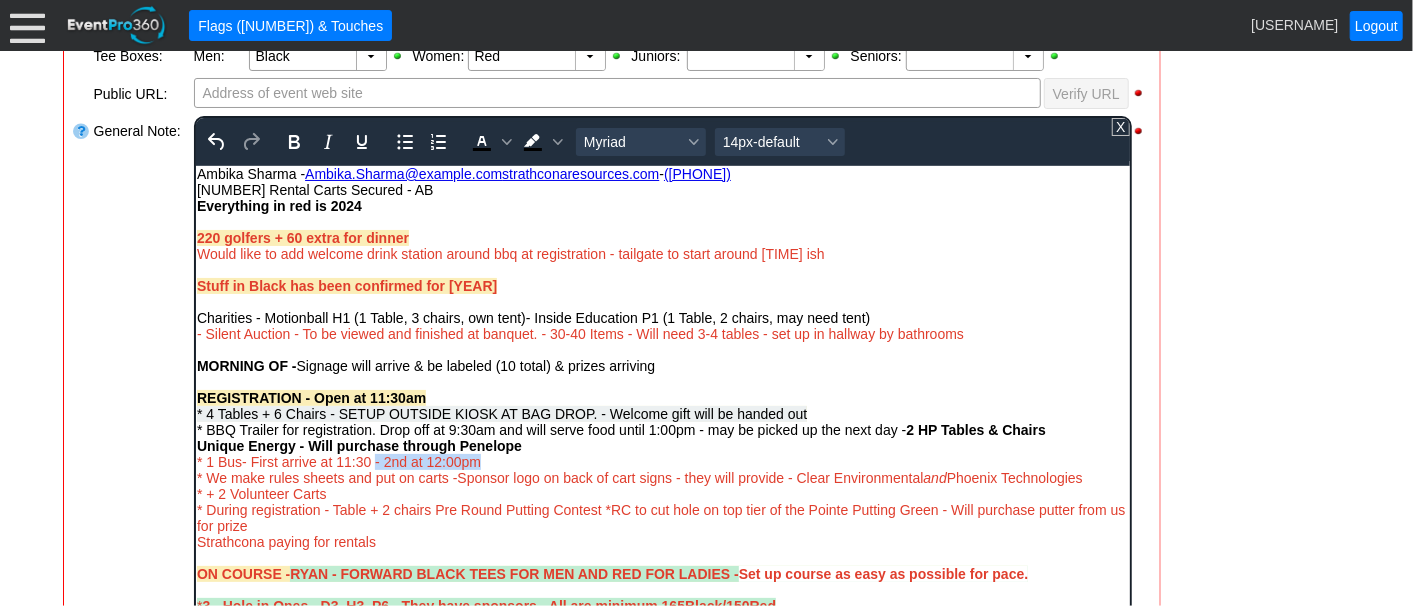 drag, startPoint x: 374, startPoint y: 463, endPoint x: 493, endPoint y: 459, distance: 119.06721 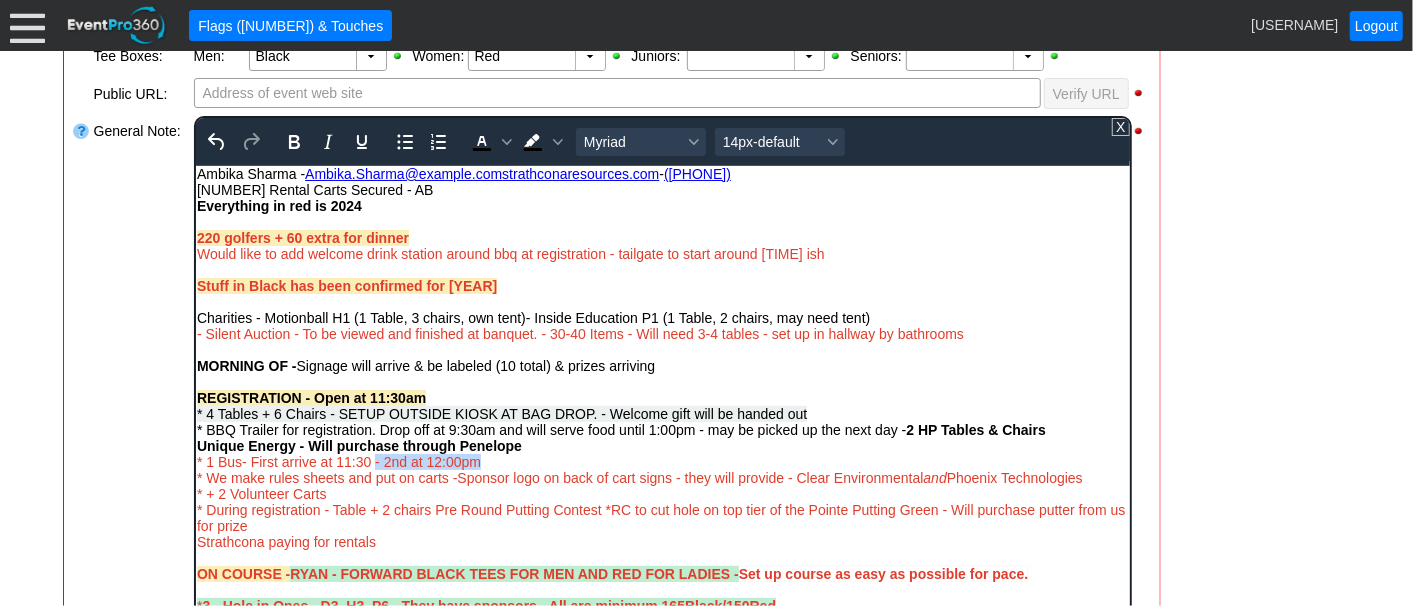 click on "* 1 Bus- First arrive at 11:30 - 2nd at 12:00pm" at bounding box center [662, 461] 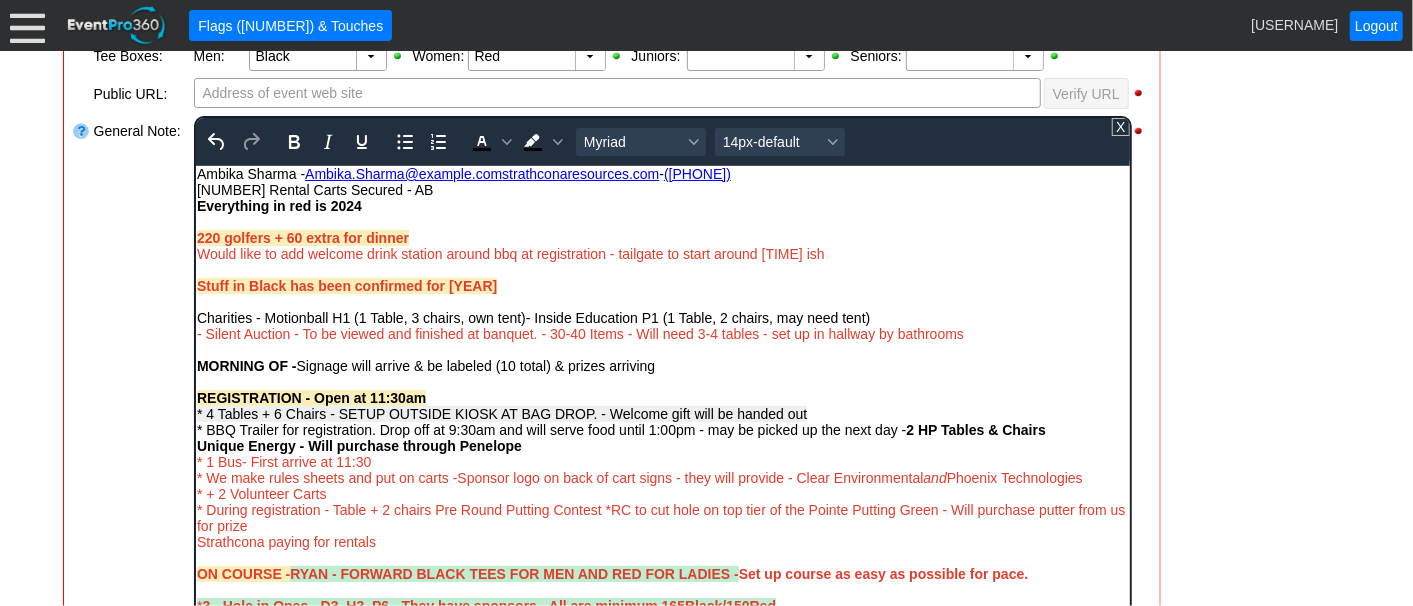 click on "* 1 Bus- First arrive at 11:30" at bounding box center [283, 461] 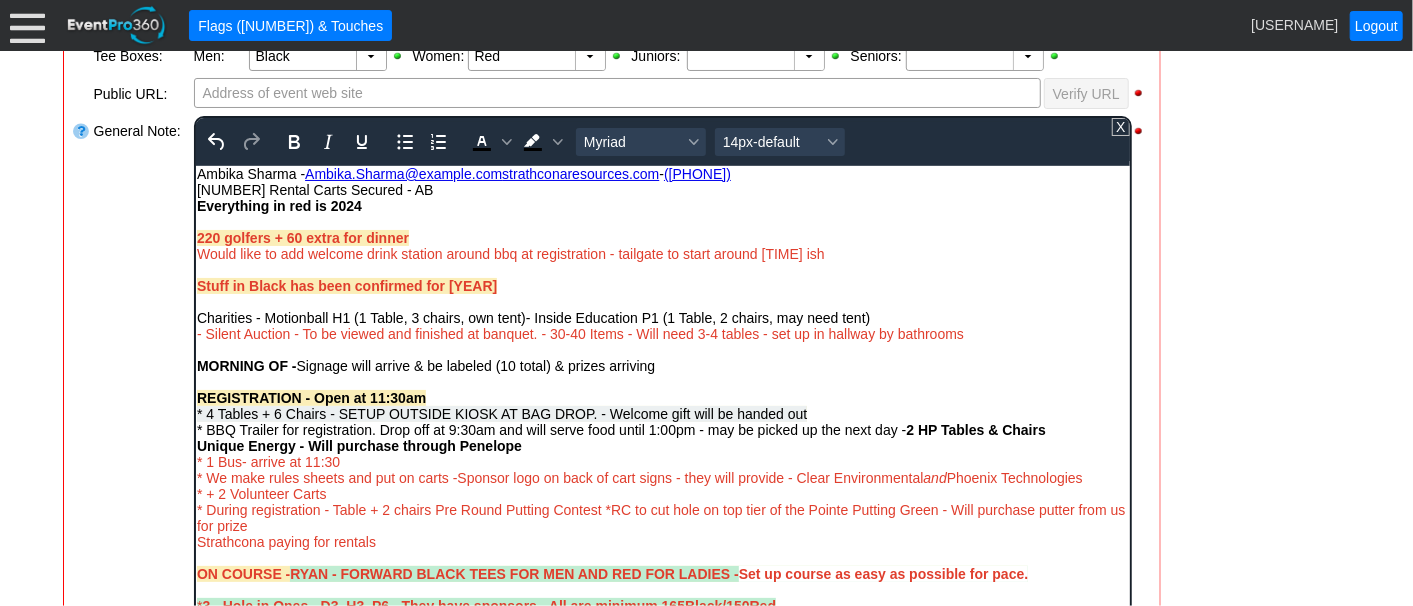 drag, startPoint x: 367, startPoint y: 467, endPoint x: 372, endPoint y: 626, distance: 159.0786 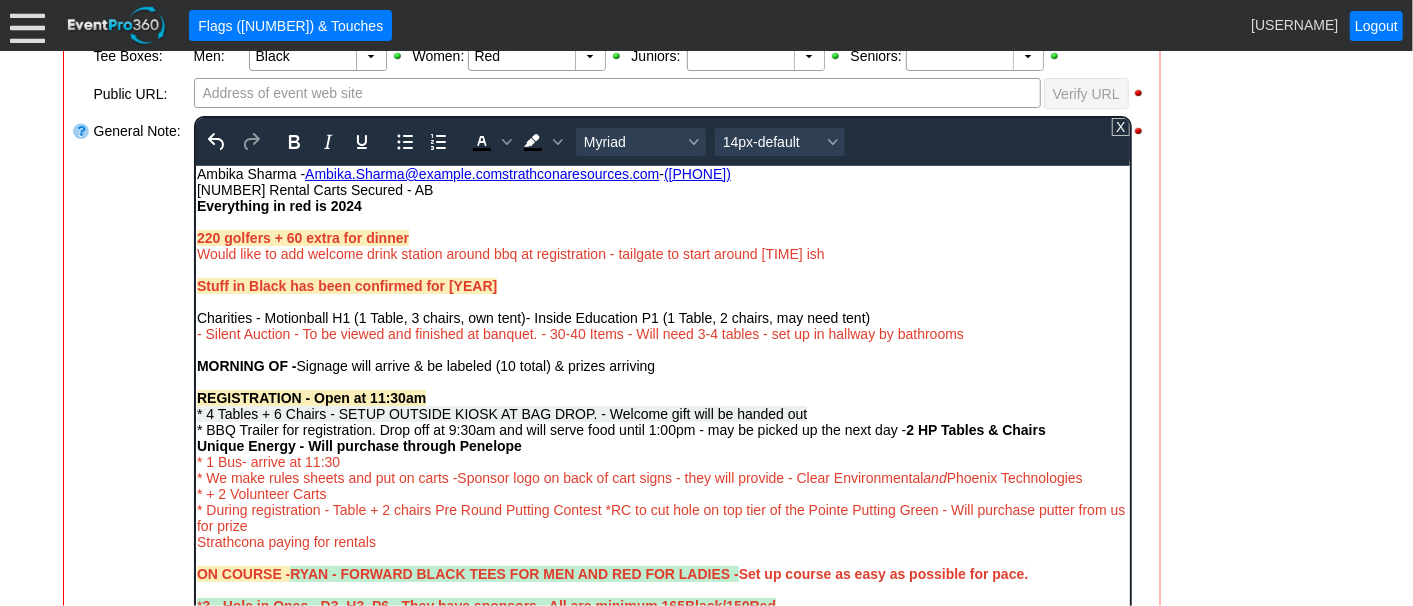 click on "Ambika Sharma -   Ambika.Sharma@ strathconaresources.com  -  (403) 923-5388 12 Rental Carts Secured - AB Everything in red is 2024 220 golfers + 60 extra for dinner Would like to add welcome drink station around bbq at registration - tailgate to start around 11:30am ish Stuff in Black has been confirmed for 2024 Charities - Motionball H1 (1 Table, 3 chairs, own tent)- Inside Education P1 (1 Table, 2 chairs, may need tent)  - Silent Auction - To be viewed and finished at banquet. - 30-40 Items - Will need 3-4 tables - set up in hallway by bathrooms MORNING OF -  Signage will arrive & be labeled (10 total) & prizes arriving REGISTRATION - Open at 11:30am * 4 Tables + 6 Chairs - SETUP OUTSIDE KIOSK AT BAG DROP. - Welcome gift will be handed out  * BBQ Trailer for registration. Drop off at 9:30am and will serve food until 1:00pm - may be picked up the next day -  2 HP Tables & Chairs * Drink station set up close to BBQ - Unique Energy - Will purchase through Penelope * 1 Bus- arrive at 11:30   and *  BANQUET" at bounding box center [662, 706] 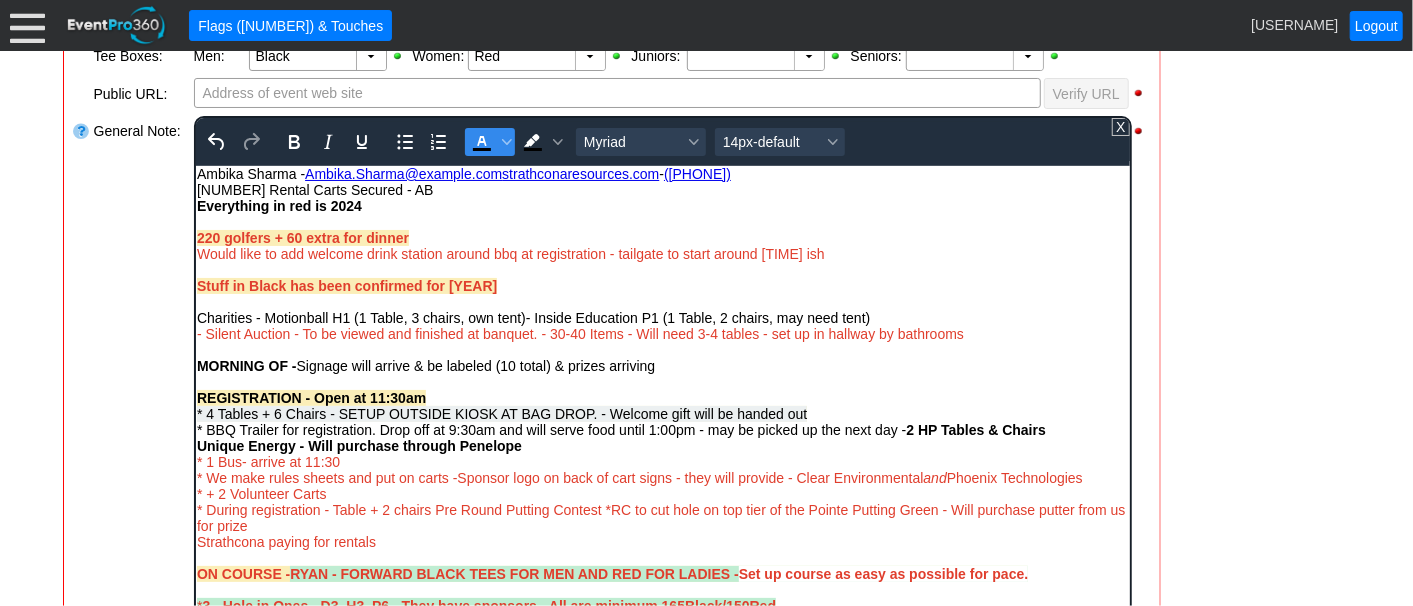 drag, startPoint x: 471, startPoint y: 137, endPoint x: 471, endPoint y: 157, distance: 20 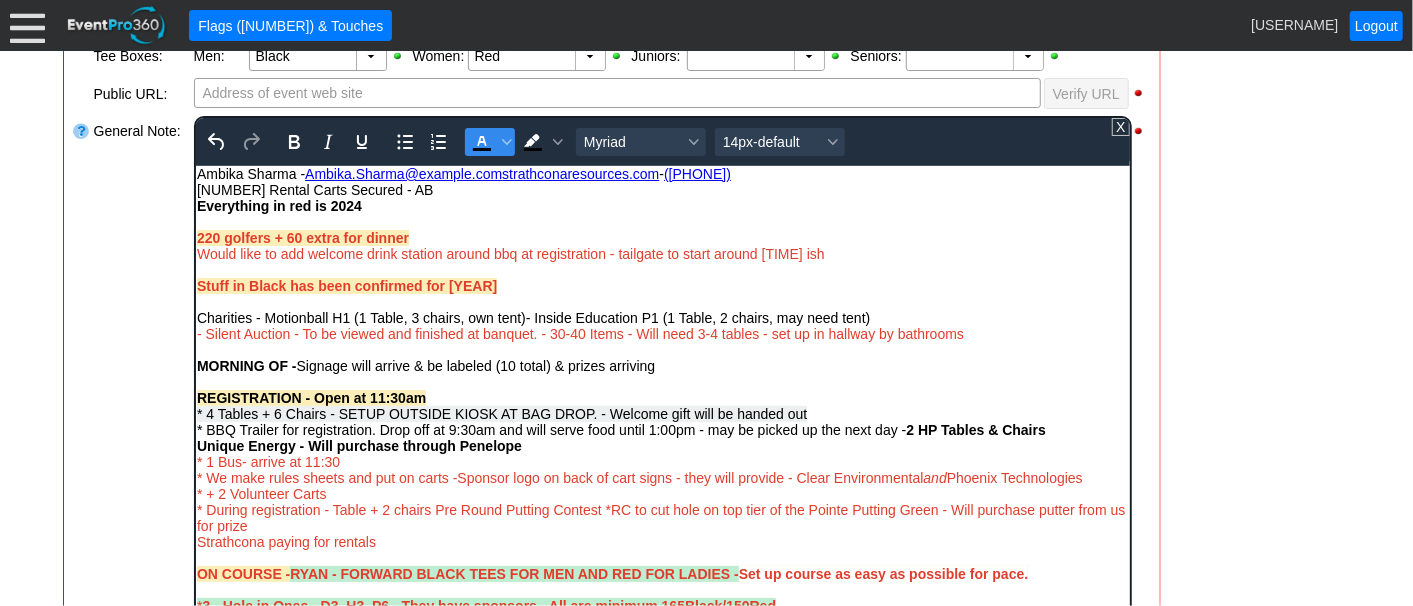 click 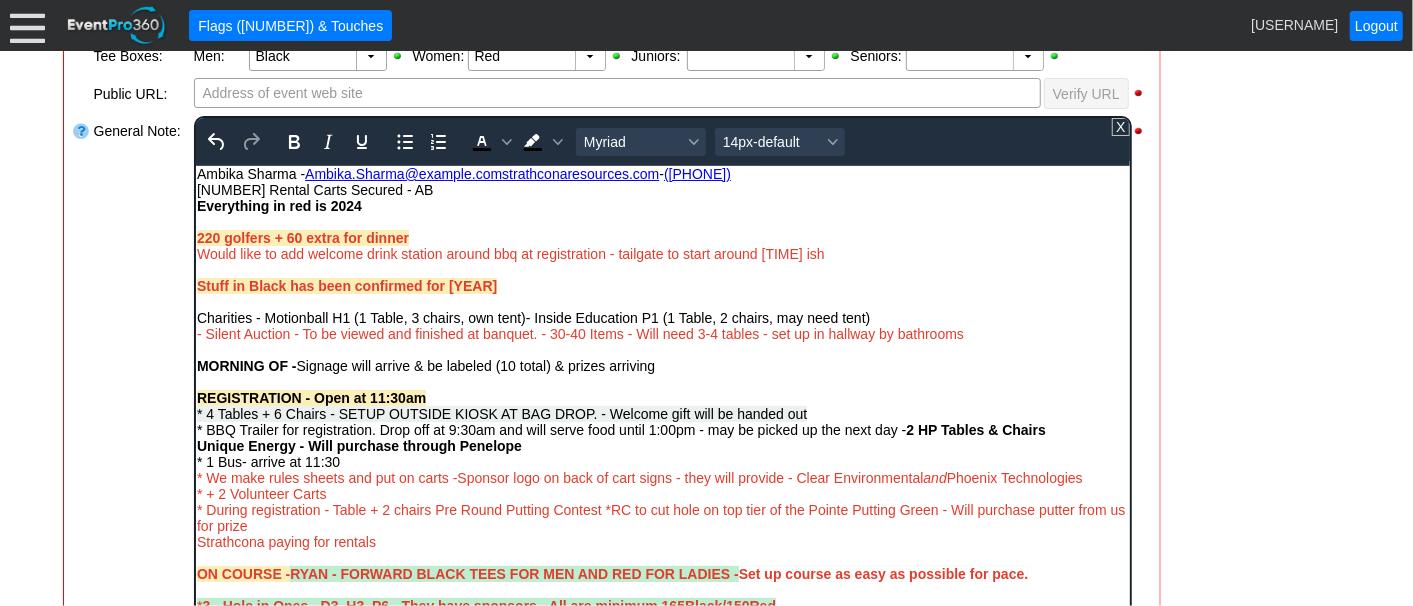 click on "* We make rules sheets and put on carts -Sponsor logo on back of cart signs - they will provide - Clear Environmental  and  Phoenix Technologies" at bounding box center (639, 477) 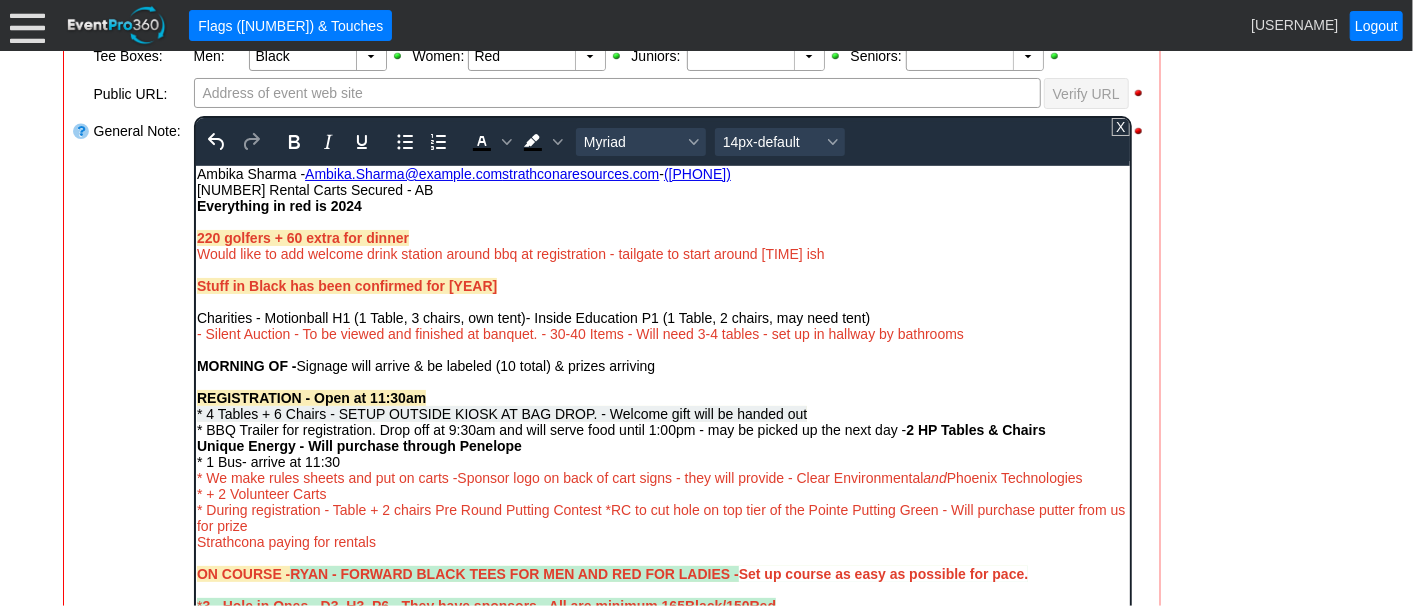 drag, startPoint x: 197, startPoint y: 482, endPoint x: 1090, endPoint y: 482, distance: 893 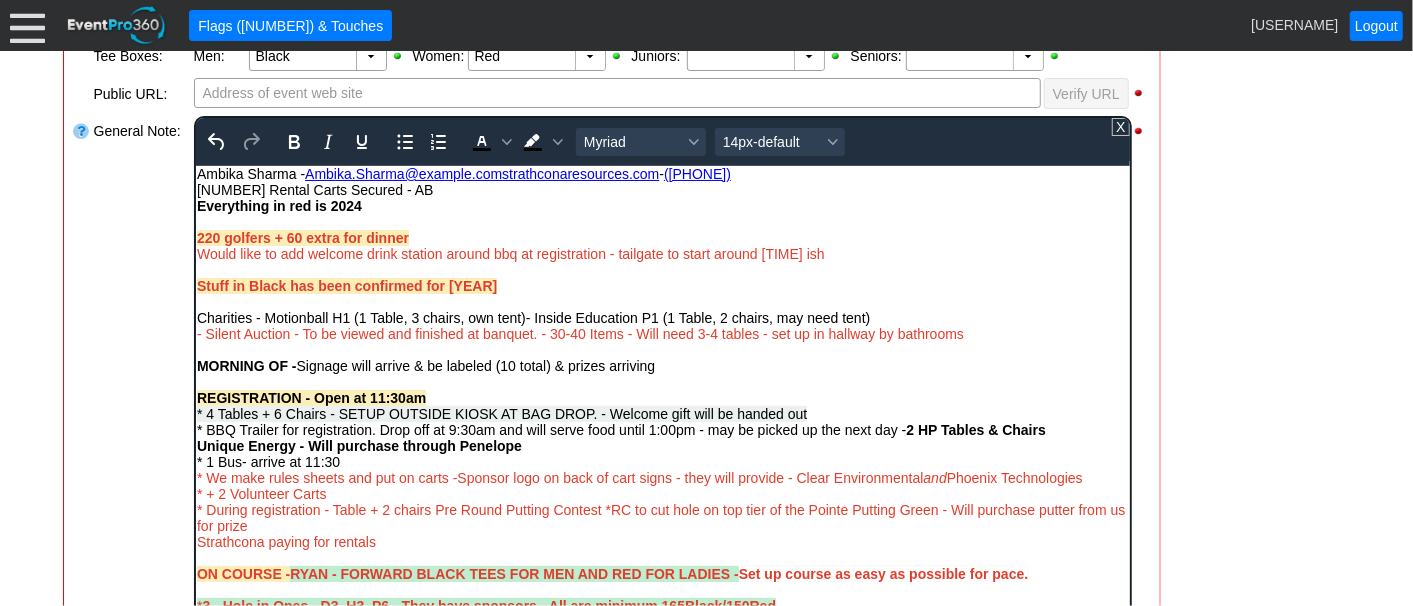 click on "* We make rules sheets and put on carts -Sponsor logo on back of cart signs - they will provide - Clear Environmental  and  Phoenix Technologies" at bounding box center (662, 477) 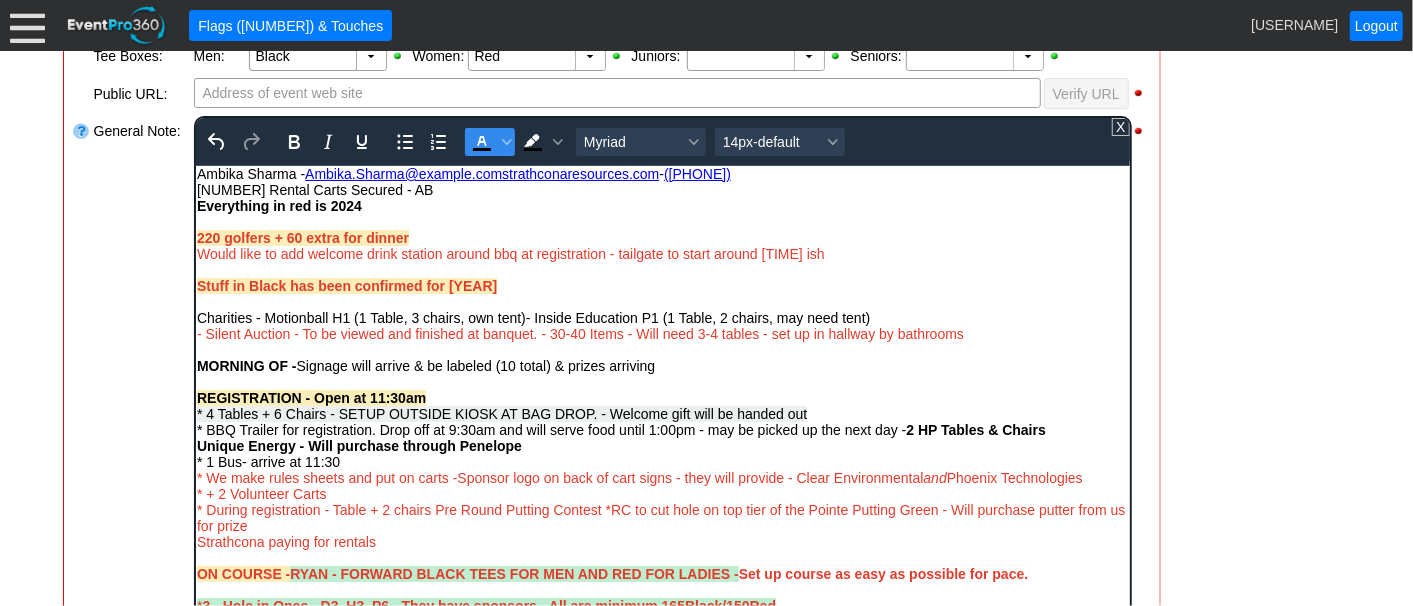 click 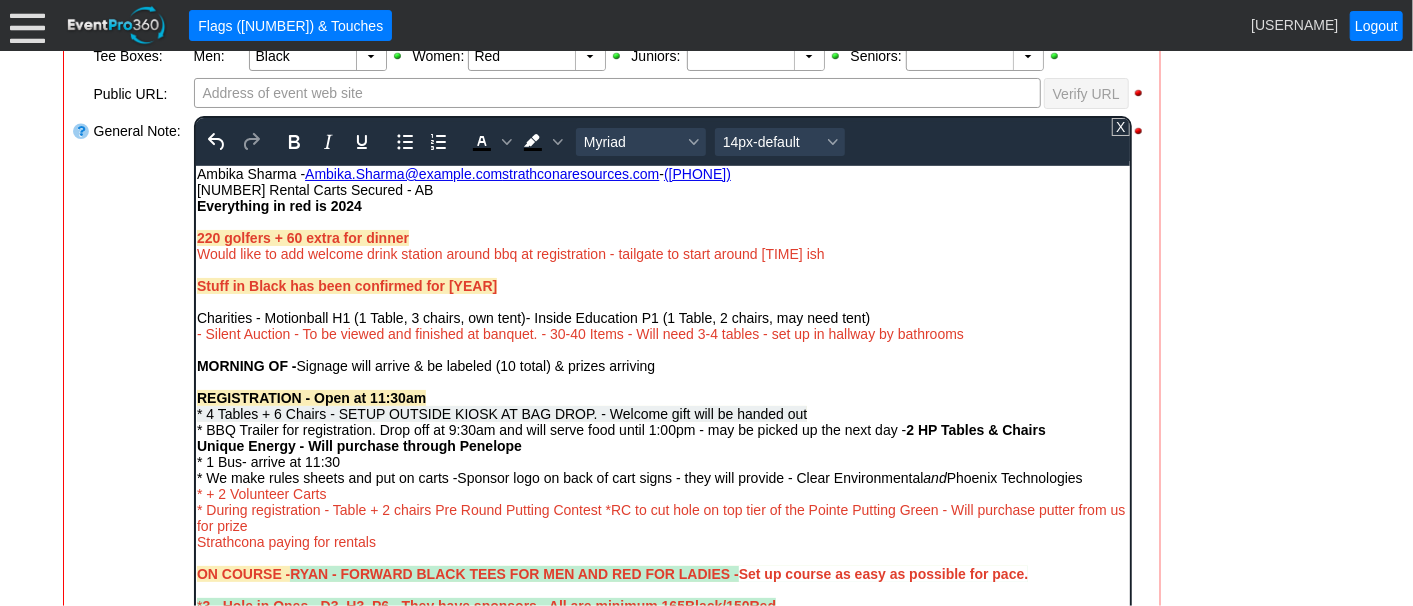 click on "* We make rules sheets and put on carts -Sponsor logo on back of cart signs - they will provide - Clear Environmental  and  Phoenix Technologies" at bounding box center [639, 477] 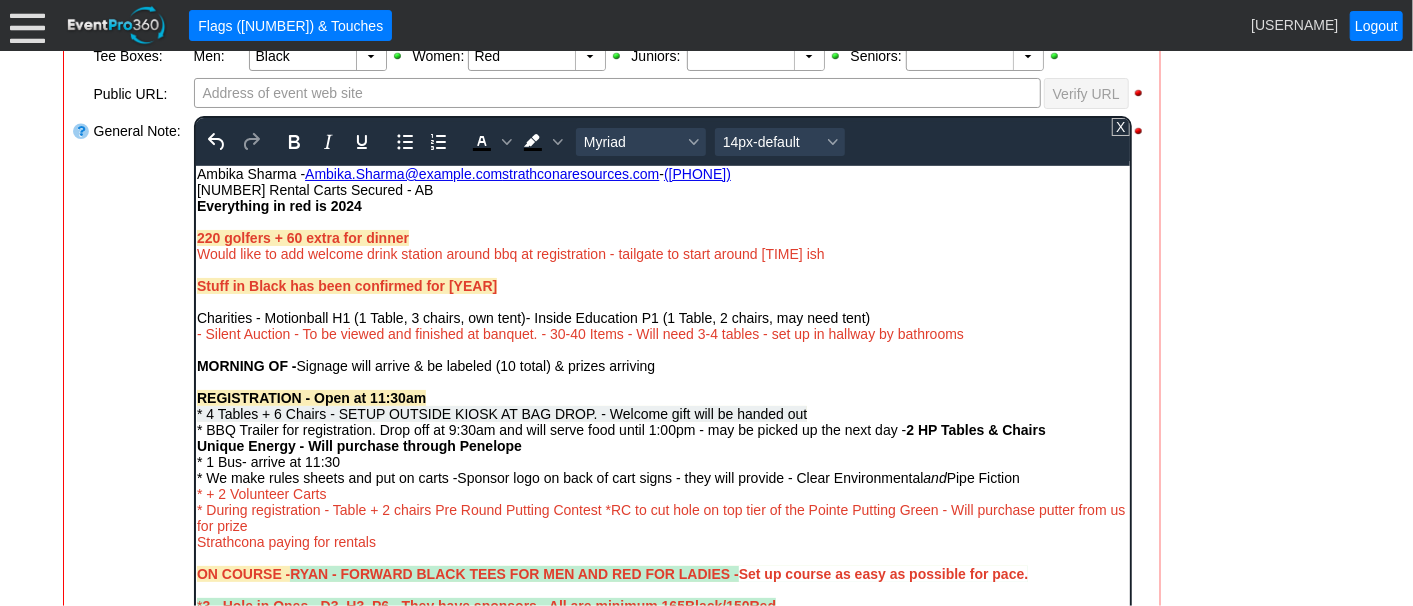 click on "- General Information
▼
Loading....
Remove all highlights
Facility:
▼ Χ Heritage Pointe Golf Club
Event Type:
▼ Χ Corporate Tournament
Course:
▼ Χ 27 Holes
1:30pm-9:00pm
Select time" at bounding box center [707, 426] 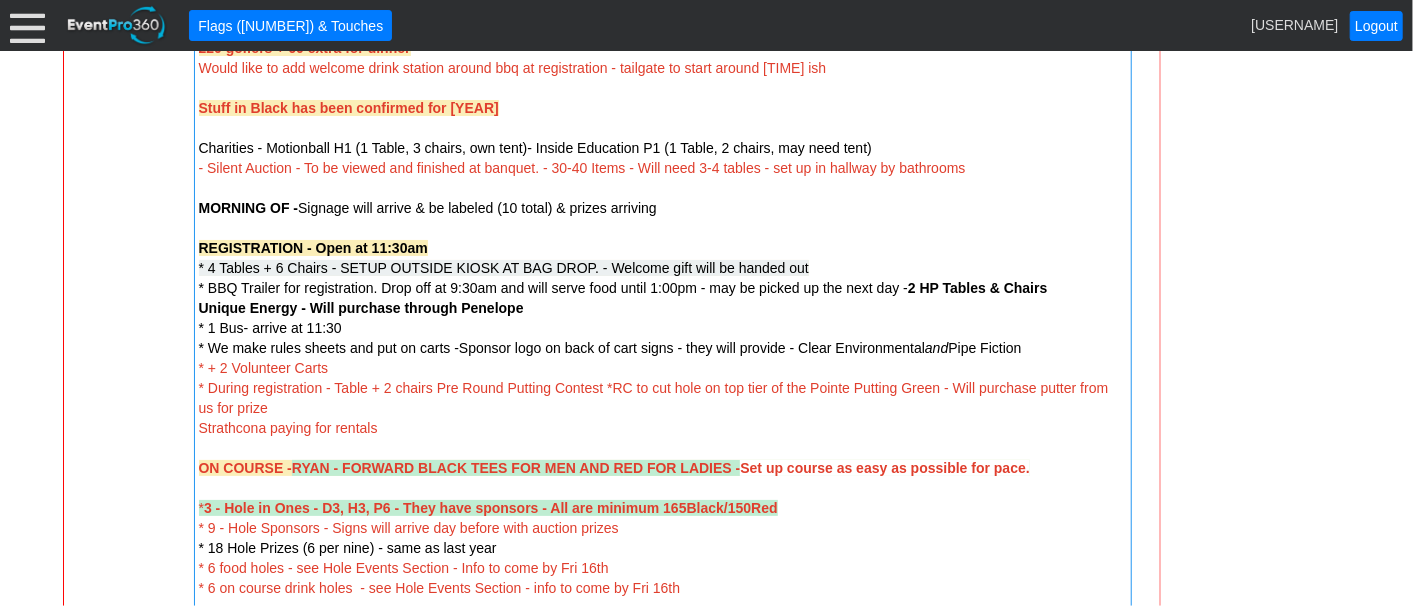 scroll, scrollTop: 900, scrollLeft: 0, axis: vertical 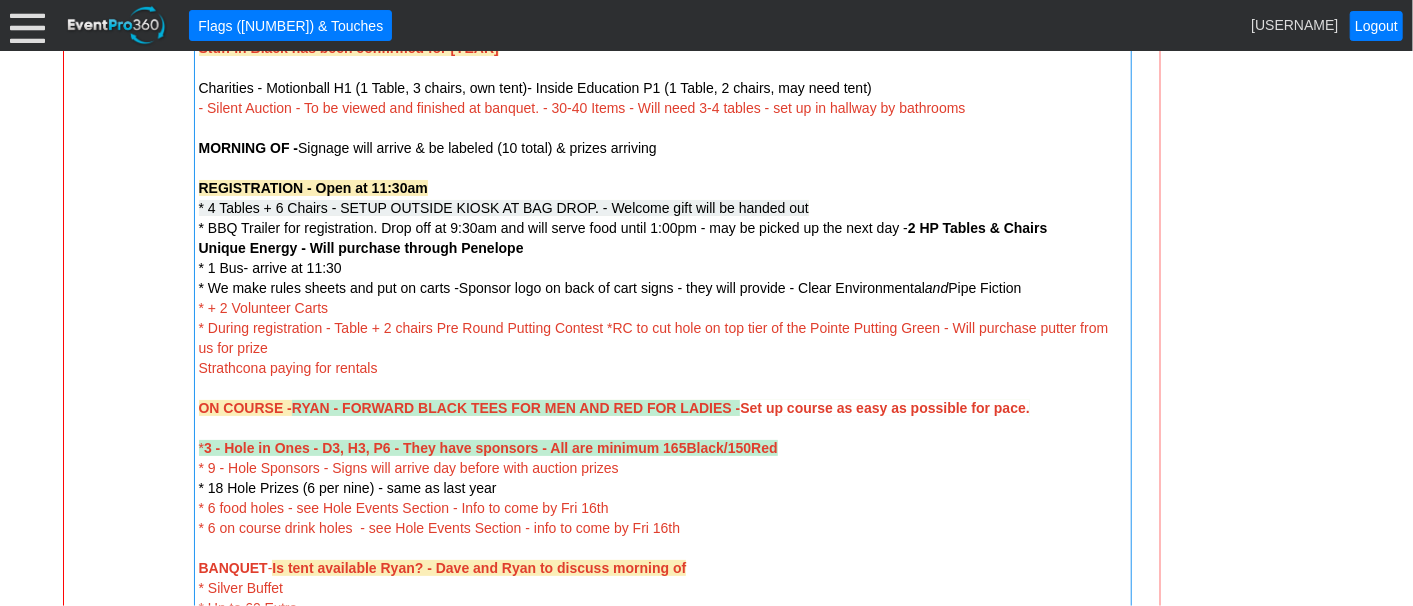 click on "* + 2 Volunteer Carts" at bounding box center [264, 308] 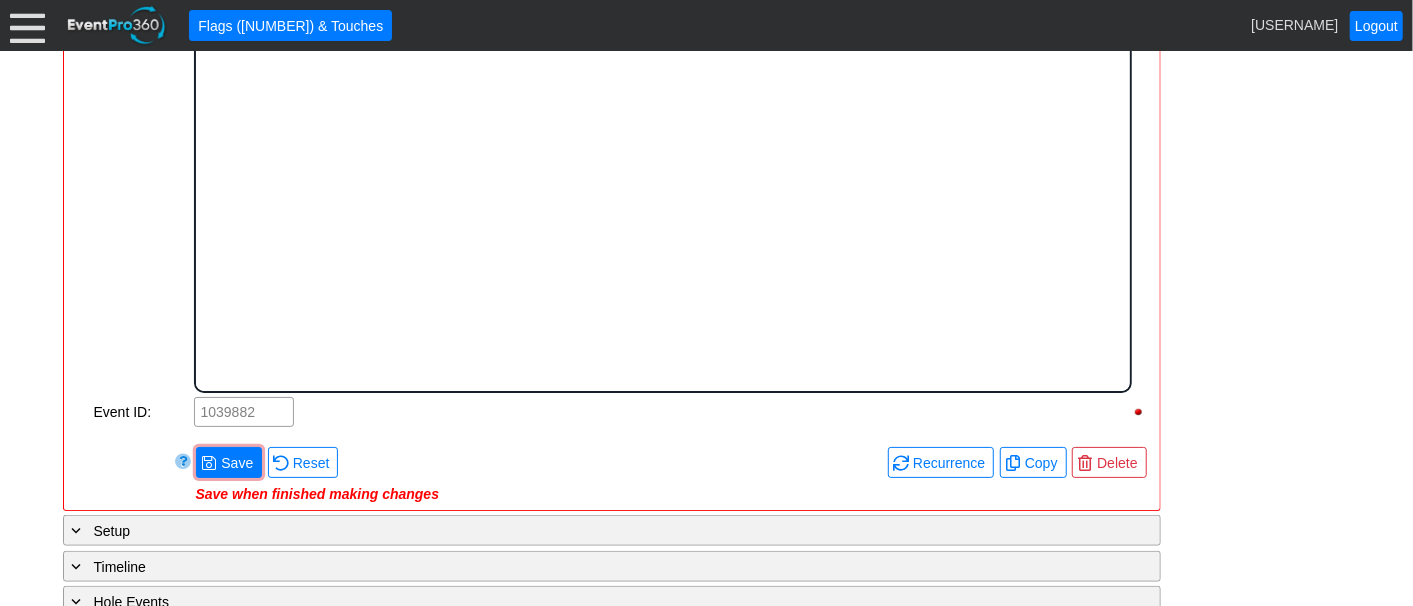 scroll, scrollTop: 0, scrollLeft: 0, axis: both 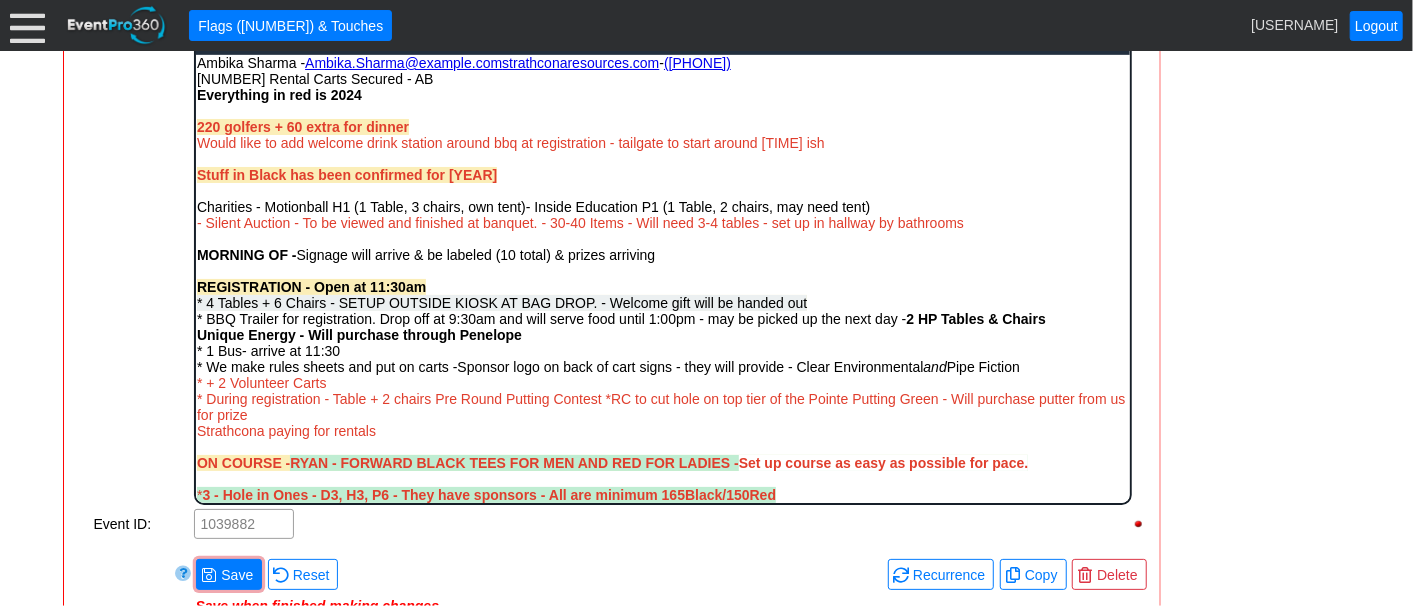 click on "* + 2 Volunteer Carts" at bounding box center [261, 382] 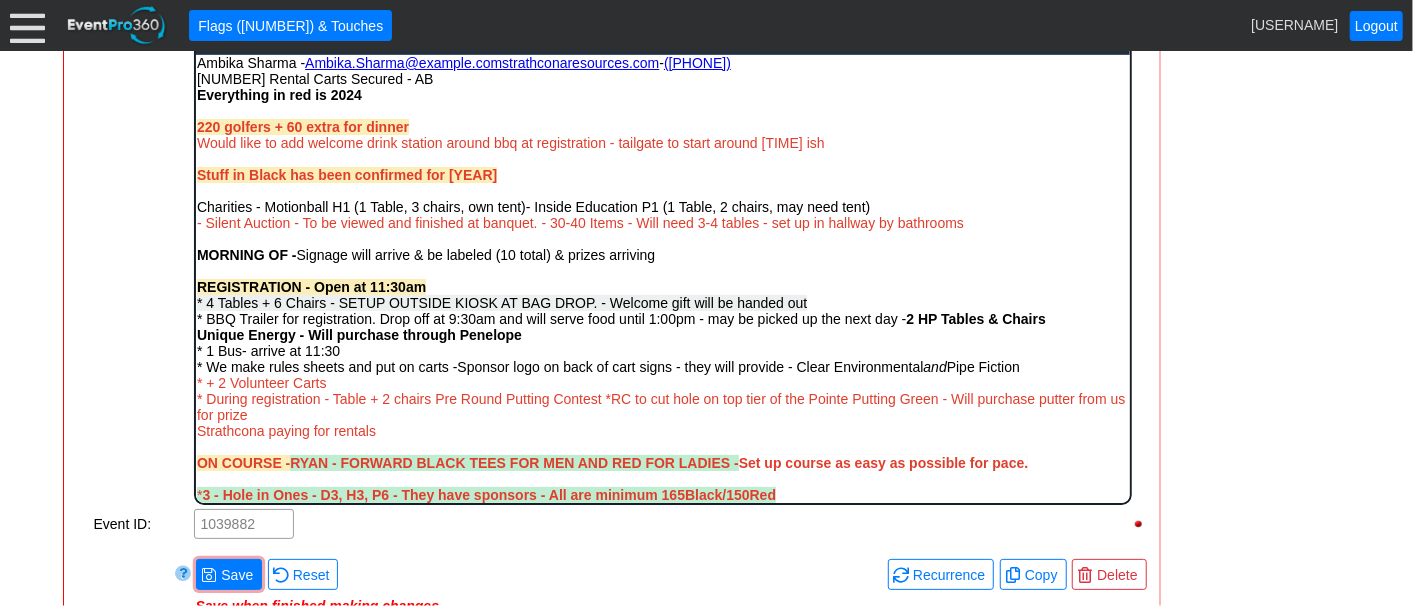 type 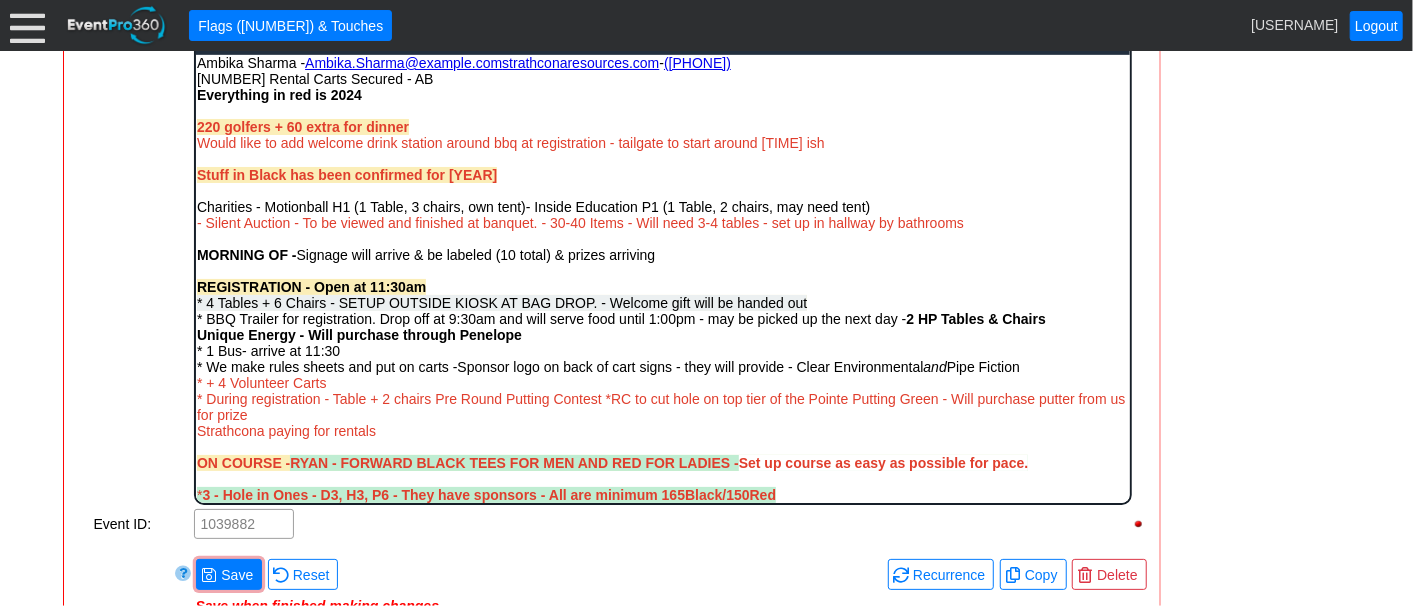 click on "* + 4 Volunteer Carts" at bounding box center [662, 382] 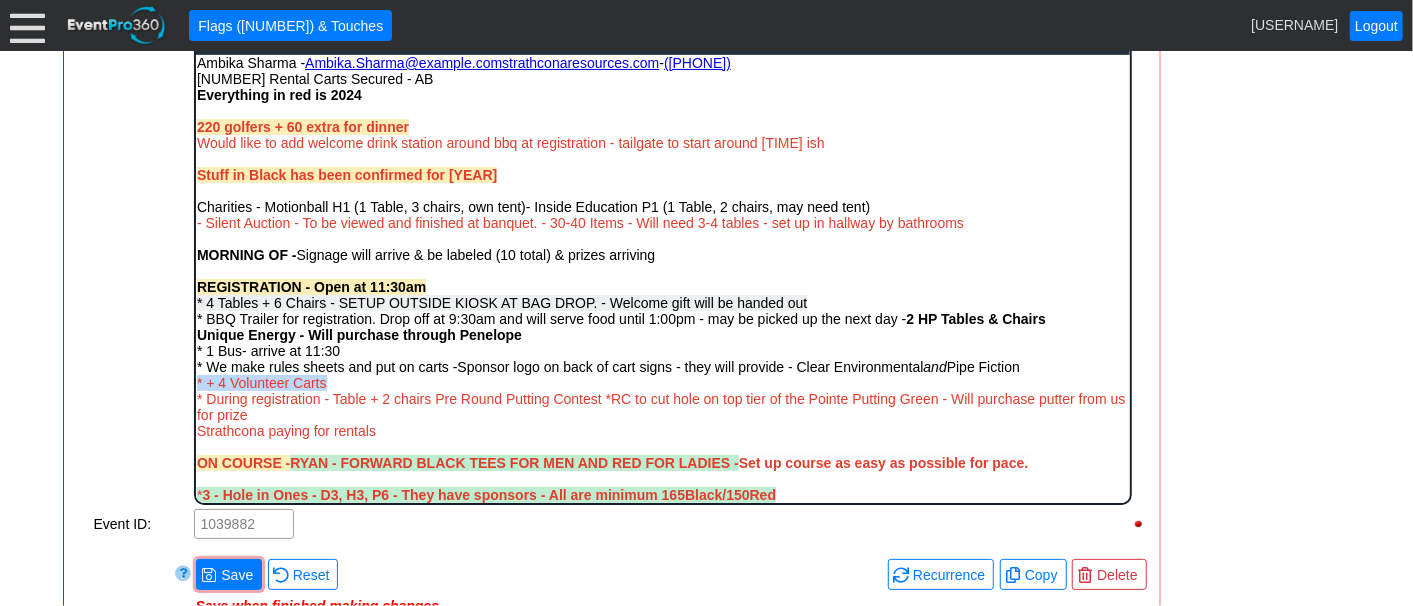 drag, startPoint x: 326, startPoint y: 388, endPoint x: 169, endPoint y: 380, distance: 157.20369 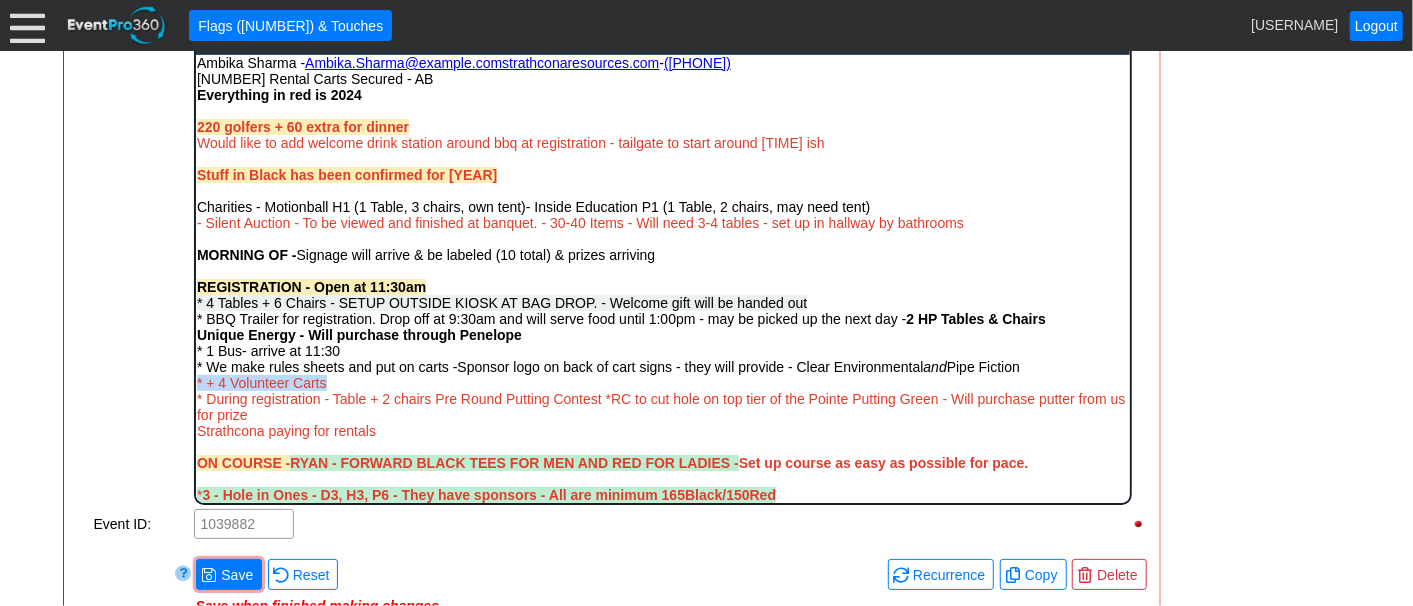 click on "Ambika Sharma -   Ambika.Sharma@ strathconaresources.com  -  (403) 923-5388 12 Rental Carts Secured - AB Everything in red is 2024 220 golfers + 60 extra for dinner Would like to add welcome drink station around bbq at registration - tailgate to start around 11:30am ish Stuff in Black has been confirmed for 2024 Charities - Motionball H1 (1 Table, 3 chairs, own tent)- Inside Education P1 (1 Table, 2 chairs, may need tent)  - Silent Auction - To be viewed and finished at banquet. - 30-40 Items - Will need 3-4 tables - set up in hallway by bathrooms MORNING OF -  Signage will arrive & be labeled (10 total) & prizes arriving REGISTRATION - Open at 11:30am * 4 Tables + 6 Chairs - SETUP OUTSIDE KIOSK AT BAG DROP. - Welcome gift will be handed out  * BBQ Trailer for registration. Drop off at 9:30am and will serve food until 1:00pm - may be picked up the next day -  2 HP Tables & Chairs * Drink station set up close to BBQ - Unique Energy - Will purchase through Penelope * 1 Bus- arrive at 11:30   and *  BANQUET" at bounding box center (662, 595) 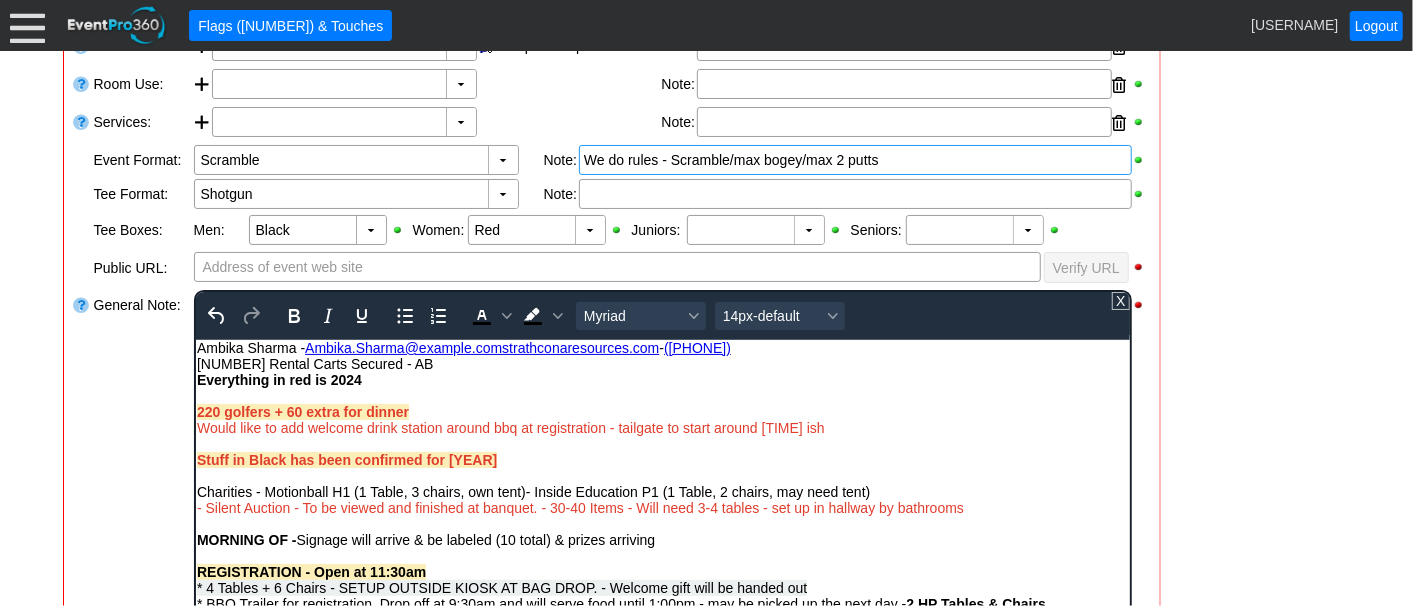scroll, scrollTop: 455, scrollLeft: 0, axis: vertical 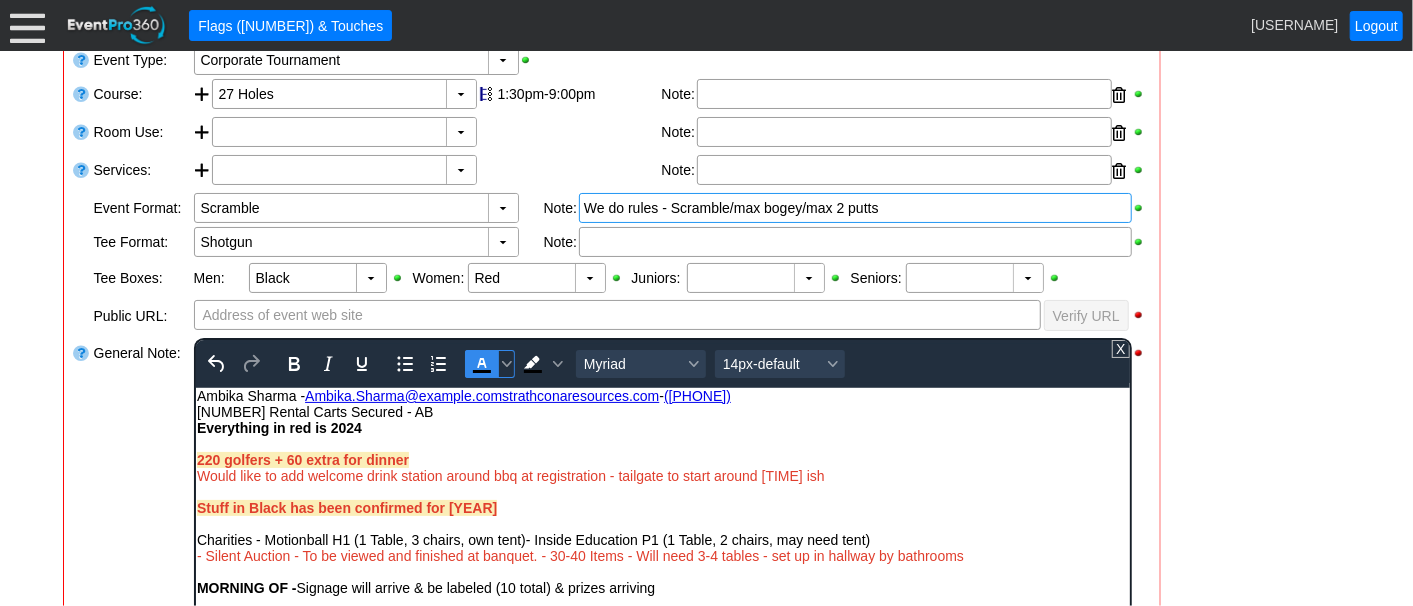 click 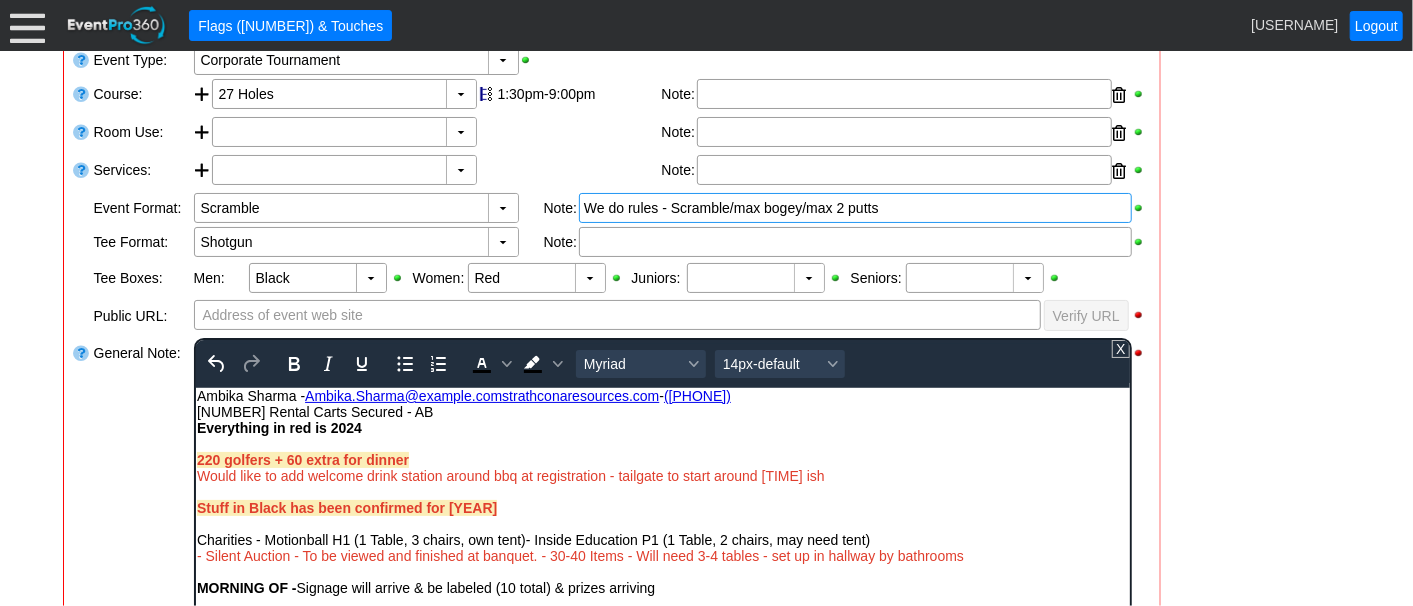 click on "- General Information
▼
Loading....
Remove all highlights
Facility:
▼ Χ Heritage Pointe Golf Club
Event Type:
▼ Χ Corporate Tournament
Course:
▼ Χ 27 Holes
1:30pm-9:00pm
Select time" at bounding box center (707, 648) 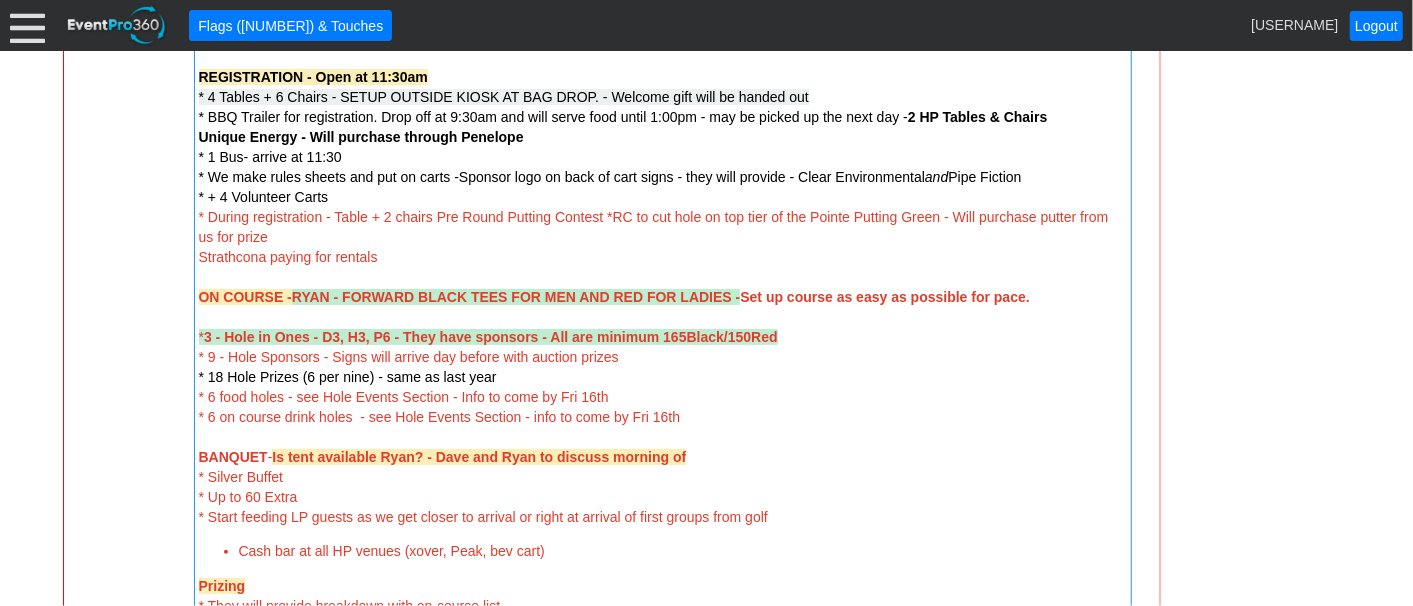 scroll, scrollTop: 900, scrollLeft: 0, axis: vertical 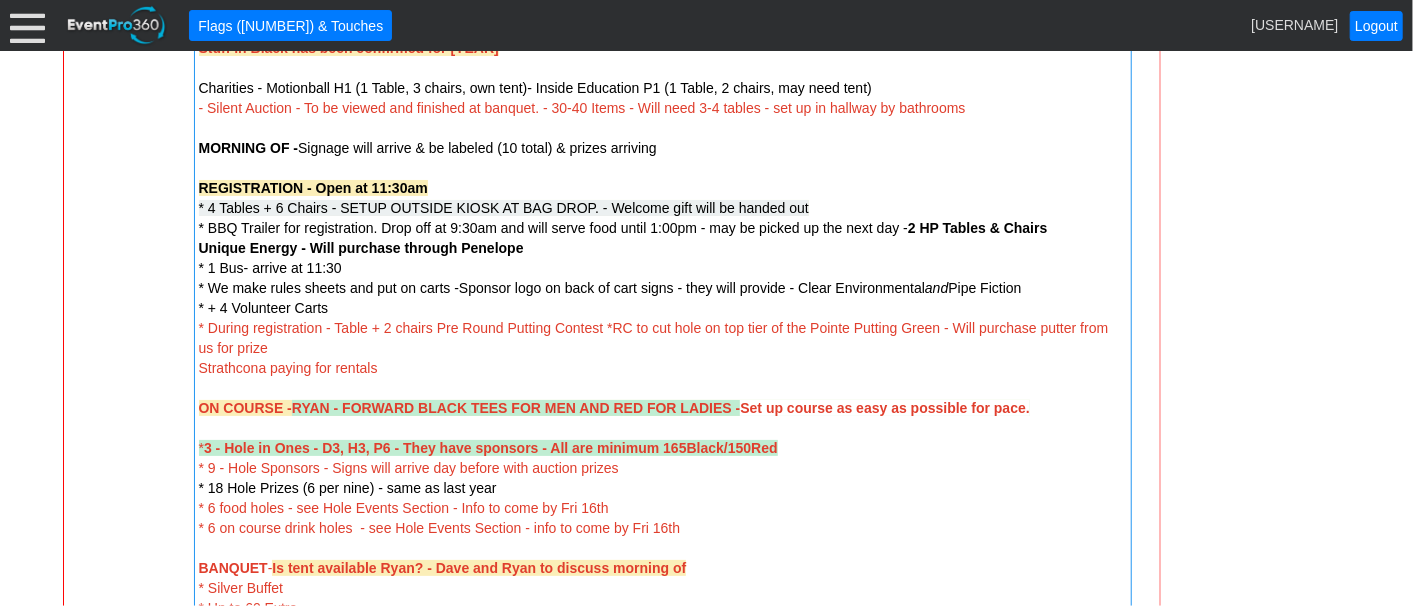 click on "* During registration - Table + 2 chairs Pre Round Putting Contest *RC to cut hole on top tier of the Pointe Putting Green - Will purchase putter from us for prize" at bounding box center [654, 338] 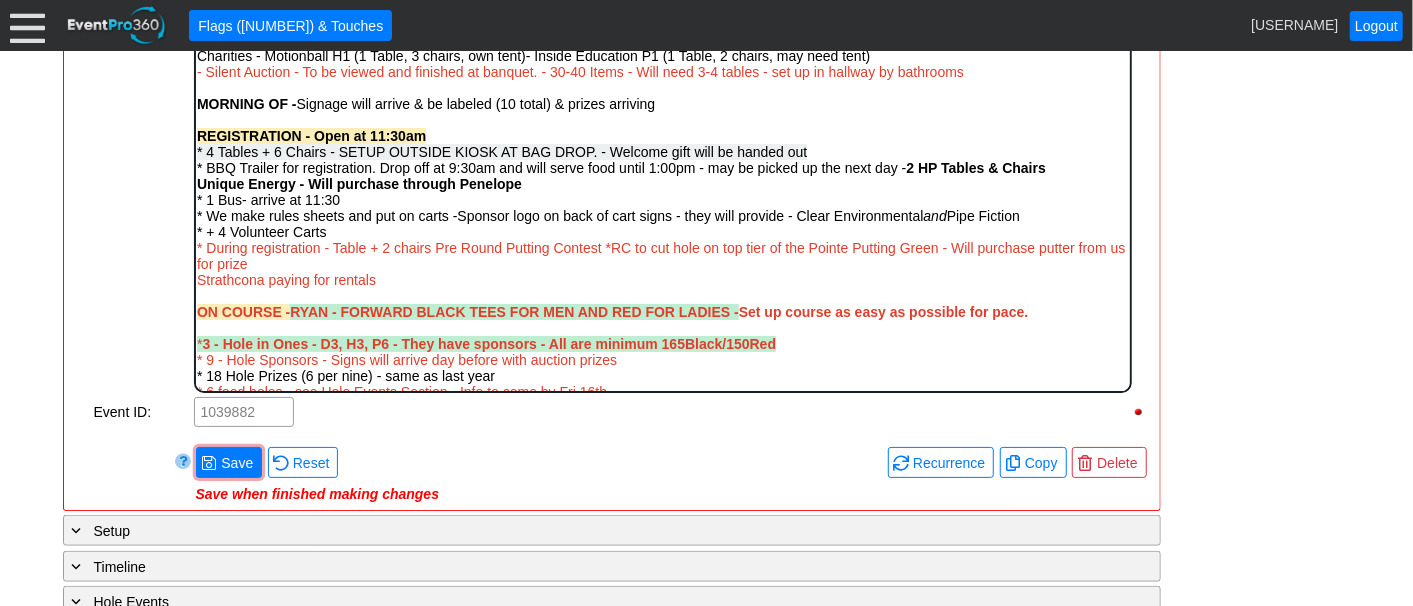 scroll, scrollTop: 0, scrollLeft: 0, axis: both 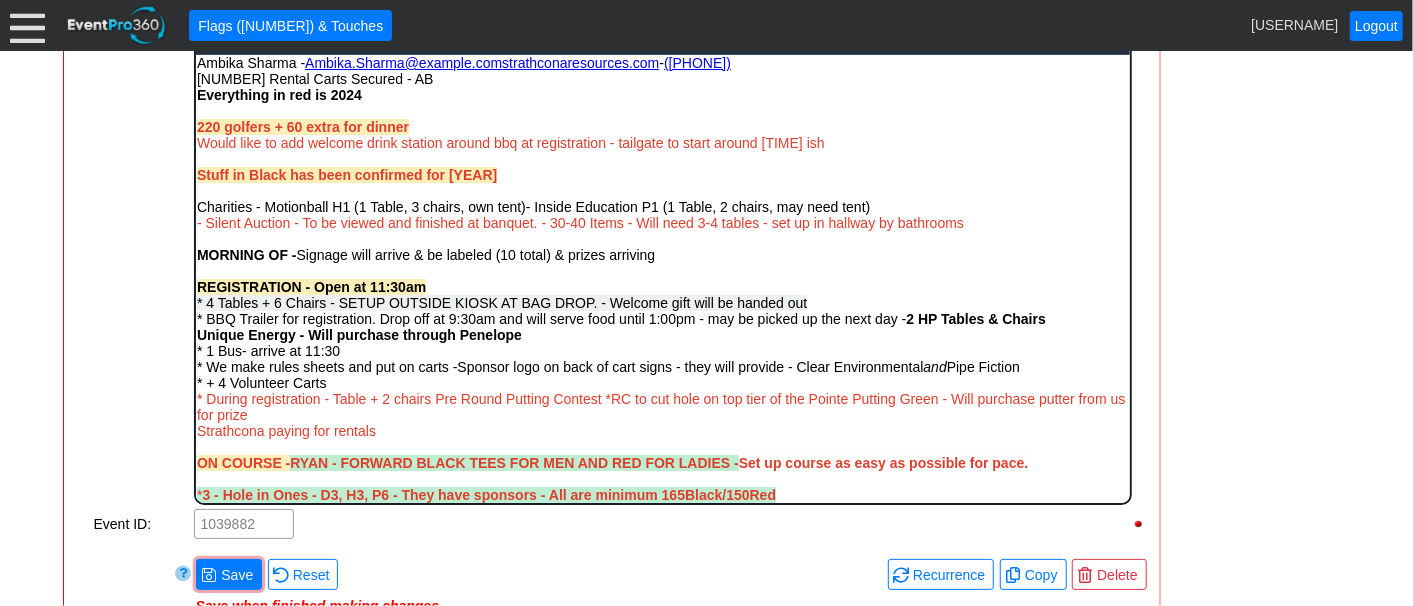 click on "* During registration - Table + 2 chairs Pre Round Putting Contest *RC to cut hole on top tier of the Pointe Putting Green - Will purchase putter from us for prize" at bounding box center (660, 406) 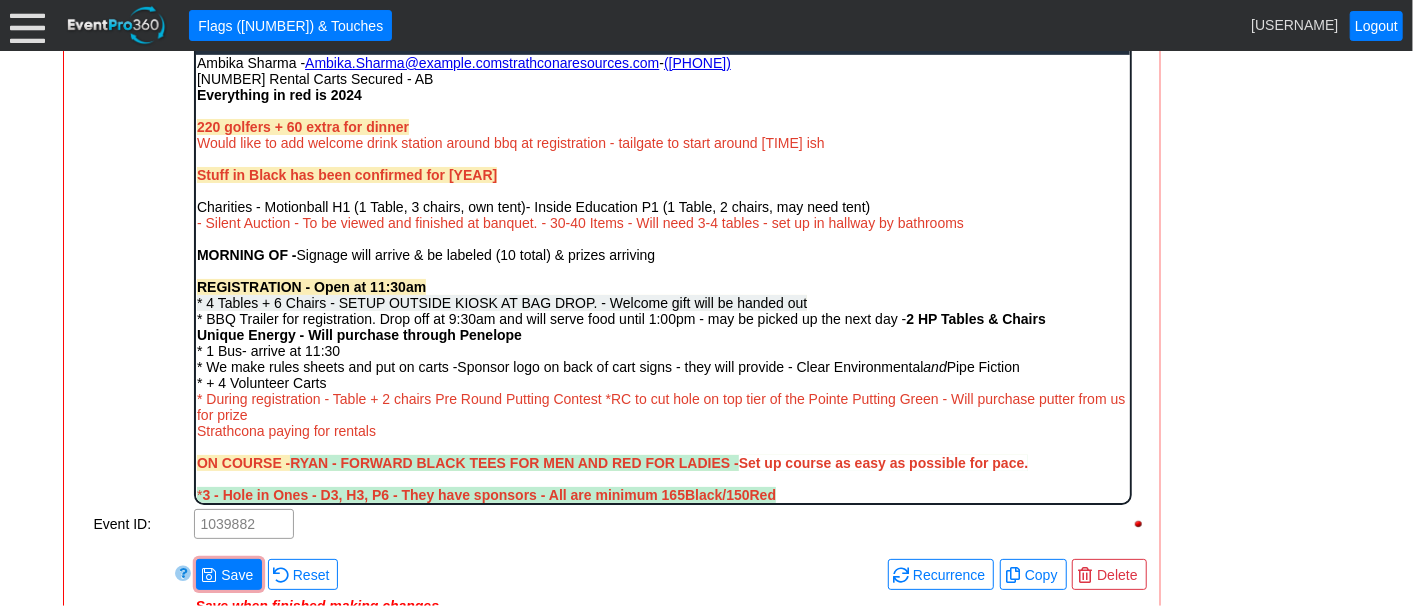 type 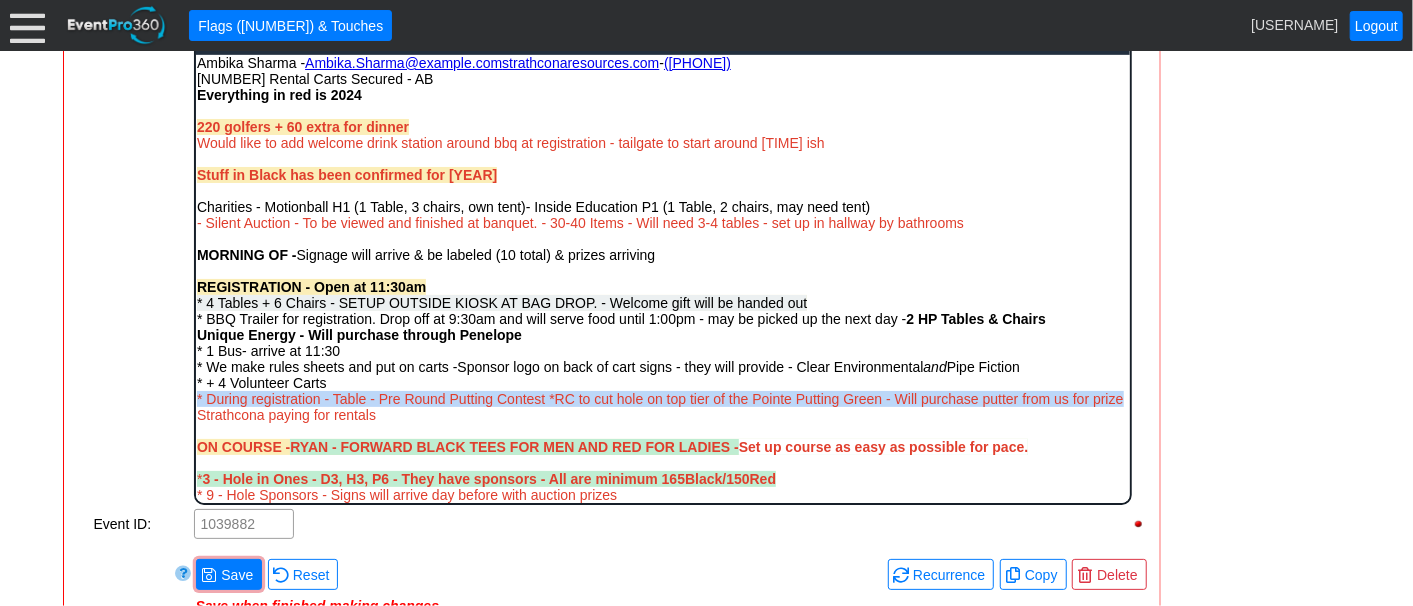 drag, startPoint x: 196, startPoint y: 405, endPoint x: 233, endPoint y: 419, distance: 39.56008 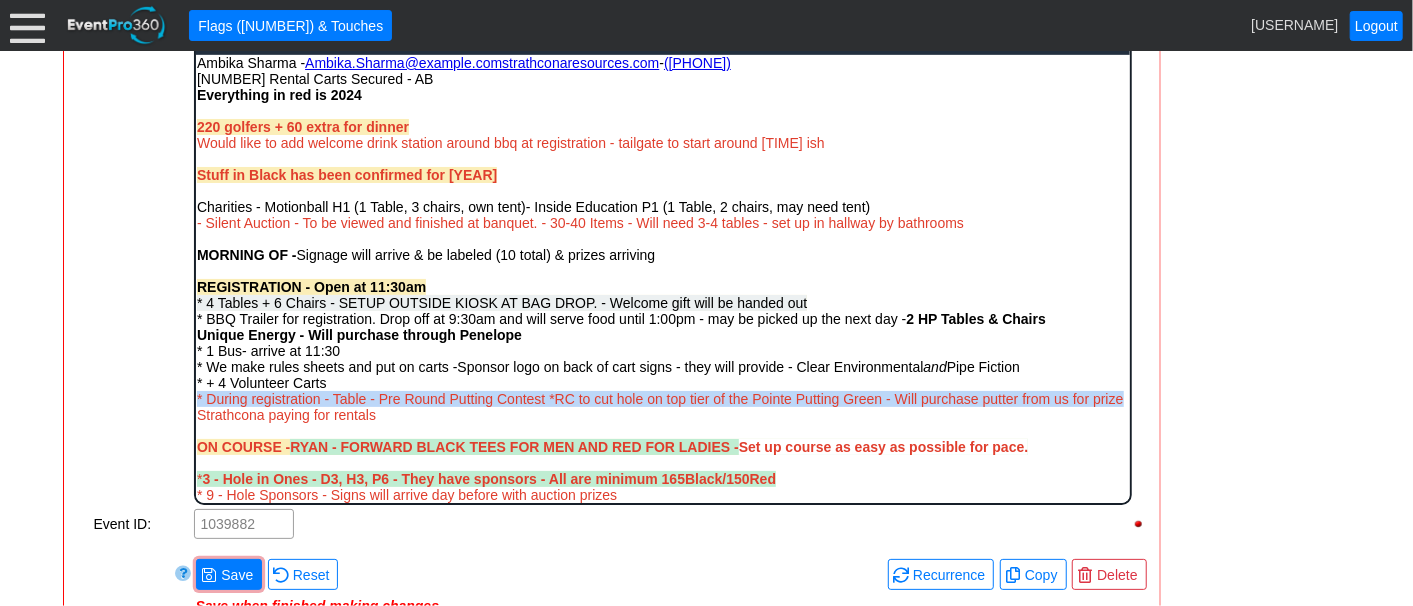 click on "* During registration - Table - Pre Round Putting Contest *RC to cut hole on top tier of the Pointe Putting Green - Will purchase putter from us for prize" at bounding box center (662, 398) 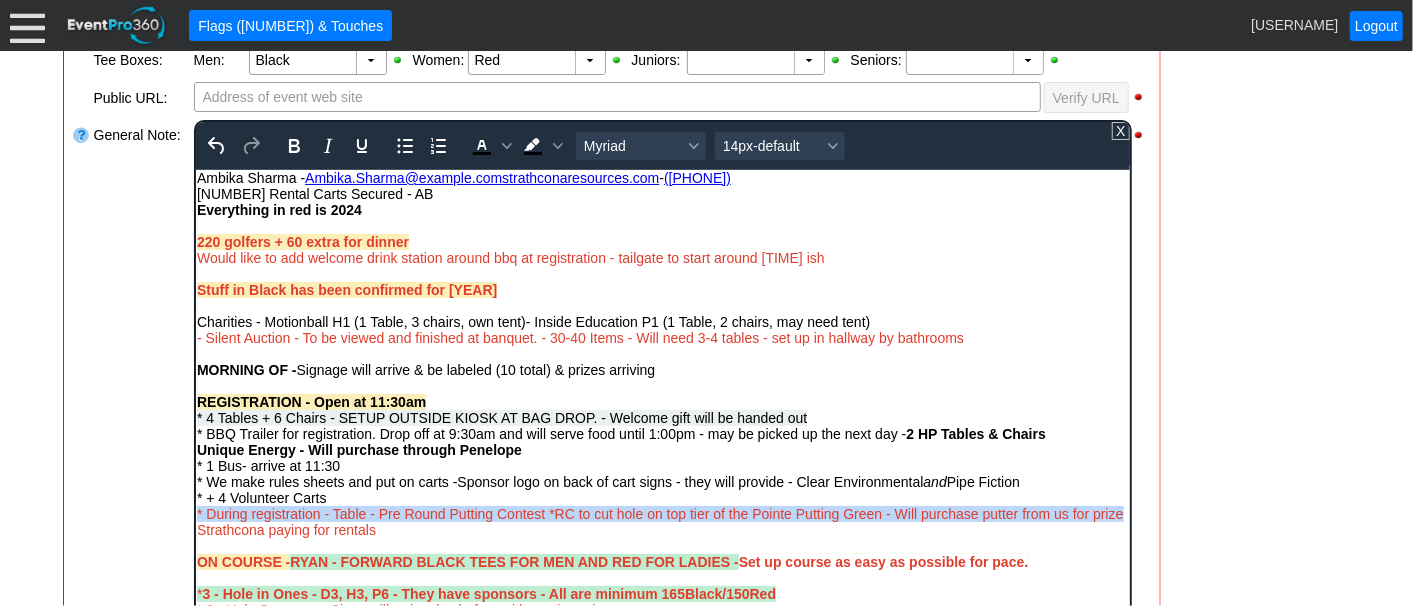 scroll, scrollTop: 566, scrollLeft: 0, axis: vertical 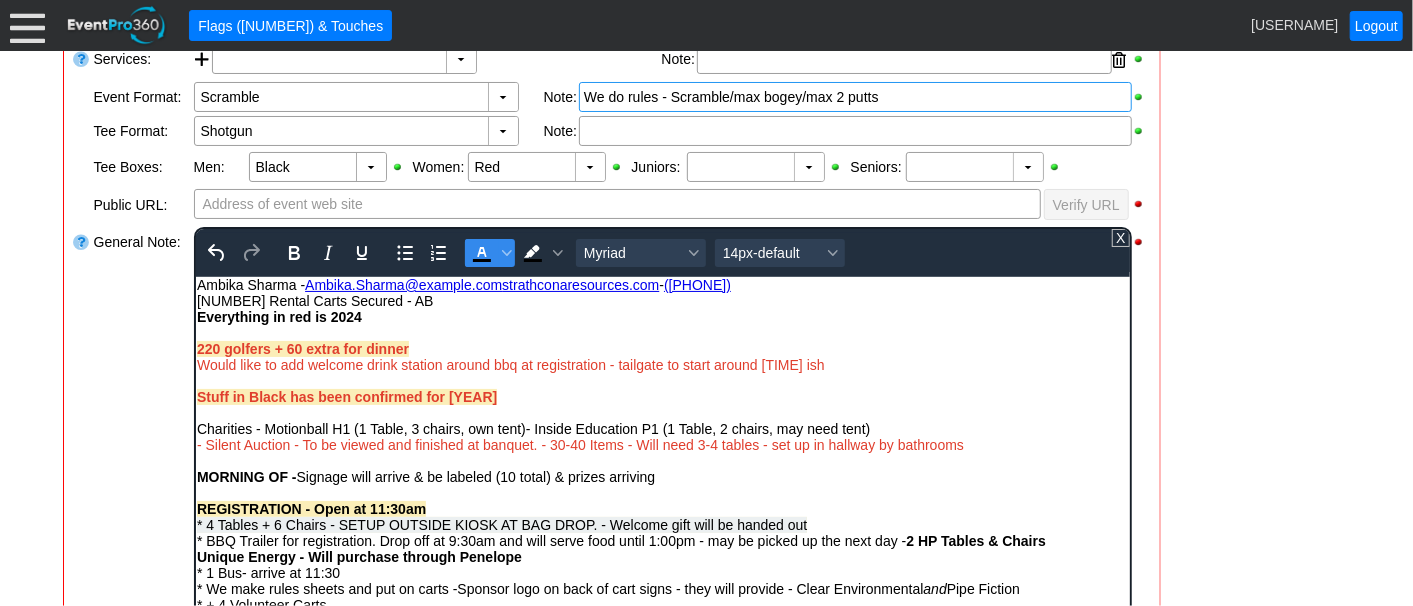 click 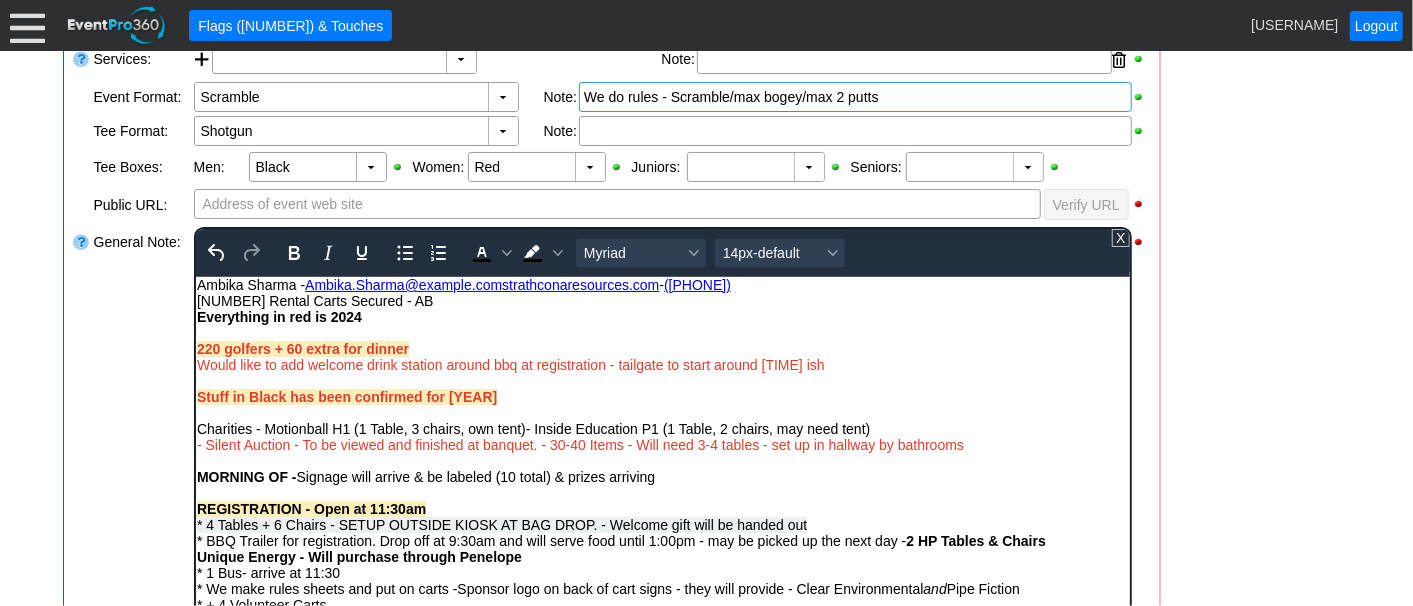 click on "- General Information
▼
Loading....
Remove all highlights
Facility:
▼ Χ Heritage Pointe Golf Club
Event Type:
▼ Χ Corporate Tournament
Course:
▼ Χ 27 Holes
1:30pm-9:00pm
Select time" at bounding box center [707, 537] 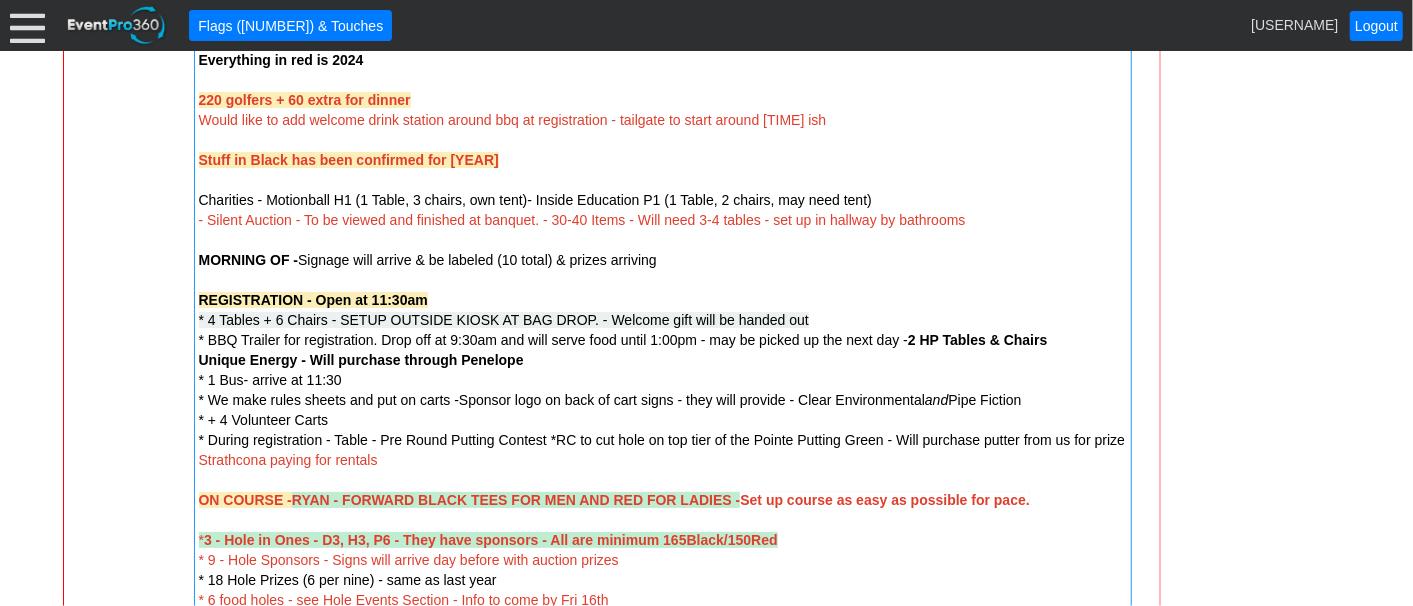 scroll, scrollTop: 900, scrollLeft: 0, axis: vertical 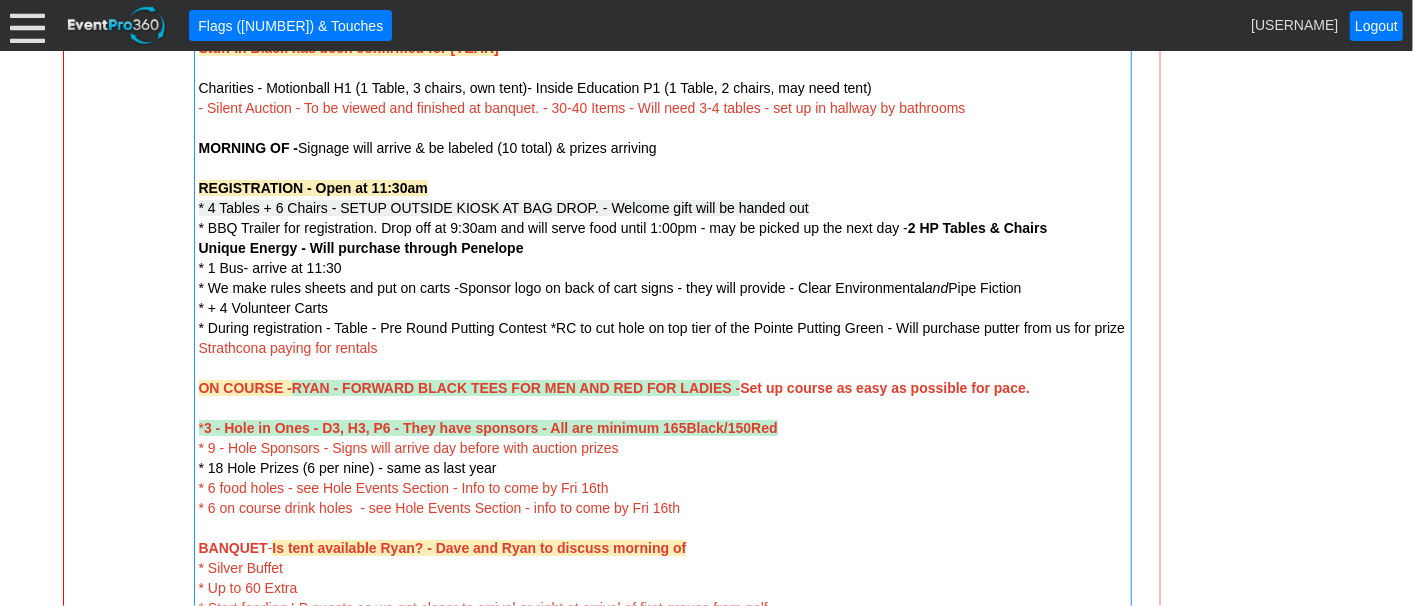 click on "* During registration - Table - Pre Round Putting Contest *RC to cut hole on top tier of the Pointe Putting Green - Will purchase putter from us for prize" at bounding box center (662, 328) 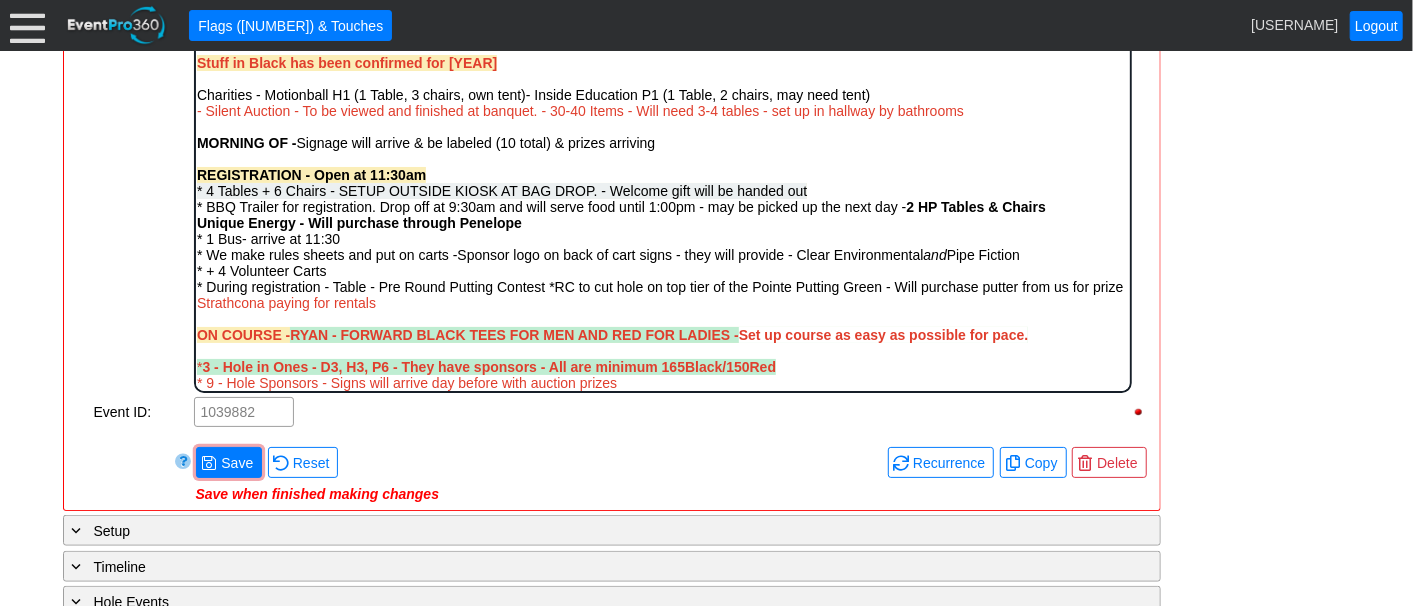 scroll, scrollTop: 0, scrollLeft: 0, axis: both 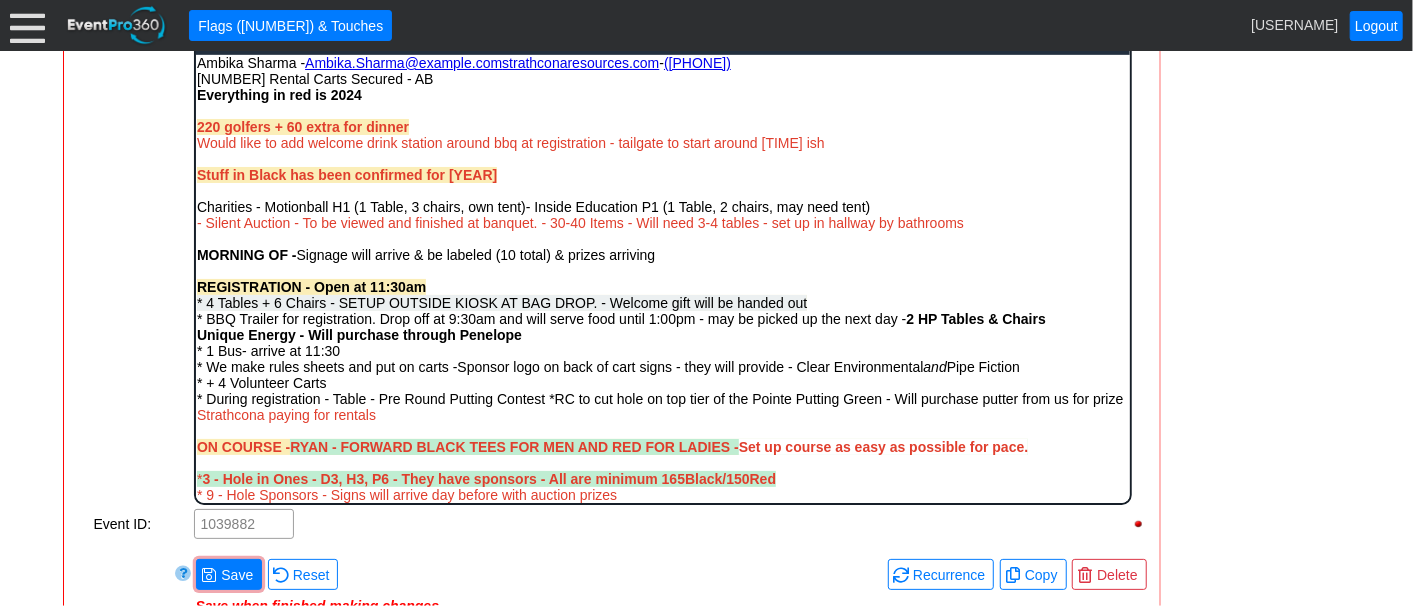 click on "* During registration - Table - Pre Round Putting Contest *RC to cut hole on top tier of the Pointe Putting Green - Will purchase putter from us for prize" at bounding box center [659, 398] 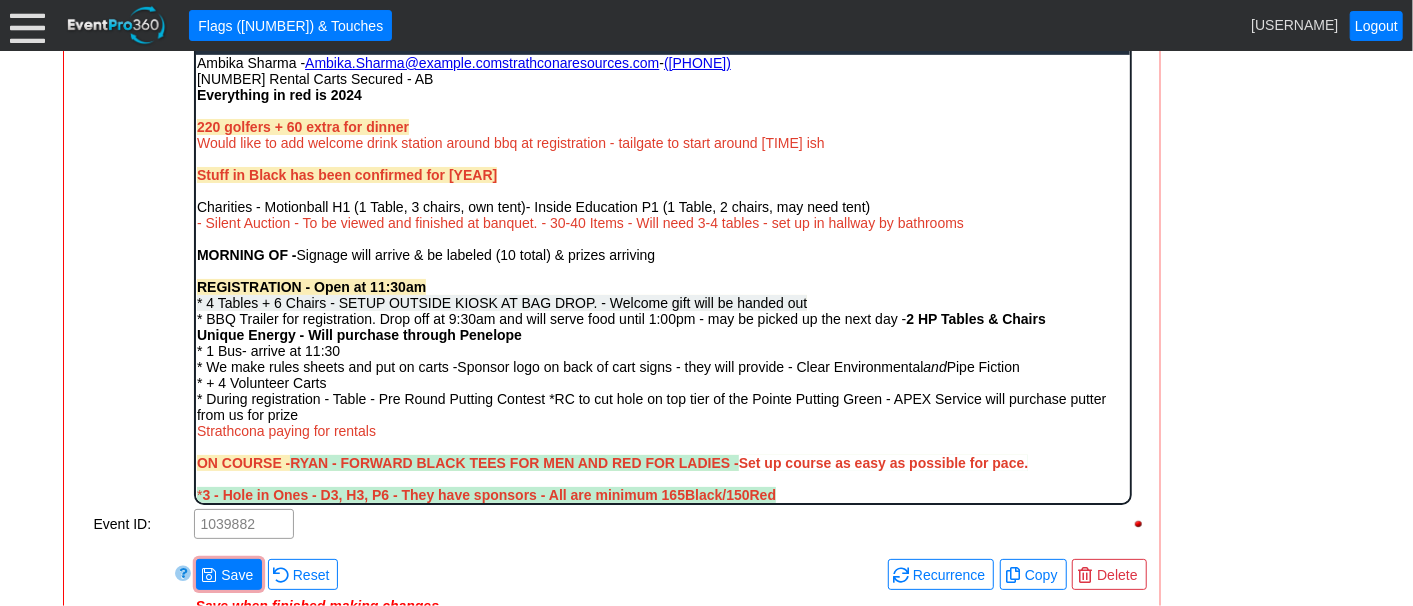 click at bounding box center [662, 446] 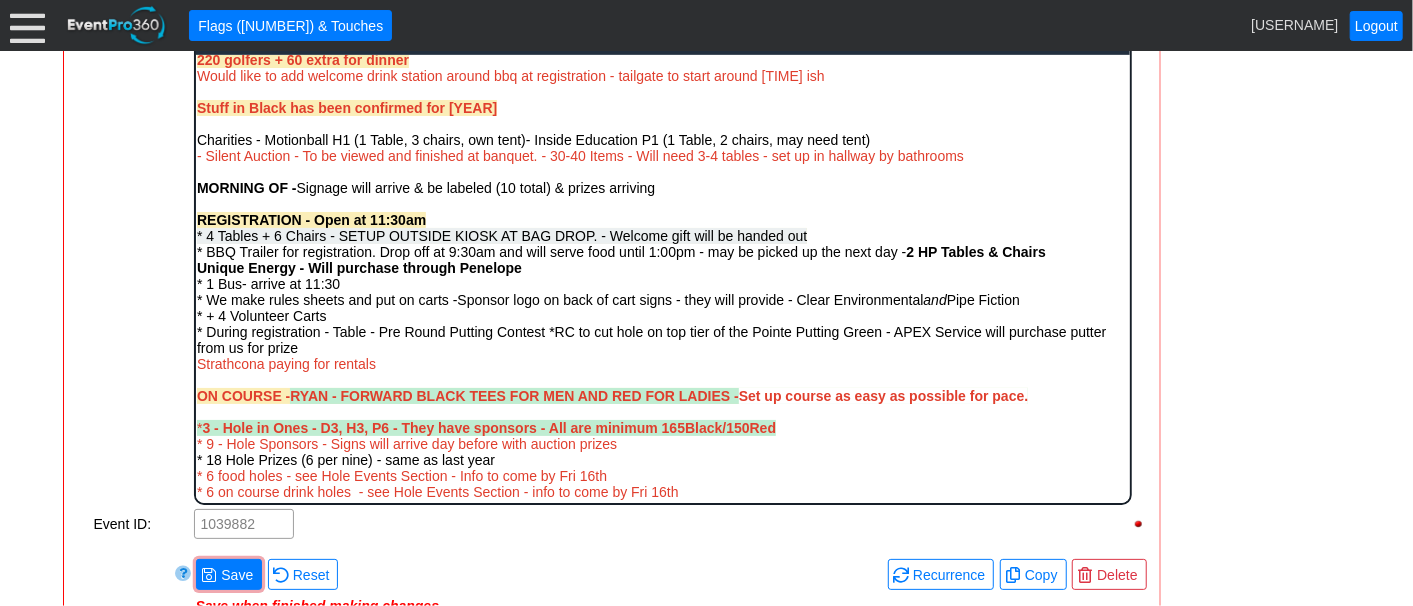 scroll, scrollTop: 111, scrollLeft: 0, axis: vertical 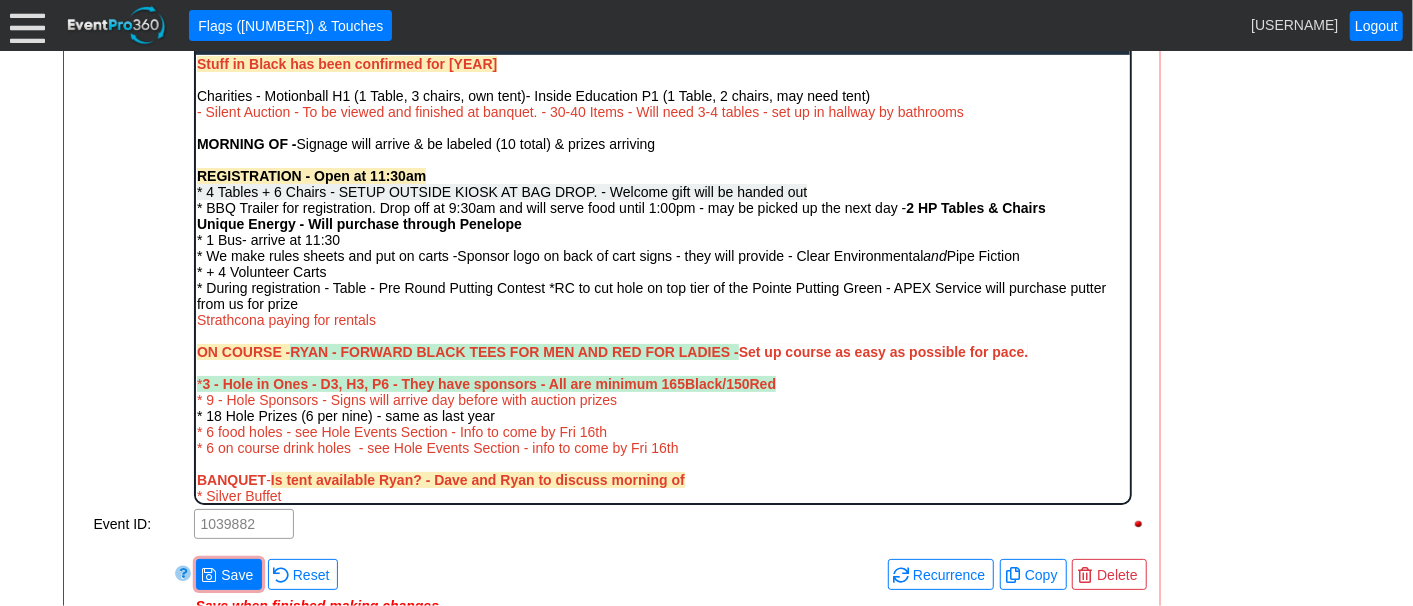 drag, startPoint x: 393, startPoint y: 329, endPoint x: 187, endPoint y: 322, distance: 206.1189 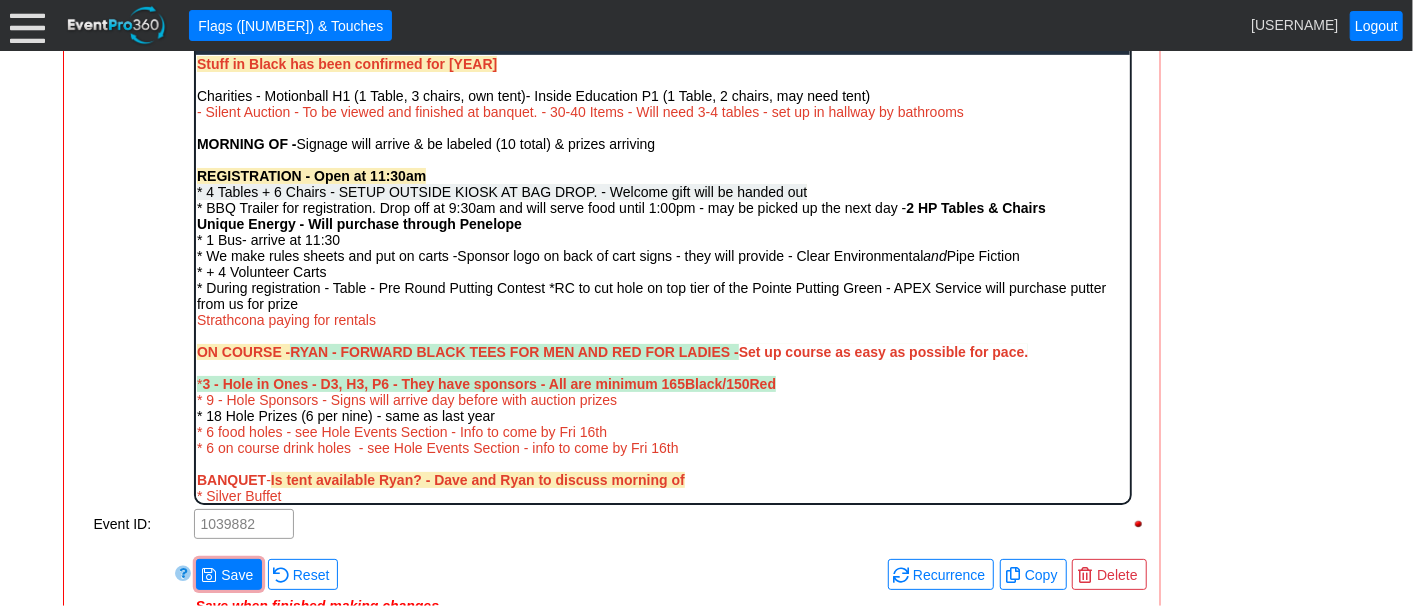 click on "Ambika Sharma -   Ambika.Sharma@ strathconaresources.com  -  (403) 923-5388 12 Rental Carts Secured - AB Everything in red is 2024 220 golfers + 60 extra for dinner Would like to add welcome drink station around bbq at registration - tailgate to start around 11:30am ish Stuff in Black has been confirmed for 2024 Charities - Motionball H1 (1 Table, 3 chairs, own tent)- Inside Education P1 (1 Table, 2 chairs, may need tent)  - Silent Auction - To be viewed and finished at banquet. - 30-40 Items - Will need 3-4 tables - set up in hallway by bathrooms MORNING OF -  Signage will arrive & be labeled (10 total) & prizes arriving REGISTRATION - Open at 11:30am * 4 Tables + 6 Chairs - SETUP OUTSIDE KIOSK AT BAG DROP. - Welcome gift will be handed out  * BBQ Trailer for registration. Drop off at 9:30am and will serve food until 1:00pm - may be picked up the next day -  2 HP Tables & Chairs * Drink station set up close to BBQ - Unique Energy - Will purchase through Penelope * 1 Bus- arrive at 11:30   and *  BANQUET" at bounding box center (662, 484) 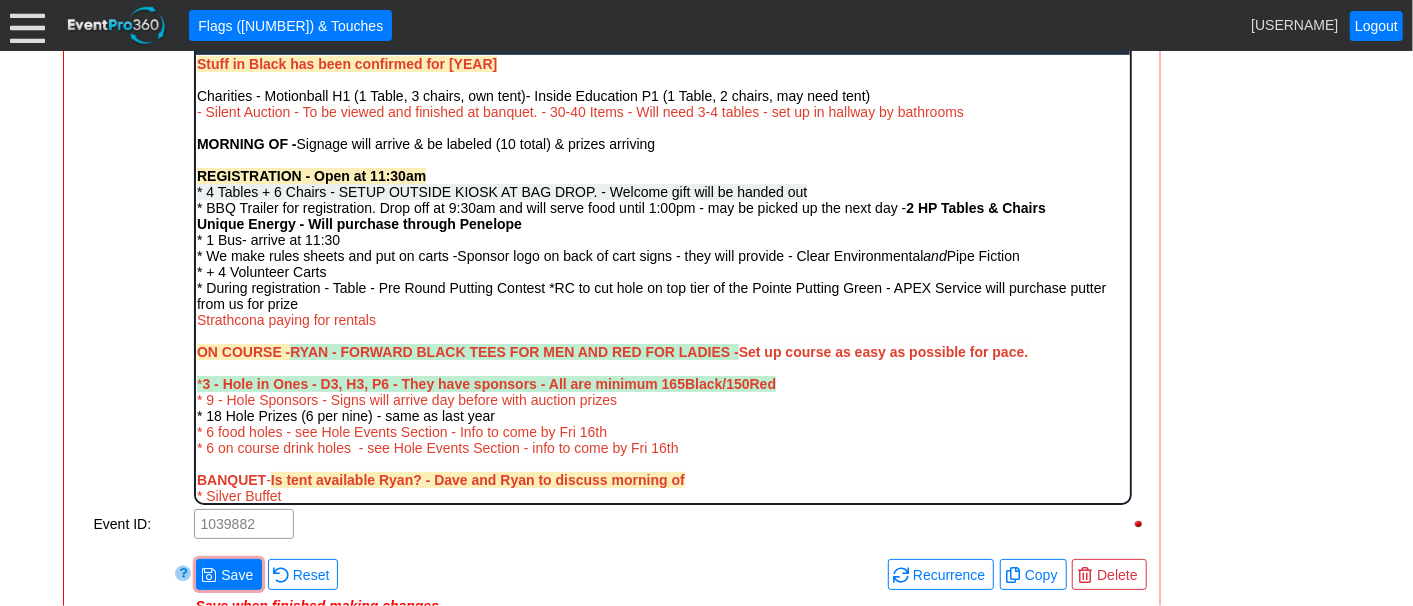 scroll, scrollTop: 677, scrollLeft: 0, axis: vertical 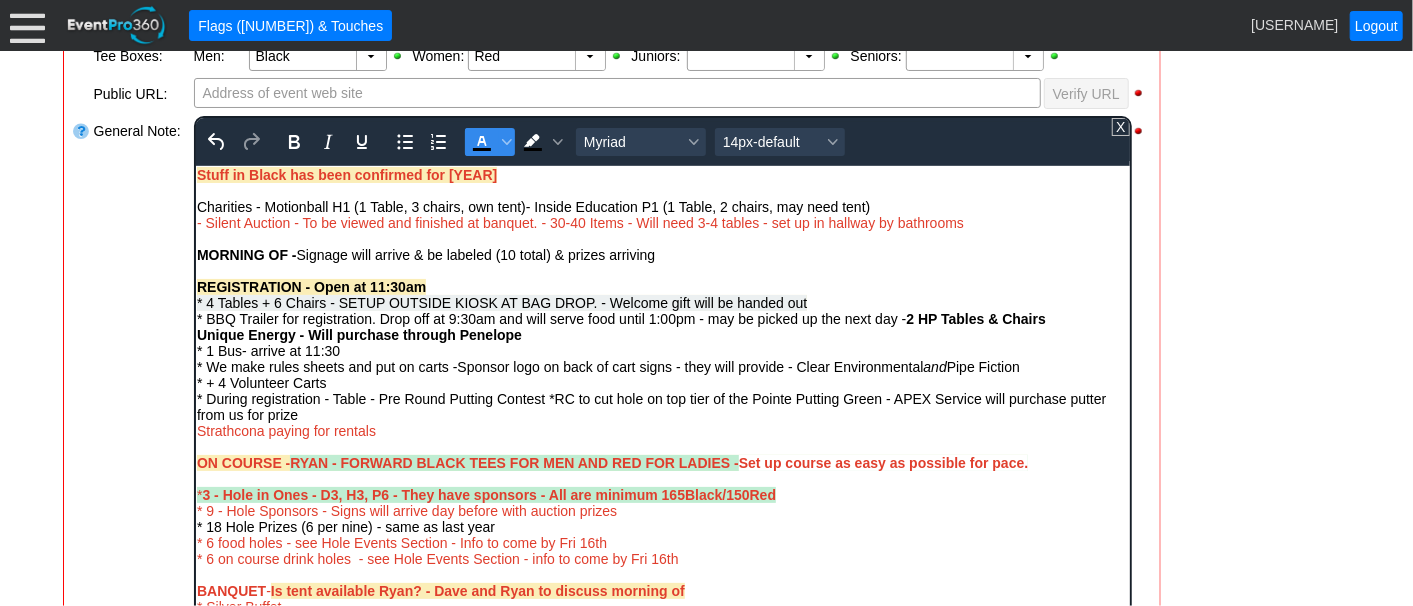 click 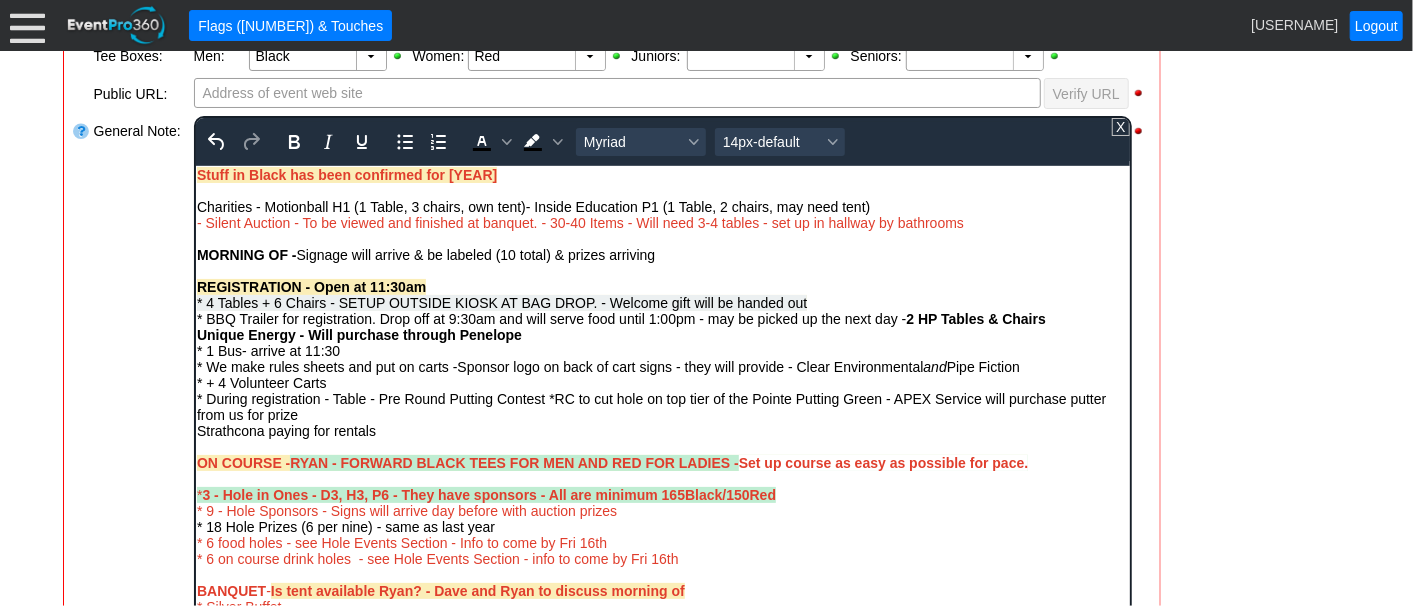 click on "* Strathcona paying for rentals" at bounding box center [662, 430] 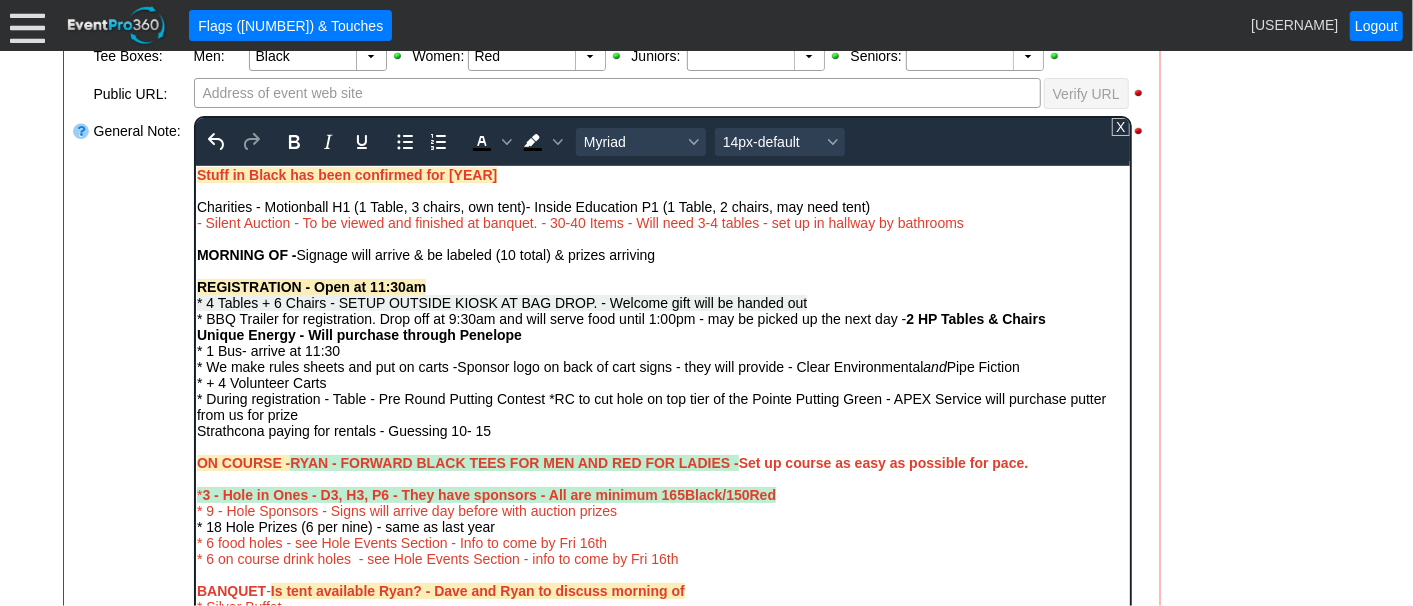 scroll, scrollTop: 788, scrollLeft: 0, axis: vertical 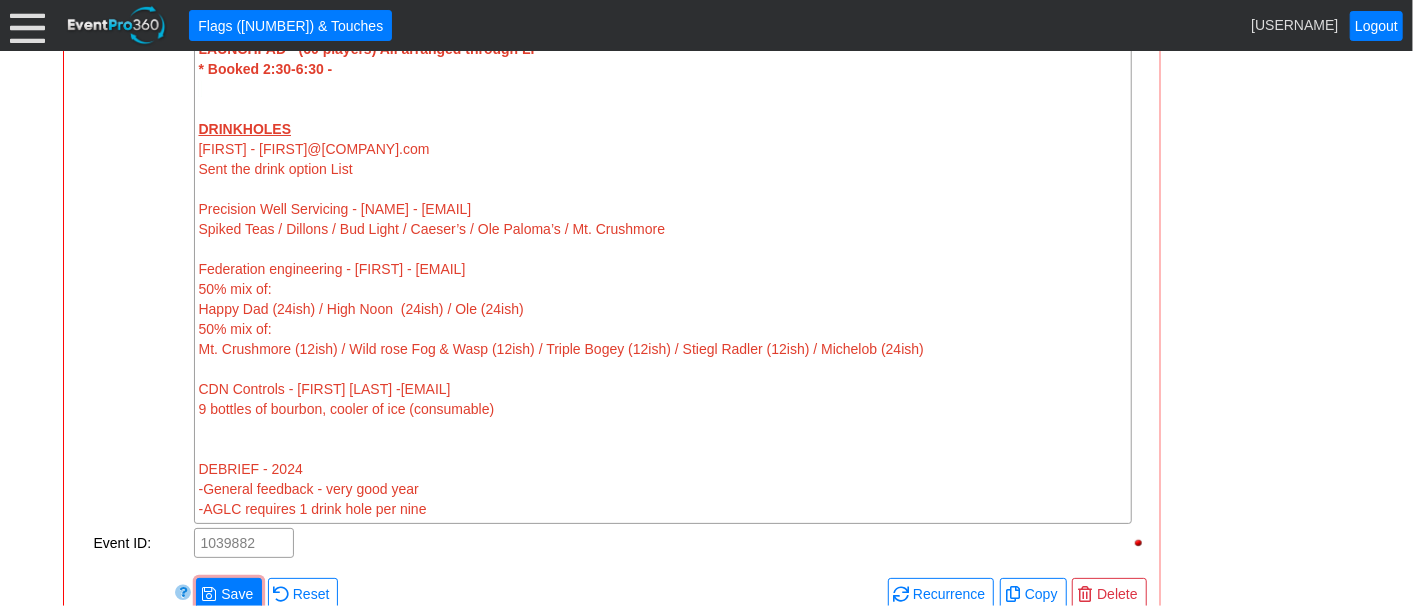 click on "Remove all highlights
Facility:
▼ Χ Heritage Pointe Golf Club
Event Type:
▼ Χ Corporate Tournament
Course:
▼ Χ 27 Holes
1:30pm-9:00pm
Select time
Note:
Room Use:" at bounding box center (612, -265) 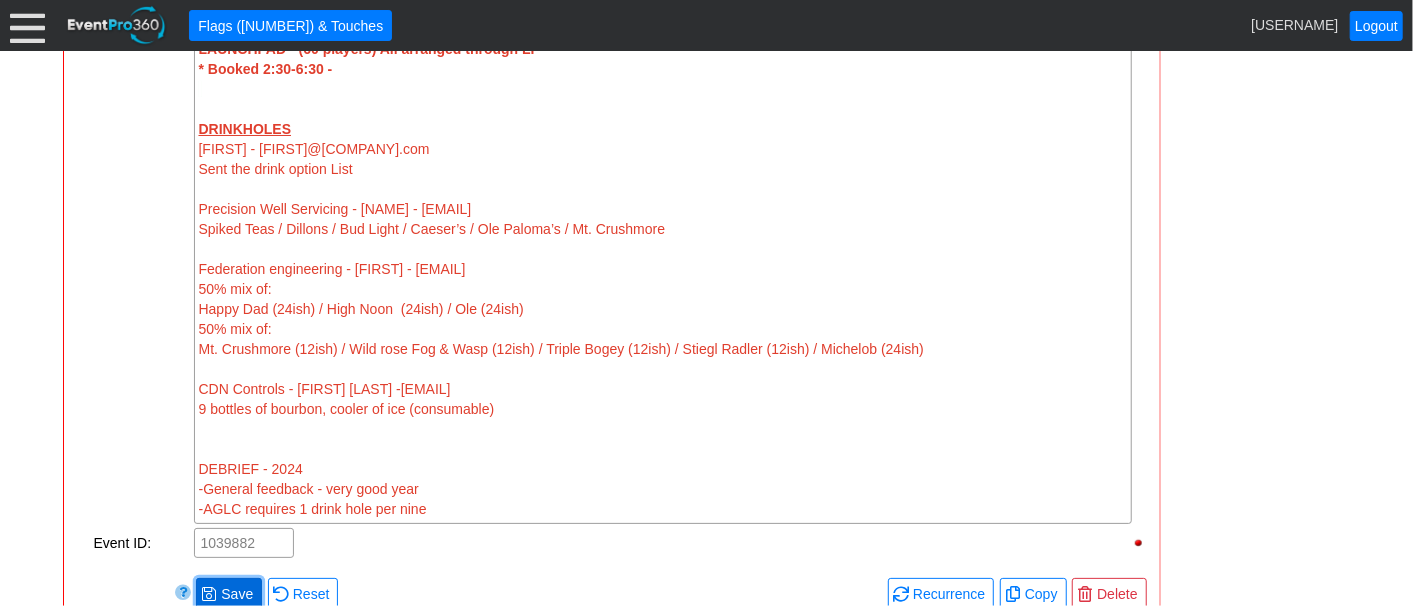 click on "Save" at bounding box center (237, 594) 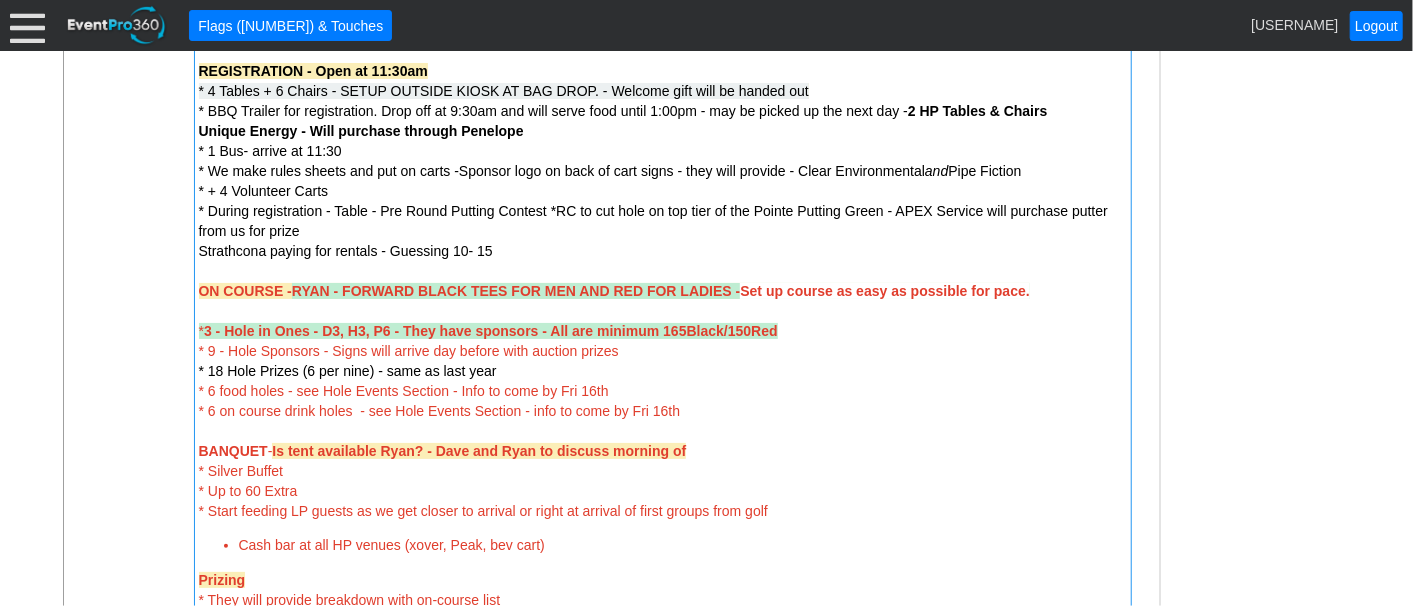 scroll, scrollTop: 1052, scrollLeft: 0, axis: vertical 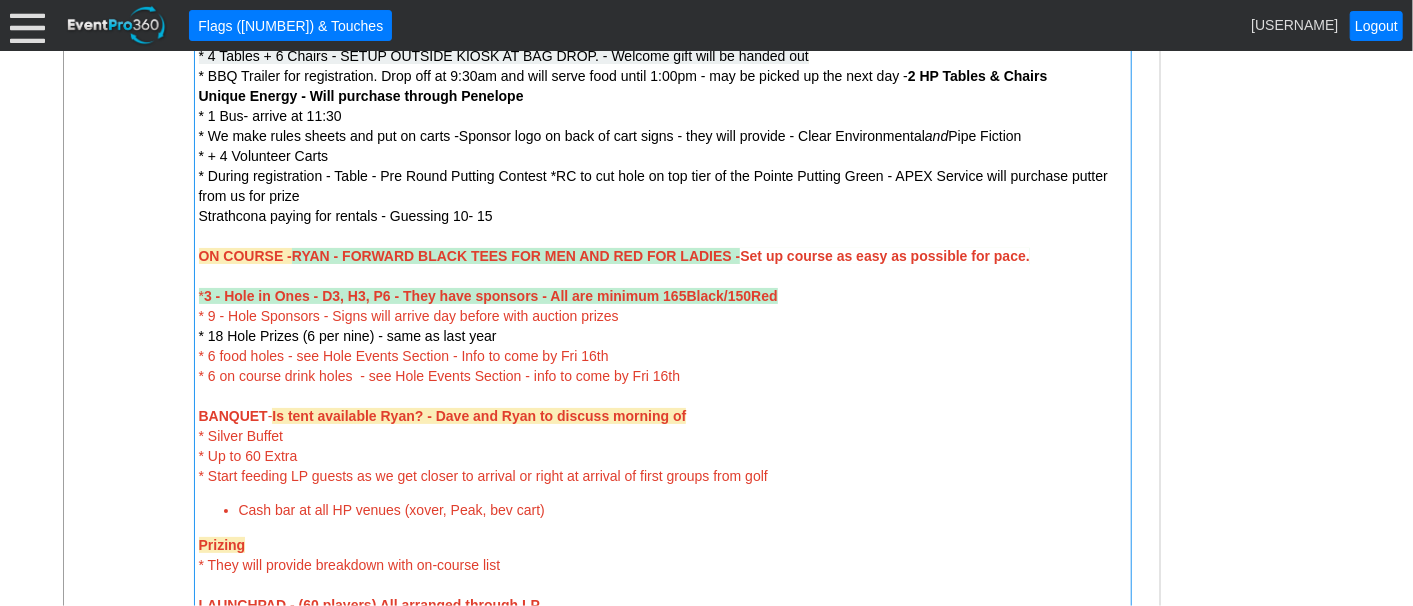 click on "ON COURSE -" at bounding box center [245, 256] 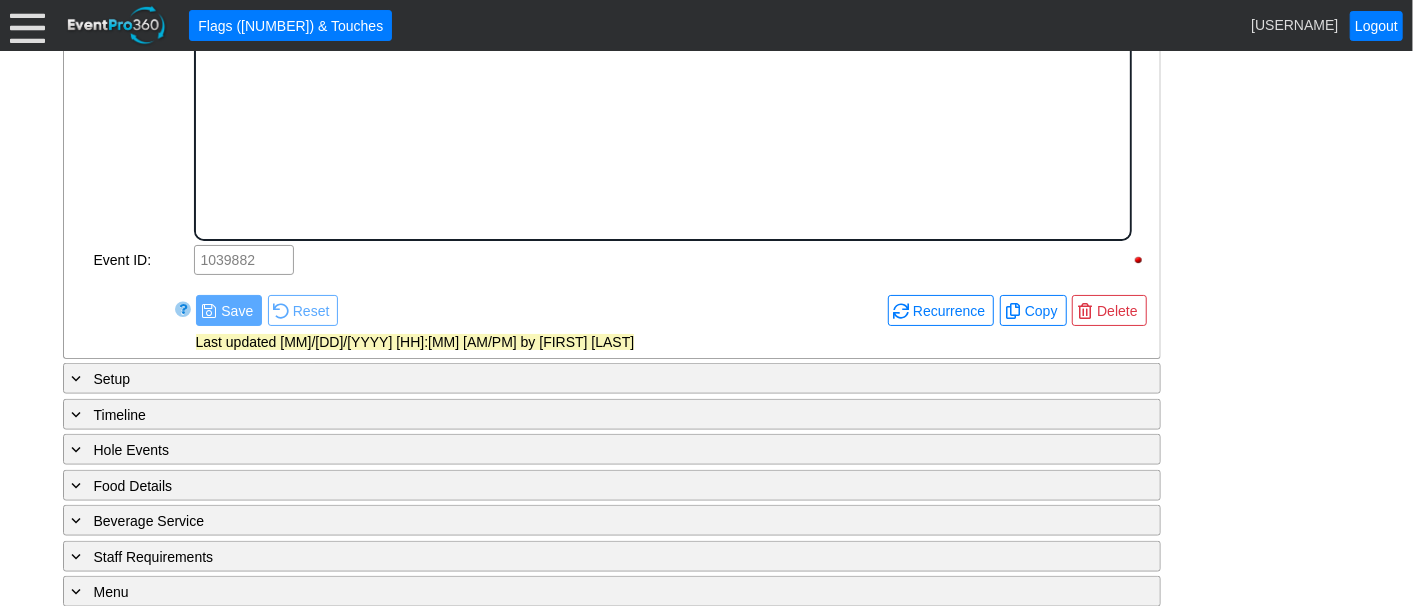 scroll, scrollTop: 0, scrollLeft: 0, axis: both 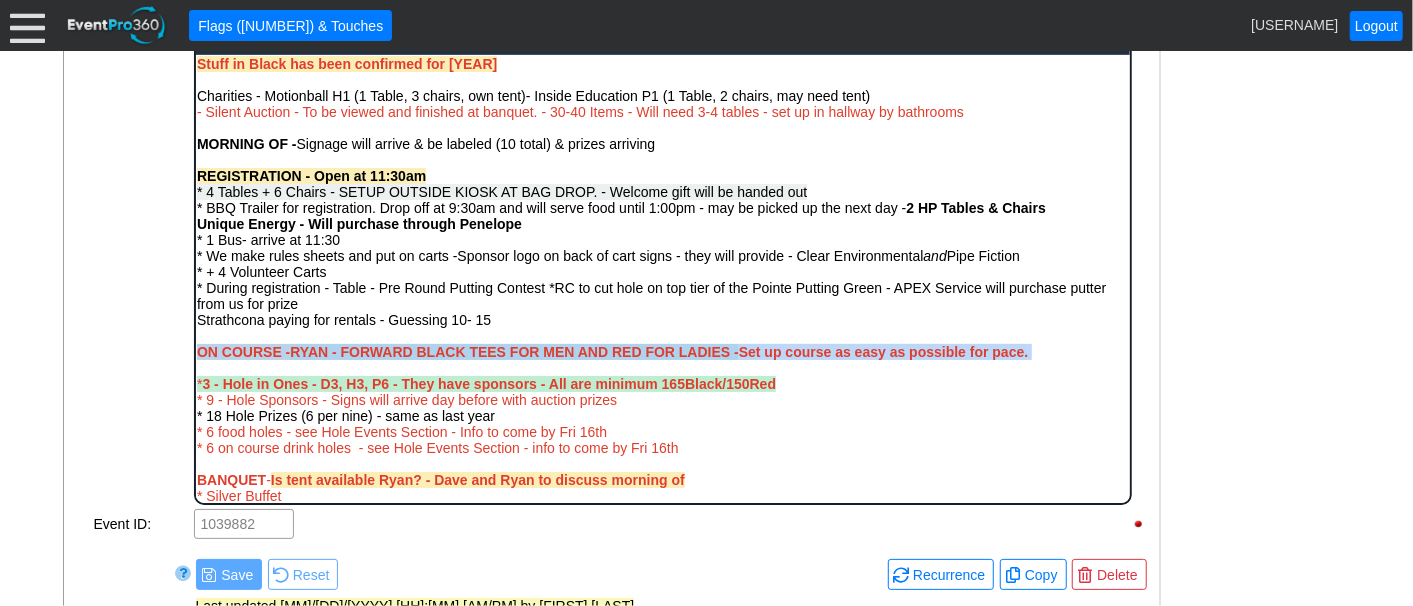 drag, startPoint x: 195, startPoint y: 354, endPoint x: 1426, endPoint y: 432, distance: 1233.4686 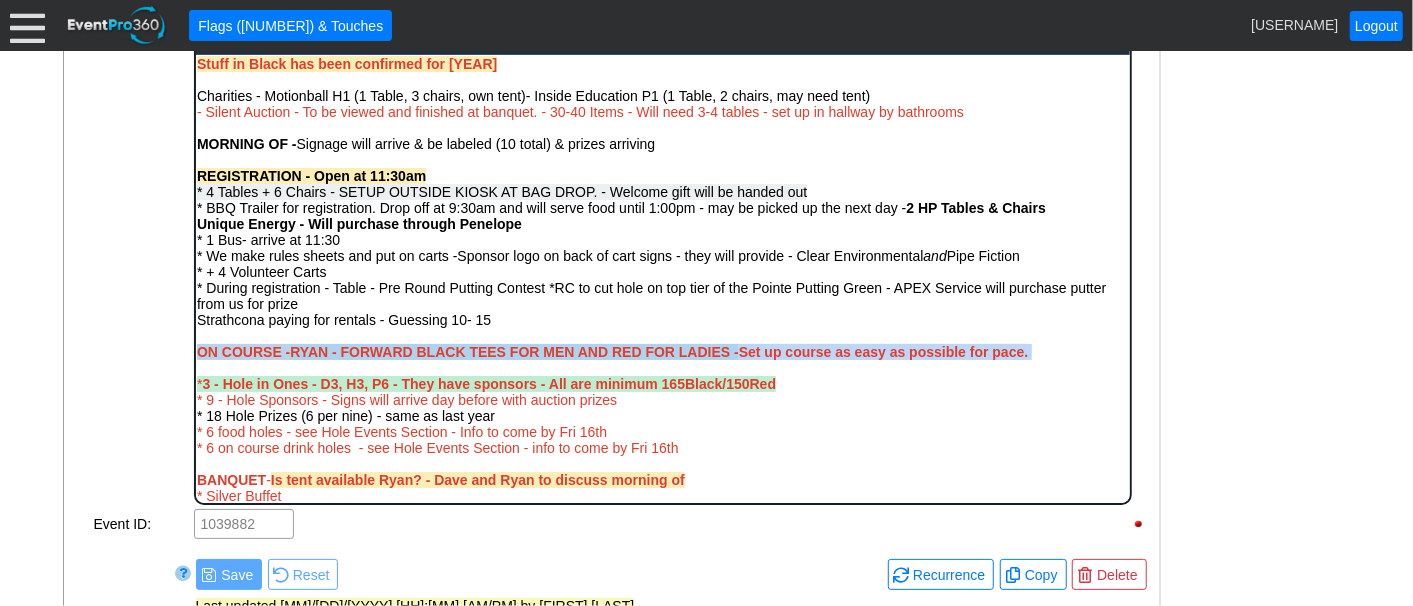 click on "ON COURSE -  RYAN - FORWARD BLACK TEES FOR MEN AND RED FOR LADIES -  Set up course as easy as possible for pace. *  3 - Hole in Ones - D3, H3, P6 - They have sponsors - All are minimum 165Black/150Red  * 9 - Hole Sponsors - Signs will arrive day before with auction prizes * 18 Hole Prizes (6 per nine) - same as last year * 6 food holes - see Hole Events Section - Info to come by Fri 16th * 6 on course drink holes  - see Hole Events Section - info to come by Fri 16th" at bounding box center (662, 399) 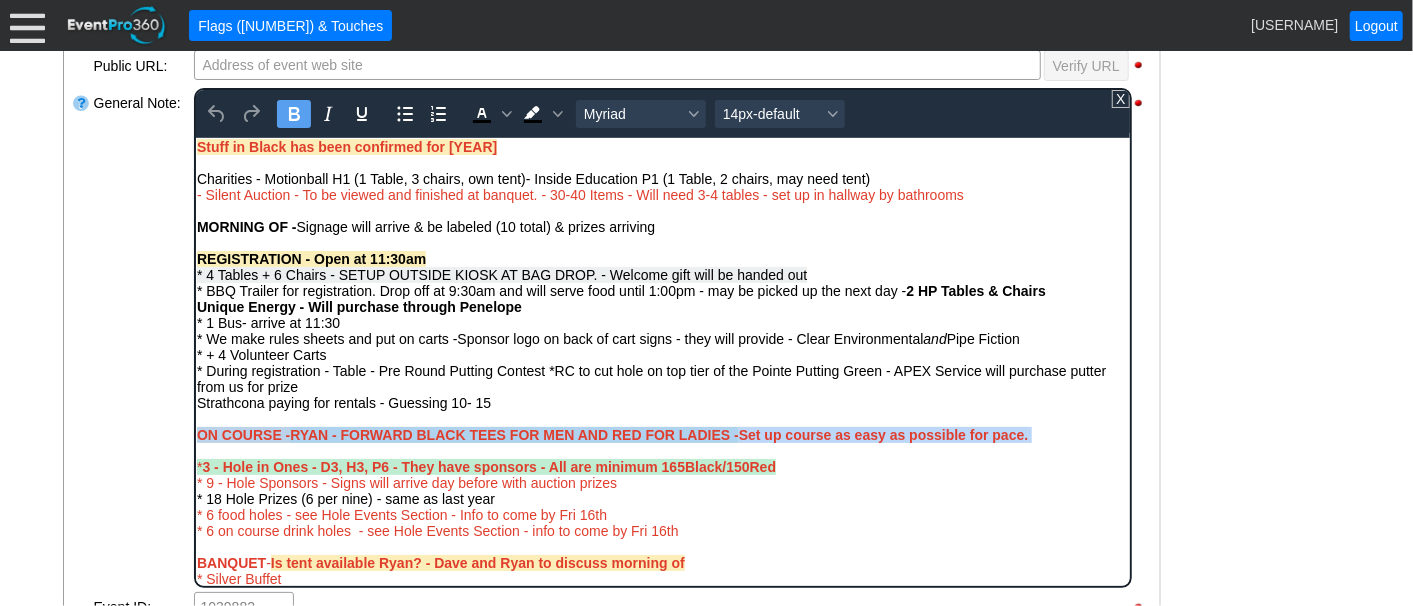 scroll, scrollTop: 566, scrollLeft: 0, axis: vertical 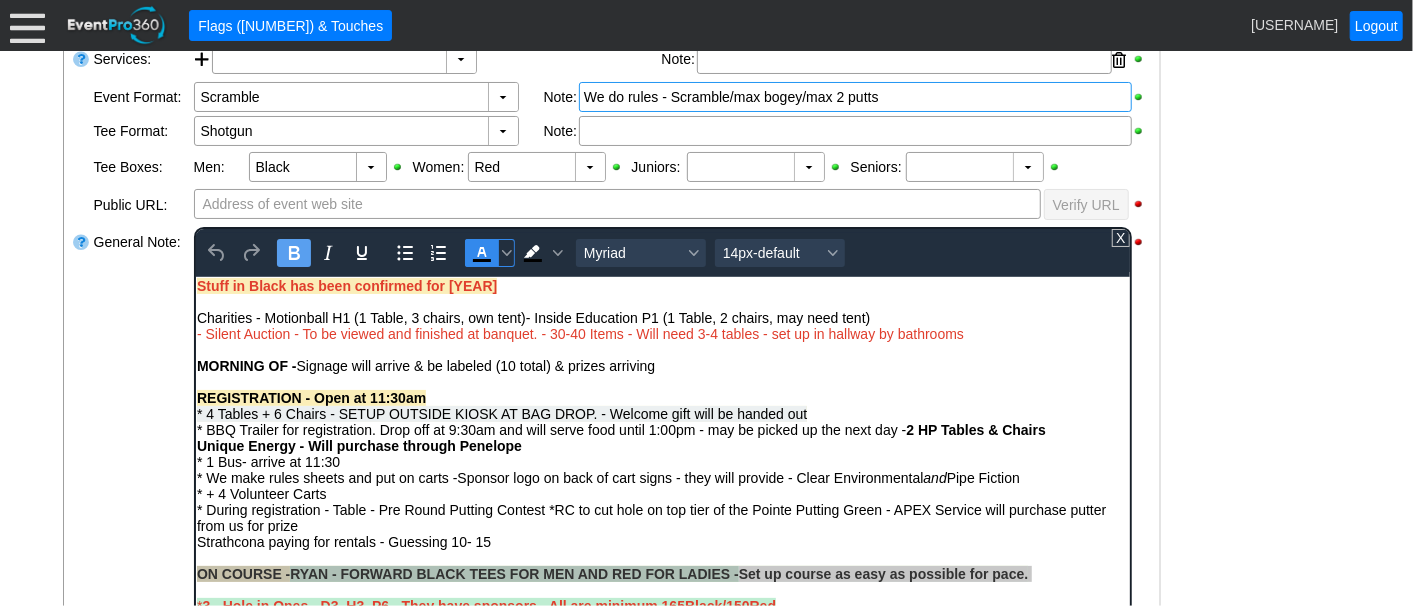 click 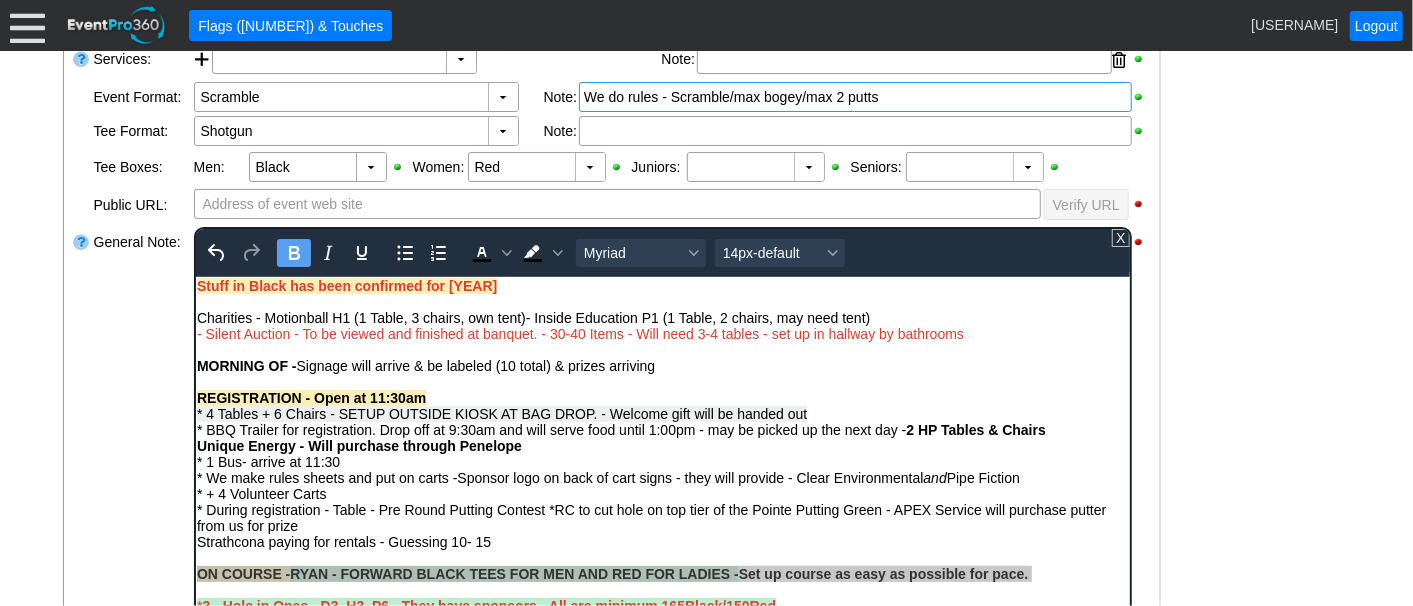 click on "- General Information
▼
Loading....
Remove all highlights
Facility:
▼ Χ Heritage Pointe Golf Club
Event Type:
▼ Χ Corporate Tournament
Course:
▼ Χ 27 Holes
1:30pm-9:00pm
Select time" at bounding box center [707, 537] 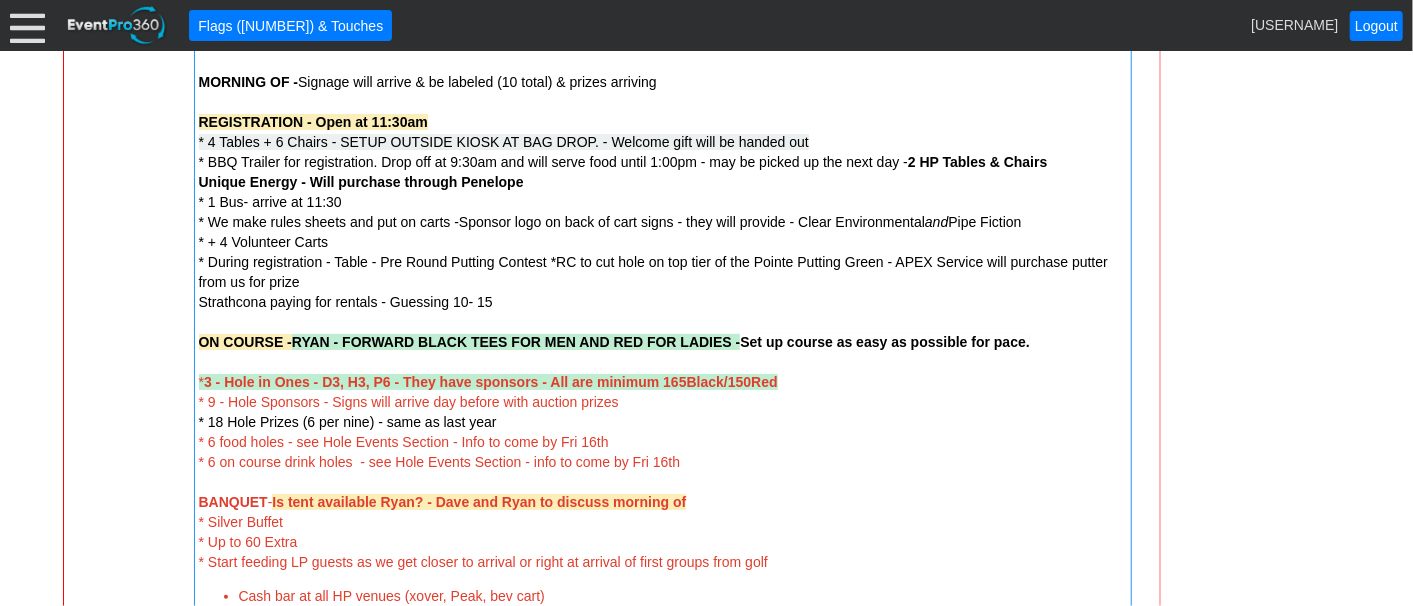 scroll, scrollTop: 1011, scrollLeft: 0, axis: vertical 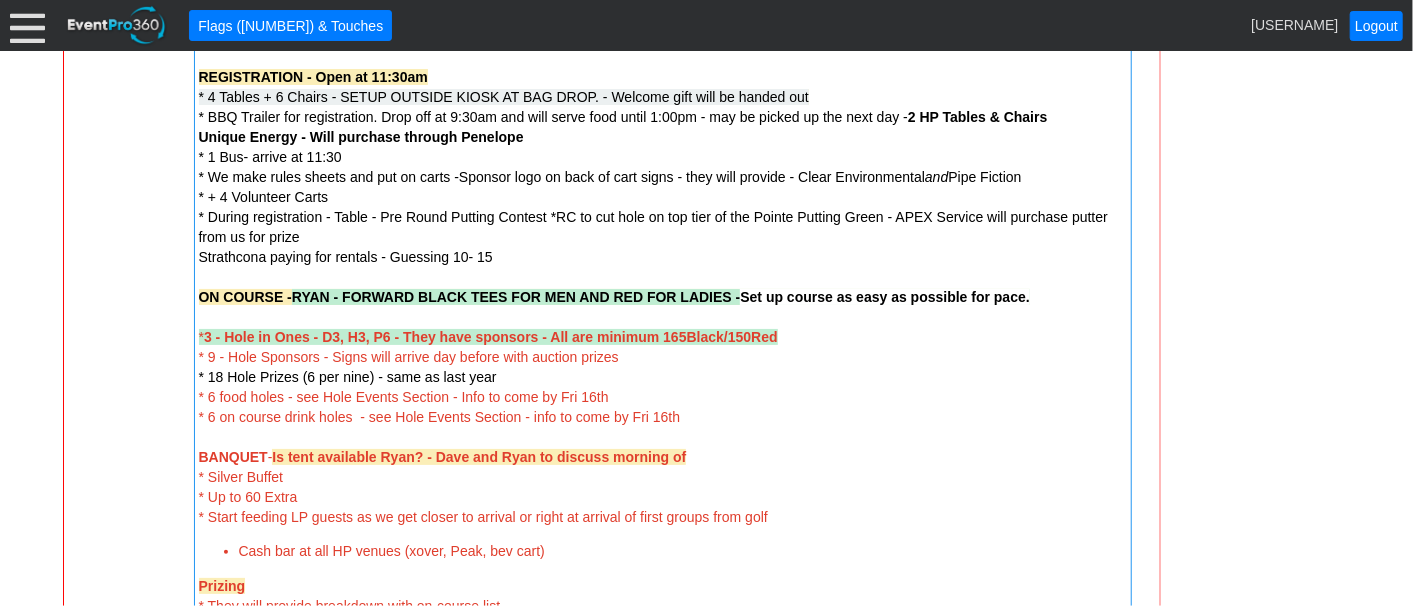 click on "3 - Hole in Ones - D3, H3, P6 - They have sponsors - All are minimum 165Black/150Red" at bounding box center (491, 337) 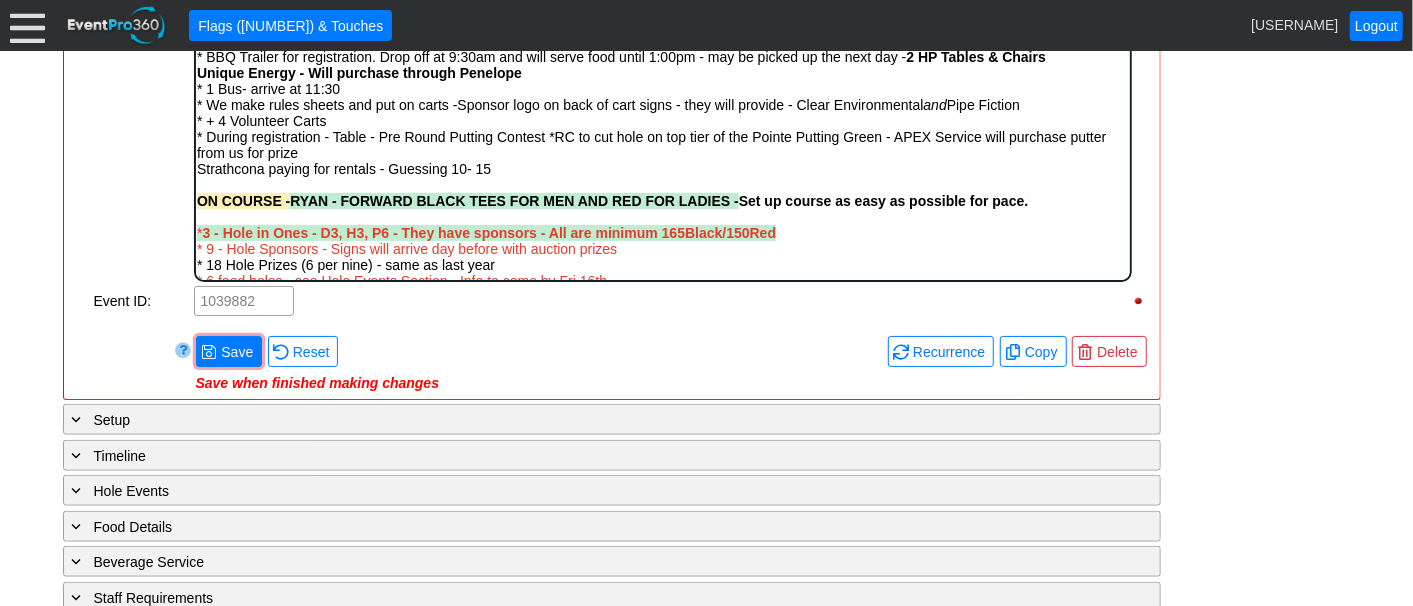 scroll, scrollTop: 0, scrollLeft: 0, axis: both 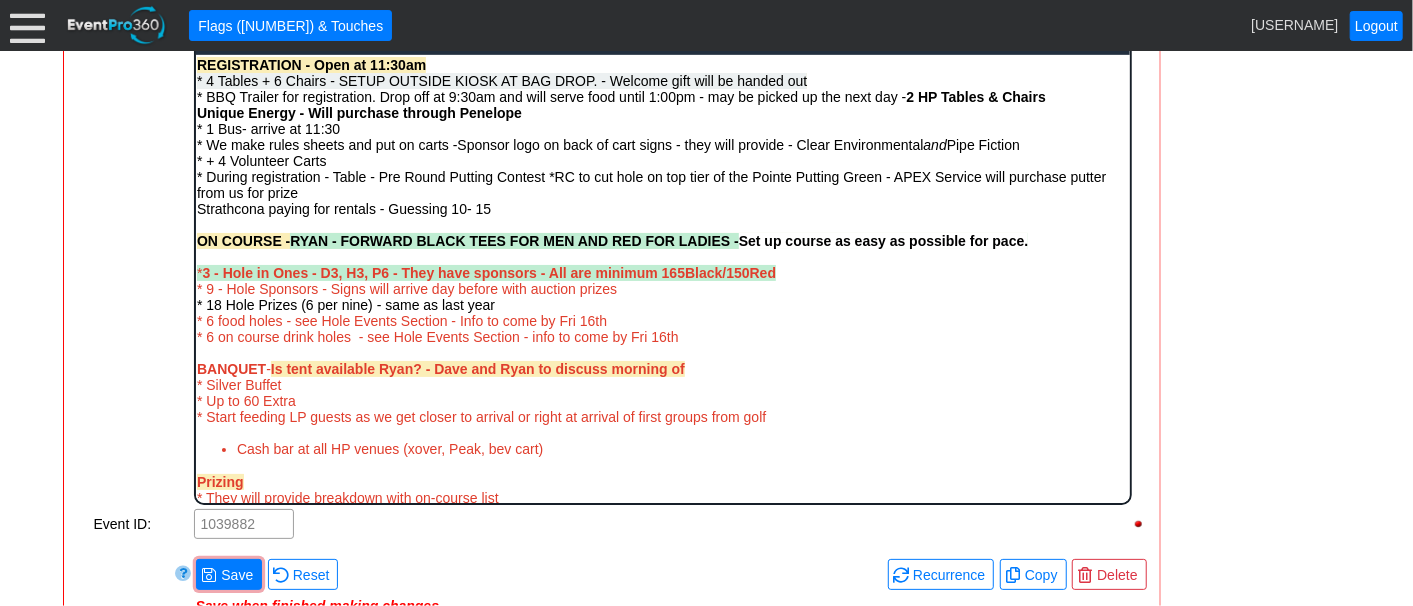 click on "3 - Hole in Ones - D3, H3, P6 - They have sponsors - All are minimum 165Black/150Red" at bounding box center [488, 272] 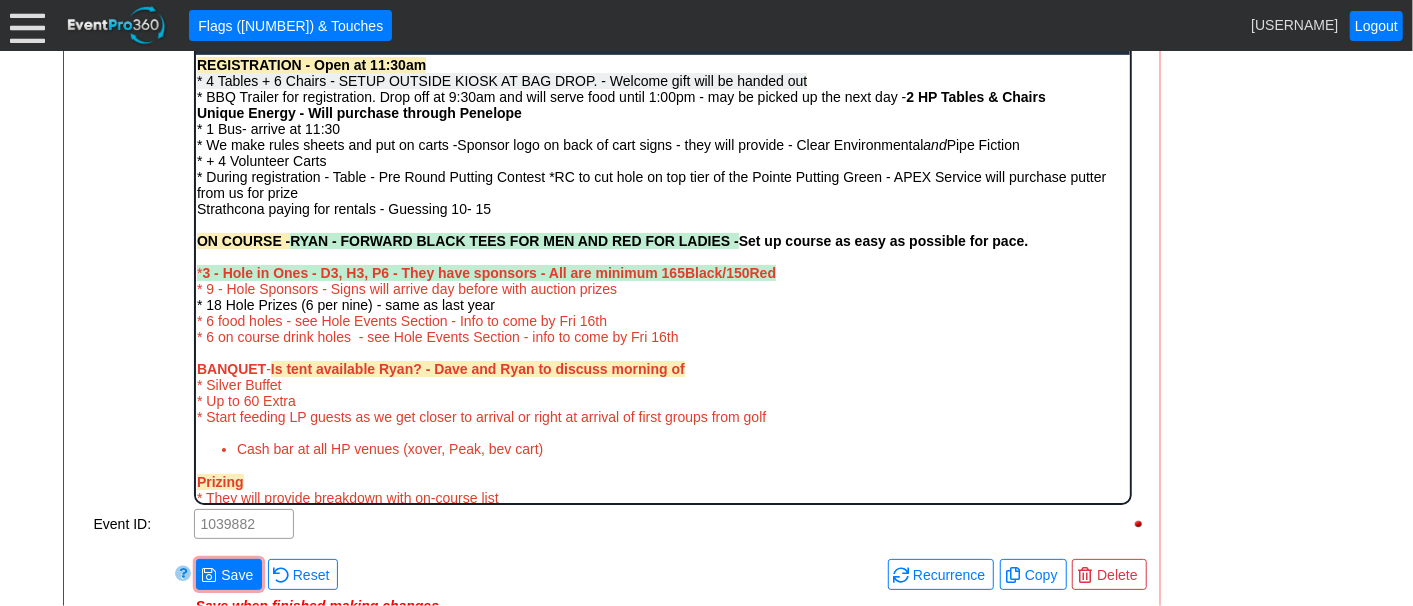 type 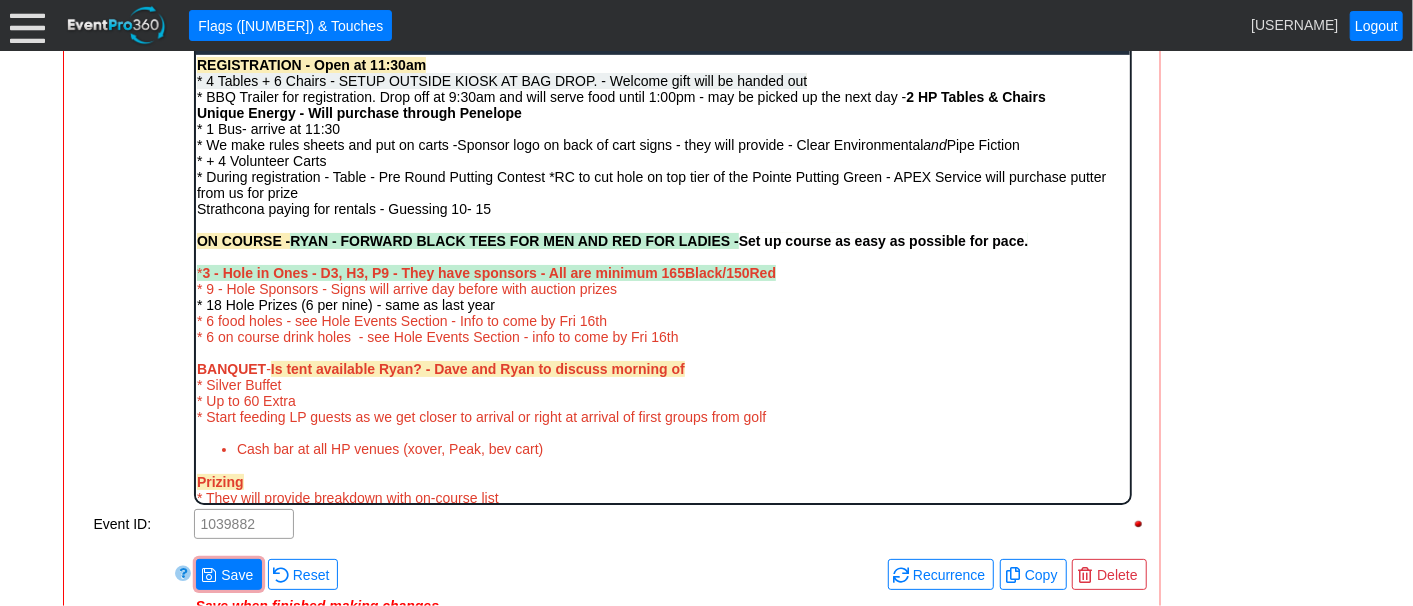 click on "ON COURSE -  RYAN - FORWARD BLACK TEES FOR MEN AND RED FOR LADIES -  Set up course as easy as possible for pace. *  3 - Hole in Ones - D3, H3, P9 - They have sponsors - All are minimum 165Black/150Red  * 9 - Hole Sponsors - Signs will arrive day before with auction prizes * 18 Hole Prizes (6 per nine) - same as last year * 6 food holes - see Hole Events Section - Info to come by Fri 16th * 6 on course drink holes  - see Hole Events Section - info to come by Fri 16th" at bounding box center [662, 288] 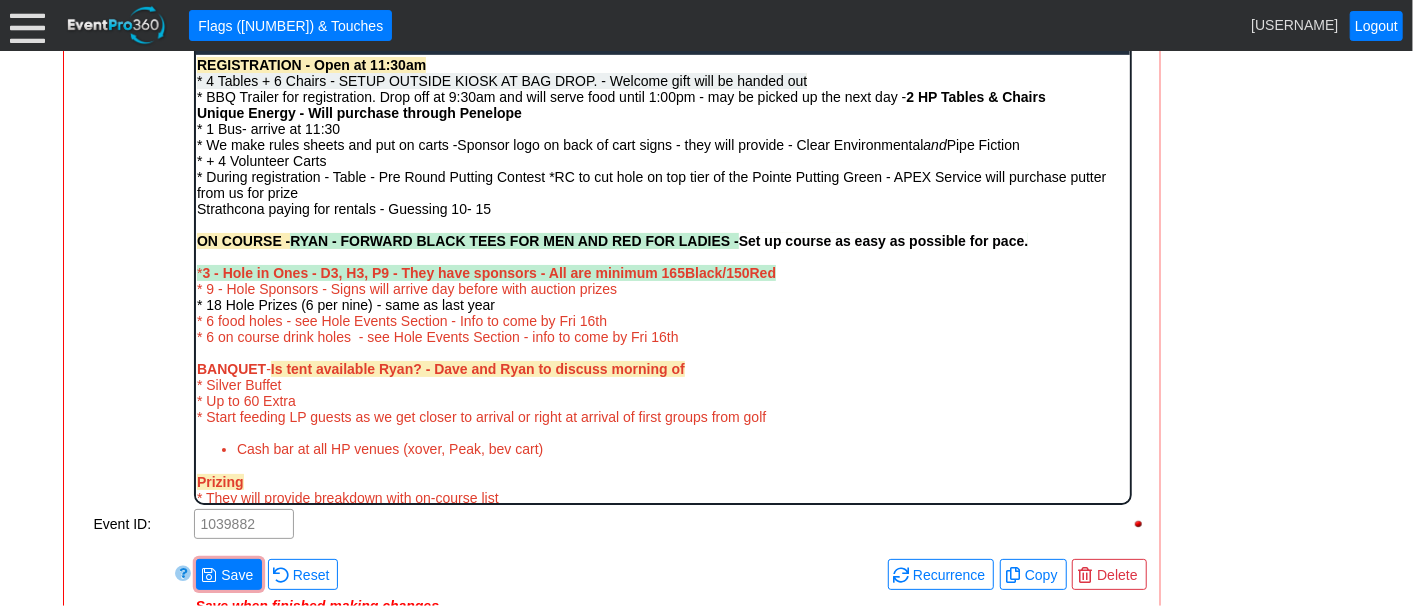 drag, startPoint x: 796, startPoint y: 282, endPoint x: 189, endPoint y: 279, distance: 607.0074 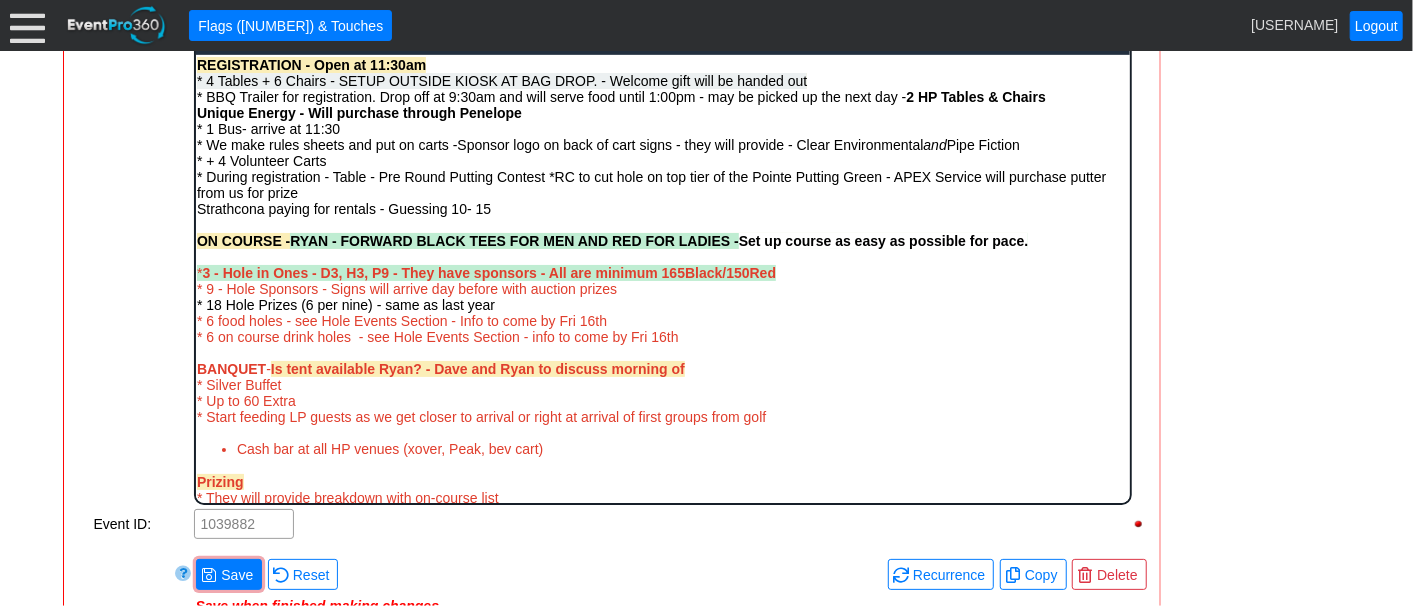 click on "Ambika Sharma -   Ambika.Sharma@ strathconaresources.com  -  (403) 923-5388 12 Rental Carts Secured - AB Everything in red is 2024 220 golfers + 60 extra for dinner Would like to add welcome drink station around bbq at registration - tailgate to start around 11:30am ish Stuff in Black has been confirmed for 2024 Charities - Motionball H1 (1 Table, 3 chairs, own tent)- Inside Education P1 (1 Table, 2 chairs, may need tent)  - Silent Auction - To be viewed and finished at banquet. - 30-40 Items - Will need 3-4 tables - set up in hallway by bathrooms MORNING OF -  Signage will arrive & be labeled (10 total) & prizes arriving REGISTRATION - Open at 11:30am * 4 Tables + 6 Chairs - SETUP OUTSIDE KIOSK AT BAG DROP. - Welcome gift will be handed out  * BBQ Trailer for registration. Drop off at 9:30am and will serve food until 1:00pm - may be picked up the next day -  2 HP Tables & Chairs * Drink station set up close to BBQ - Unique Energy - Will purchase through Penelope * 1 Bus- arrive at 11:30   and *  BANQUET" at bounding box center [662, 373] 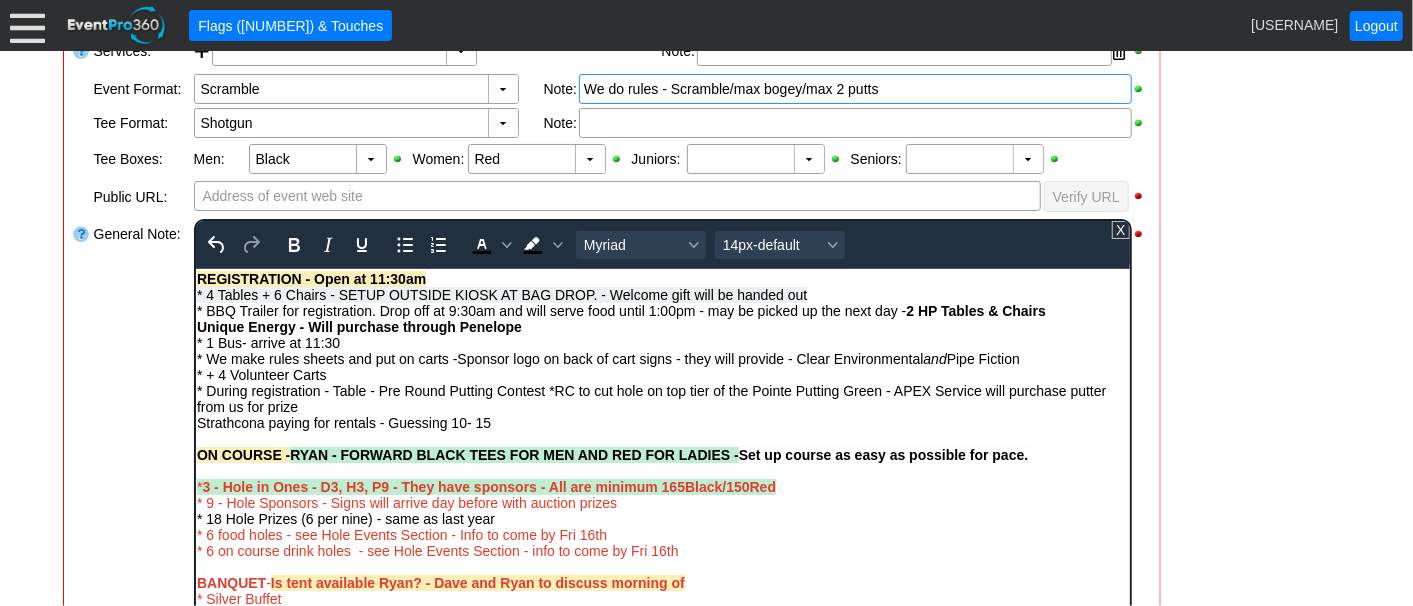 scroll, scrollTop: 566, scrollLeft: 0, axis: vertical 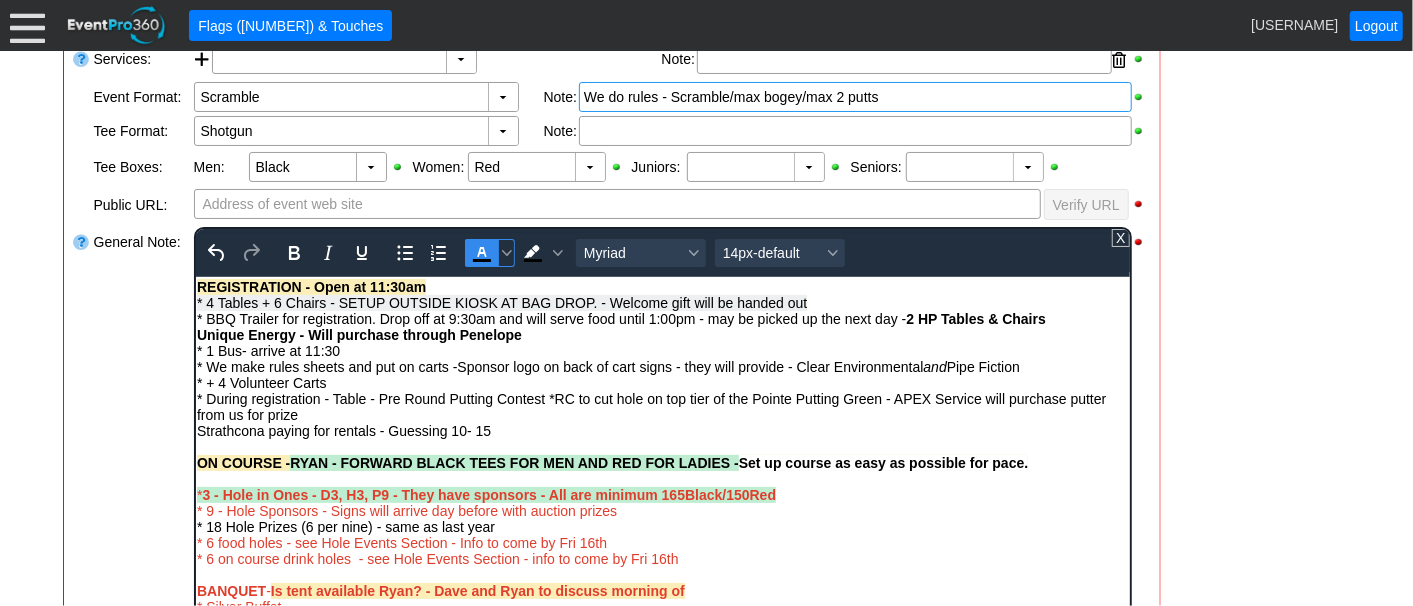 click 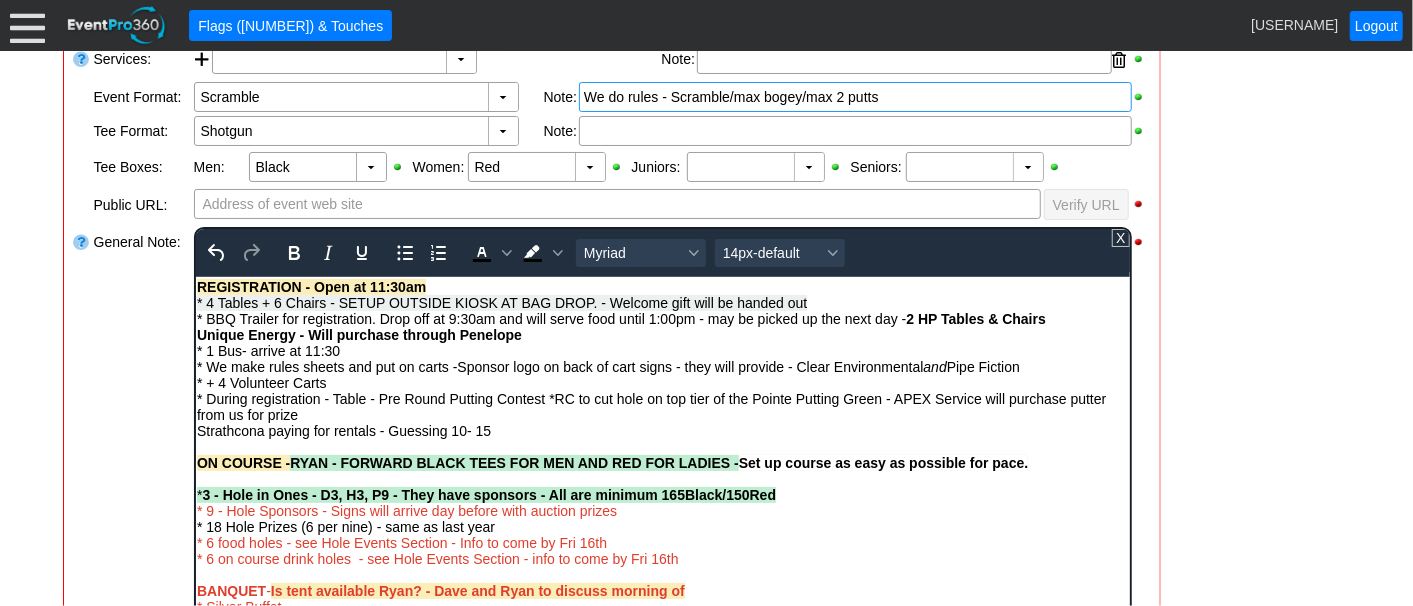 click on "- General Information
▼
Loading....
Remove all highlights
Facility:
▼ Χ Heritage Pointe Golf Club
Event Type:
▼ Χ Corporate Tournament
Course:
▼ Χ 27 Holes
1:30pm-9:00pm
Select time" at bounding box center (707, 537) 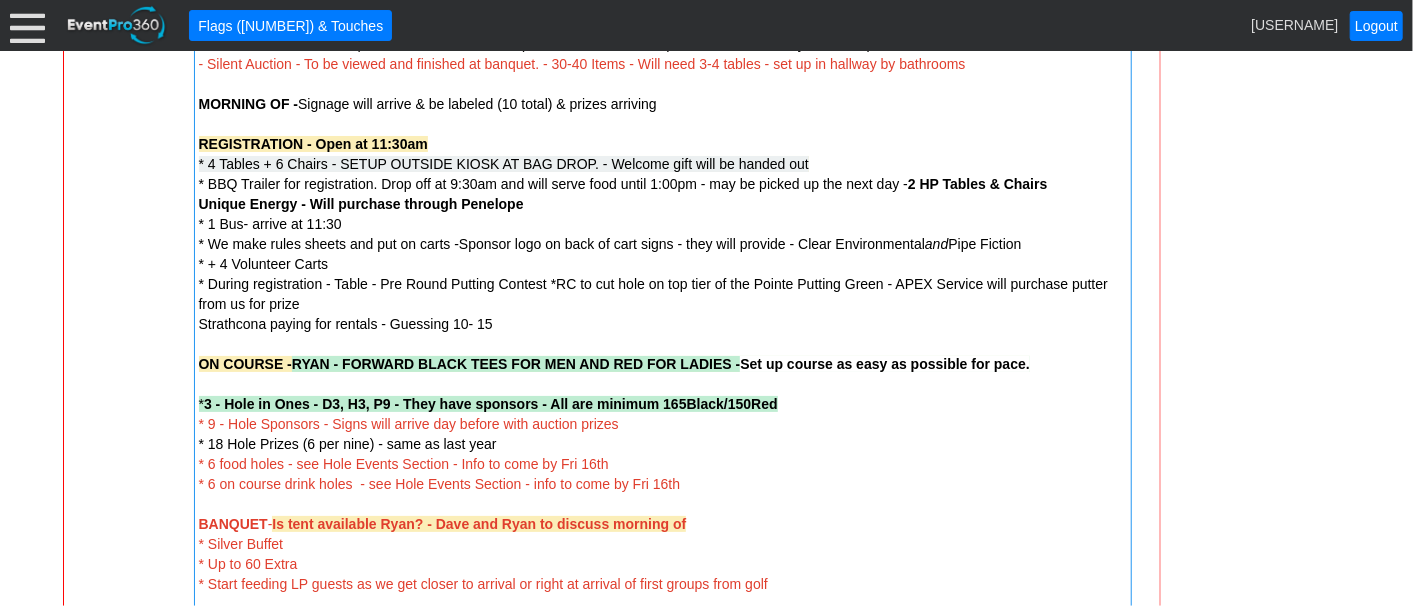 scroll, scrollTop: 1011, scrollLeft: 0, axis: vertical 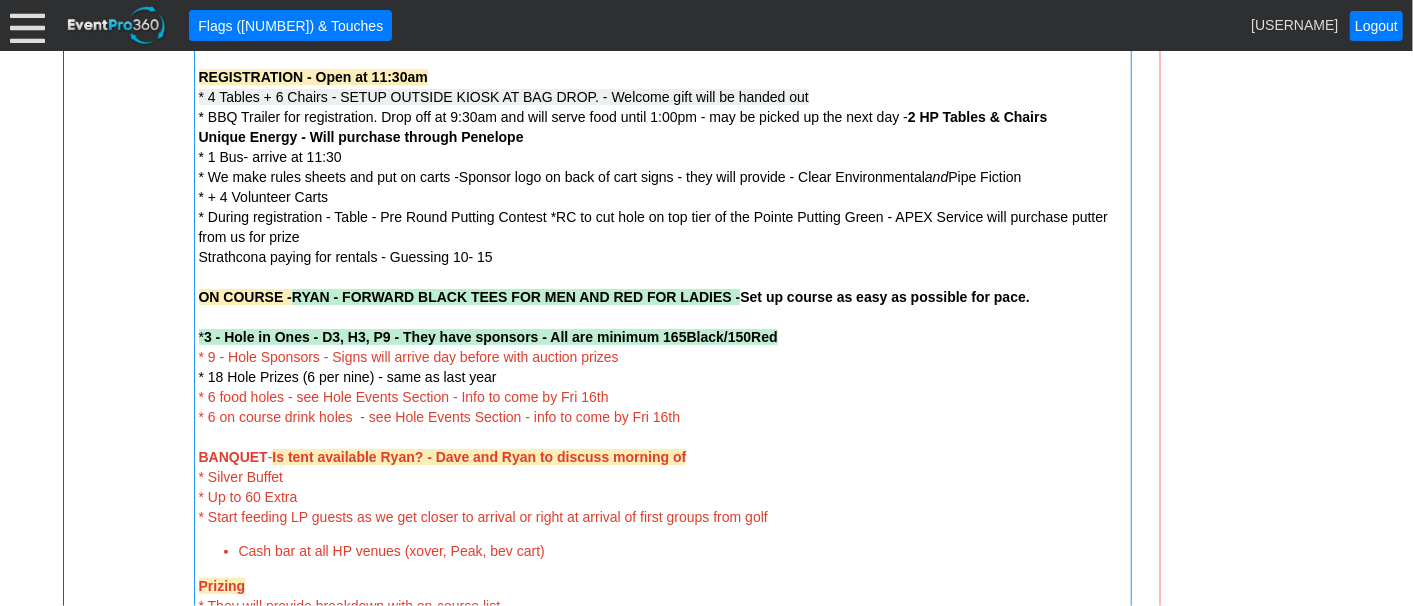 click on "ON COURSE -  RYAN - FORWARD BLACK TEES FOR MEN AND RED FOR LADIES -  Set up course as easy as possible for pace. *  3 - Hole in Ones - D3, H3, P9 - They have sponsors - All are minimum 165Black/150Red  * 9 - Hole Sponsors - Signs will arrive day before with auction prizes * 18 Hole Prizes (6 per nine) - same as last year * 6 food holes - see Hole Events Section - Info to come by Fri 16th * 6 on course drink holes  - see Hole Events Section - info to come by Fri 16th" at bounding box center (663, 357) 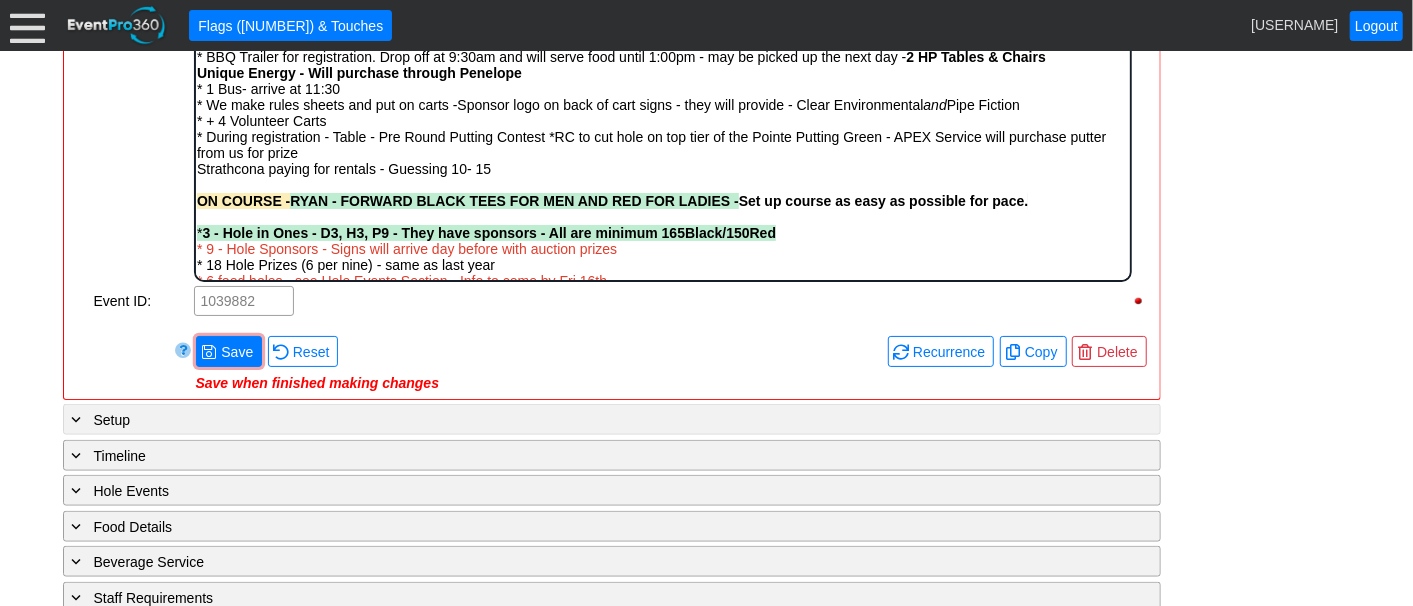 scroll, scrollTop: 0, scrollLeft: 0, axis: both 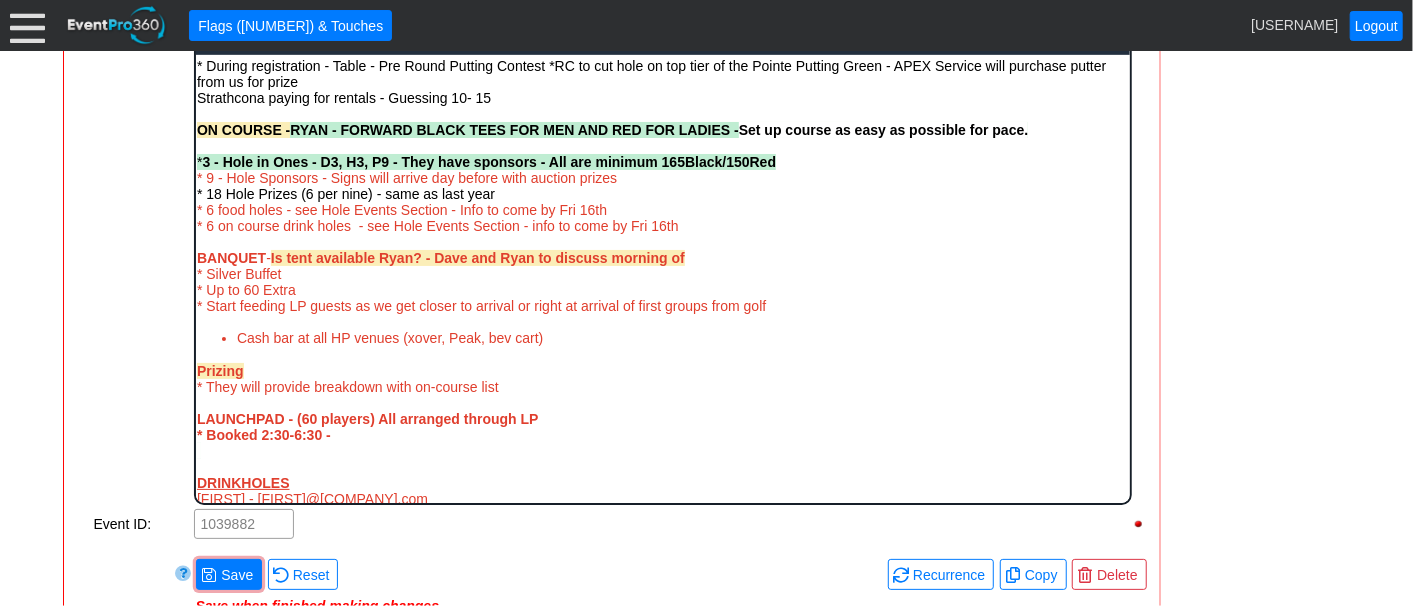 click on "ON COURSE -  RYAN - FORWARD BLACK TEES FOR MEN AND RED FOR LADIES -  Set up course as easy as possible for pace. *  3 - Hole in Ones - D3, H3, P9 - They have sponsors - All are minimum 165Black/150Red  * 9 - Hole Sponsors - Signs will arrive day before with auction prizes * 18 Hole Prizes (6 per nine) - same as last year * 6 food holes - see Hole Events Section - Info to come by Fri 16th * 6 on course drink holes  - see Hole Events Section - info to come by Fri 16th" at bounding box center [611, 177] 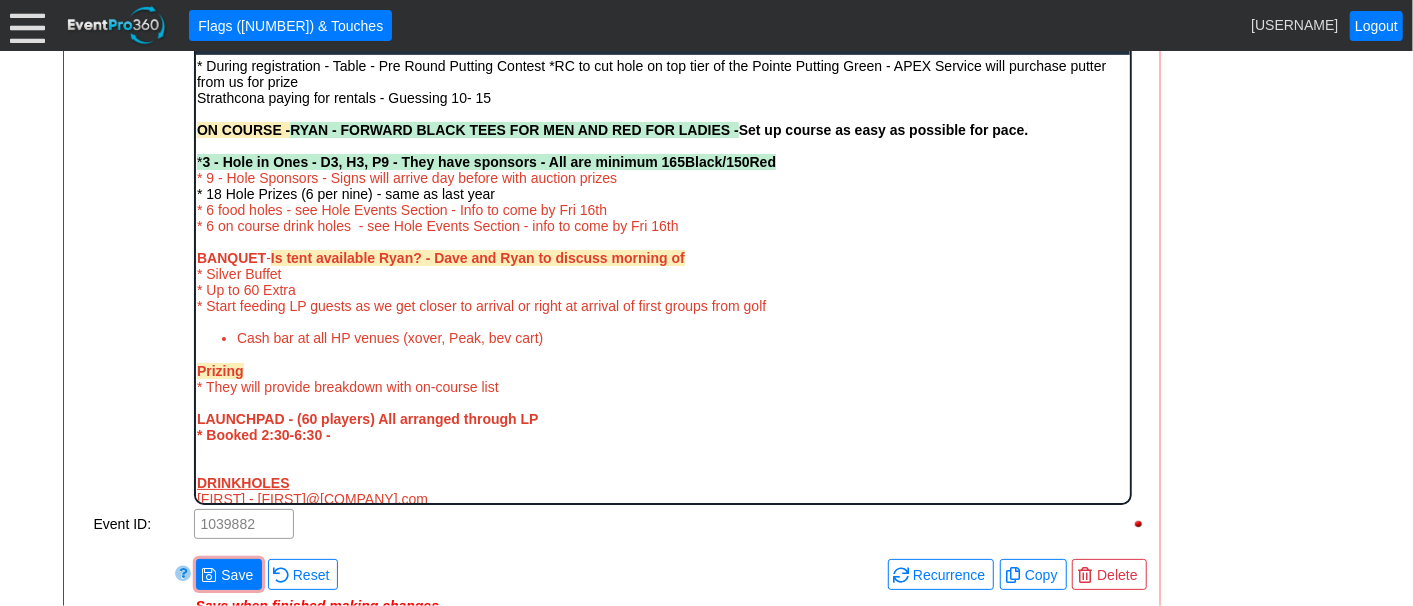 type 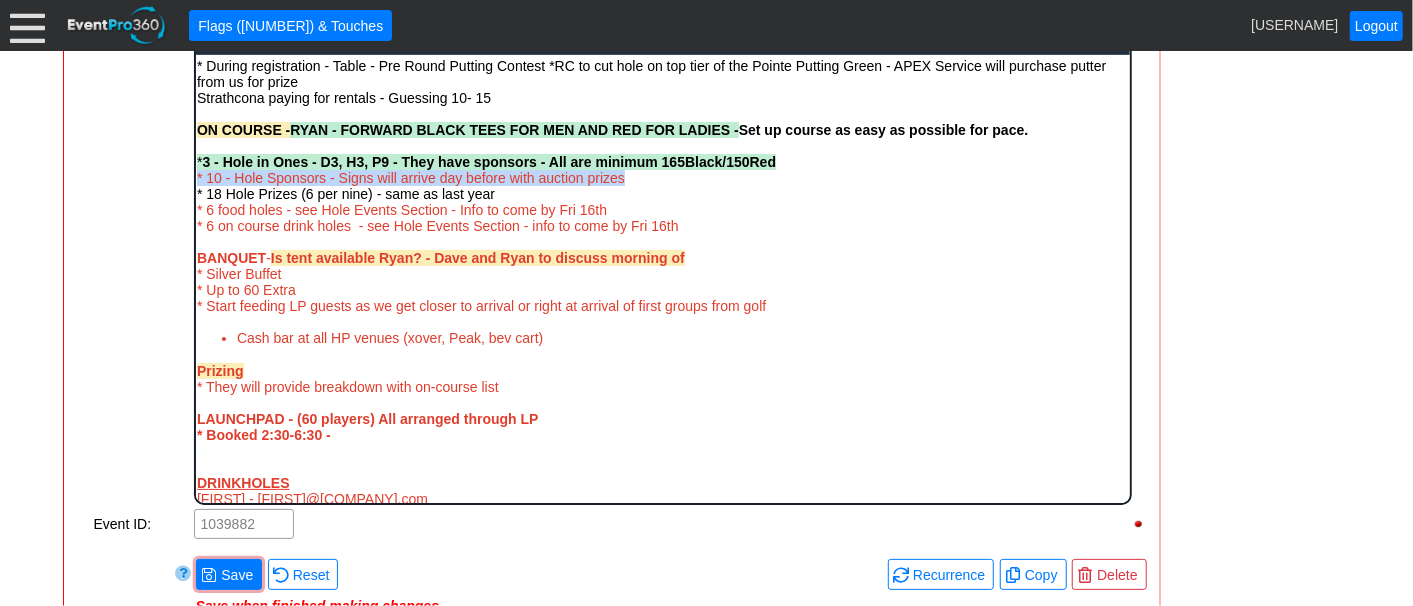 drag, startPoint x: 632, startPoint y: 183, endPoint x: 181, endPoint y: 184, distance: 451.0011 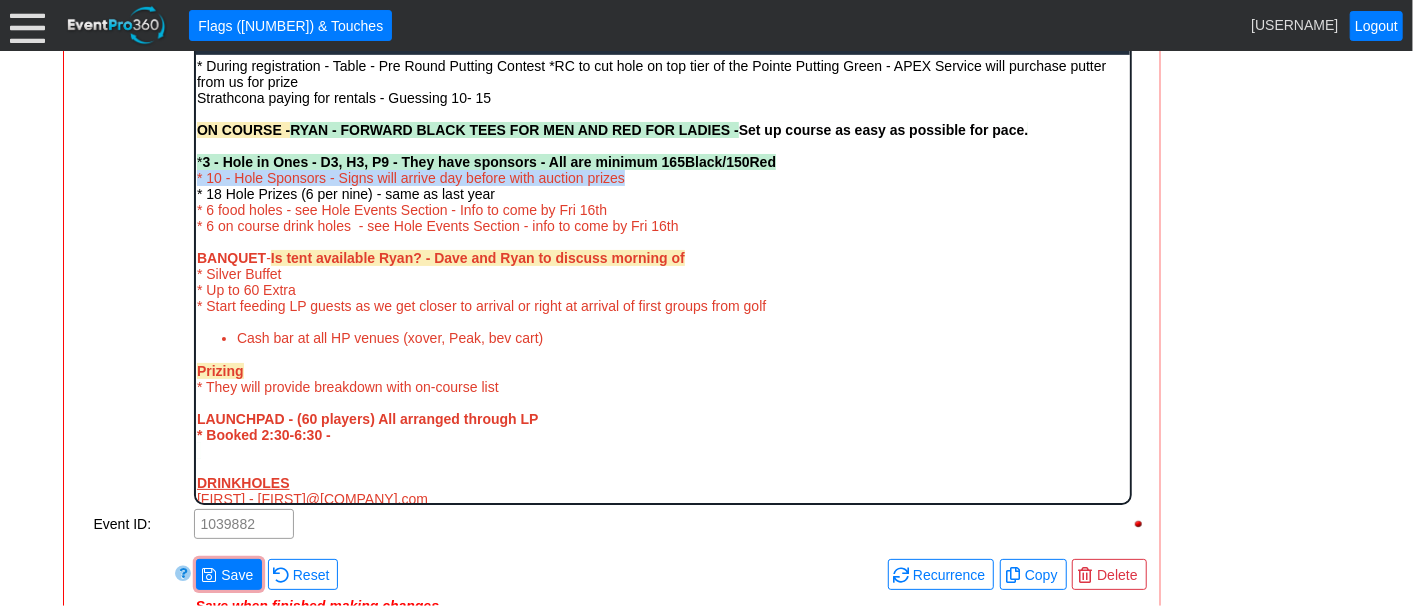 click on "Ambika Sharma -   Ambika.Sharma@ strathconaresources.com  -  (403) 923-5388 12 Rental Carts Secured - AB Everything in red is 2024 220 golfers + 60 extra for dinner Would like to add welcome drink station around bbq at registration - tailgate to start around 11:30am ish Stuff in Black has been confirmed for 2024 Charities - Motionball H1 (1 Table, 3 chairs, own tent)- Inside Education P1 (1 Table, 2 chairs, may need tent)  - Silent Auction - To be viewed and finished at banquet. - 30-40 Items - Will need 3-4 tables - set up in hallway by bathrooms MORNING OF -  Signage will arrive & be labeled (10 total) & prizes arriving REGISTRATION - Open at 11:30am * 4 Tables + 6 Chairs - SETUP OUTSIDE KIOSK AT BAG DROP. - Welcome gift will be handed out  * BBQ Trailer for registration. Drop off at 9:30am and will serve food until 1:00pm - may be picked up the next day -  2 HP Tables & Chairs * Drink station set up close to BBQ - Unique Energy - Will purchase through Penelope * 1 Bus- arrive at 11:30   and *  BANQUET" at bounding box center [662, 262] 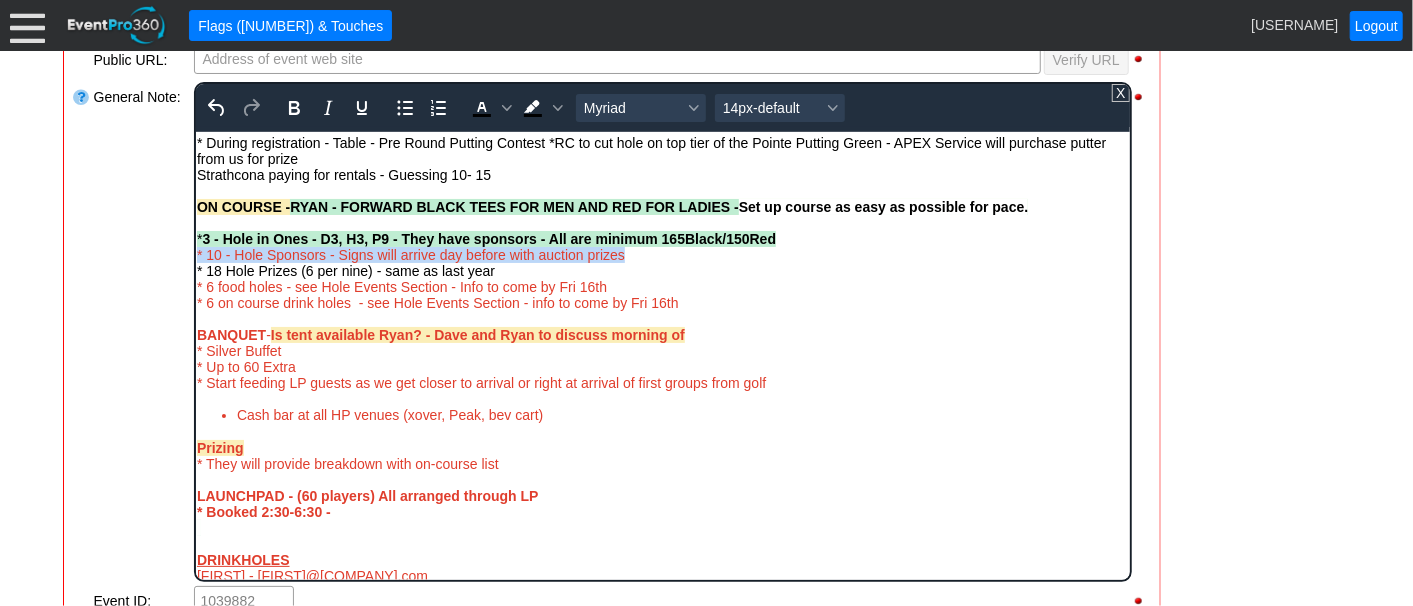 scroll, scrollTop: 677, scrollLeft: 0, axis: vertical 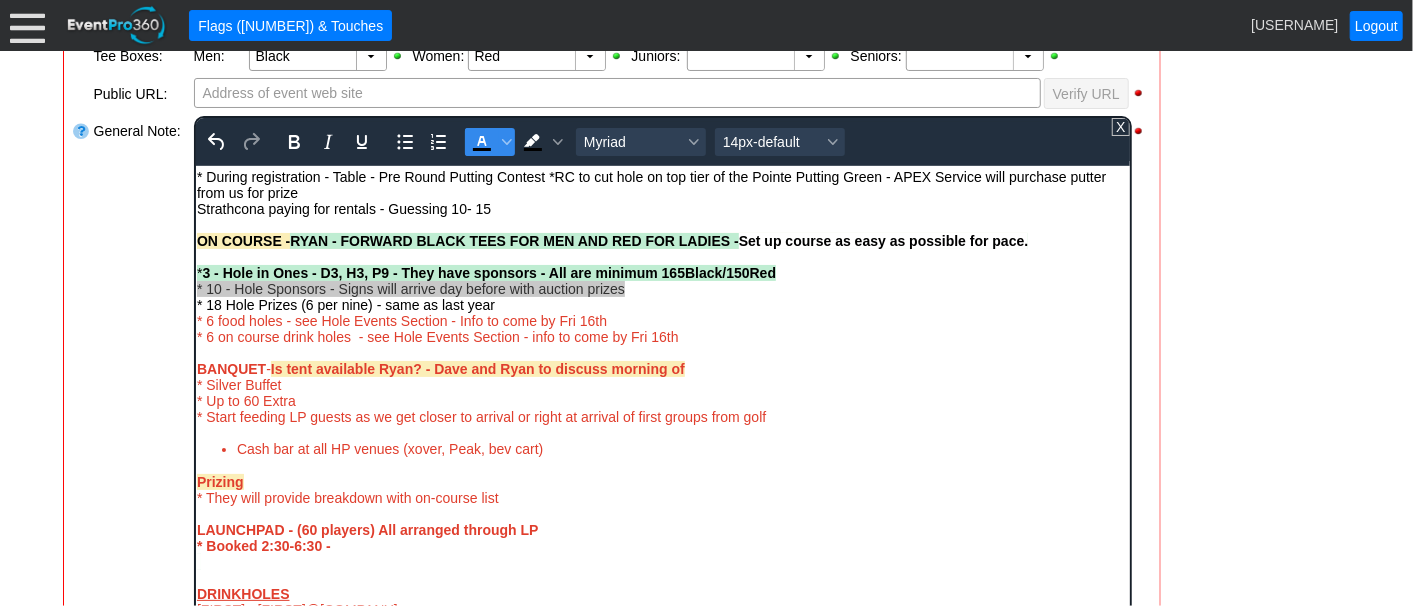 click 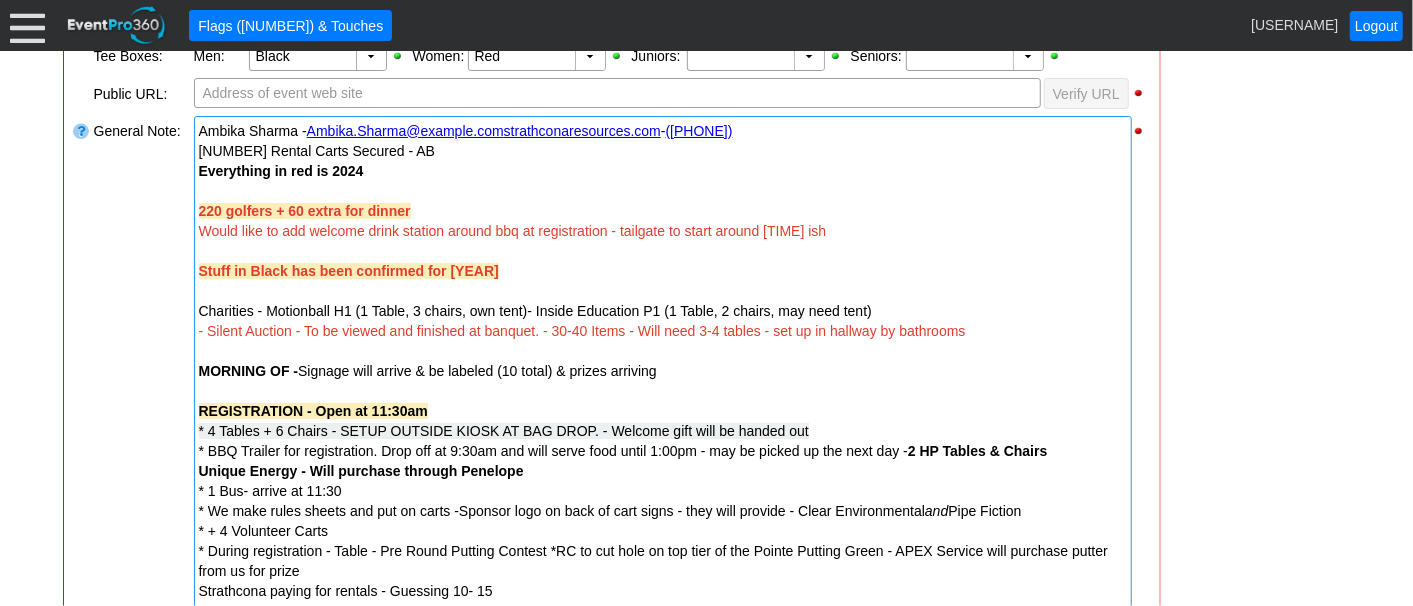 click on "- General Information
▼
Loading....
Remove all highlights
Facility:
▼ Χ Heritage Pointe Golf Club
Event Type:
▼ Χ Corporate Tournament
Course:
▼ Χ 27 Holes
1:30pm-9:00pm
Select time" at bounding box center (707, 846) 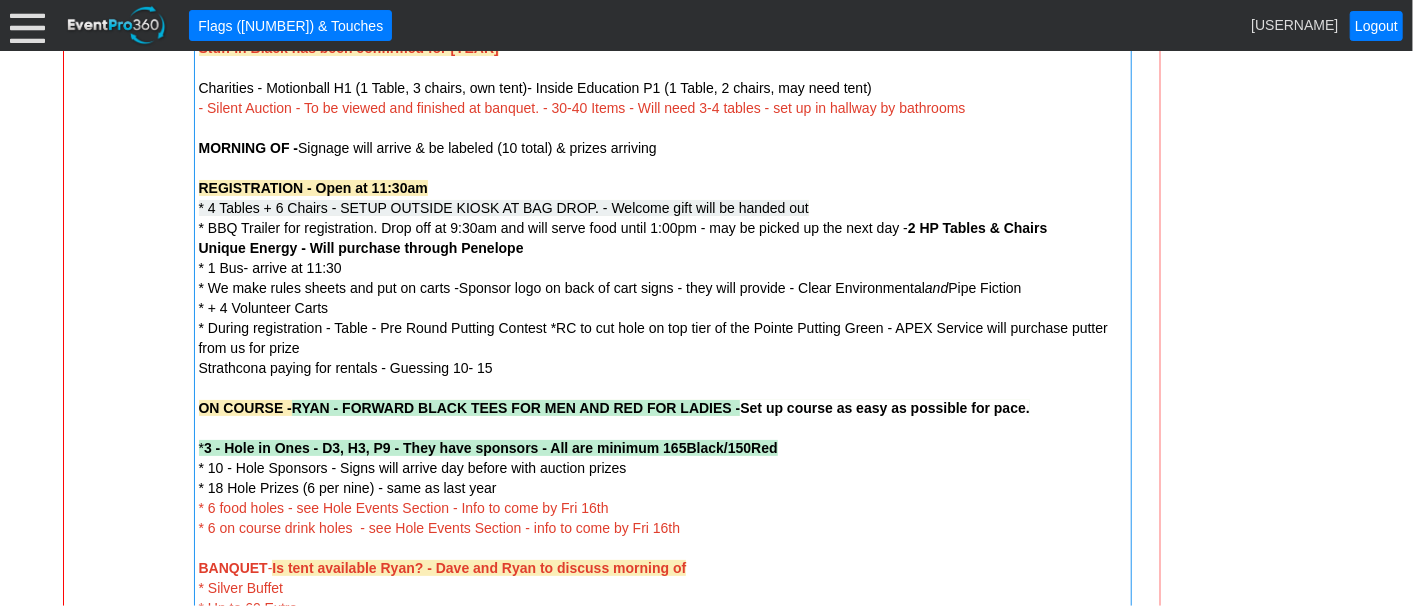 scroll, scrollTop: 677, scrollLeft: 0, axis: vertical 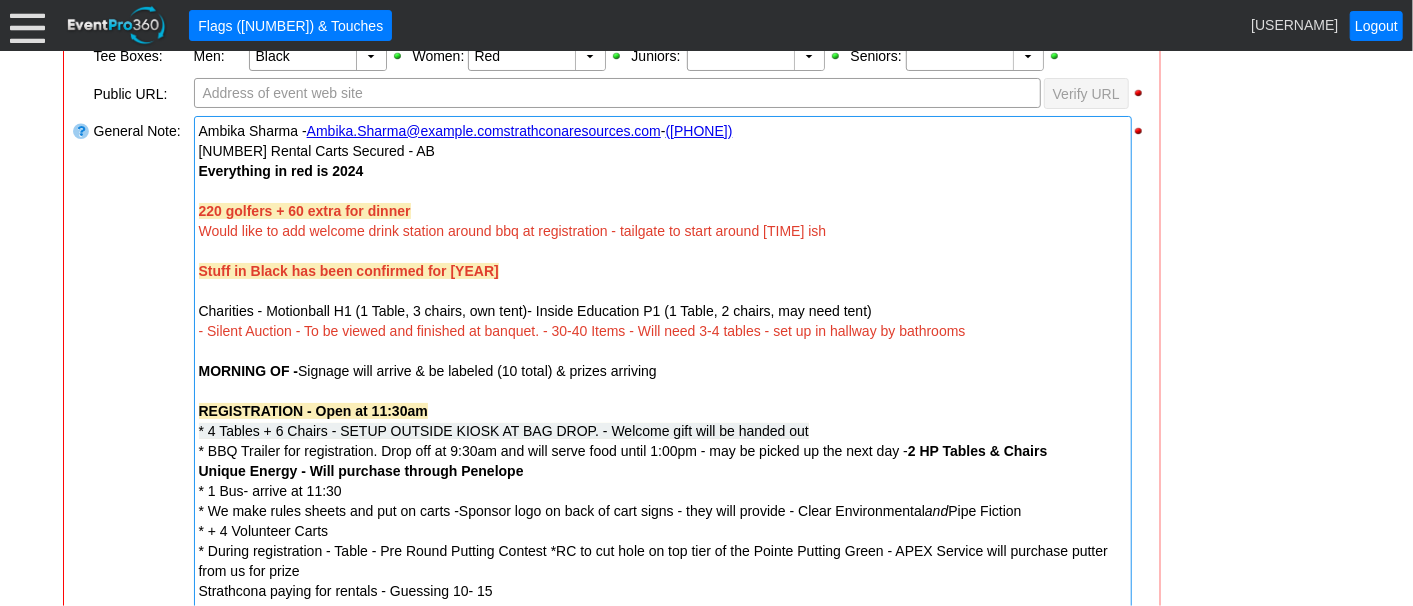 click on "Ambika Sharma -   Ambika.Sharma@ strathconaresources.com  -  (403) 923-5388
12 Rental Carts Secured - AB
Everything in red is 2024
220 golfers + 60 extra for dinner
Would like to add welcome drink station around bbq at registration - tailgate to start around 11:30am ish
Stuff in Black has been confirmed for 2024
Charities - Motionball H1 (1 Table, 3 chairs, own tent)- Inside Education P1 (1 Table, 2 chairs, may need tent)  - Silent Auction - To be viewed and finished at banquet. - 30-40 Items - Will need 3-4 tables - set up in hallway by bathrooms
MORNING OF -  Signage will arrive & be labeled (10 total) & prizes arriving
REGISTRATION - Open at 11:30am
* 4 Tables + 6 Chairs - SETUP OUTSIDE KIOSK AT BAG DROP. - Welcome gift will be handed out
* BBQ Trailer for registration. Drop off at 9:30am and will serve food until 1:00pm - may be picked up the next day -  2 HP Tables & Chairs
* 1 Bus- arrive at 11:30
and  Pipe Fiction
* + 4 Volunteer Carts" at bounding box center [663, 785] 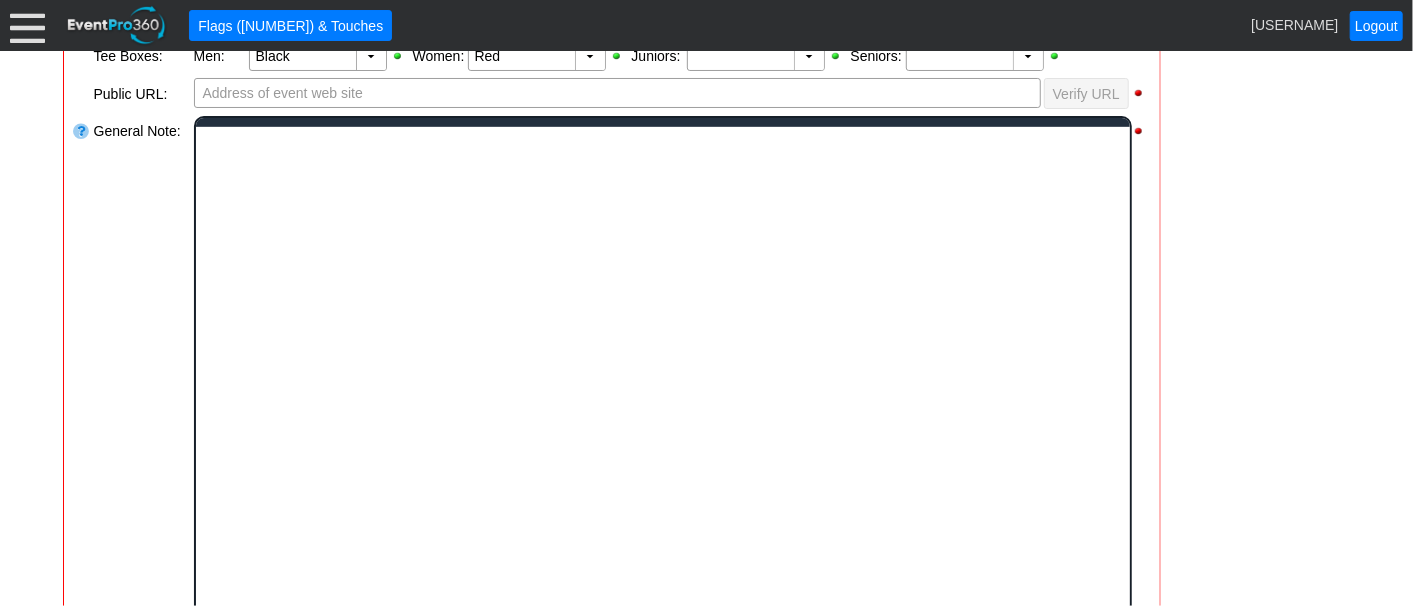 scroll, scrollTop: 0, scrollLeft: 0, axis: both 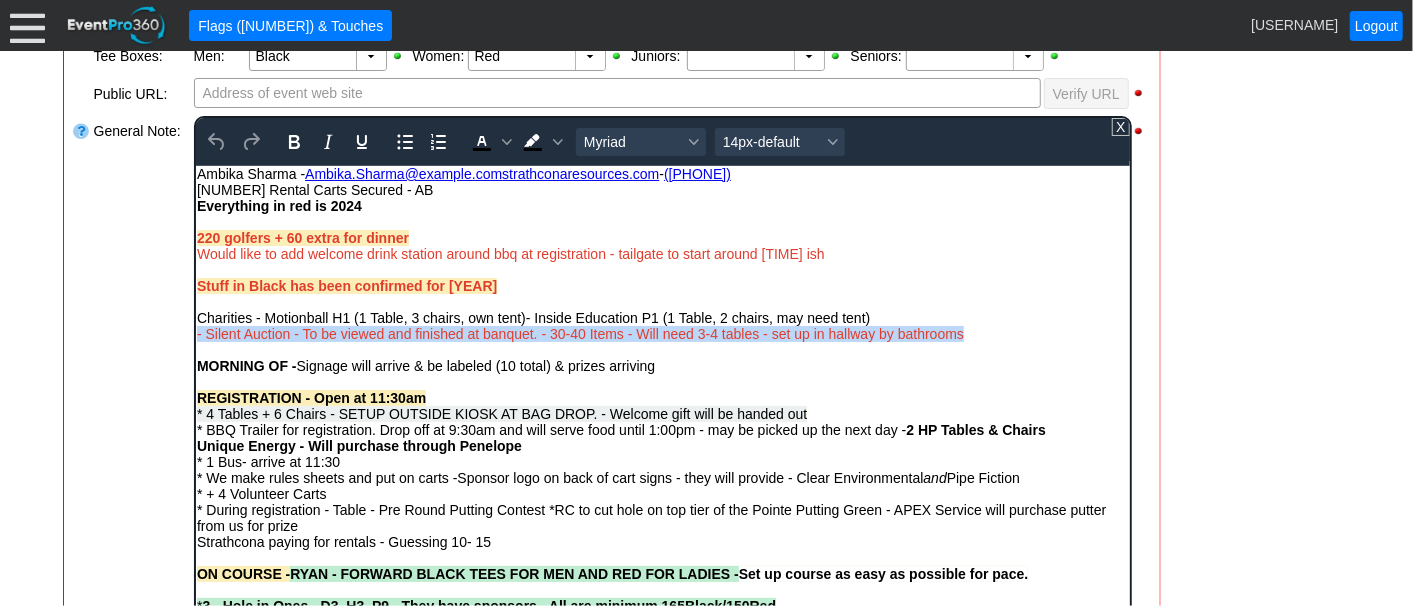 drag, startPoint x: 196, startPoint y: 338, endPoint x: 967, endPoint y: 335, distance: 771.00586 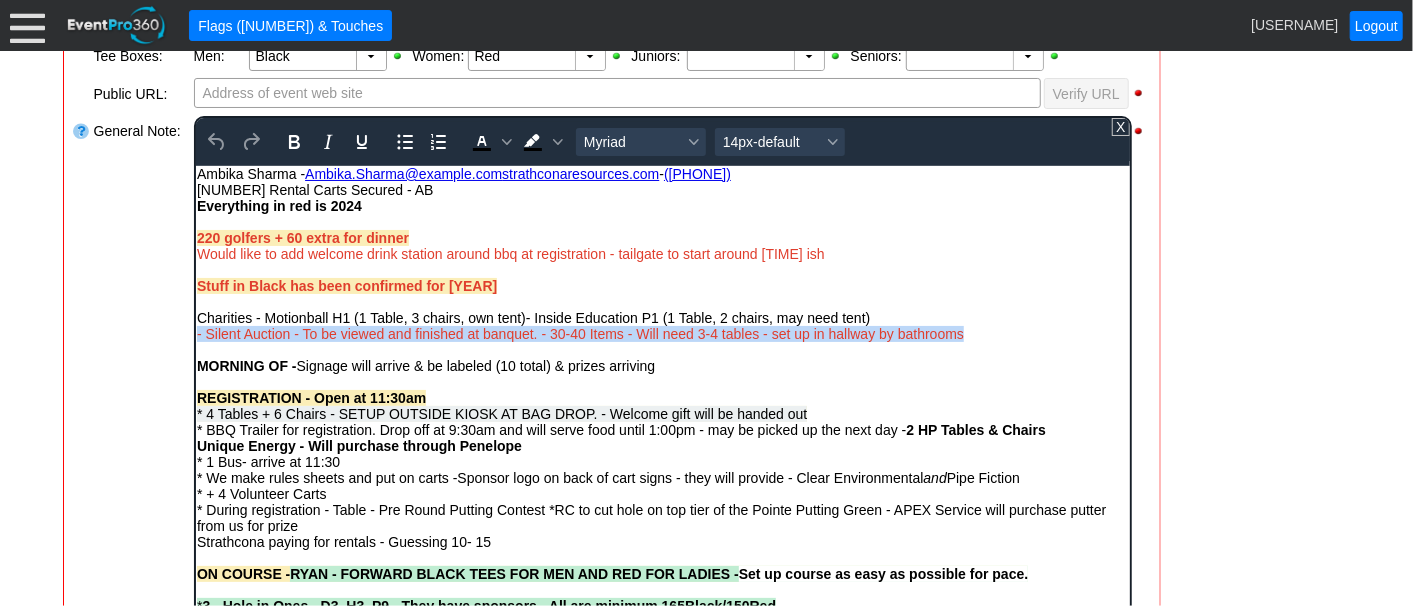 click on "Charities - Motionball H1 (1 Table, 3 chairs, own tent)- Inside Education P1 (1 Table, 2 chairs, may need tent)  - Silent Auction - To be viewed and finished at banquet. - 30-40 Items - Will need 3-4 tables - set up in hallway by bathrooms" at bounding box center (662, 325) 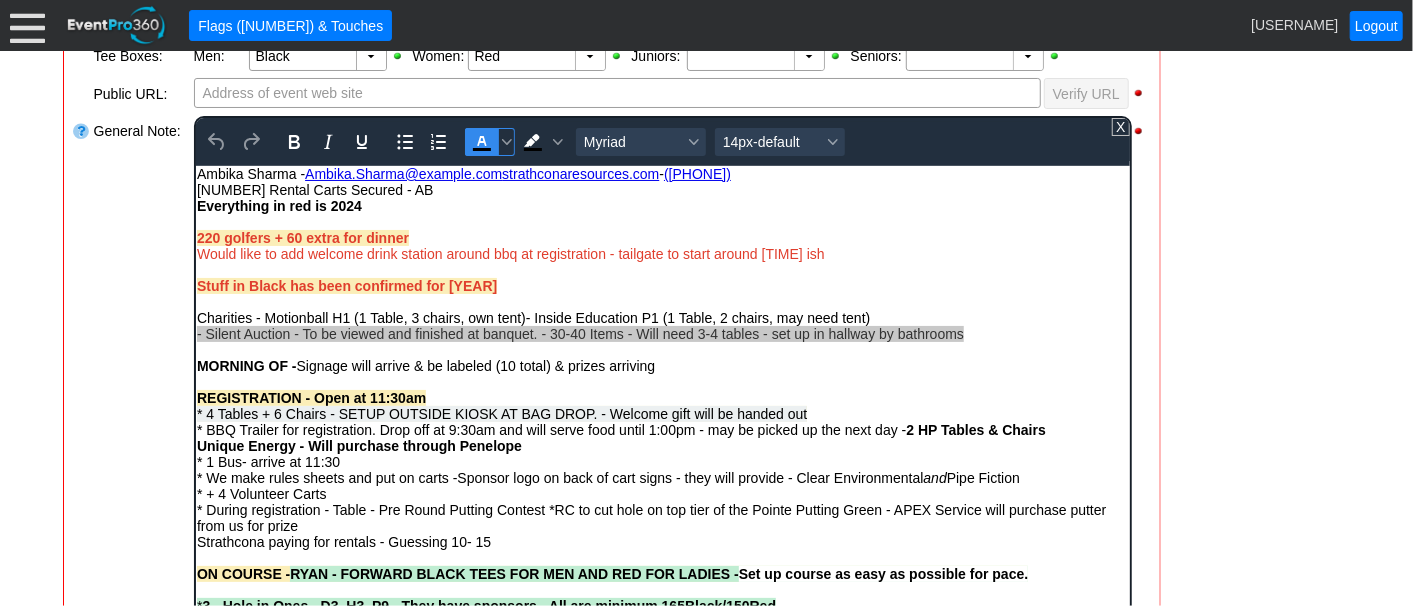 click 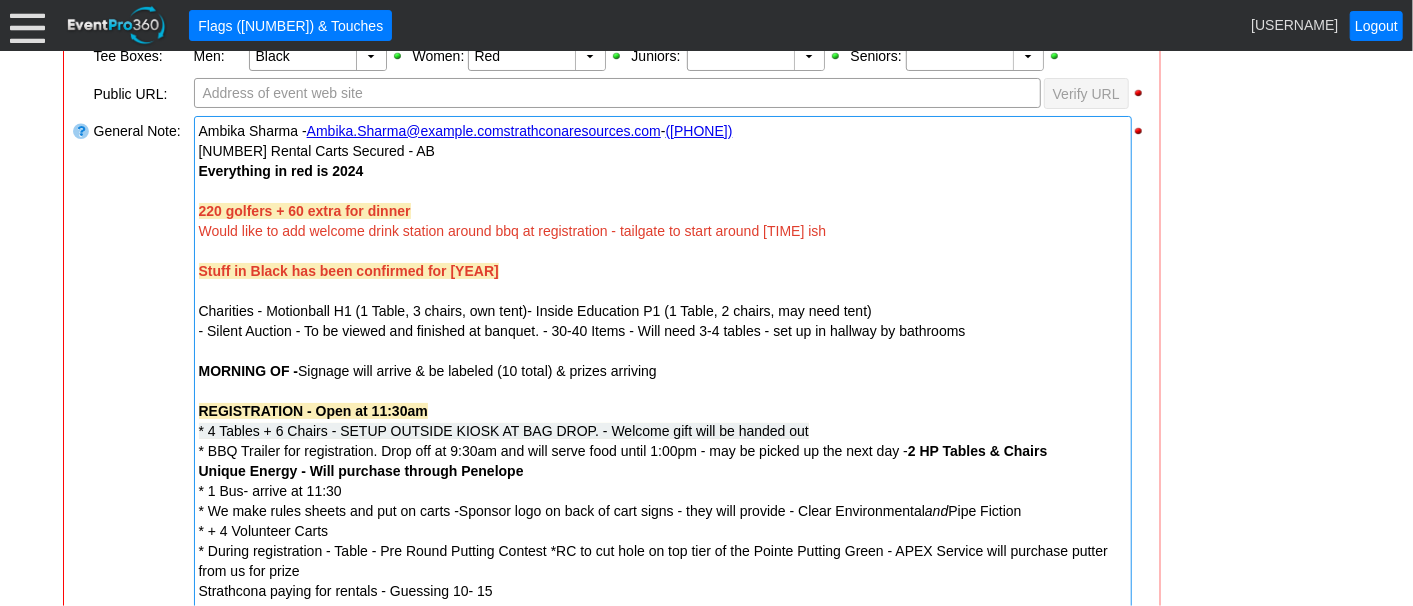click on "- General Information
▼
Loading....
Remove all highlights
Facility:
▼ Χ Heritage Pointe Golf Club
Event Type:
▼ Χ Corporate Tournament
Course:
▼ Χ 27 Holes
1:30pm-9:00pm
Select time" at bounding box center (707, 846) 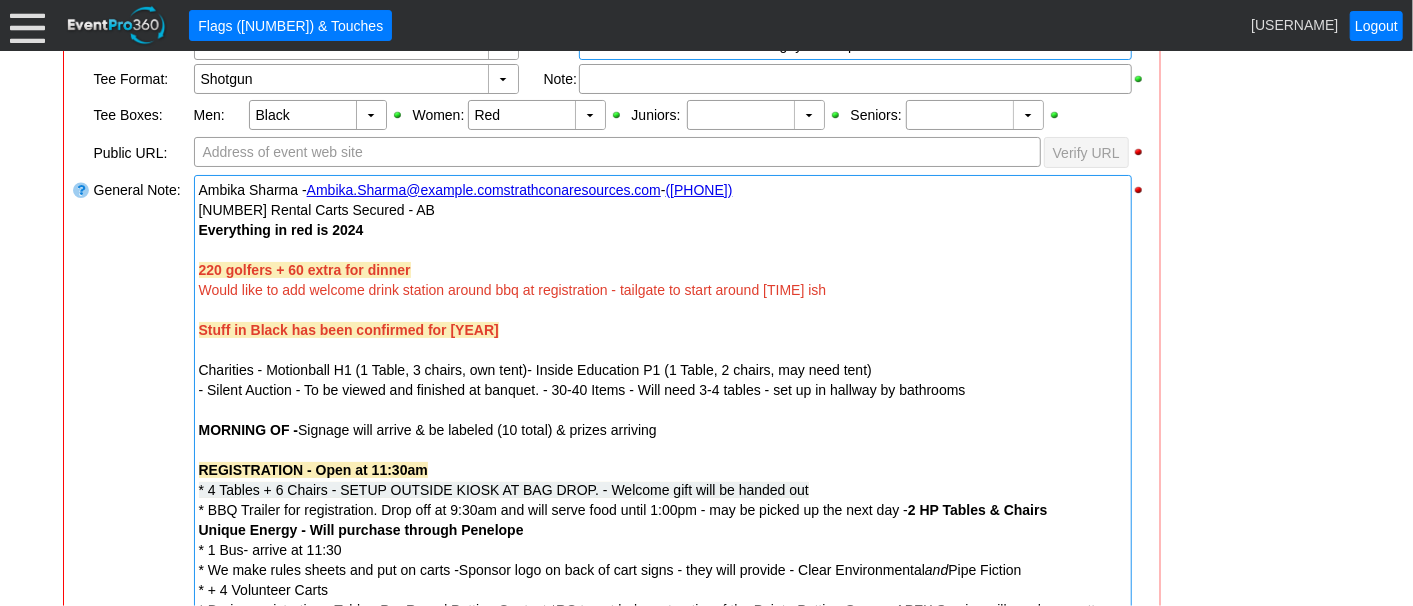 scroll, scrollTop: 566, scrollLeft: 0, axis: vertical 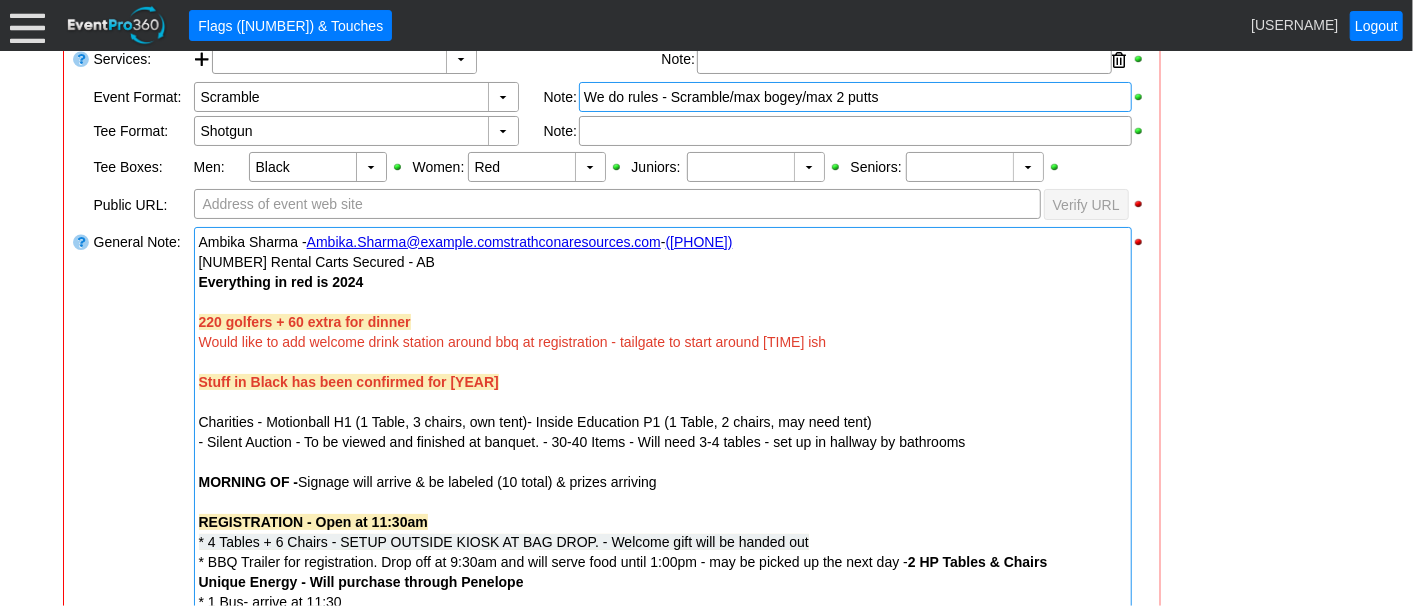 click on "220 golfers + 60 extra for dinner" at bounding box center [305, 322] 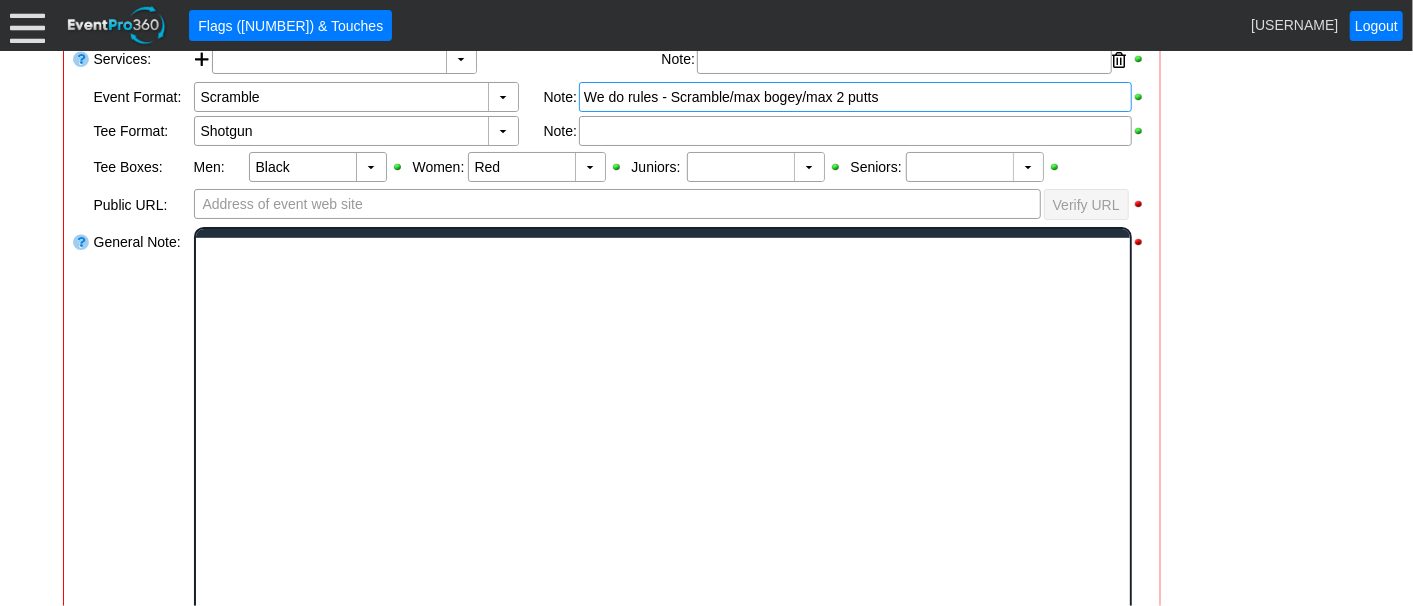 scroll, scrollTop: 0, scrollLeft: 0, axis: both 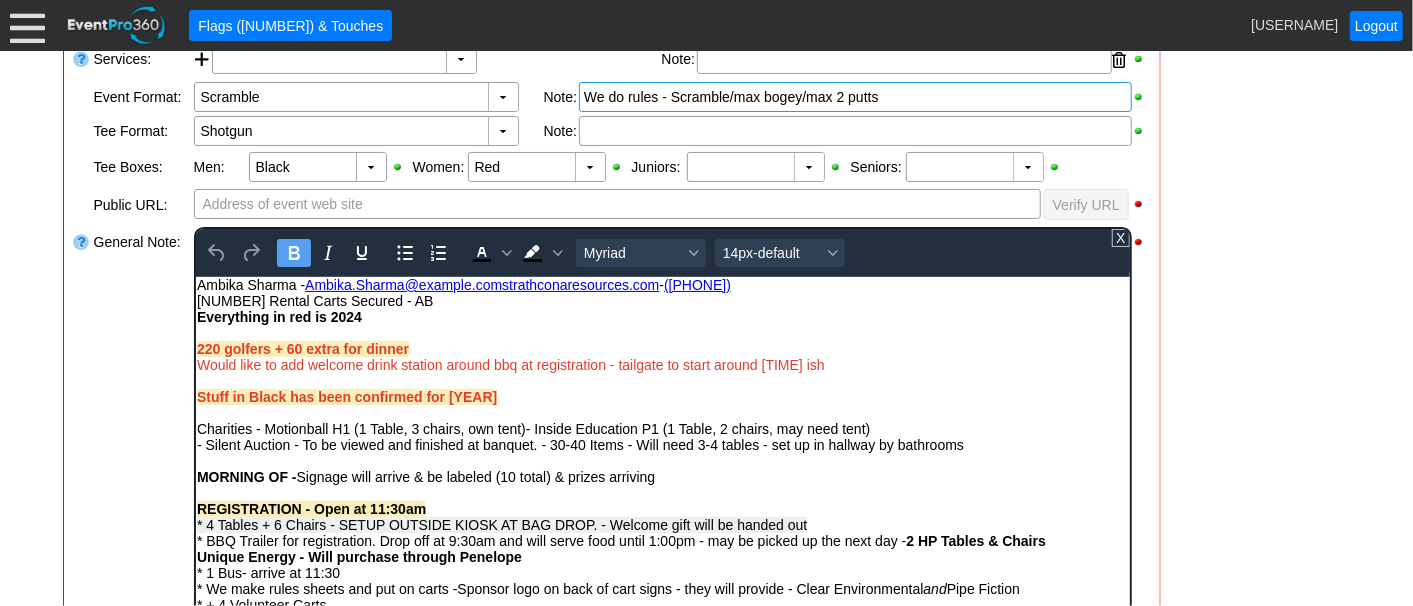 click on "220 golfers + 60 extra for dinner" at bounding box center [302, 348] 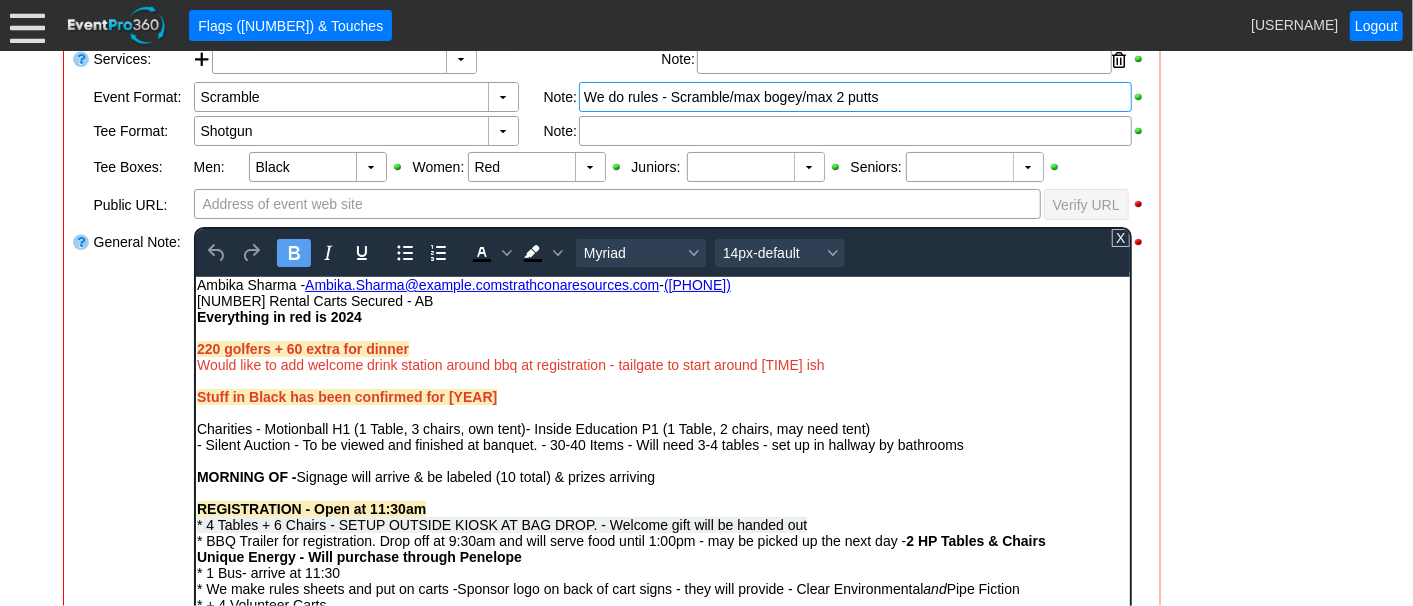 type 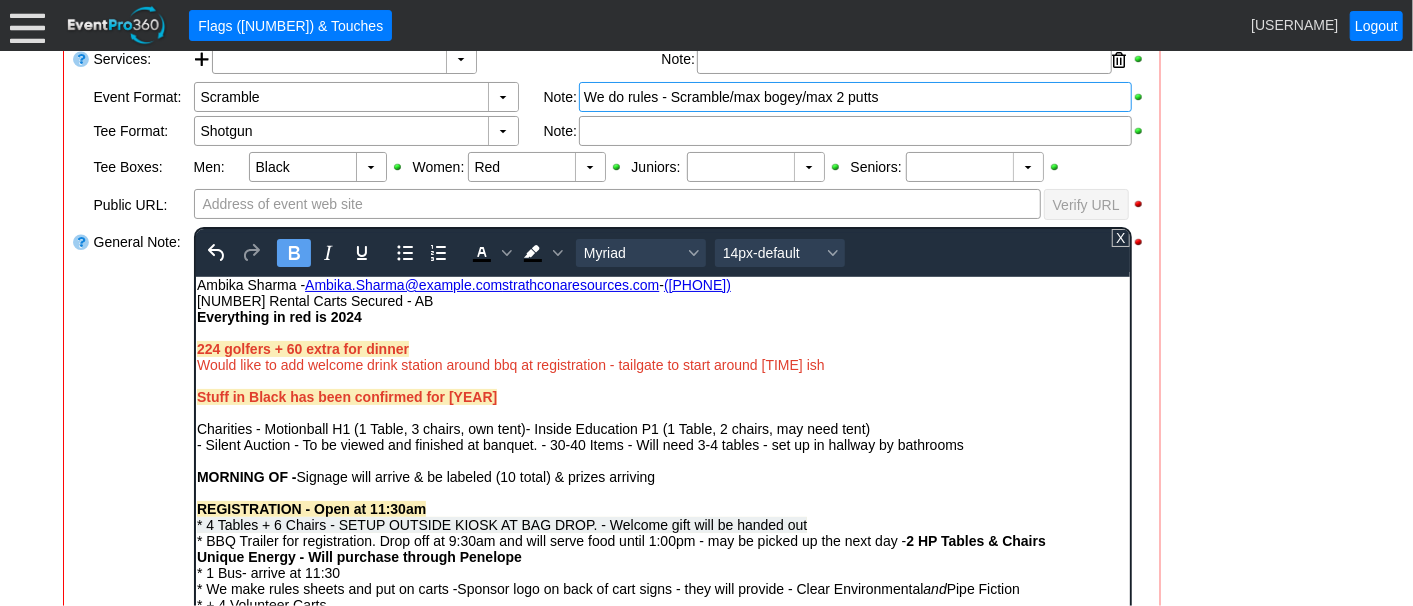 click on "224 golfers + 60 extra for dinner" at bounding box center (302, 348) 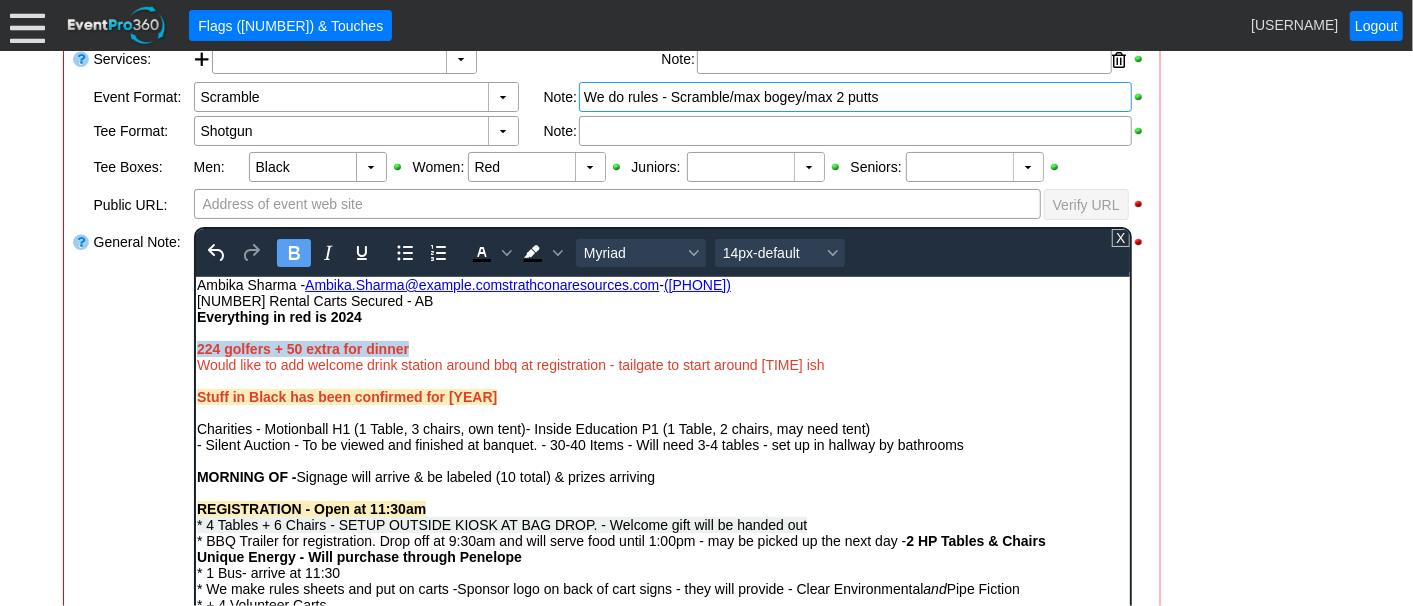 drag, startPoint x: 199, startPoint y: 347, endPoint x: 459, endPoint y: 349, distance: 260.0077 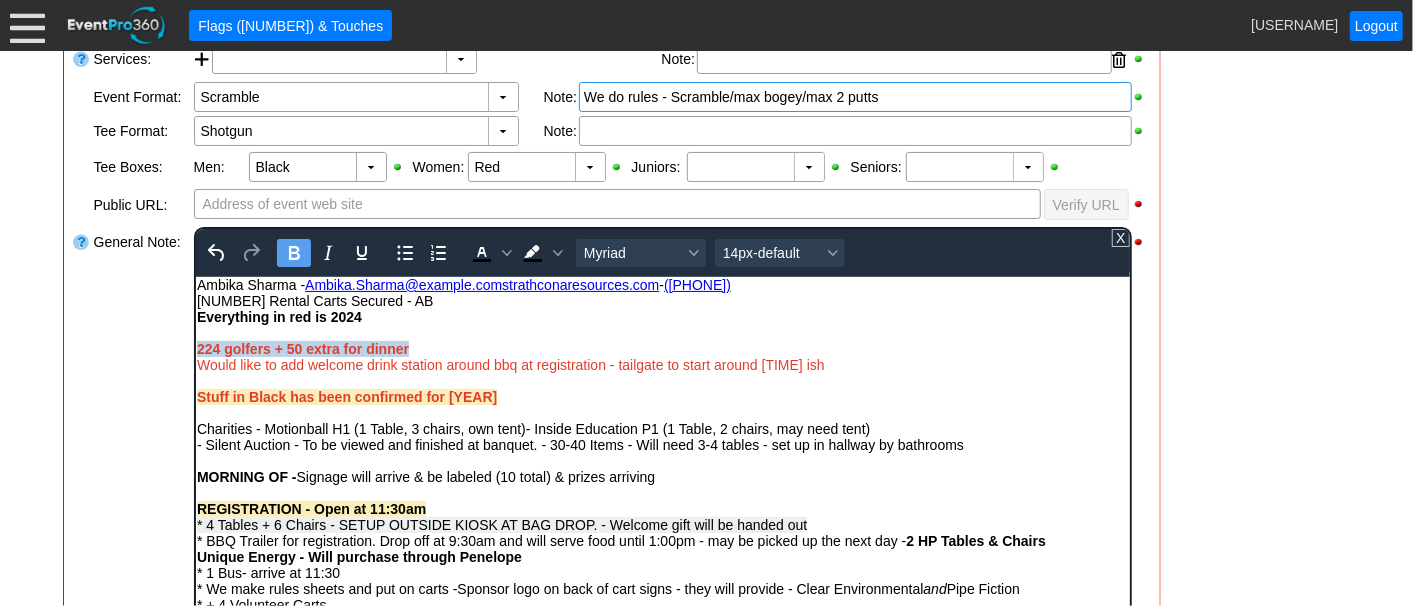 click on "224 golfers + 50 extra for dinner" at bounding box center (662, 348) 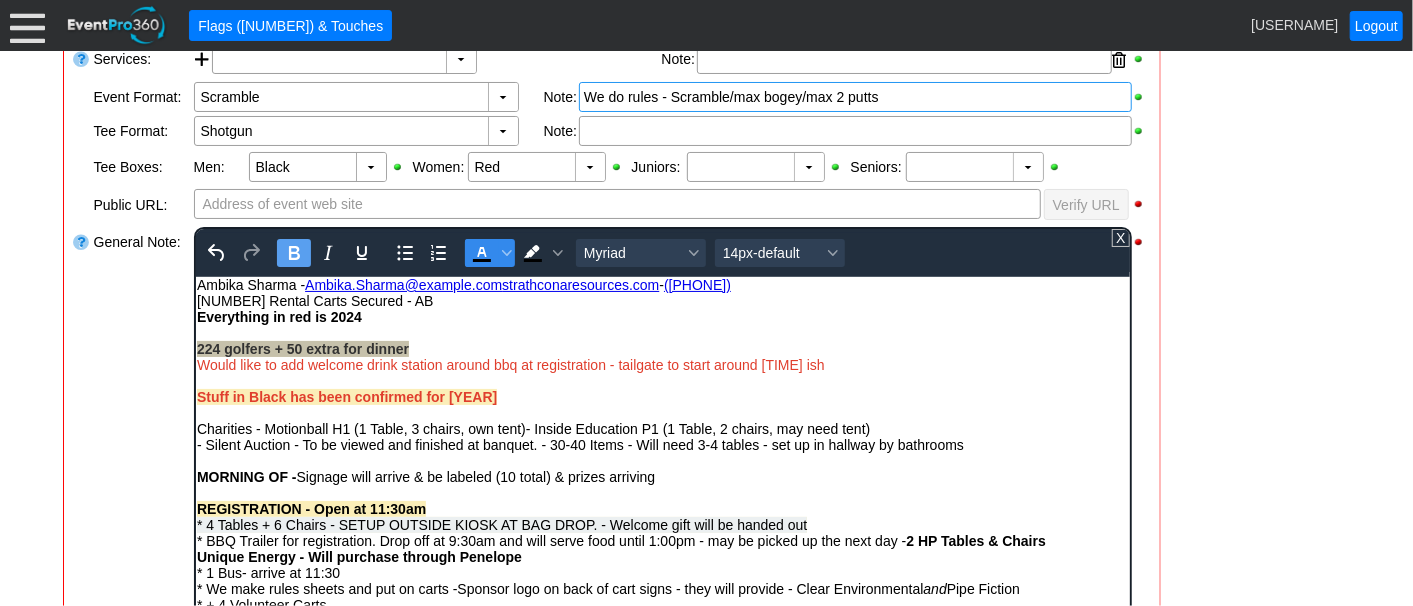 click 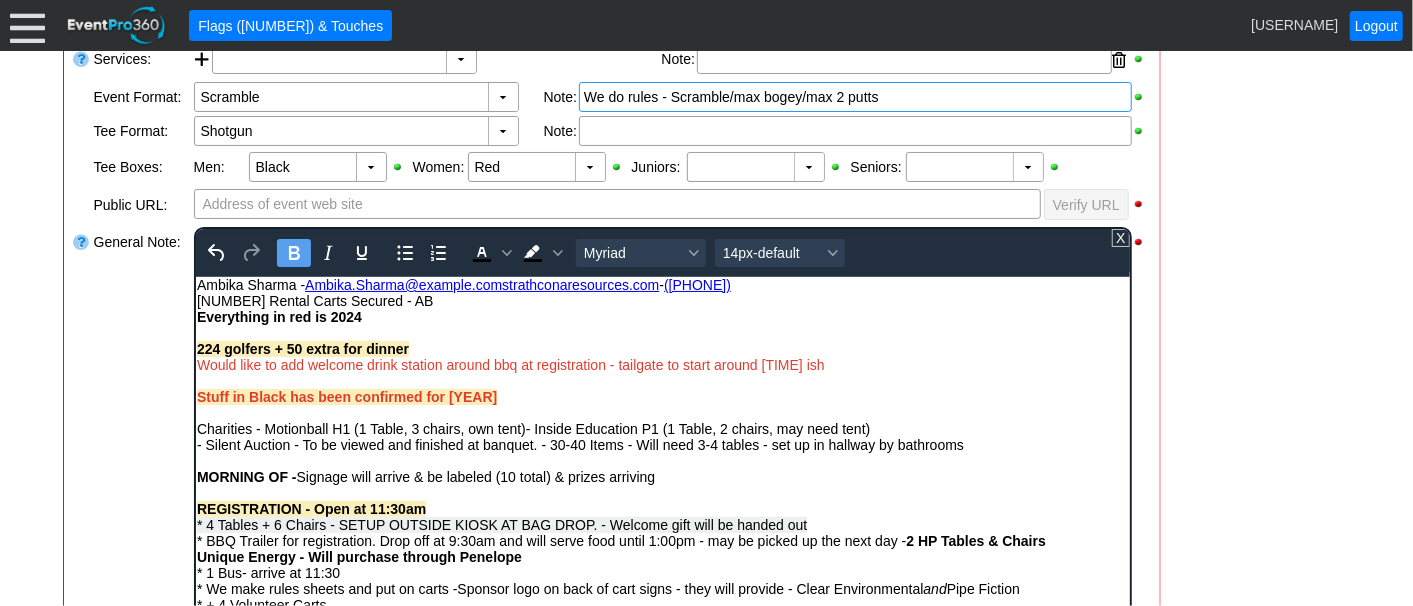 click on "Stuff in Black has been confirmed for 2024" at bounding box center (662, 396) 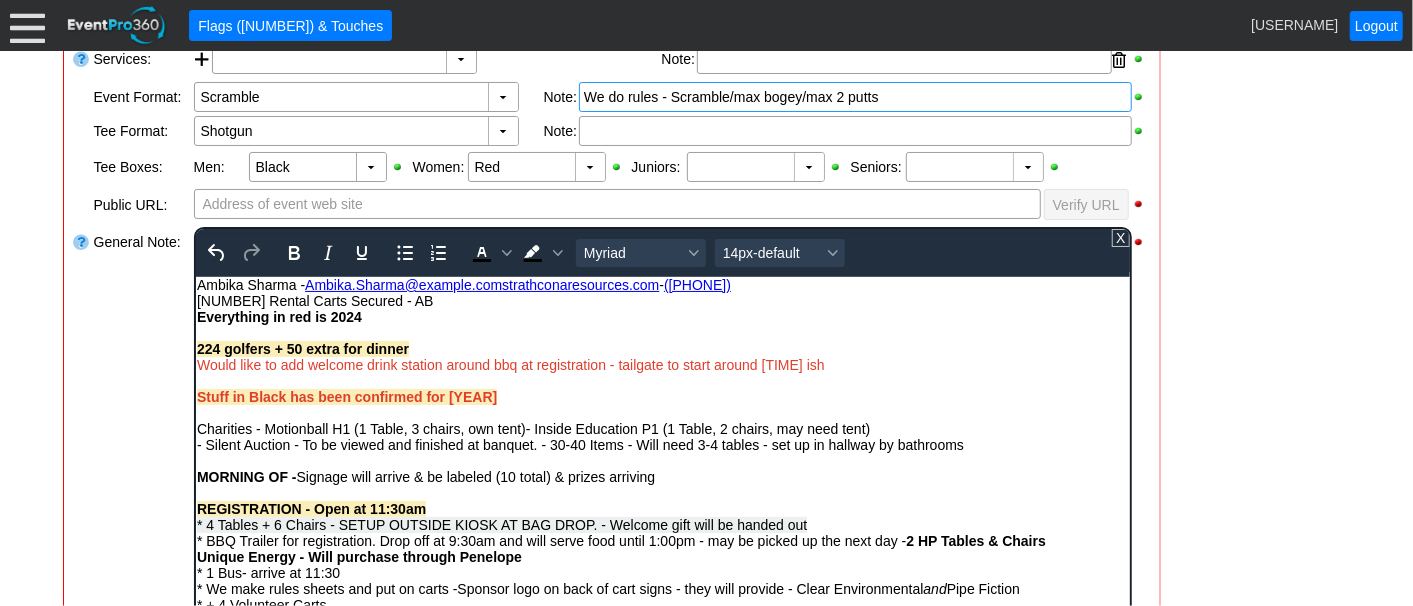 drag, startPoint x: 195, startPoint y: 369, endPoint x: 841, endPoint y: 369, distance: 646 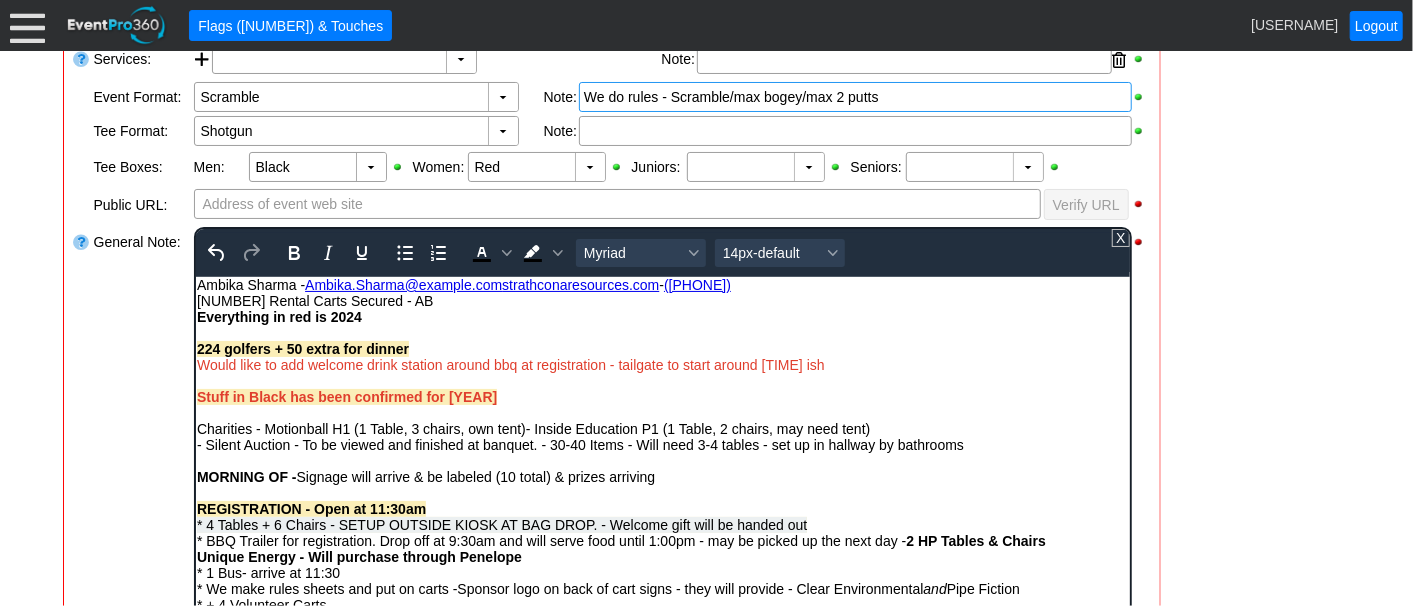click on "Would like to add welcome drink station around bbq at registration - tailgate to start around [TIMING] ish" at bounding box center (662, 364) 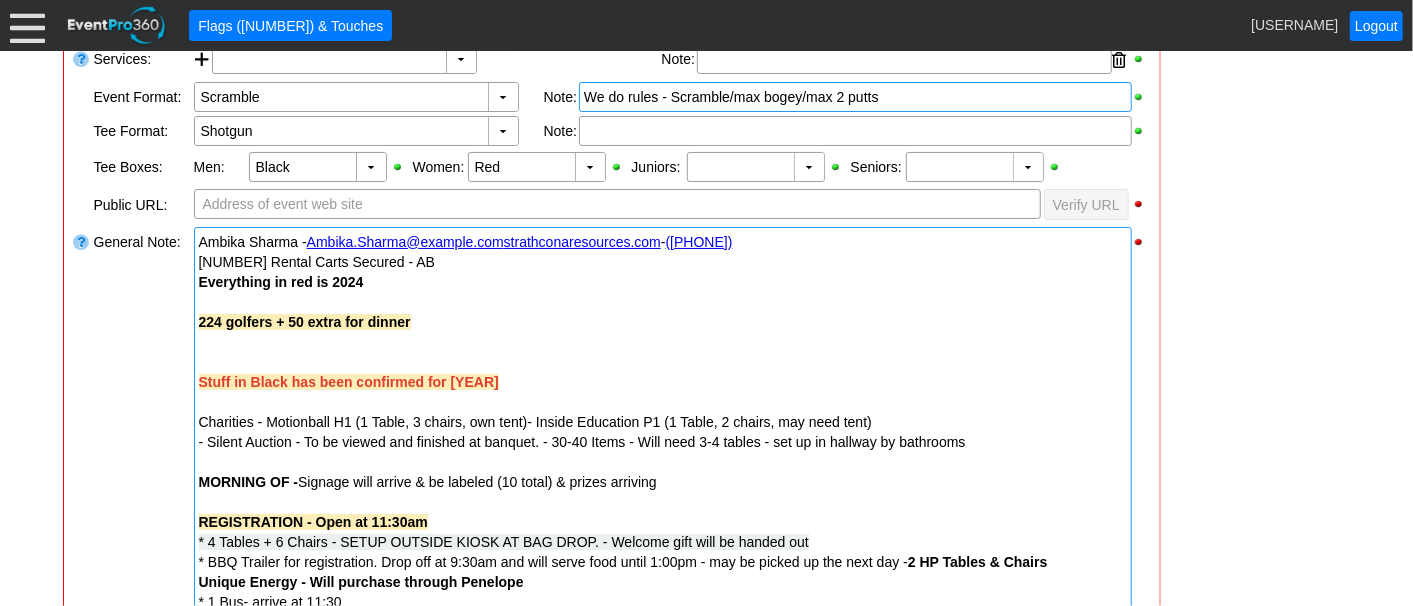 drag, startPoint x: 1206, startPoint y: 413, endPoint x: 1134, endPoint y: 412, distance: 72.00694 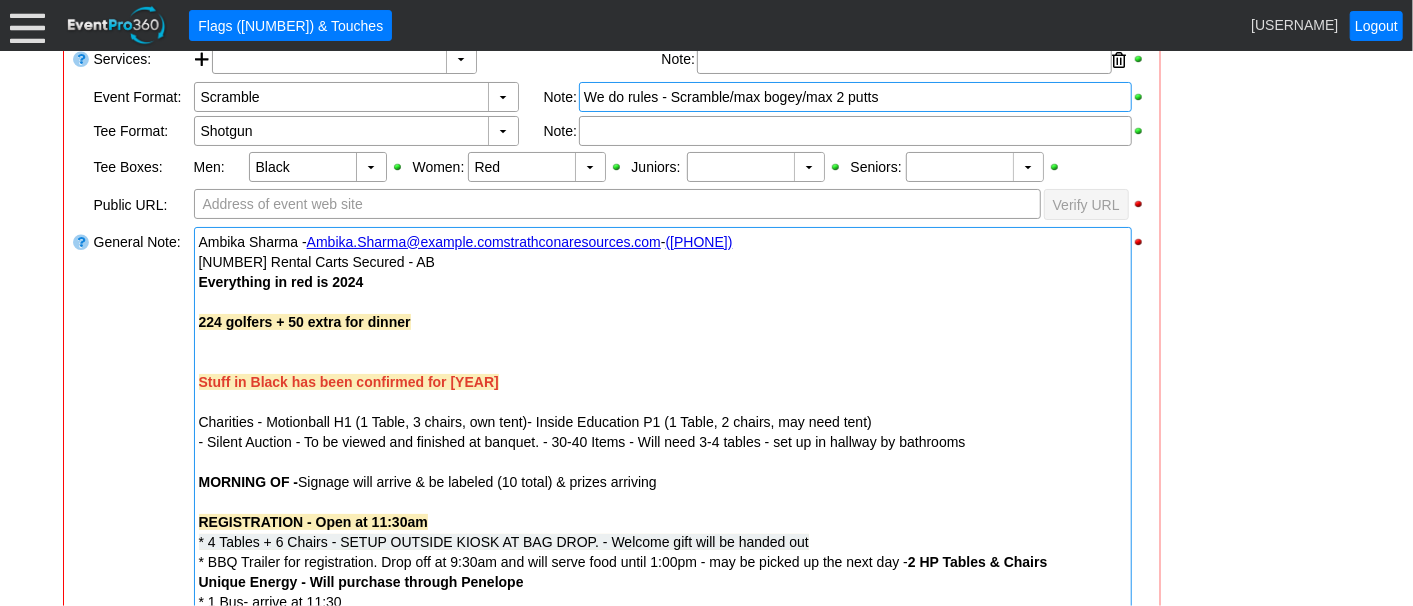 click at bounding box center (663, 342) 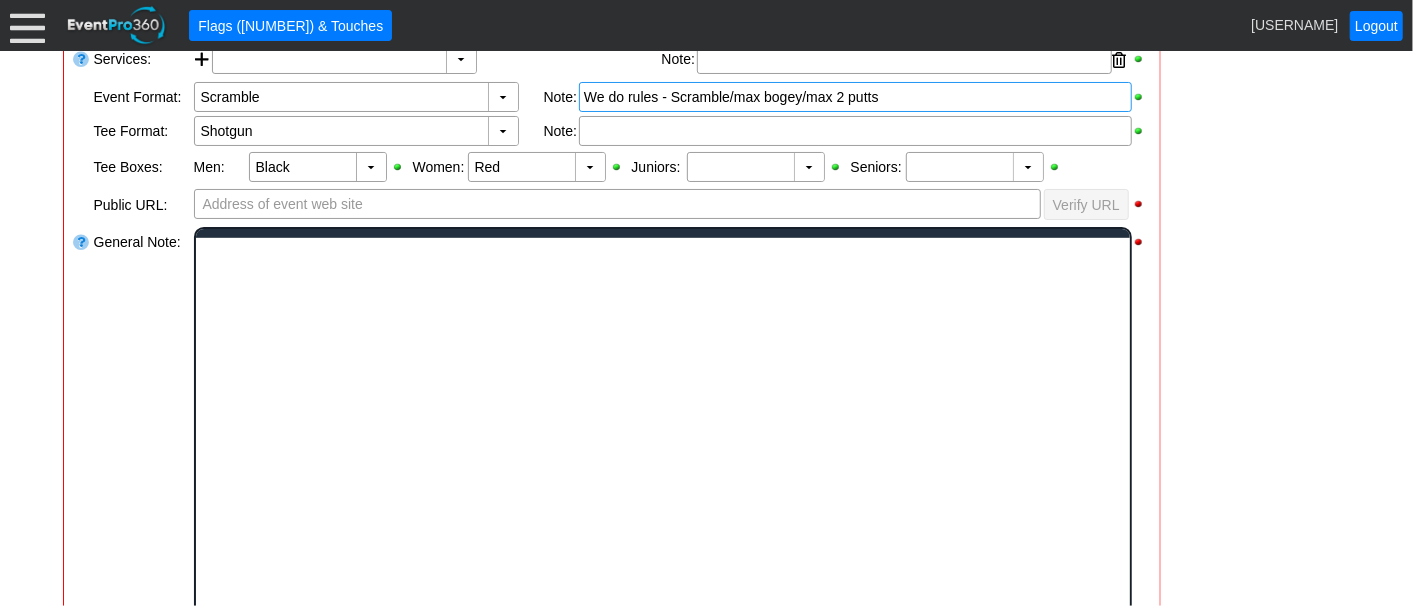 scroll, scrollTop: 0, scrollLeft: 0, axis: both 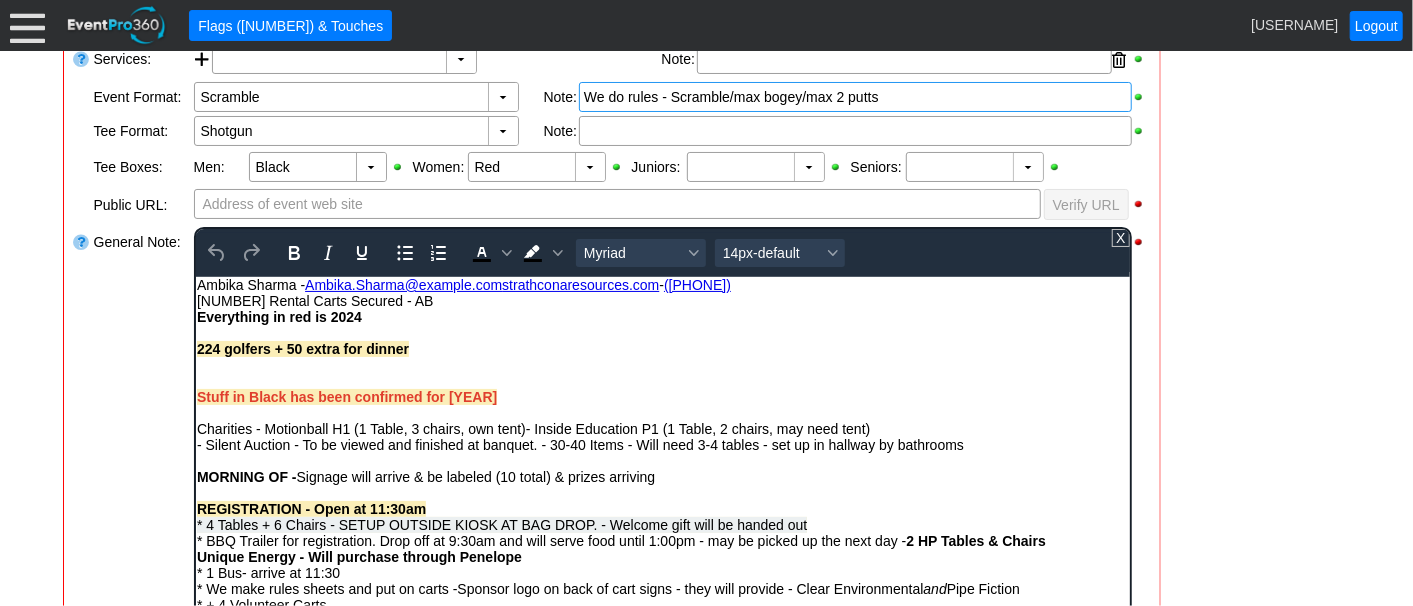 click at bounding box center [662, 364] 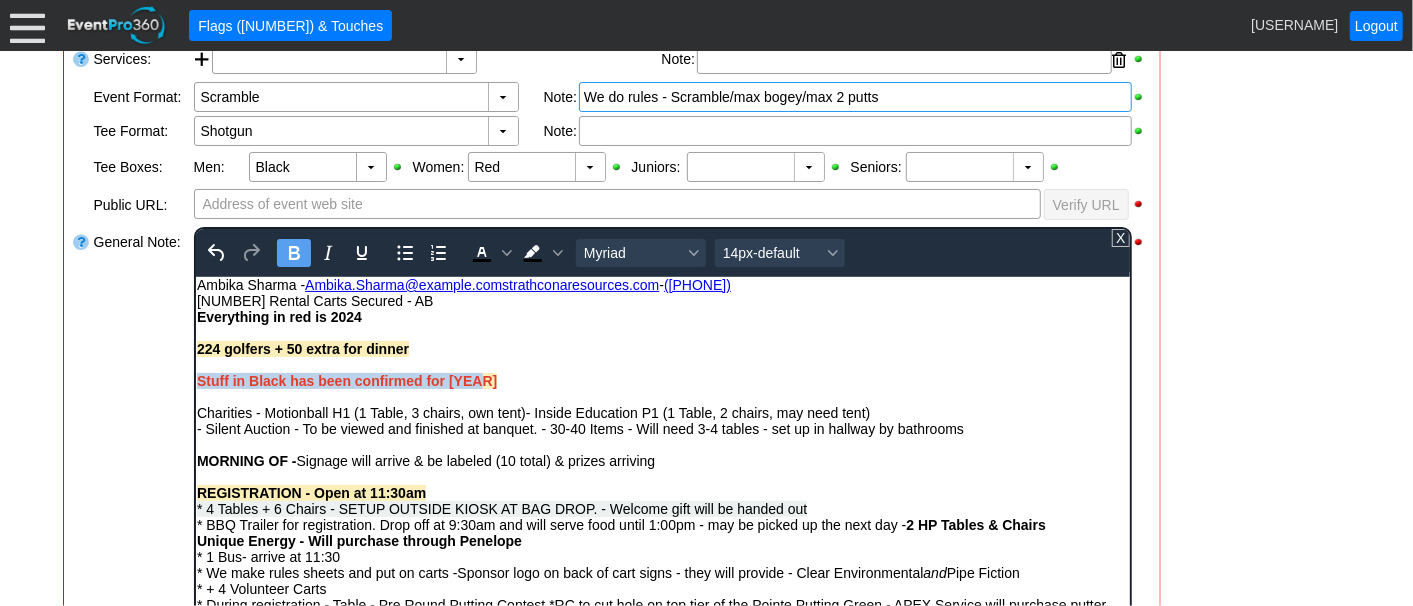 drag, startPoint x: 493, startPoint y: 380, endPoint x: 183, endPoint y: 374, distance: 310.05804 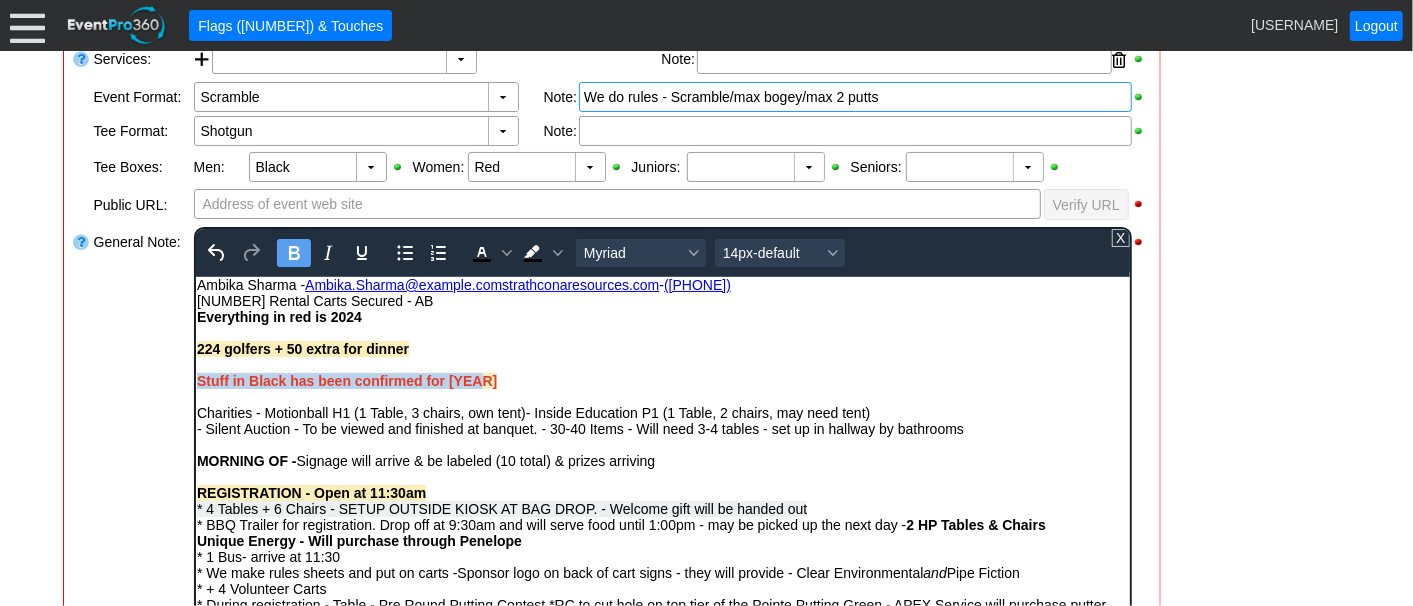 click on "Ambika Sharma -   Ambika.Sharma@ strathconaresources.com  -  (403) 923-5388 12 Rental Carts Secured - AB Everything in red is 2024 224 golfers + 50 extra for dinner Stuff in Black has been confirmed for 2024 Charities - Motionball H1 (1 Table, 3 chairs, own tent)- Inside Education P1 (1 Table, 2 chairs, may need tent)  - Silent Auction - To be viewed and finished at banquet. - 30-40 Items - Will need 3-4 tables - set up in hallway by bathrooms MORNING OF -  Signage will arrive & be labeled (10 total) & prizes arriving REGISTRATION - Open at 11:30am * 4 Tables + 6 Chairs - SETUP OUTSIDE KIOSK AT BAG DROP. - Welcome gift will be handed out  * BBQ Trailer for registration. Drop off at 9:30am and will serve food until 1:00pm - may be picked up the next day -  2 HP Tables & Chairs * Drink station set up close to BBQ - Unique Energy - Will purchase through Penelope * 1 Bus- arrive at 11:30  * We make rules sheets and put on carts -Sponsor logo on back of cart signs - they will provide - Clear Environmental  and" at bounding box center (662, 809) 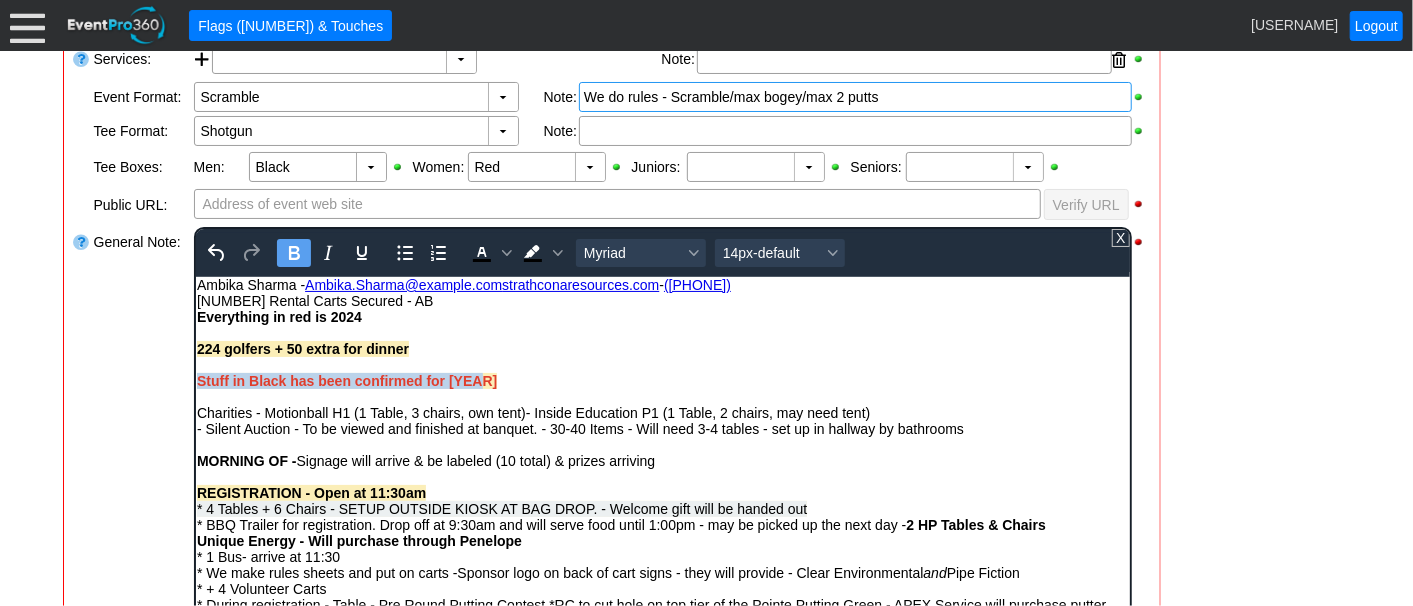 type 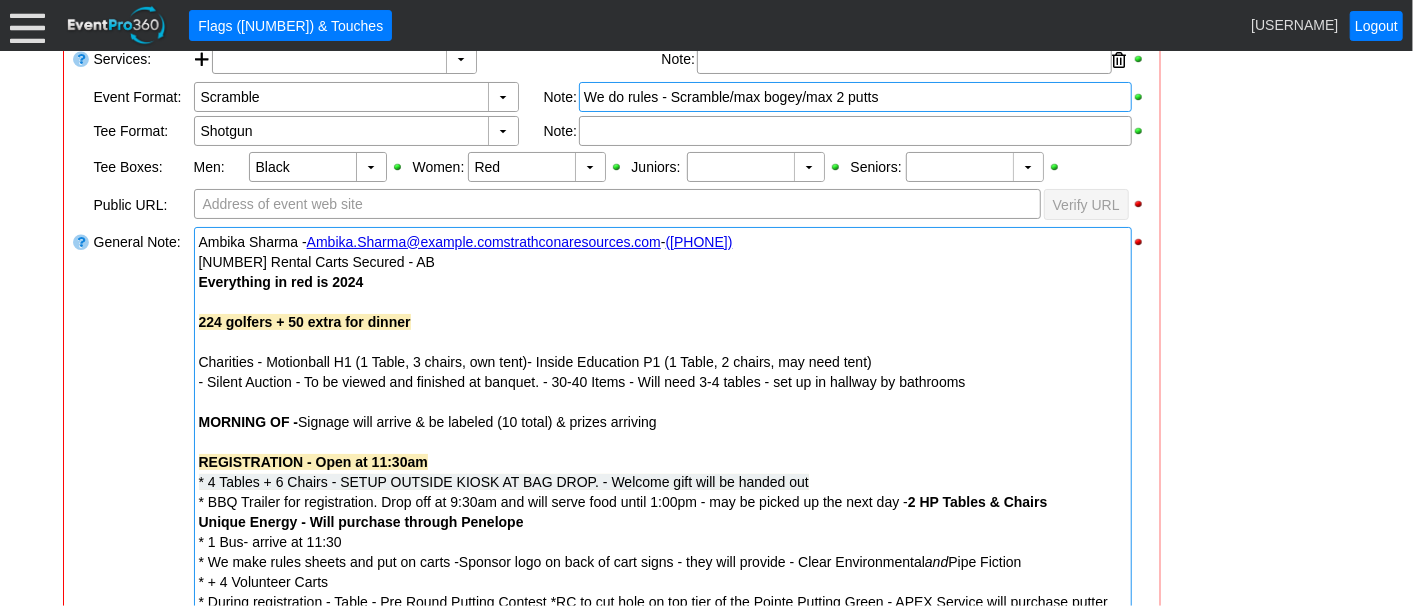click on "- General Information
▼
Loading....
Remove all highlights
Facility:
▼ Χ Heritage Pointe Golf Club
Event Type:
▼ Χ Corporate Tournament
Course:
▼ Χ 27 Holes
1:30pm-9:00pm
Select time" at bounding box center [707, 927] 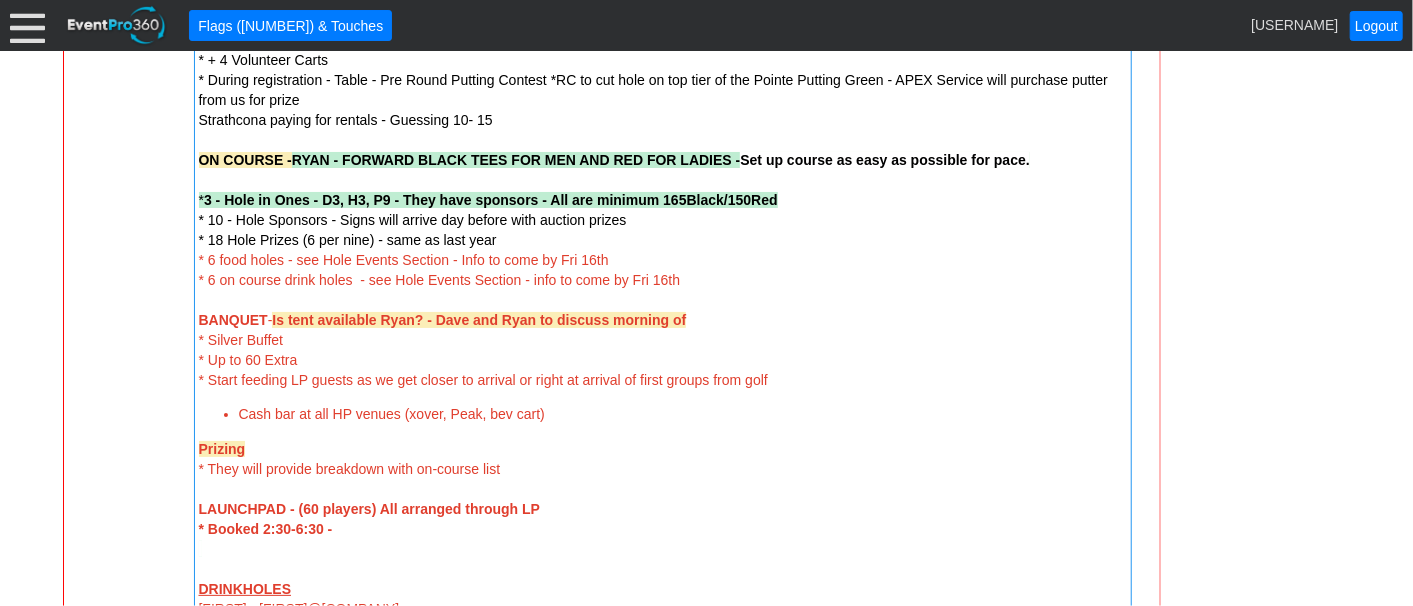 scroll, scrollTop: 1122, scrollLeft: 0, axis: vertical 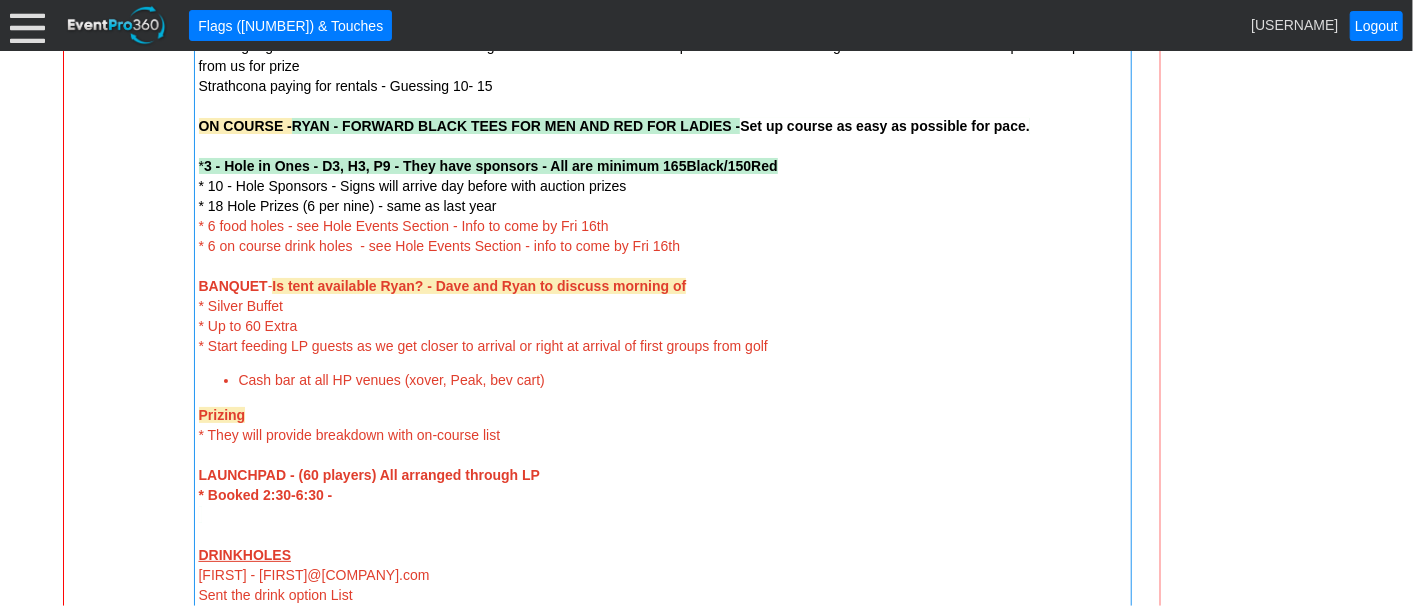 click on "BANQUET" at bounding box center [233, 286] 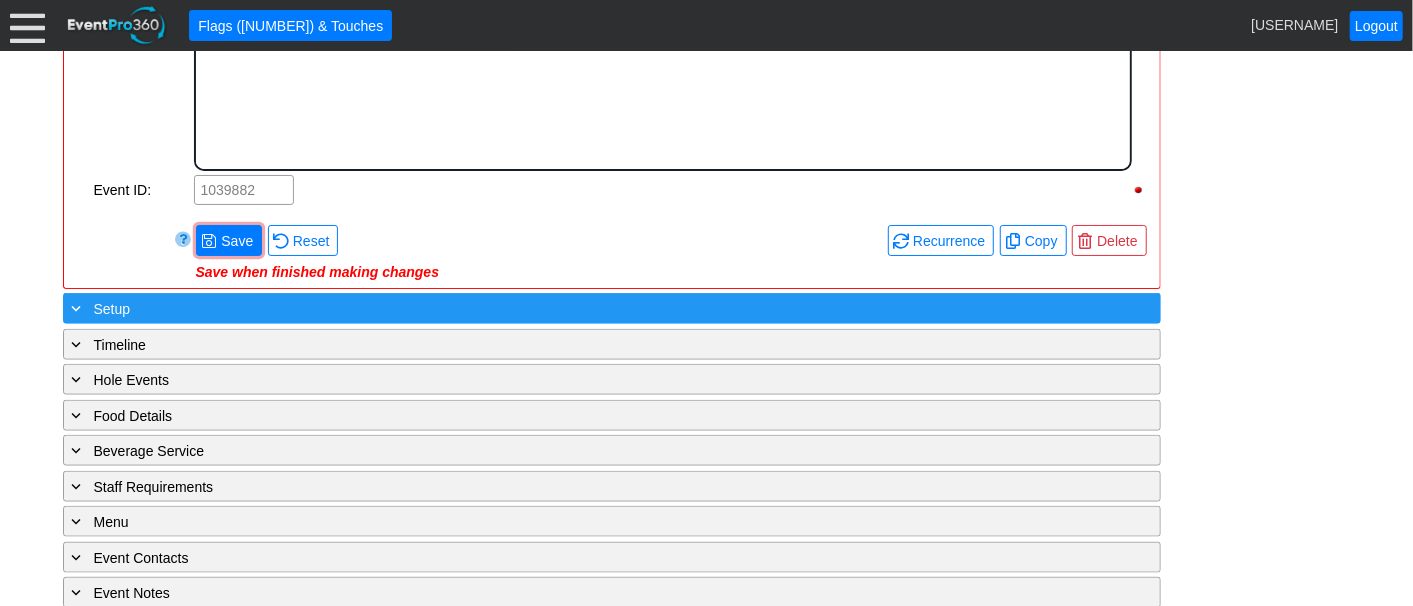 scroll, scrollTop: 0, scrollLeft: 0, axis: both 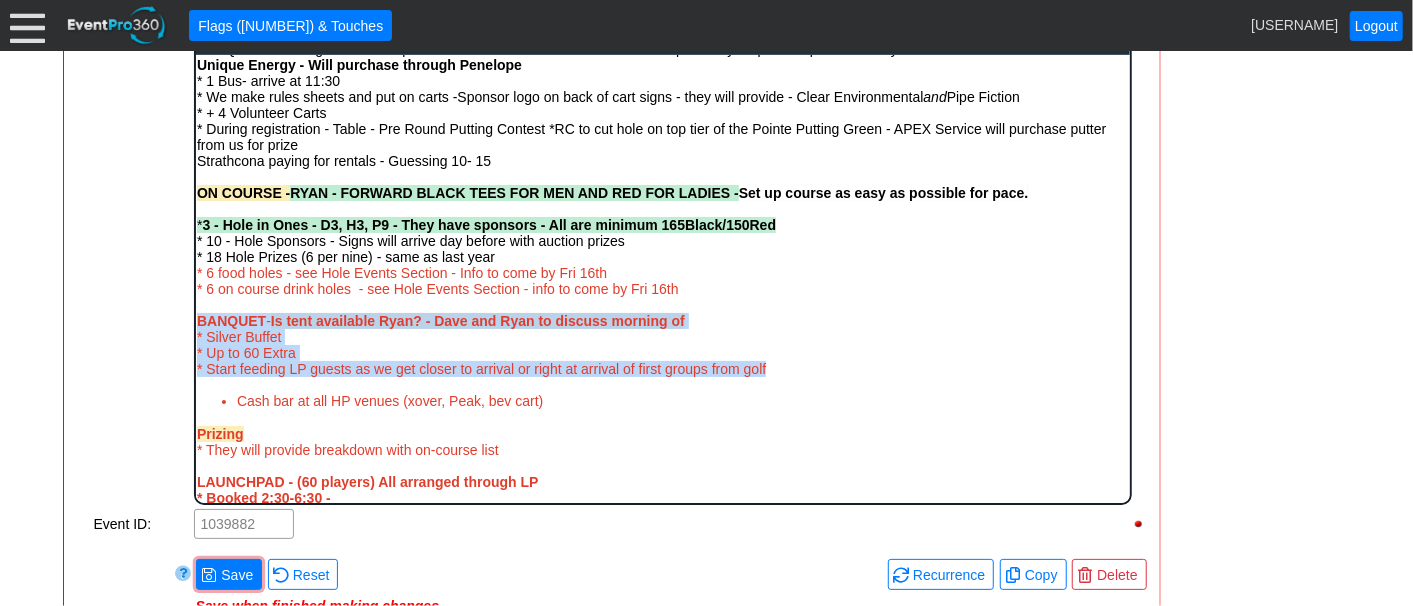 drag, startPoint x: 197, startPoint y: 333, endPoint x: 781, endPoint y: 373, distance: 585.3683 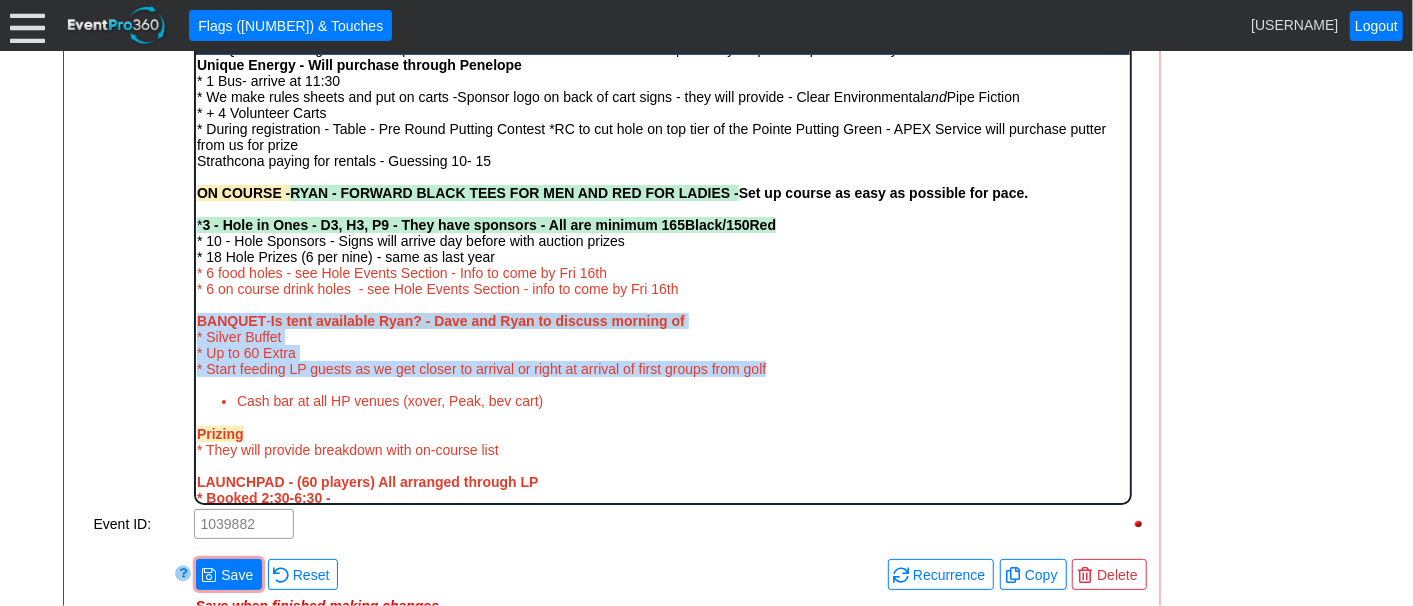 click on "* Strathcona paying for rentals - Guessing 10- 15 ON COURSE -  RYAN - FORWARD BLACK TEES FOR MEN AND RED FOR LADIES -  Set up course as easy as possible for pace. *  3 - Hole in Ones - D3, H3, P9 - They have sponsors - All are minimum 165Black/150Red  * 10 - Hole Sponsors - Signs will arrive day before with auction prizes * 18 Hole Prizes (6 per nine) - same as last year * 6 food holes - see Hole Events Section - Info to come by Fri 16th * 6 on course drink holes  - see Hole Events Section - info to come by Fri 16th BANQUET  -  Is tent available Ryan? - Dave and Ryan to discuss morning of * Silver Buffet * Up to 60 Extra * Start feeding LP guests as we get closer to arrival or right at arrival of first groups from golf Cash bar at all HP venues (xover, Peak, bev cart) Prizing * They will provide breakdown with on-course list LAUNCHPAD - (60 players) All arranged through LP * Booked 2:30-6:30 -    DRINKHOLES Spartan - Jaclyn - Waugh.Jaclyn@spartancontrols.com Sent the drink option List 50% mix of:" at bounding box center (662, 480) 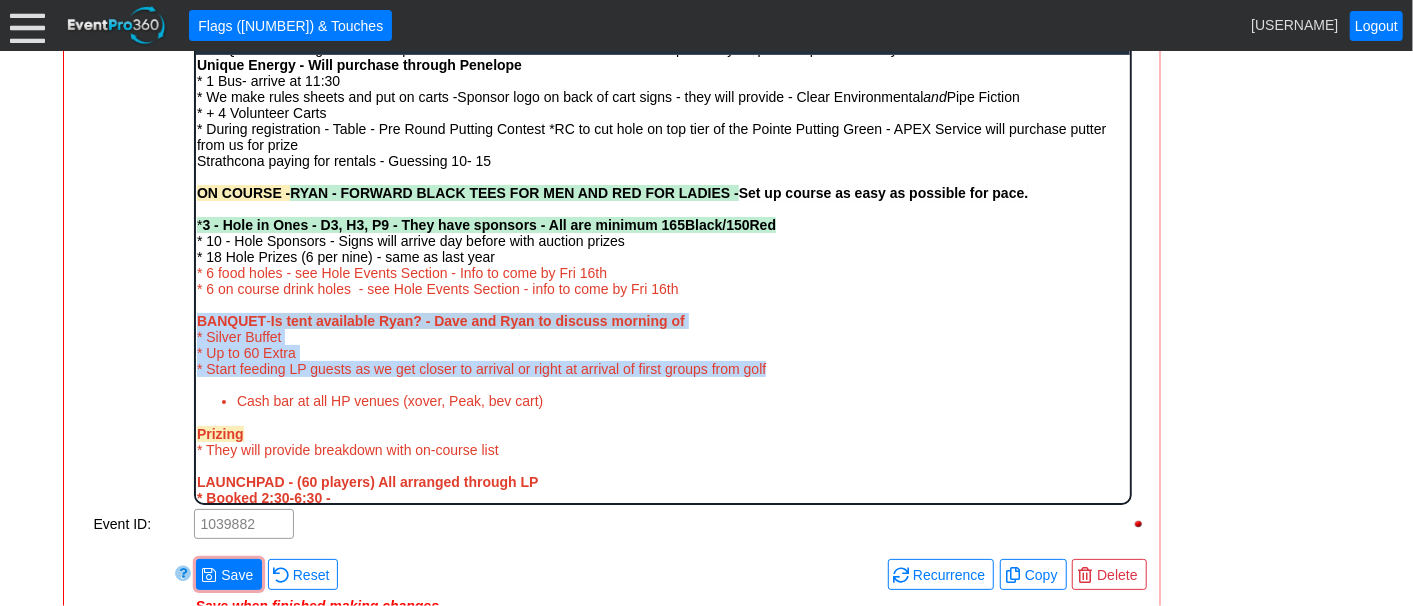 scroll, scrollTop: 566, scrollLeft: 0, axis: vertical 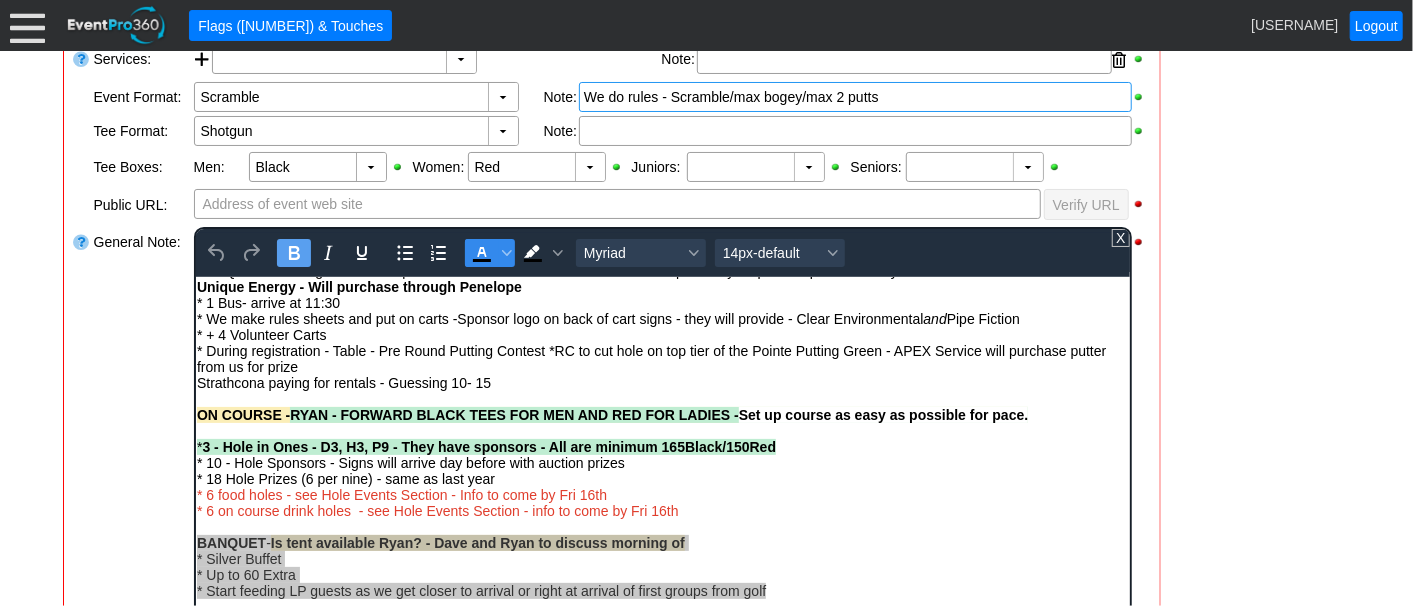 click 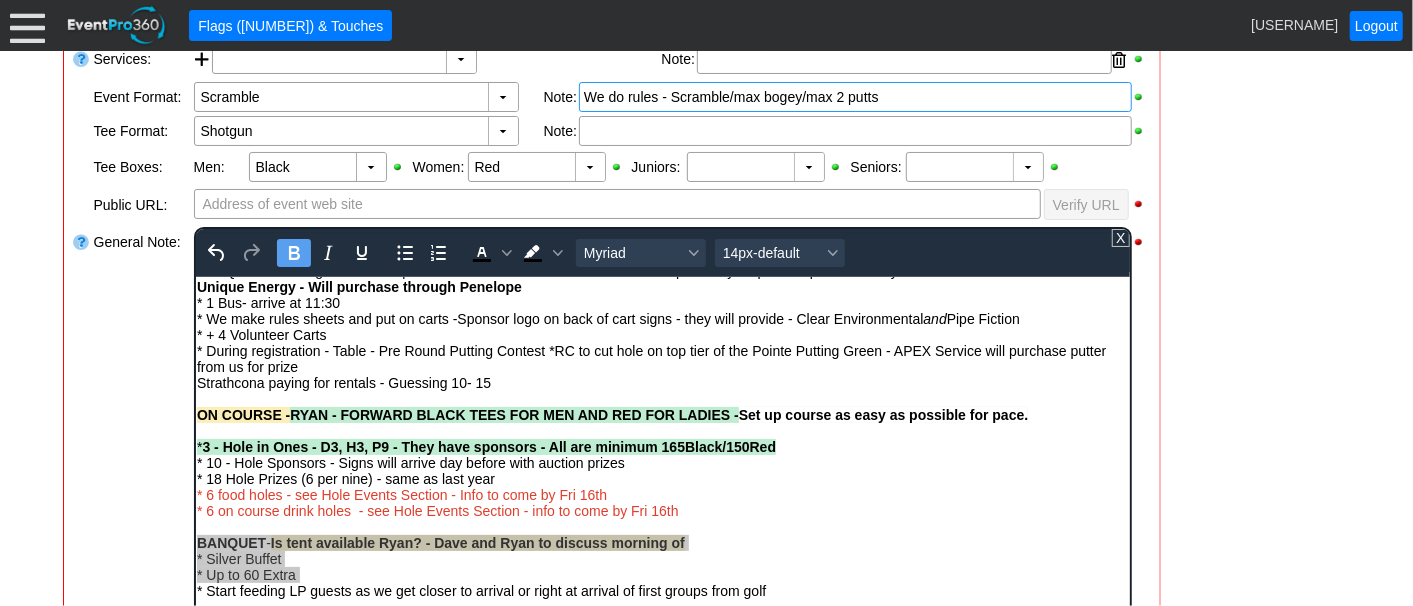 click on "- General Information
▼
Loading....
Remove all highlights
Facility:
▼ Χ Heritage Pointe Golf Club
Event Type:
▼ Χ Corporate Tournament
Course:
▼ Χ 27 Holes
1:30pm-9:00pm
Select time" at bounding box center [707, 537] 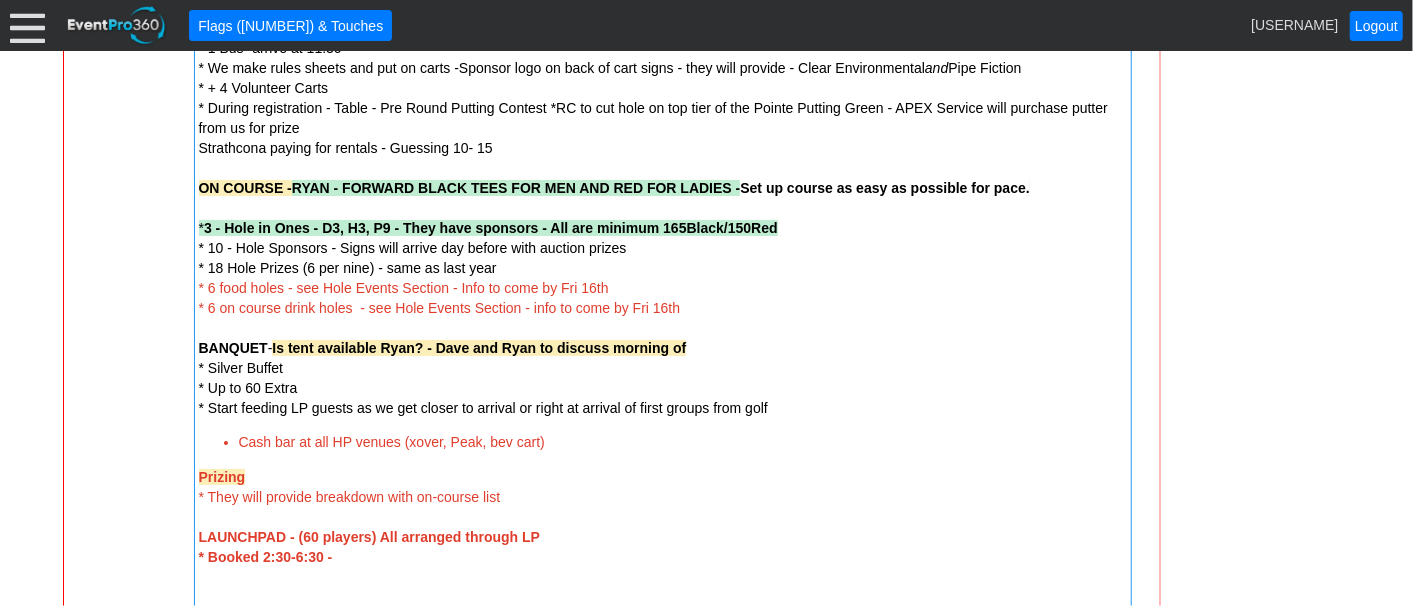 scroll, scrollTop: 1122, scrollLeft: 0, axis: vertical 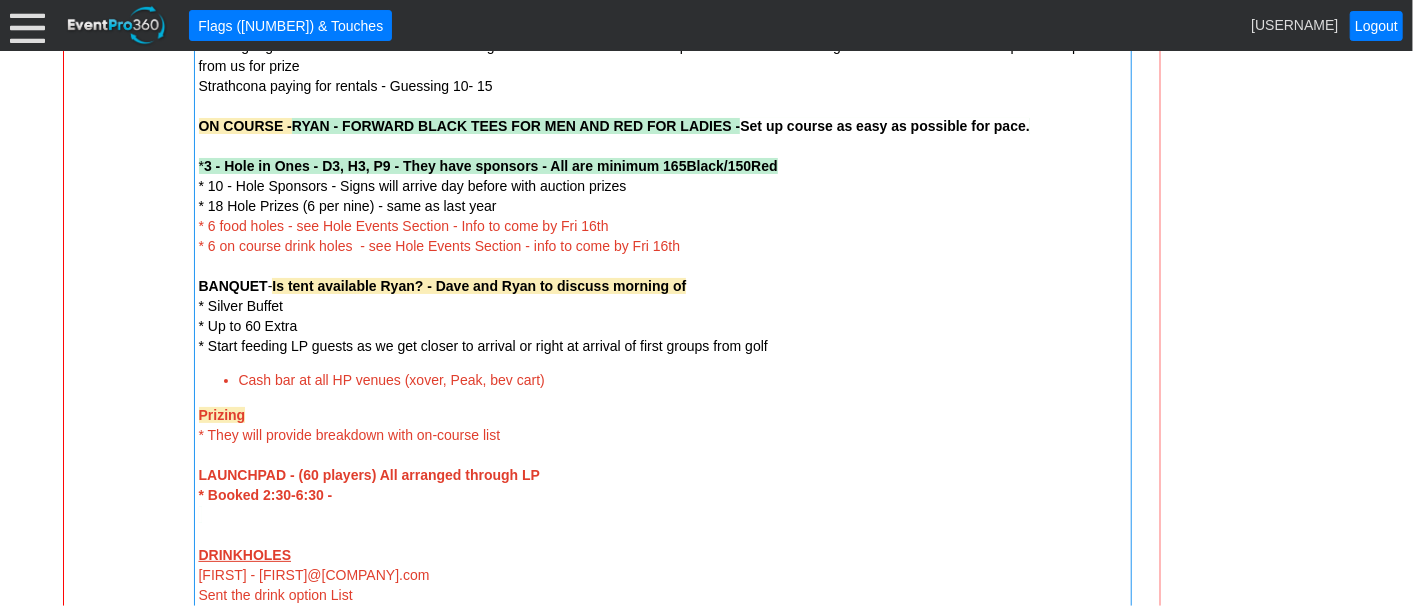 click on "* Up to 60 Extra" at bounding box center (248, 326) 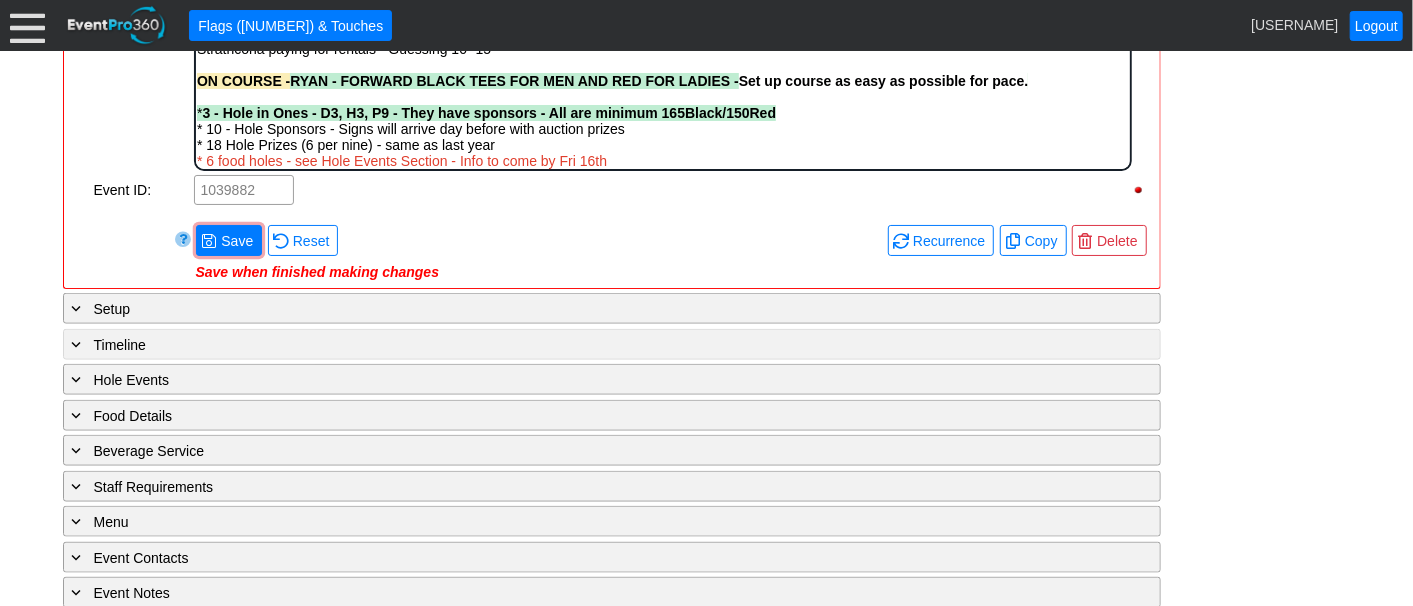 scroll, scrollTop: 0, scrollLeft: 0, axis: both 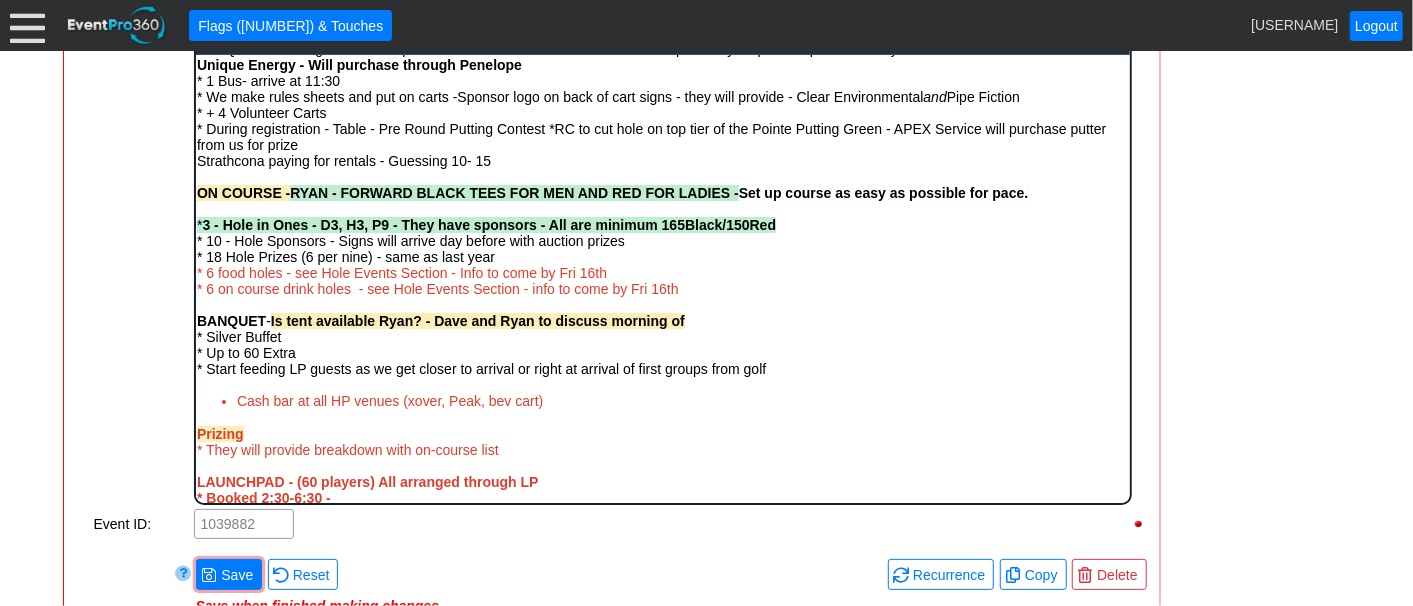 click on "* Up to 60 Extra" at bounding box center (245, 352) 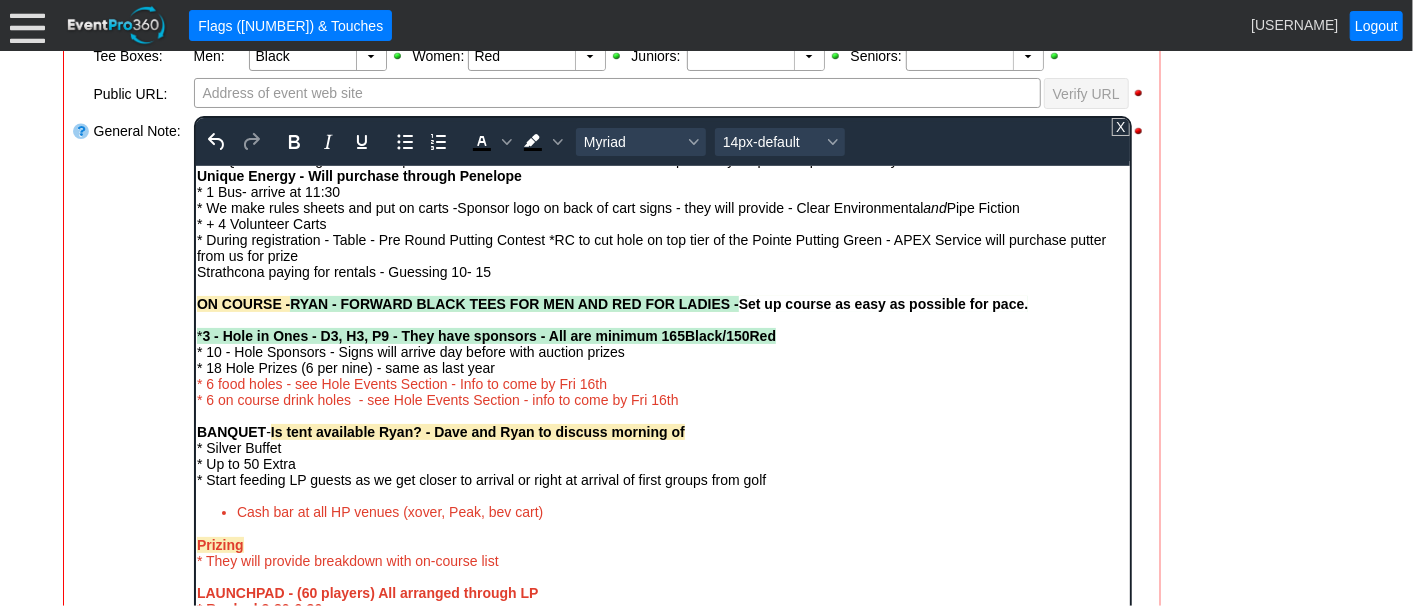 scroll, scrollTop: 788, scrollLeft: 0, axis: vertical 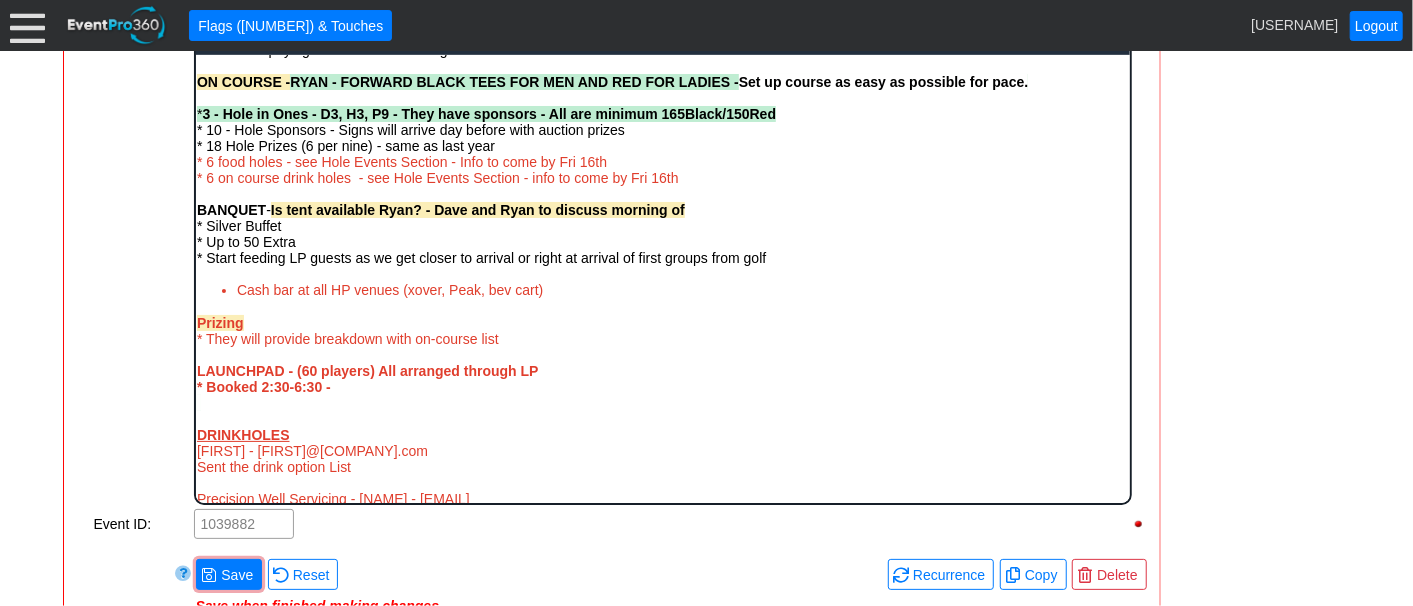 click on "* Booked 2:30-6:30 -" at bounding box center [662, 386] 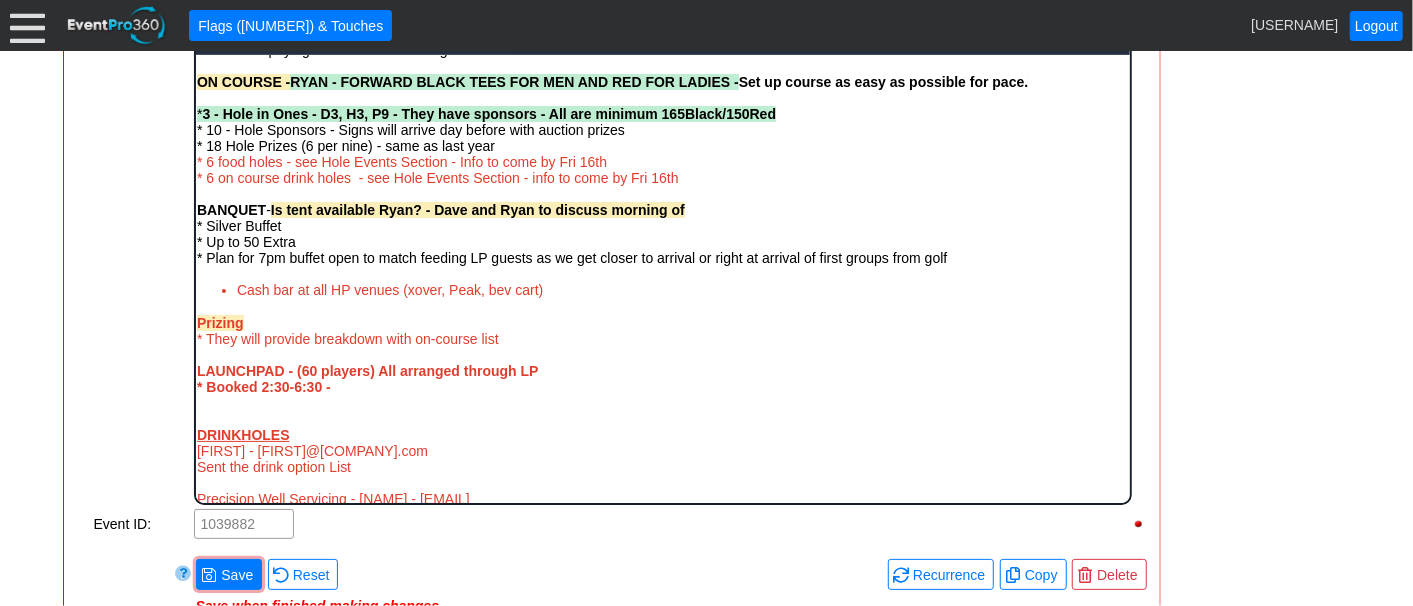 click on "* Plan for 7pm buffet open to match feeding LP guests as we get closer to arrival or right at arrival of first groups from golf" at bounding box center (571, 257) 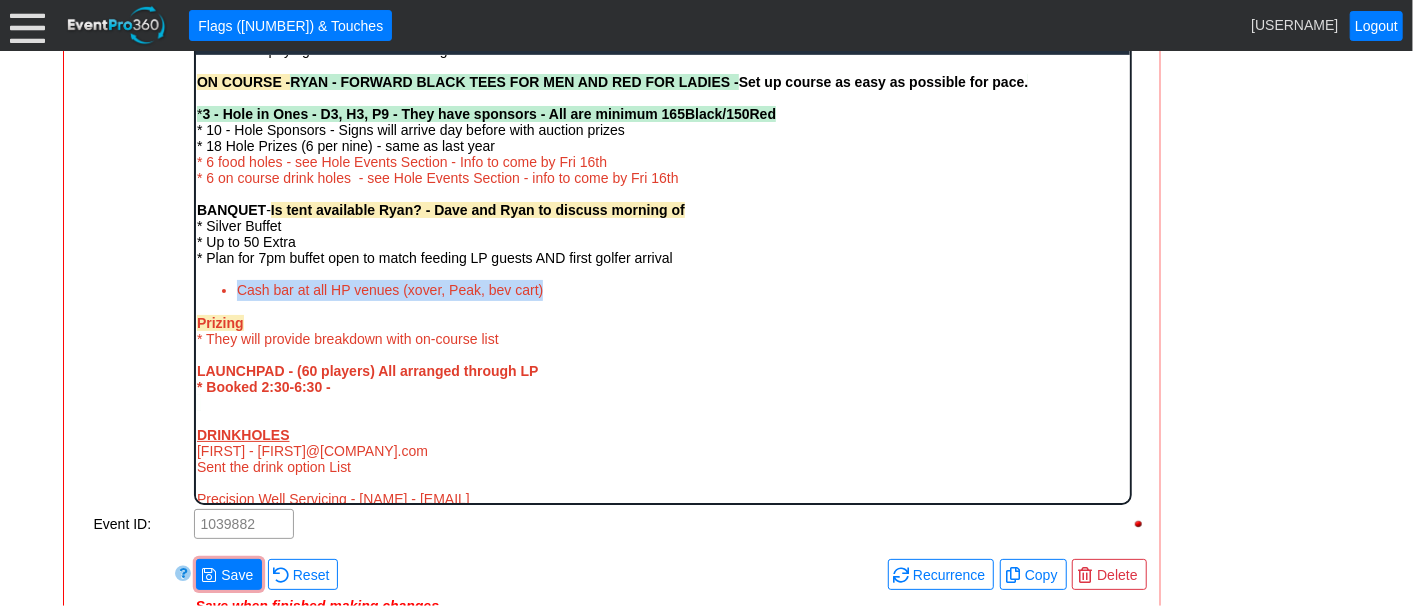 drag, startPoint x: 564, startPoint y: 303, endPoint x: 221, endPoint y: 295, distance: 343.0933 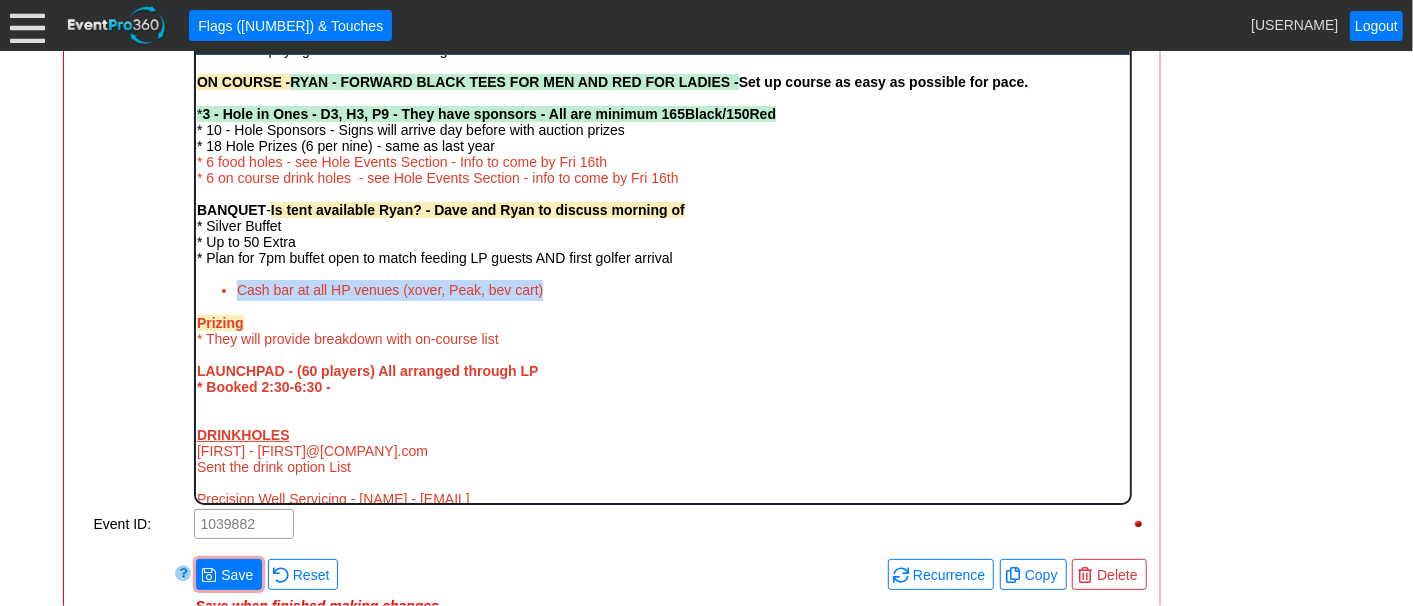 click on "Cash bar at all HP venues (xover, Peak, bev cart)" at bounding box center (682, 289) 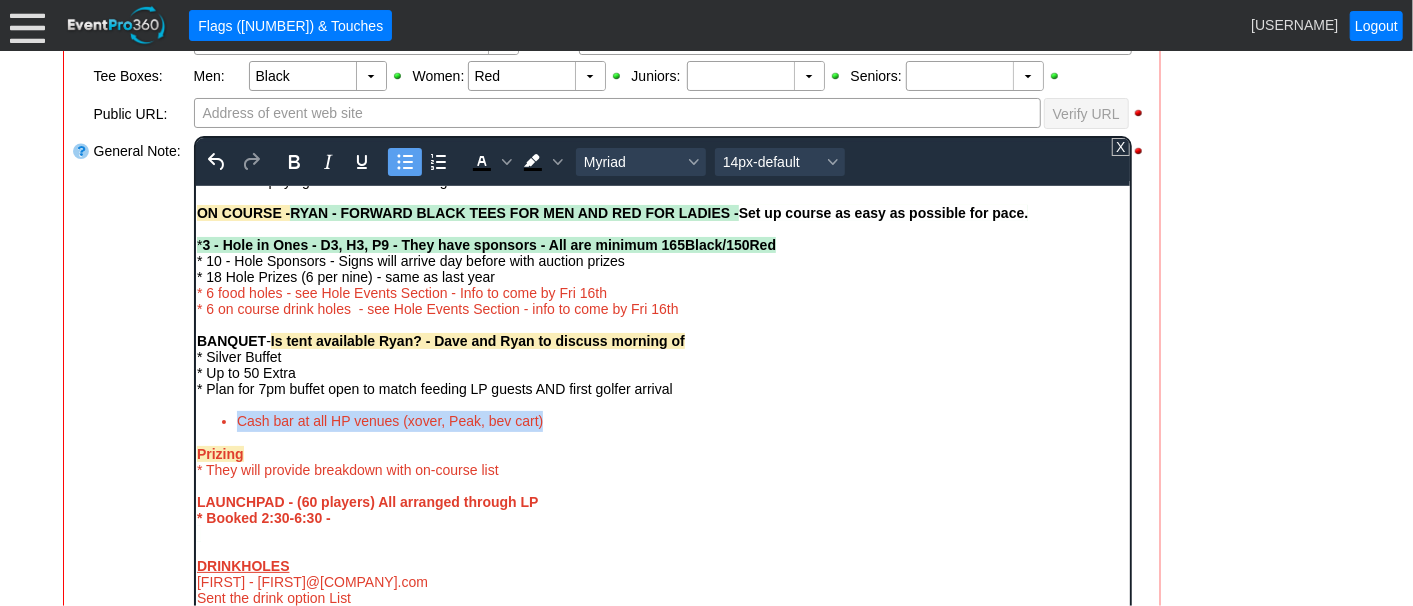scroll, scrollTop: 566, scrollLeft: 0, axis: vertical 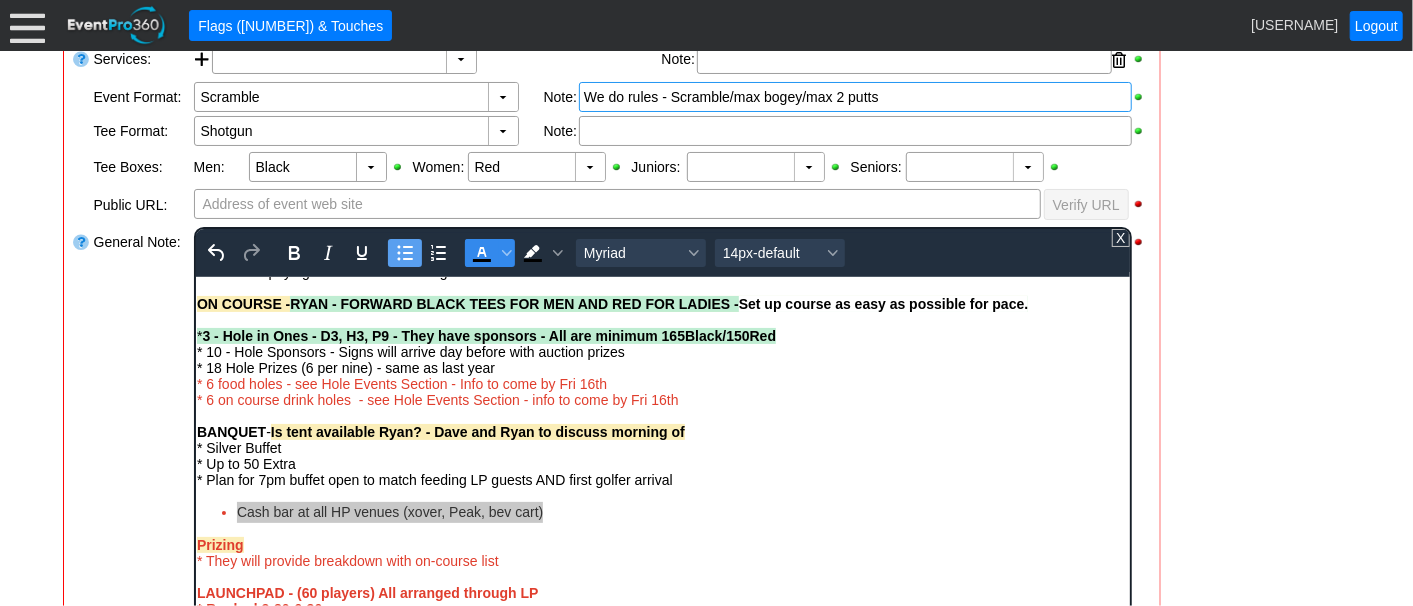 click 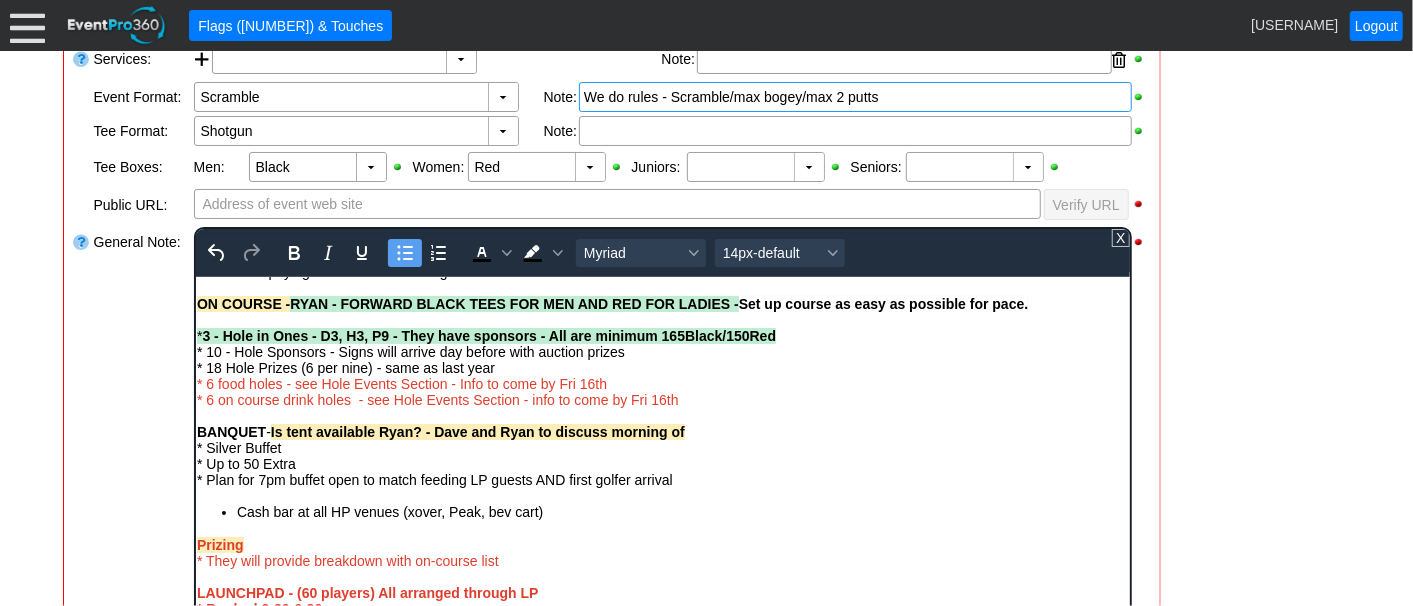 click on "- General Information
▼
Loading....
Remove all highlights
Facility:
▼ Χ Heritage Pointe Golf Club
Event Type:
▼ Χ Corporate Tournament
Course:
▼ Χ 27 Holes
1:30pm-9:00pm
Select time" at bounding box center (707, 537) 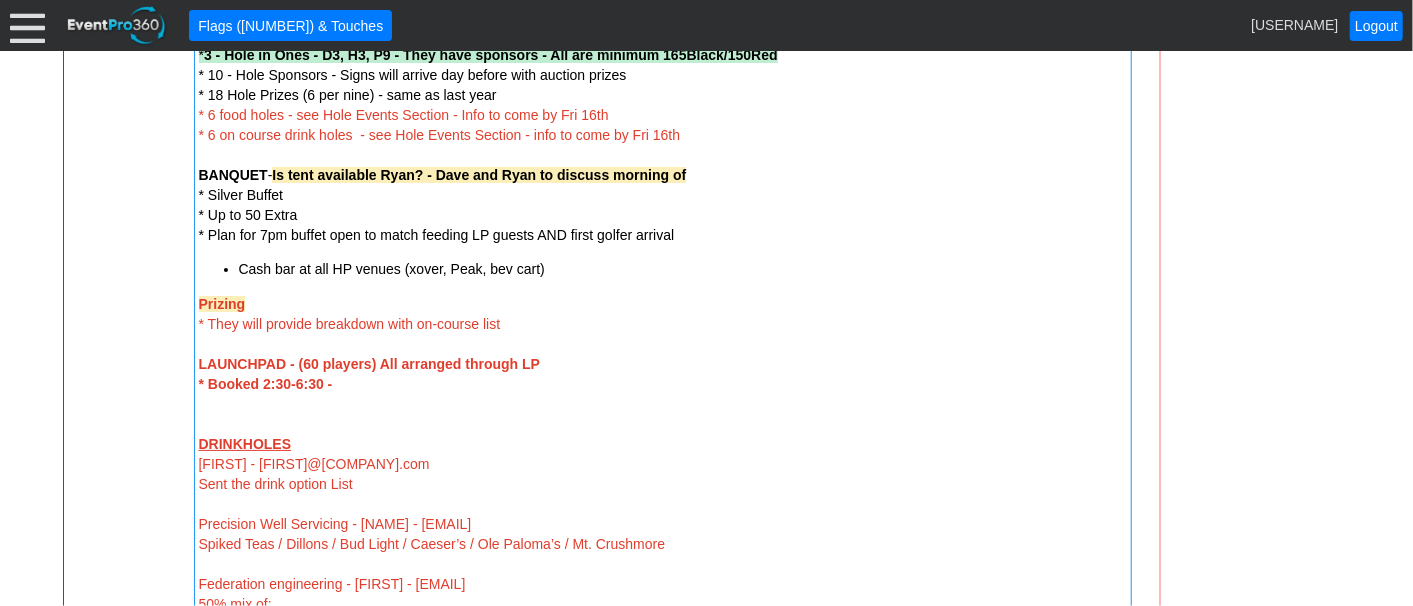 scroll, scrollTop: 1344, scrollLeft: 0, axis: vertical 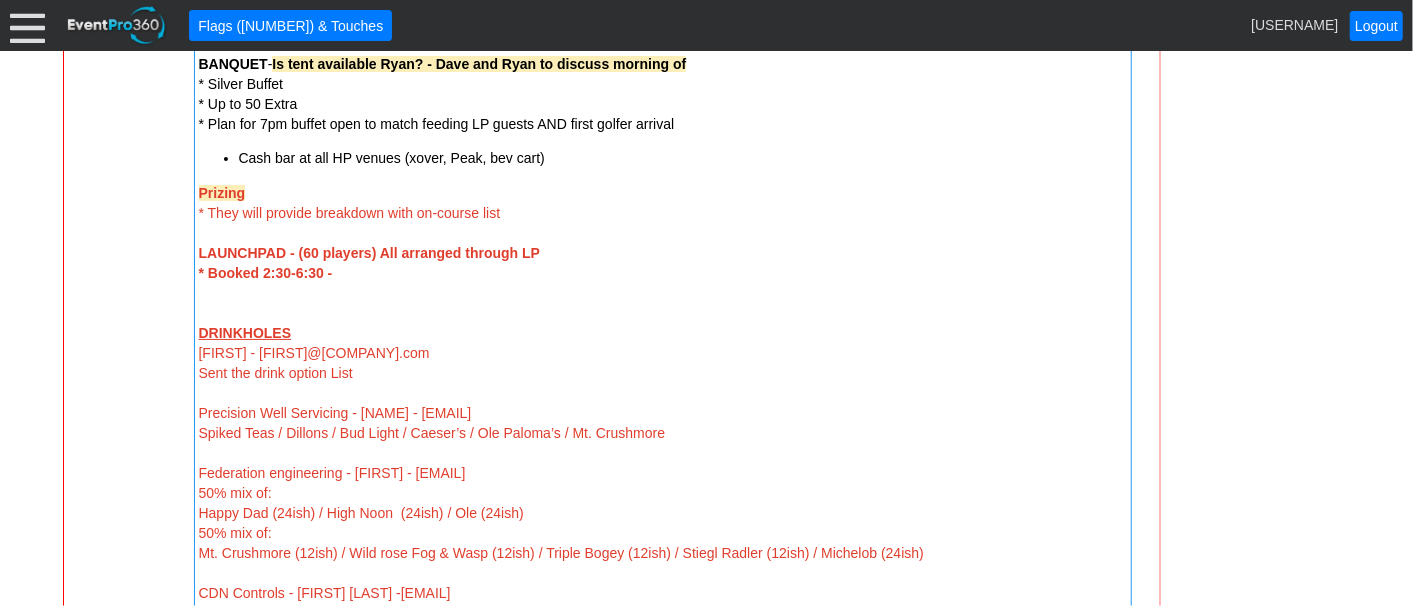 drag, startPoint x: 194, startPoint y: 190, endPoint x: 232, endPoint y: 211, distance: 43.416588 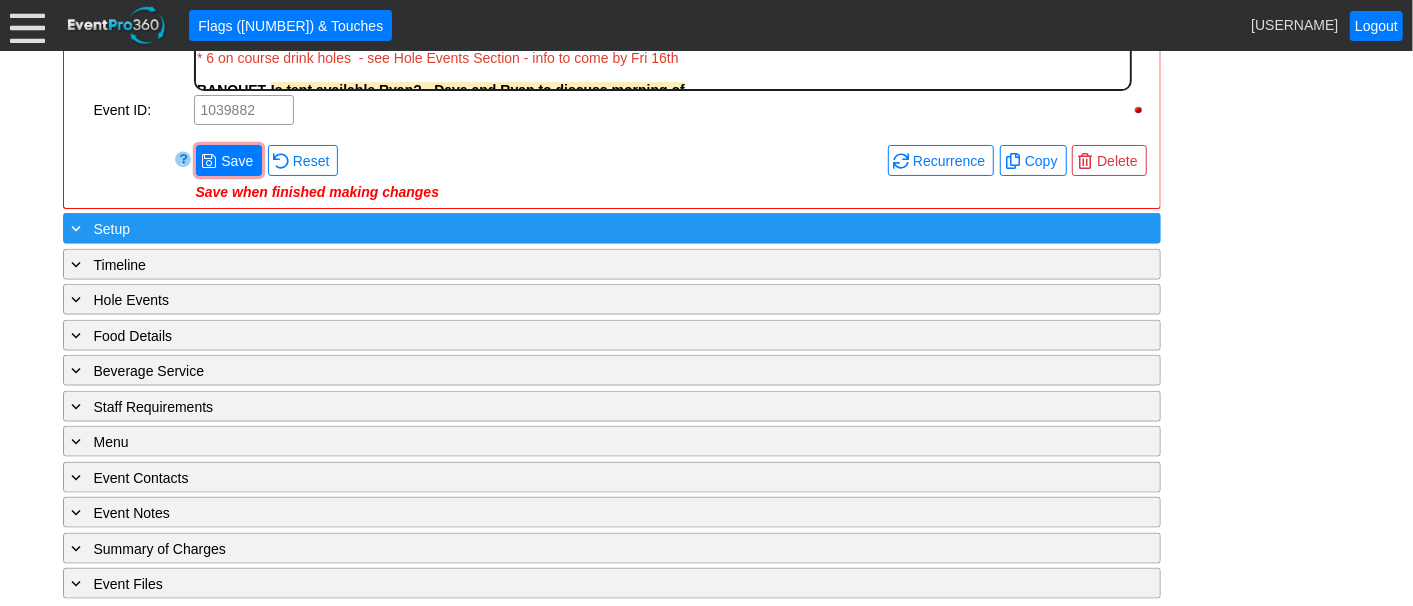 scroll, scrollTop: 0, scrollLeft: 0, axis: both 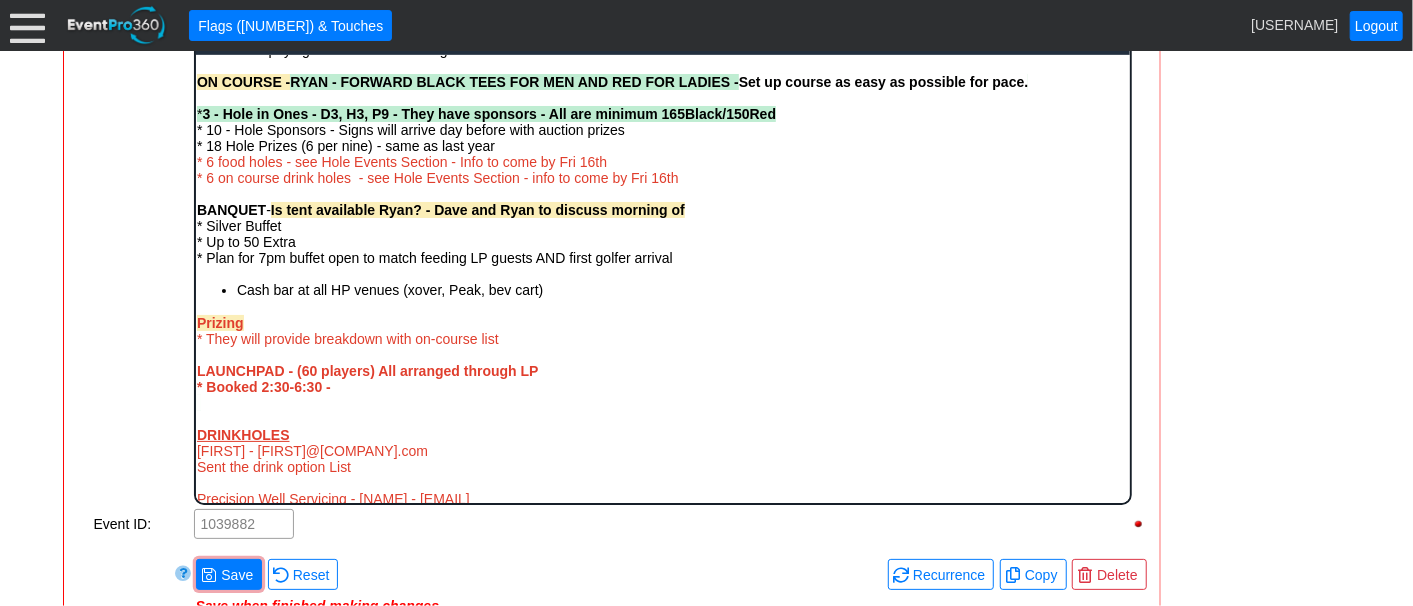 drag, startPoint x: 197, startPoint y: 332, endPoint x: 823, endPoint y: 382, distance: 627.99365 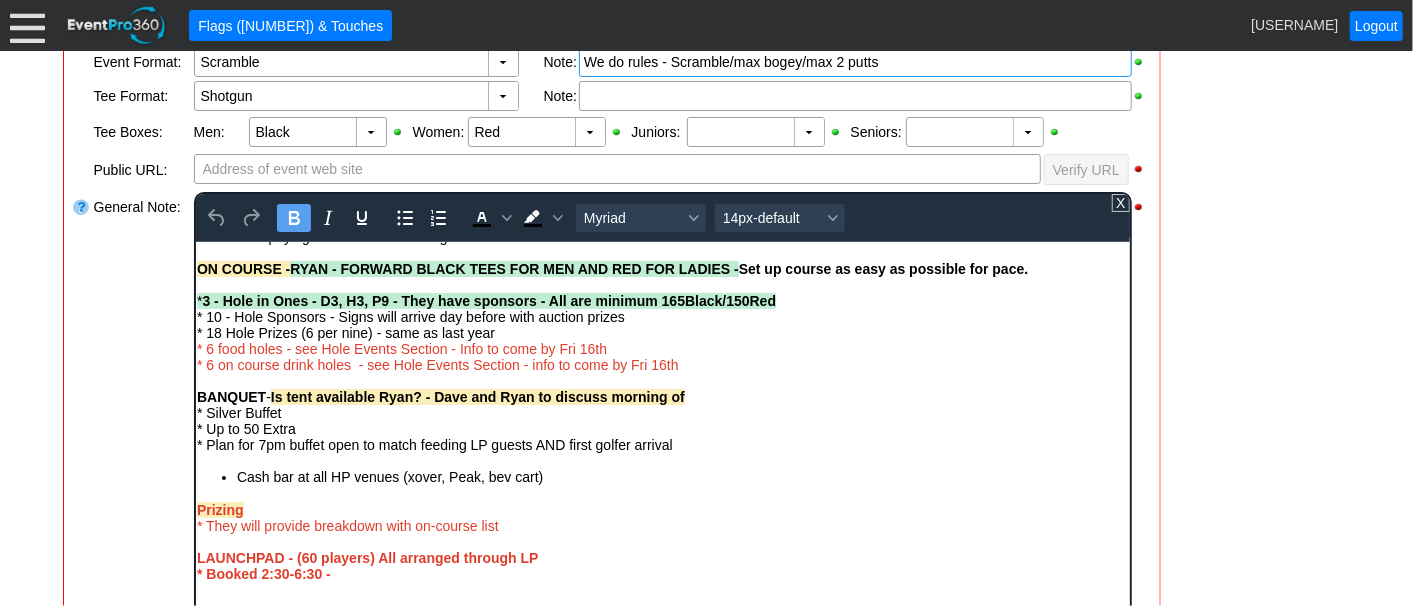 scroll, scrollTop: 455, scrollLeft: 0, axis: vertical 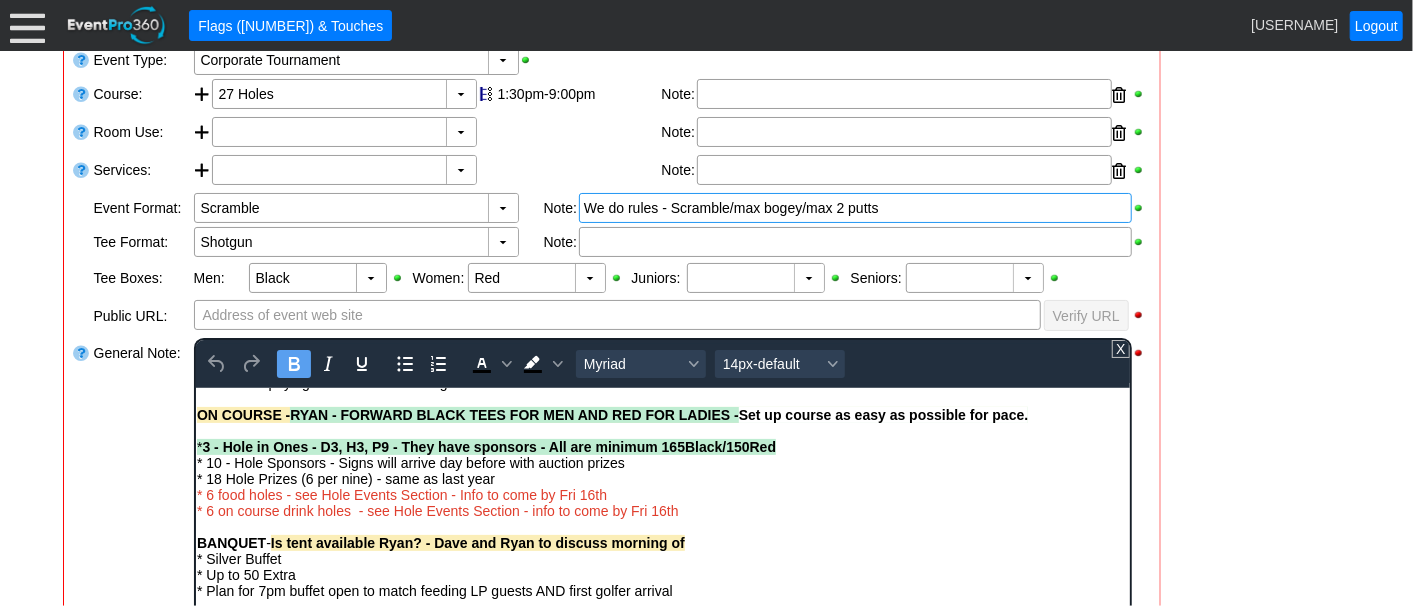drag, startPoint x: 473, startPoint y: 355, endPoint x: 562, endPoint y: 374, distance: 91.00549 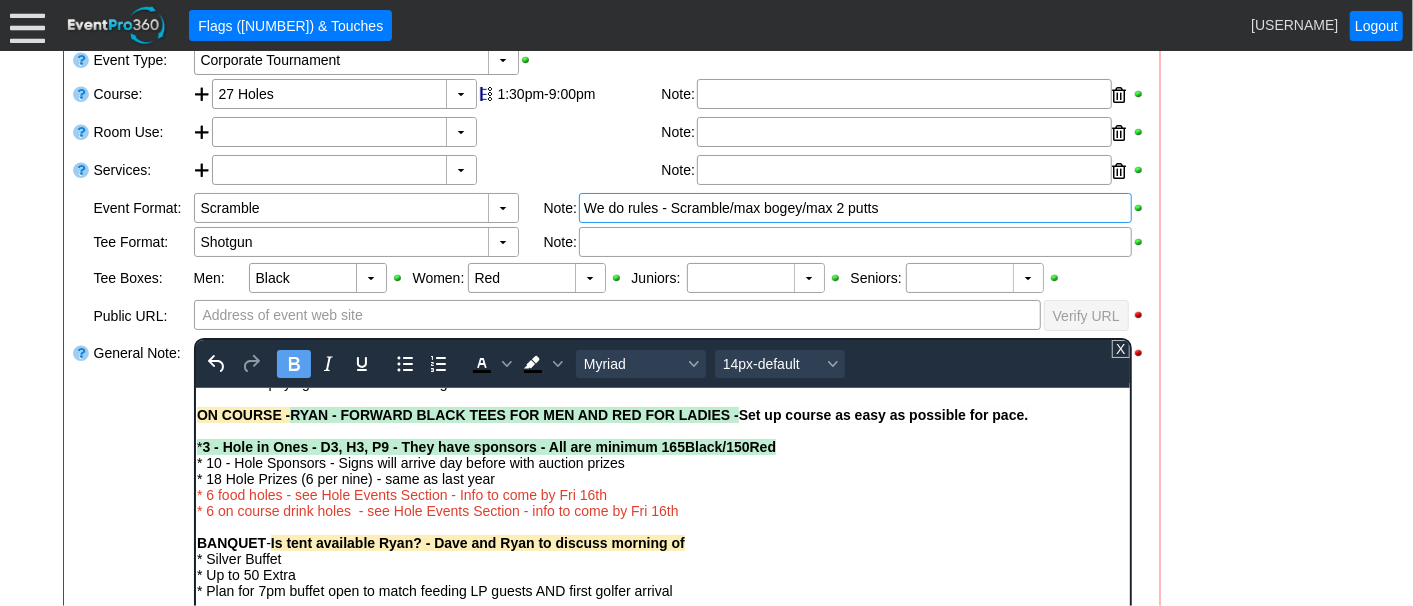 click on "- General Information
▼
Loading....
Remove all highlights
Facility:
▼ Χ Heritage Pointe Golf Club
Event Type:
▼ Χ Corporate Tournament
Course:
▼ Χ 27 Holes
1:30pm-9:00pm
Select time" at bounding box center (707, 648) 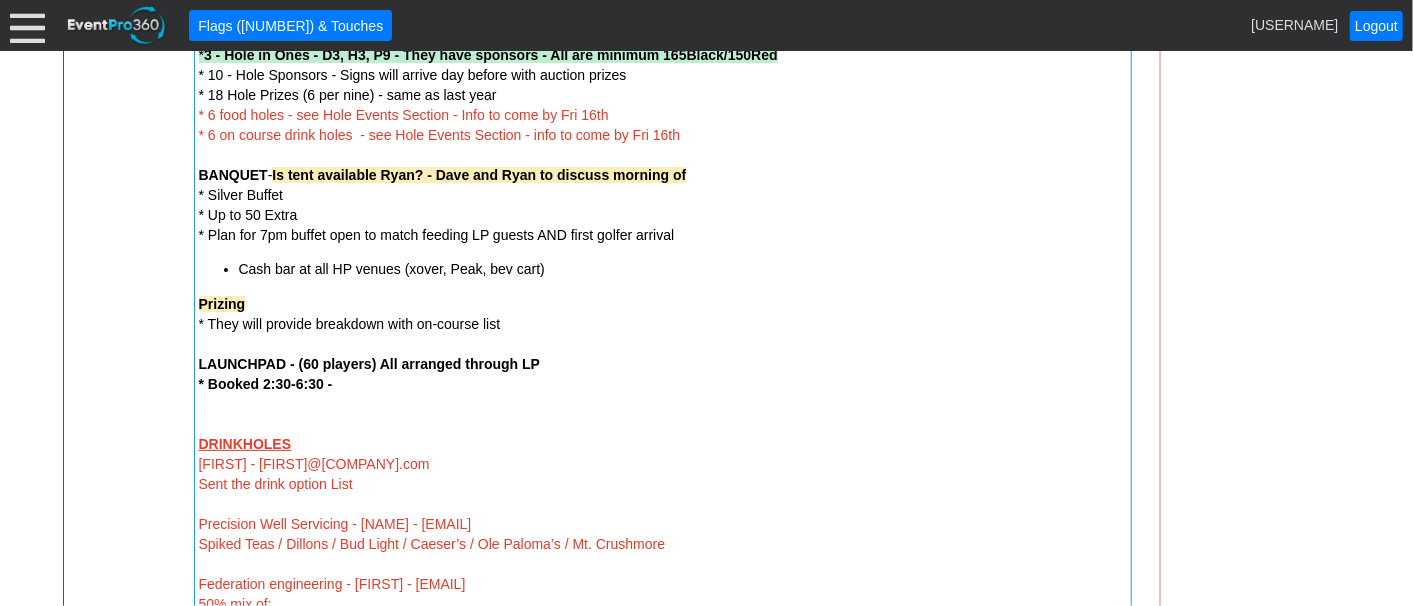 scroll, scrollTop: 1344, scrollLeft: 0, axis: vertical 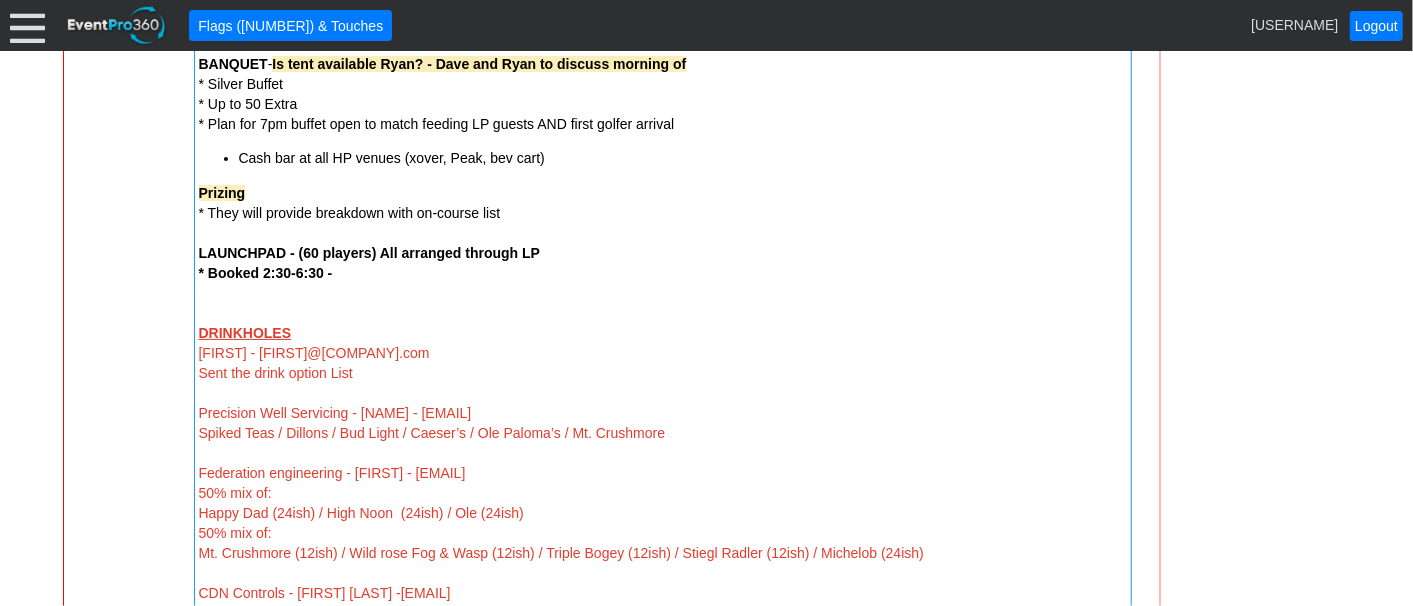 click on "* Booked 2:30-6:30 -" at bounding box center (663, 273) 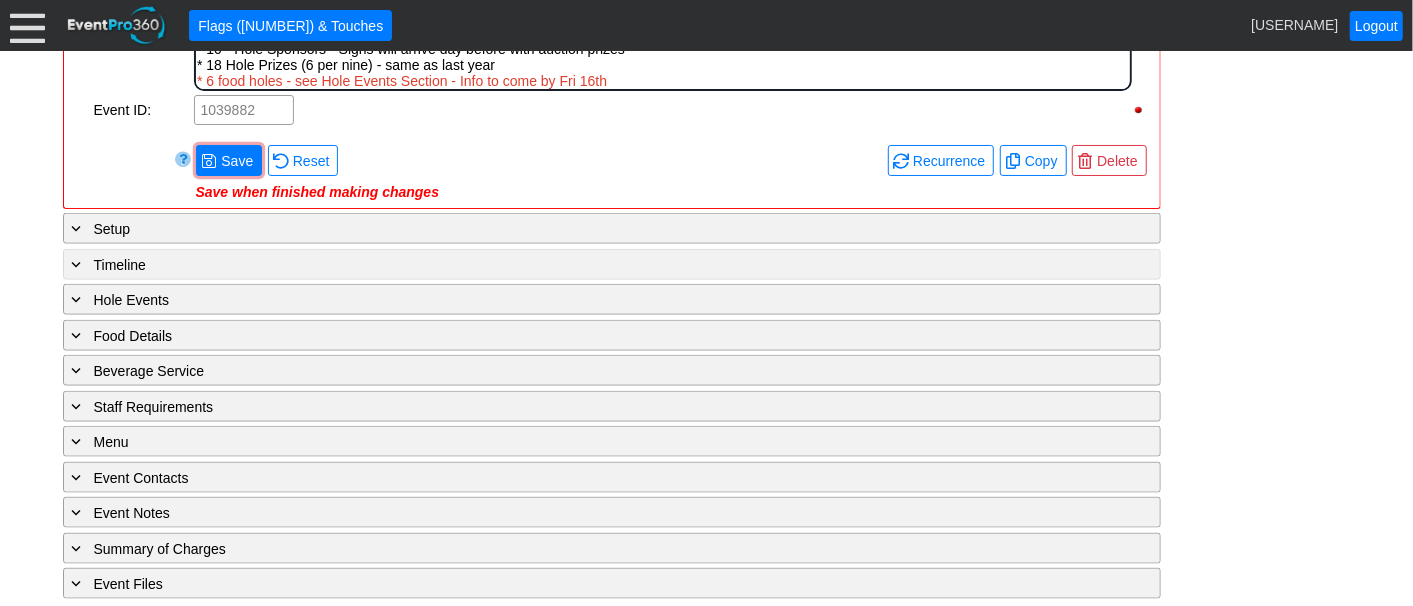 scroll, scrollTop: 0, scrollLeft: 0, axis: both 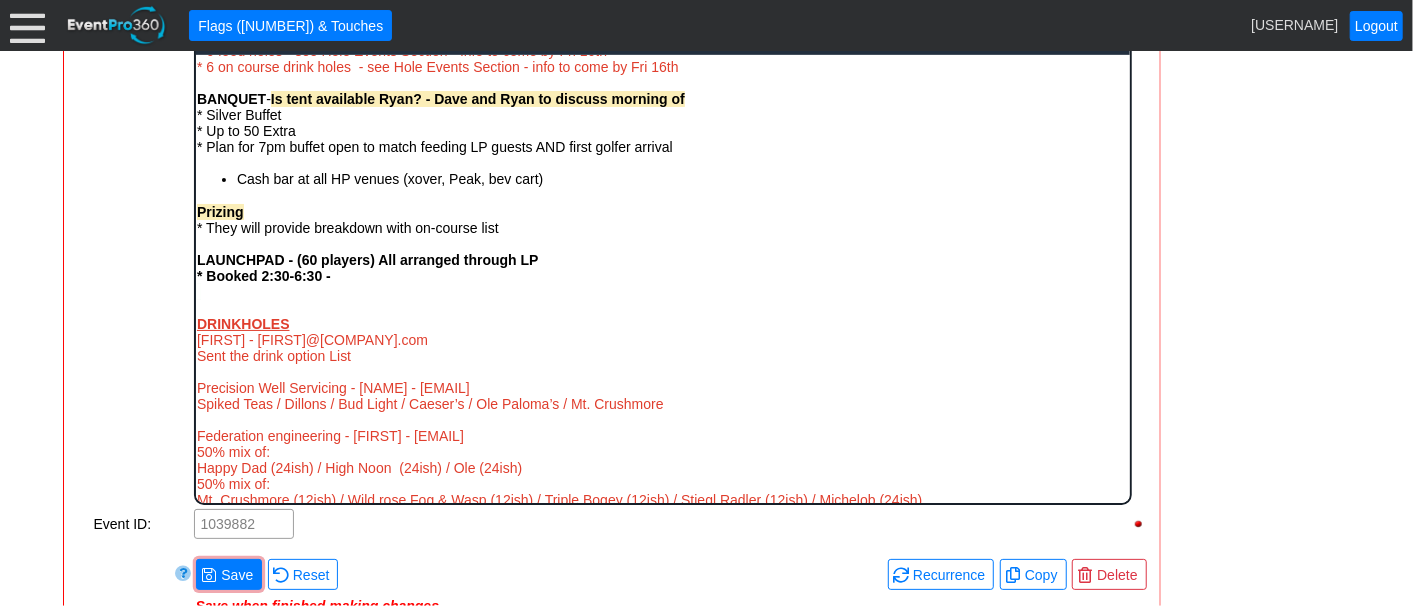 click on "* Booked 2:30-6:30 -" at bounding box center [662, 275] 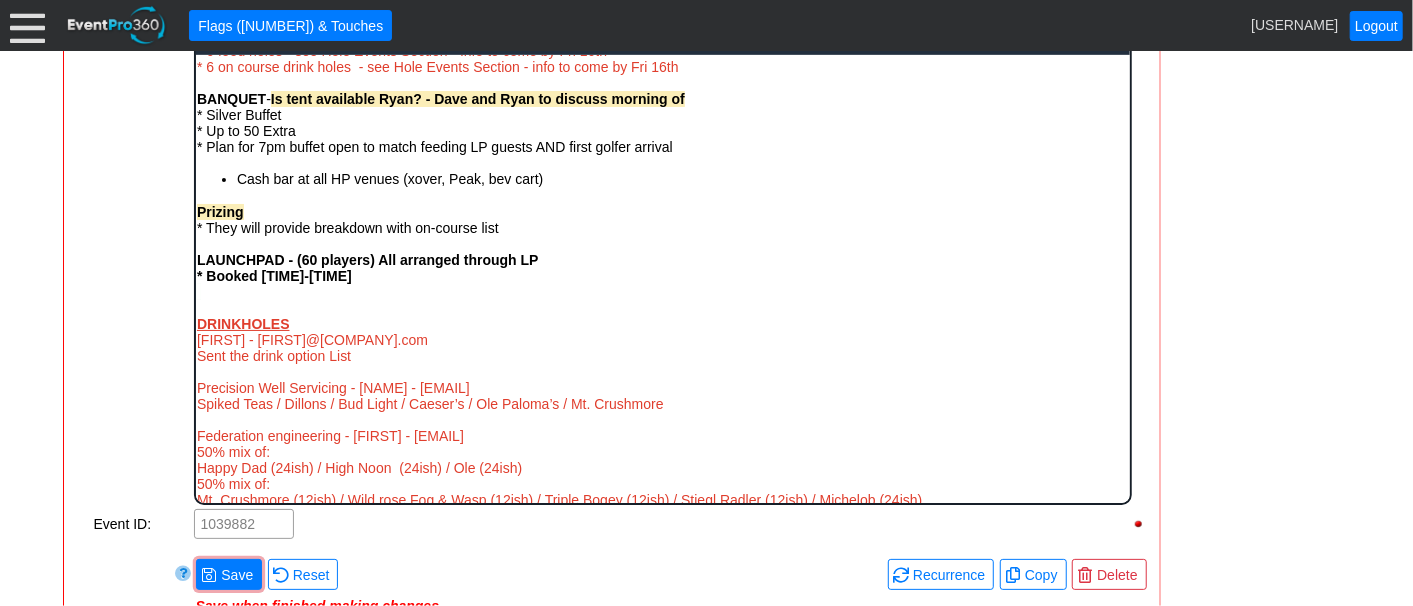 click on "LAUNCHPAD - (60 players) All arranged through LP" at bounding box center (366, 259) 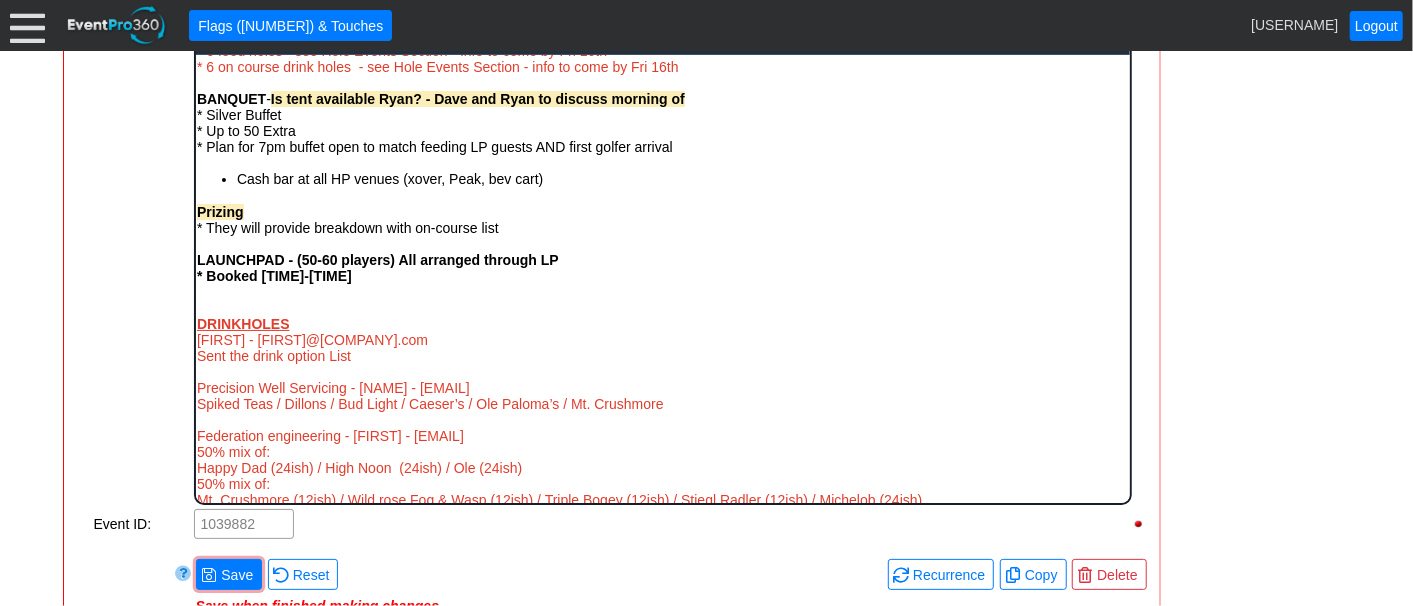 click on "General Note:" at bounding box center (142, 255) 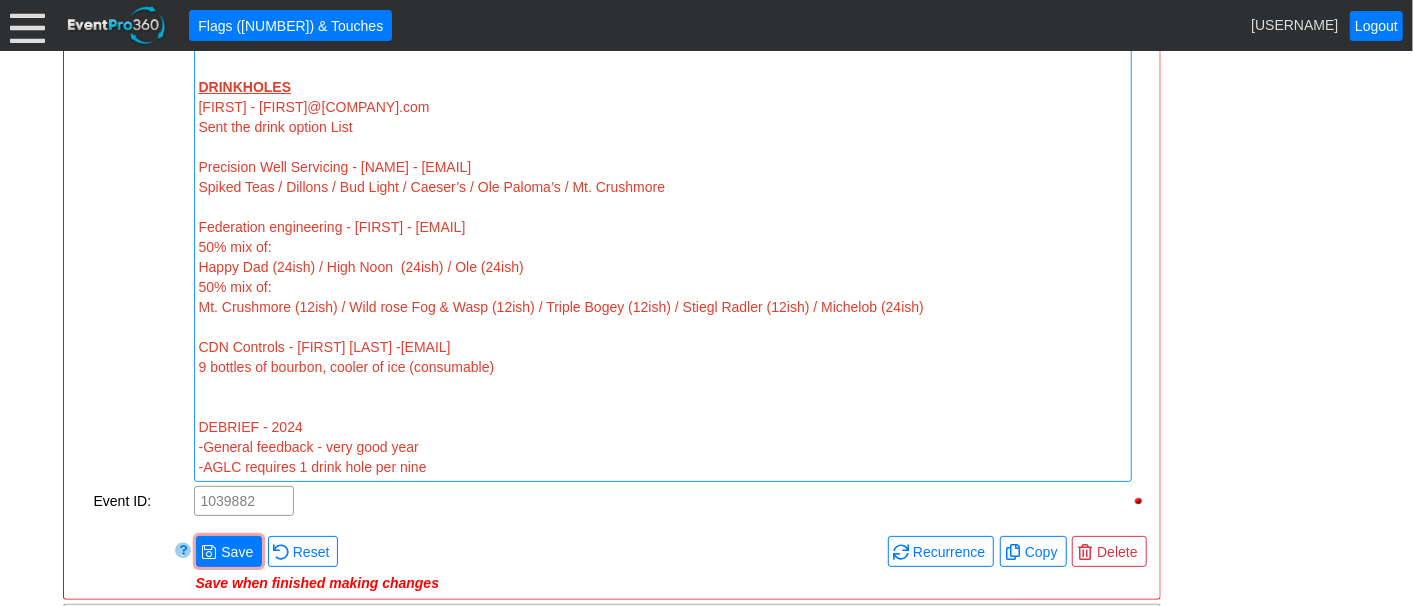 scroll, scrollTop: 1677, scrollLeft: 0, axis: vertical 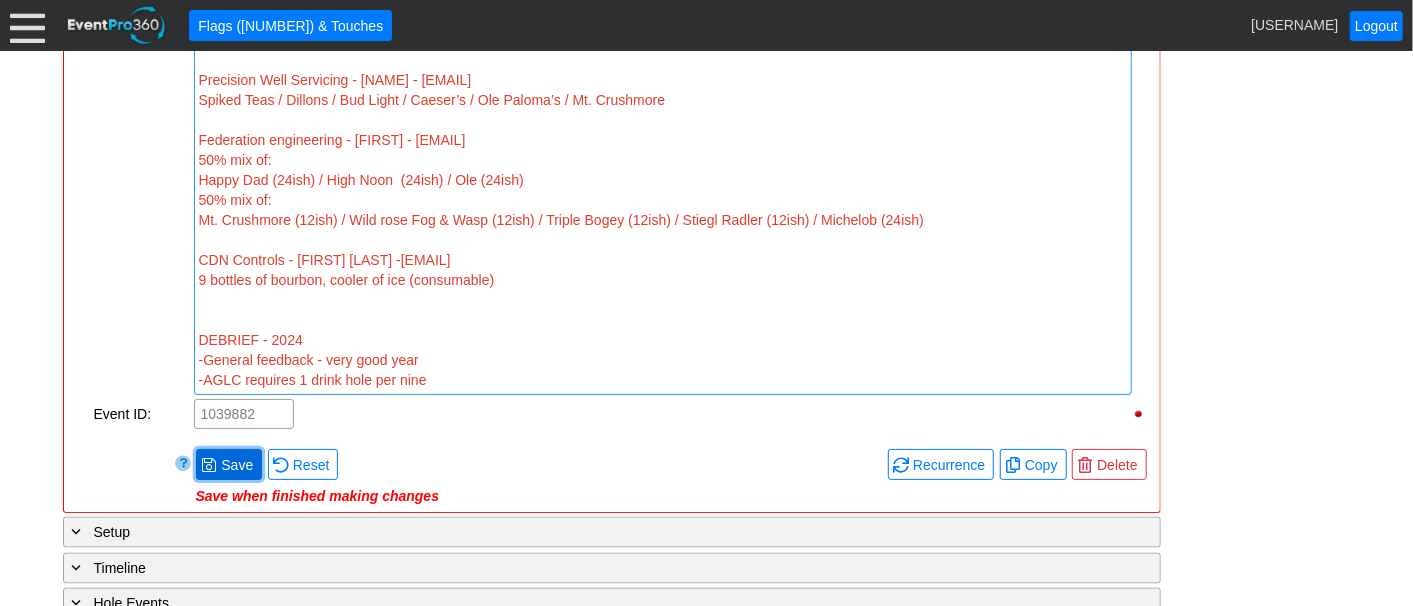 click on "Save" at bounding box center [237, 465] 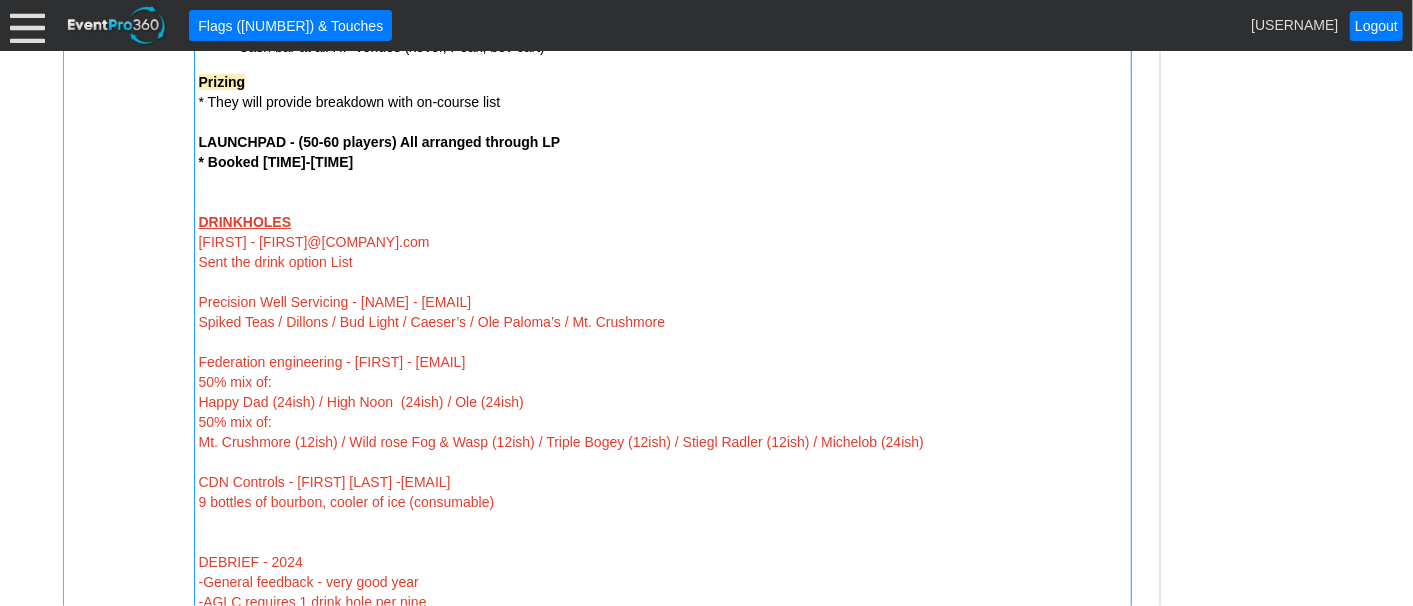 scroll, scrollTop: 1344, scrollLeft: 0, axis: vertical 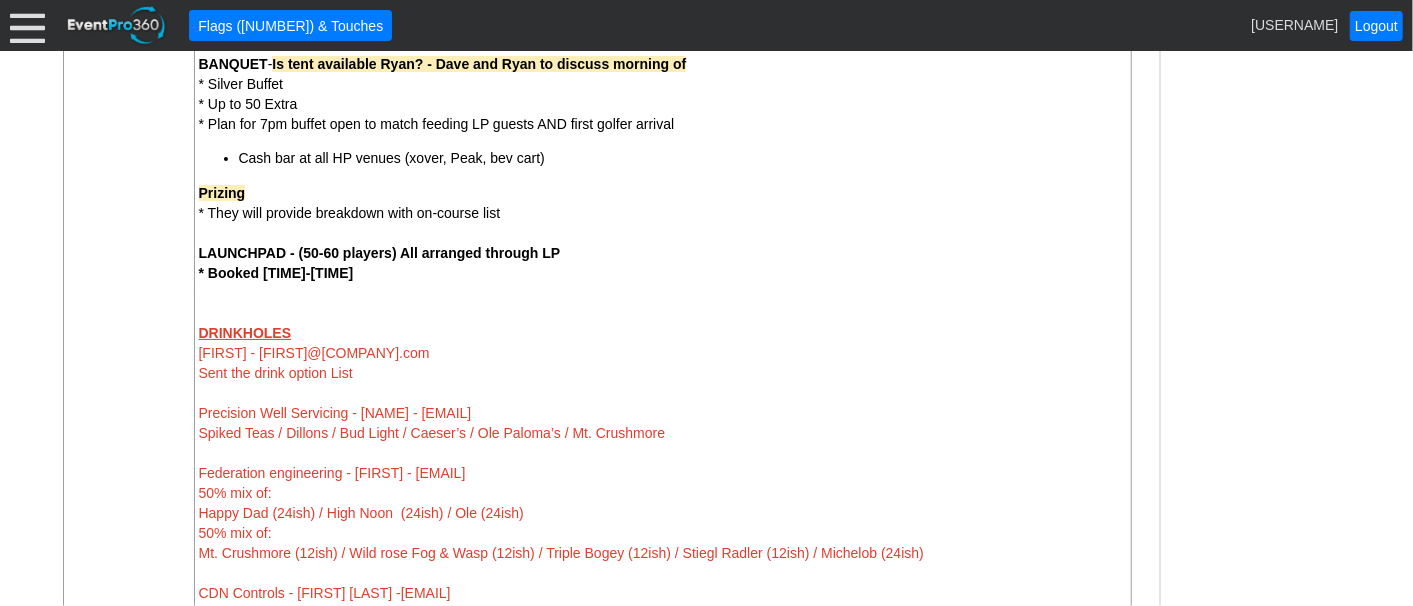 click on "General Note:" at bounding box center (142, 88) 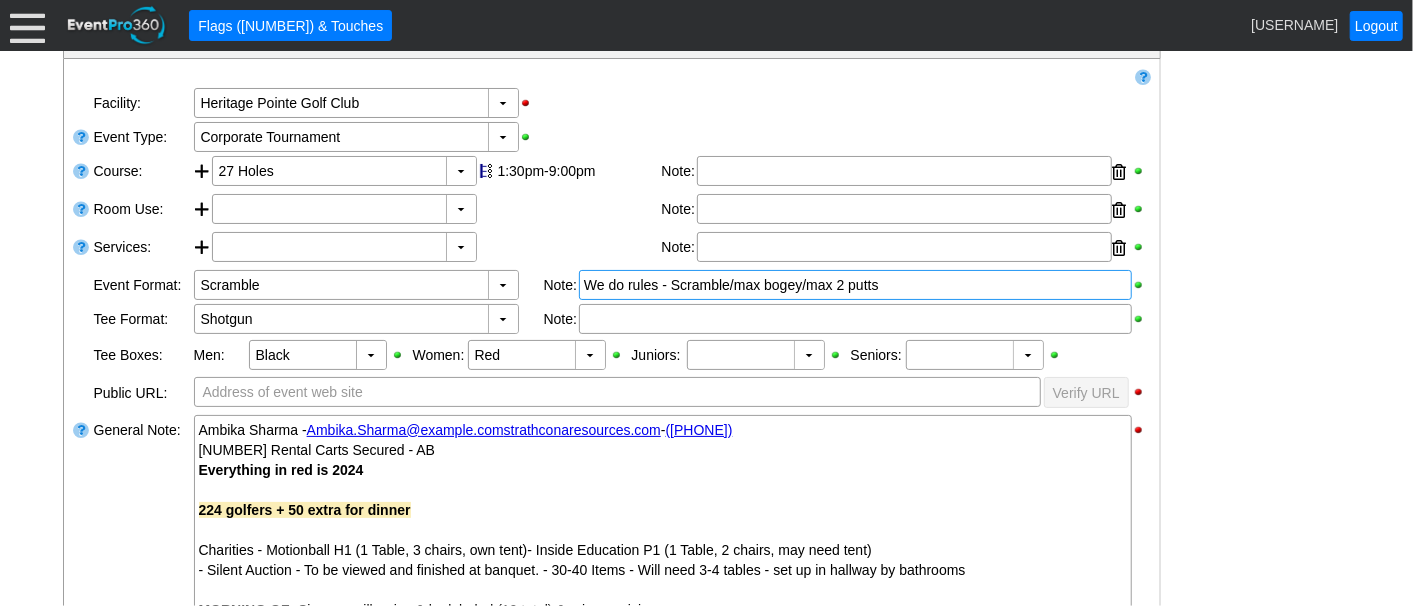 scroll, scrollTop: 344, scrollLeft: 0, axis: vertical 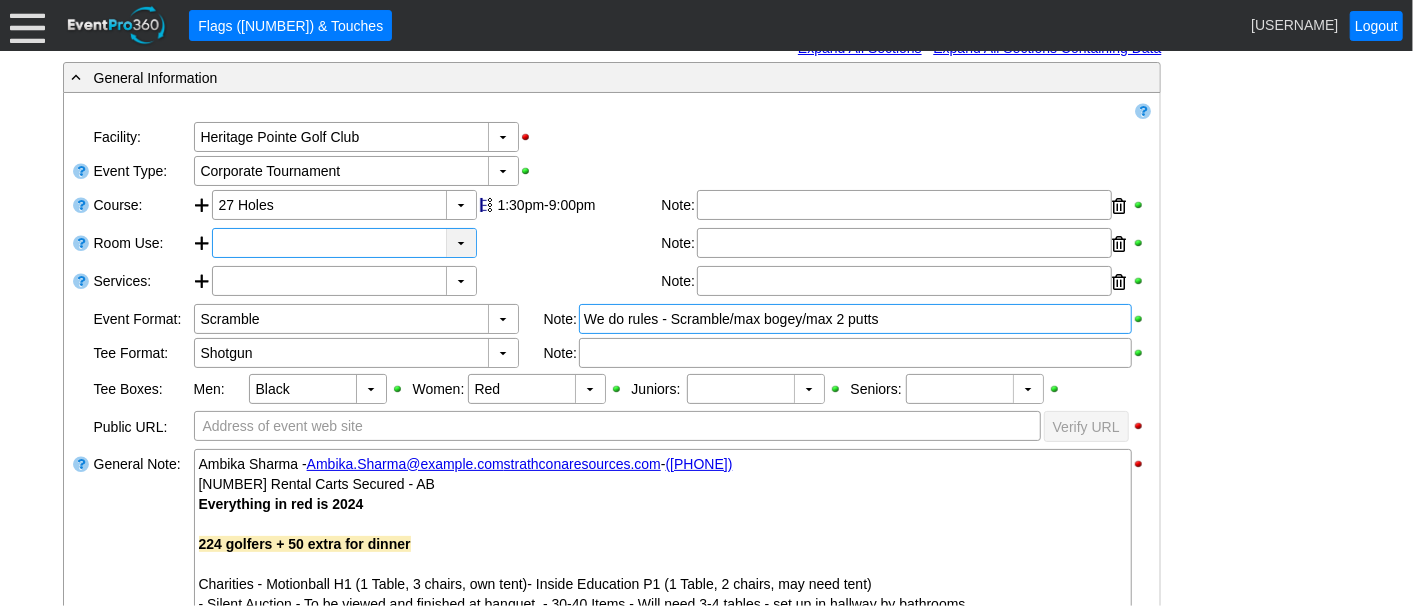 click on "▼" at bounding box center (461, 243) 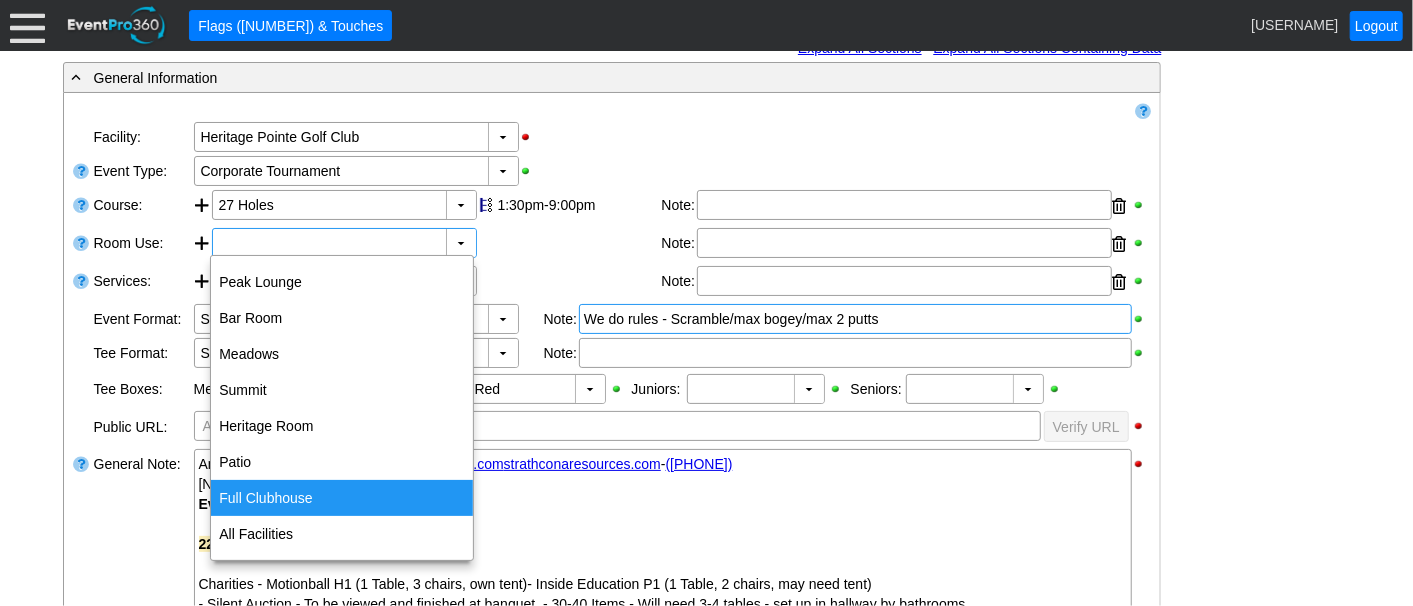 click on "Full Clubhouse" at bounding box center [342, 498] 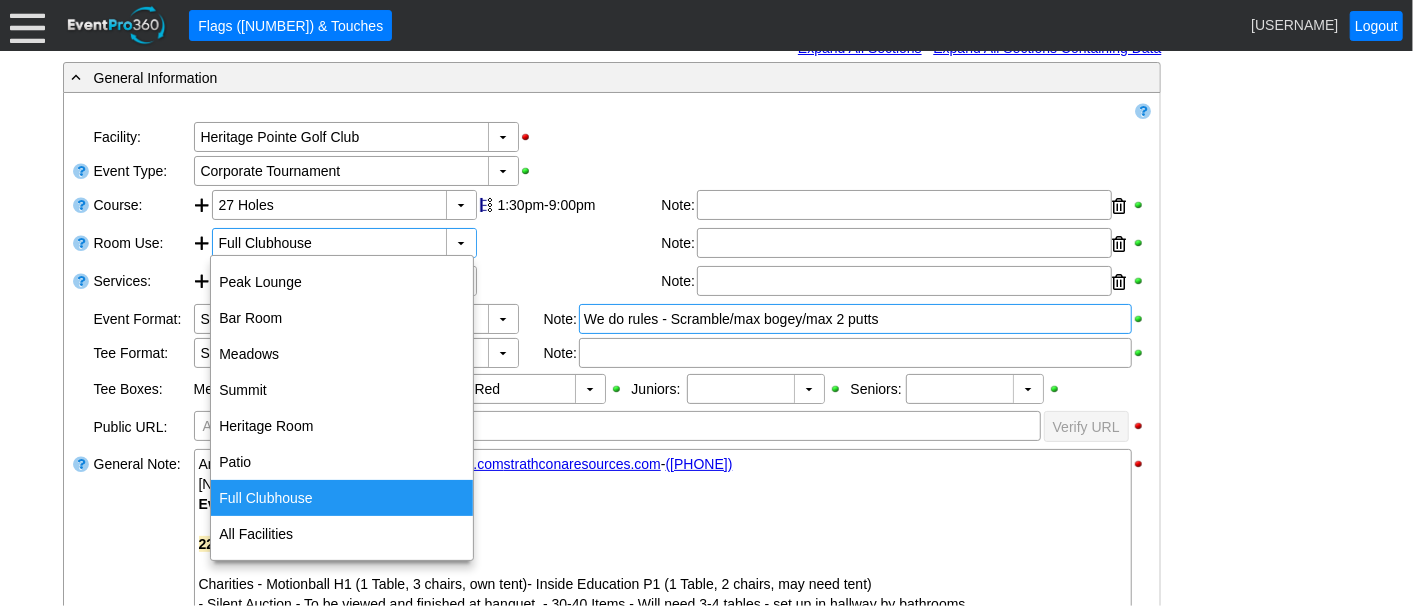 type on "0:00" 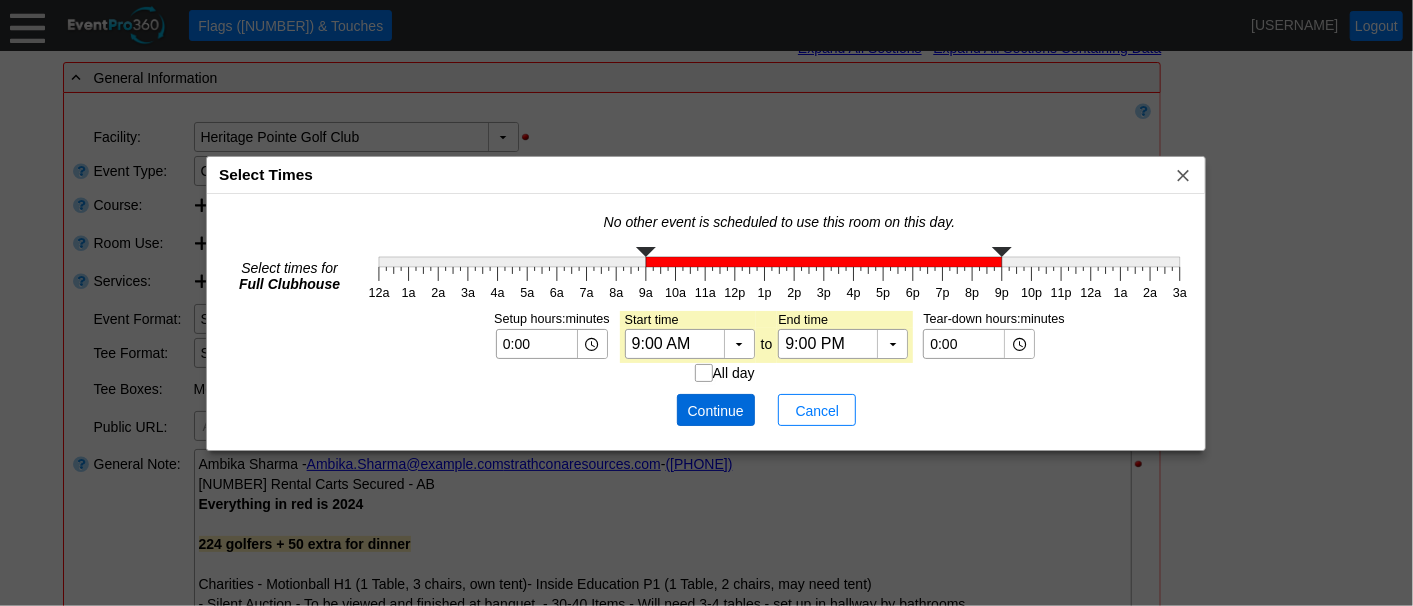 click on "Continue" at bounding box center [716, 411] 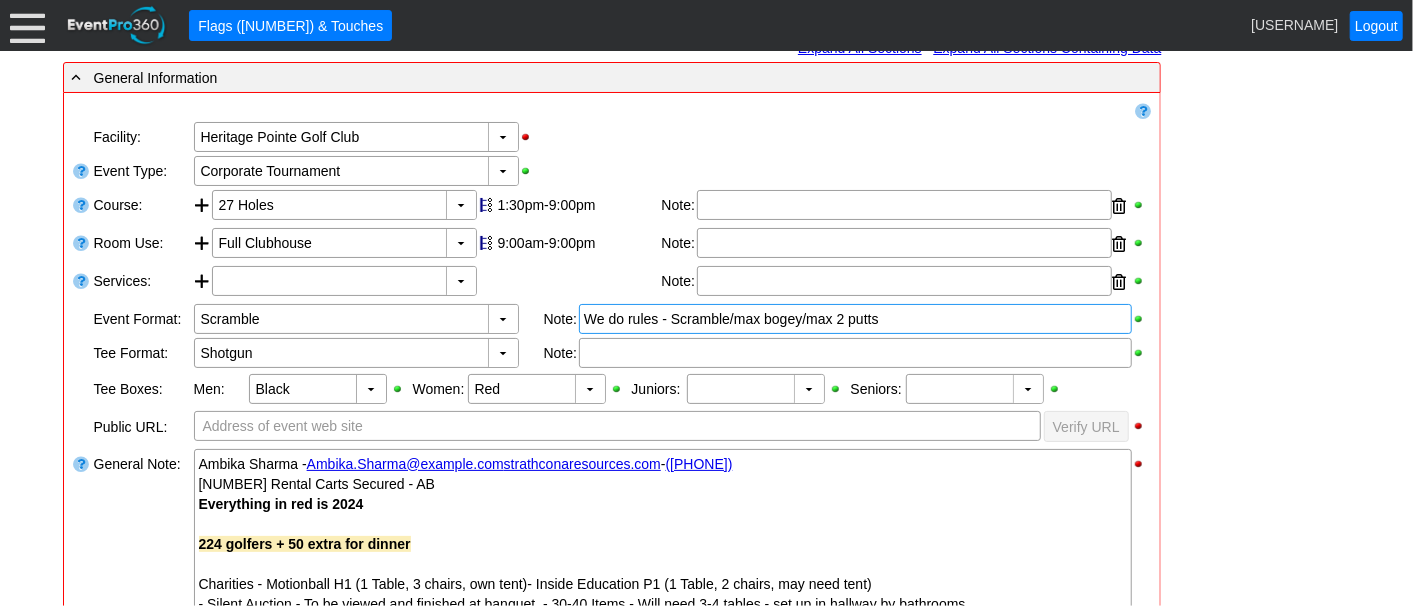 click on "- General Information
▼
Loading....
Remove all highlights
Facility:
▼ Χ Heritage Pointe Golf Club
Event Type:
▼ Χ Corporate Tournament
Course:
▼ Χ 27 Holes
1:30pm-9:00pm
Select time" at bounding box center (707, 1149) 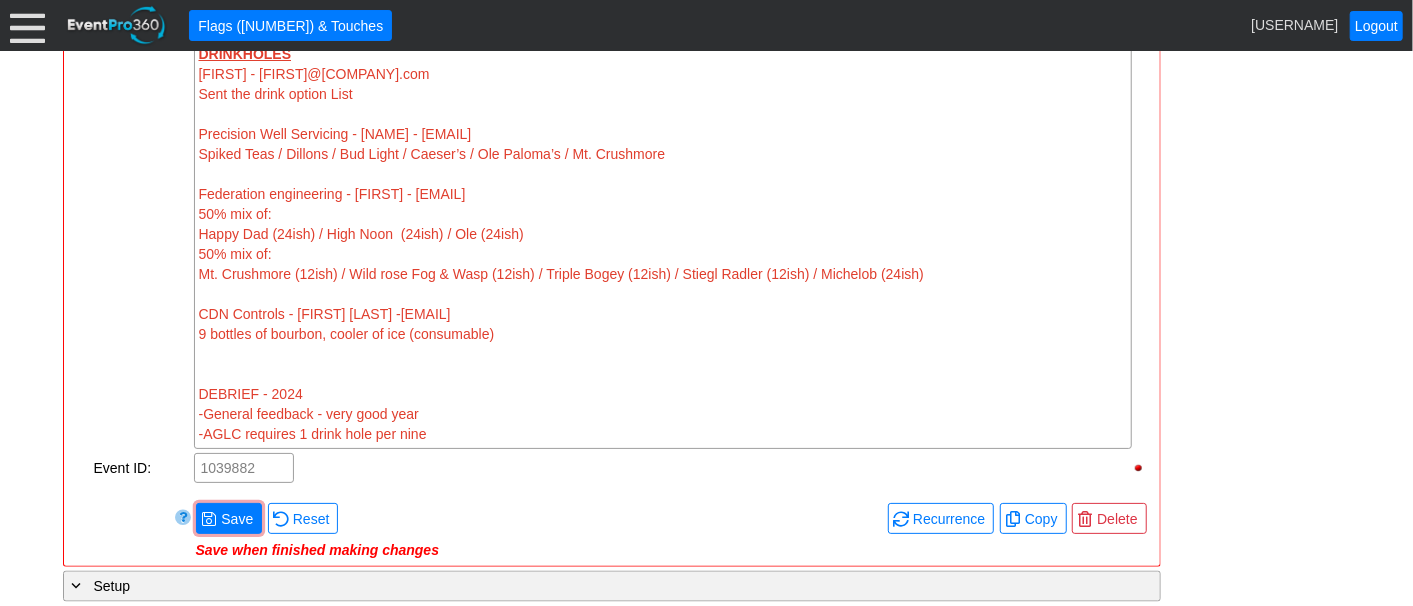scroll, scrollTop: 1677, scrollLeft: 0, axis: vertical 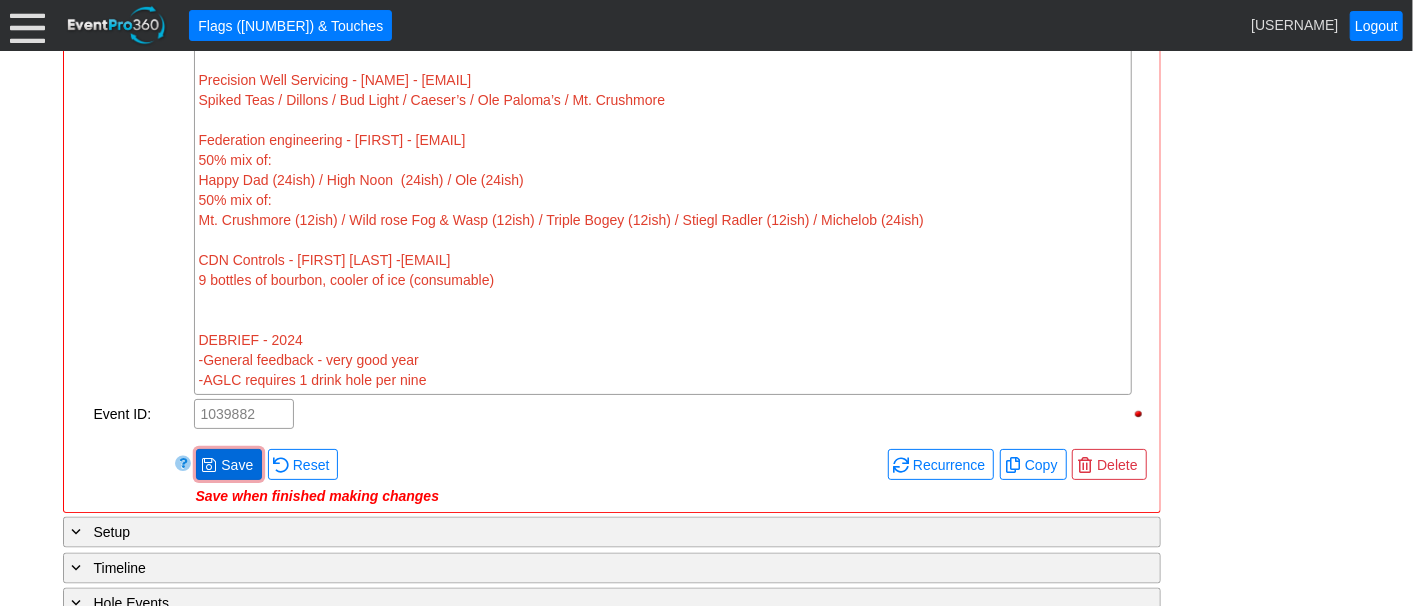 click on "●
Save" at bounding box center [229, 464] 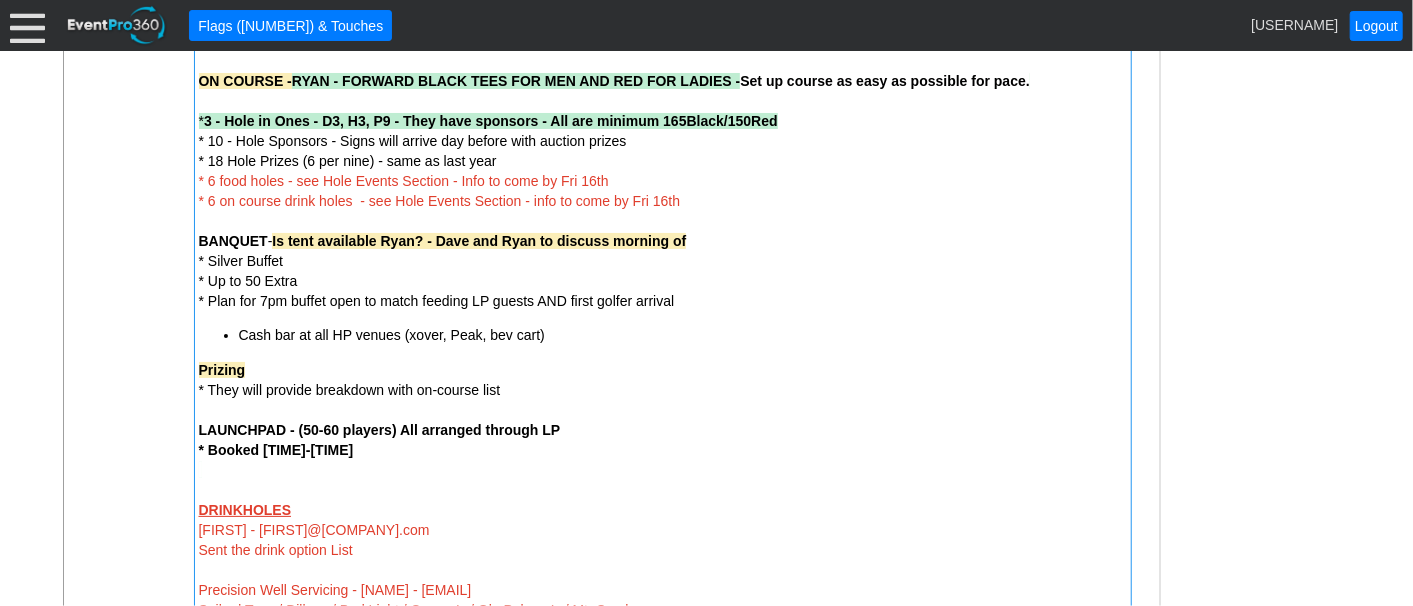 scroll, scrollTop: 1122, scrollLeft: 0, axis: vertical 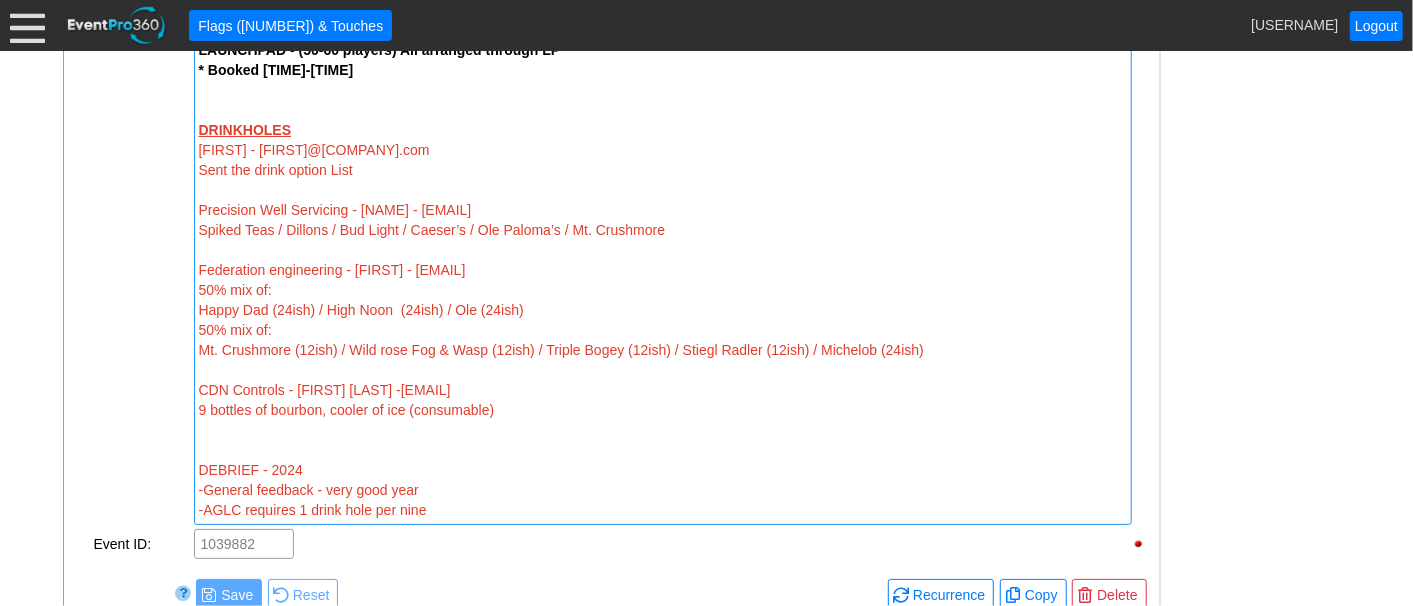 click on "[COMPANY] - [FIRST] - [EMAIL]" at bounding box center (663, 260) 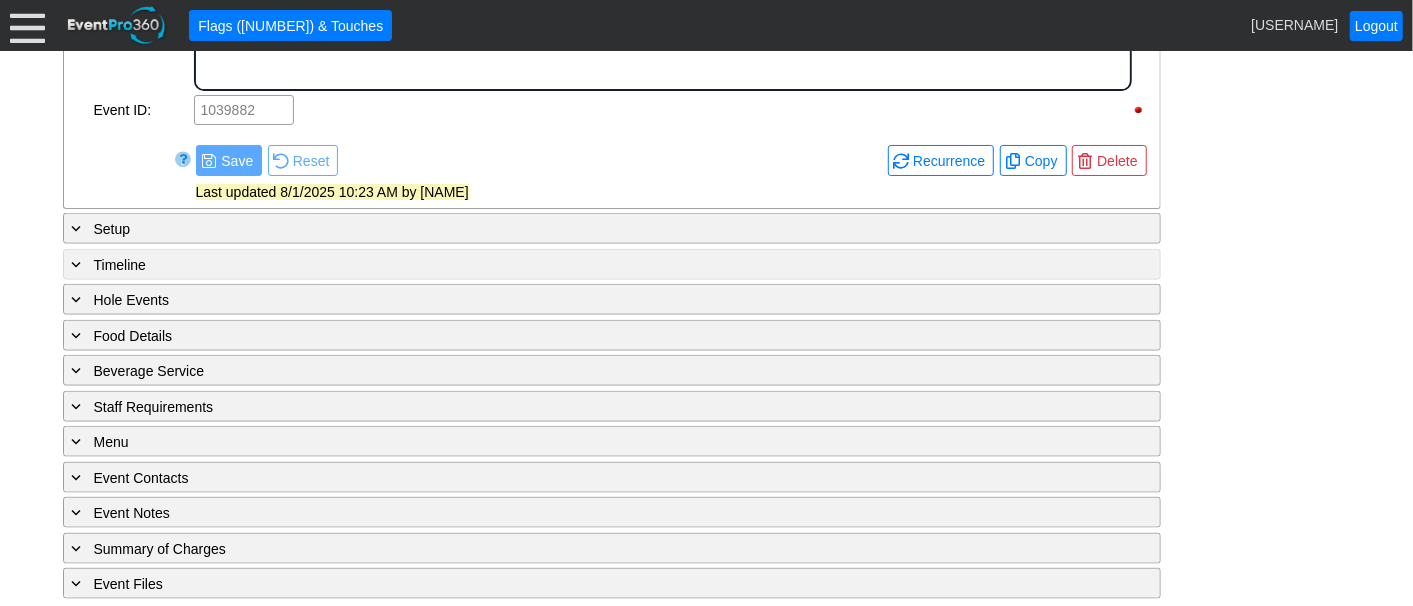 scroll, scrollTop: 0, scrollLeft: 0, axis: both 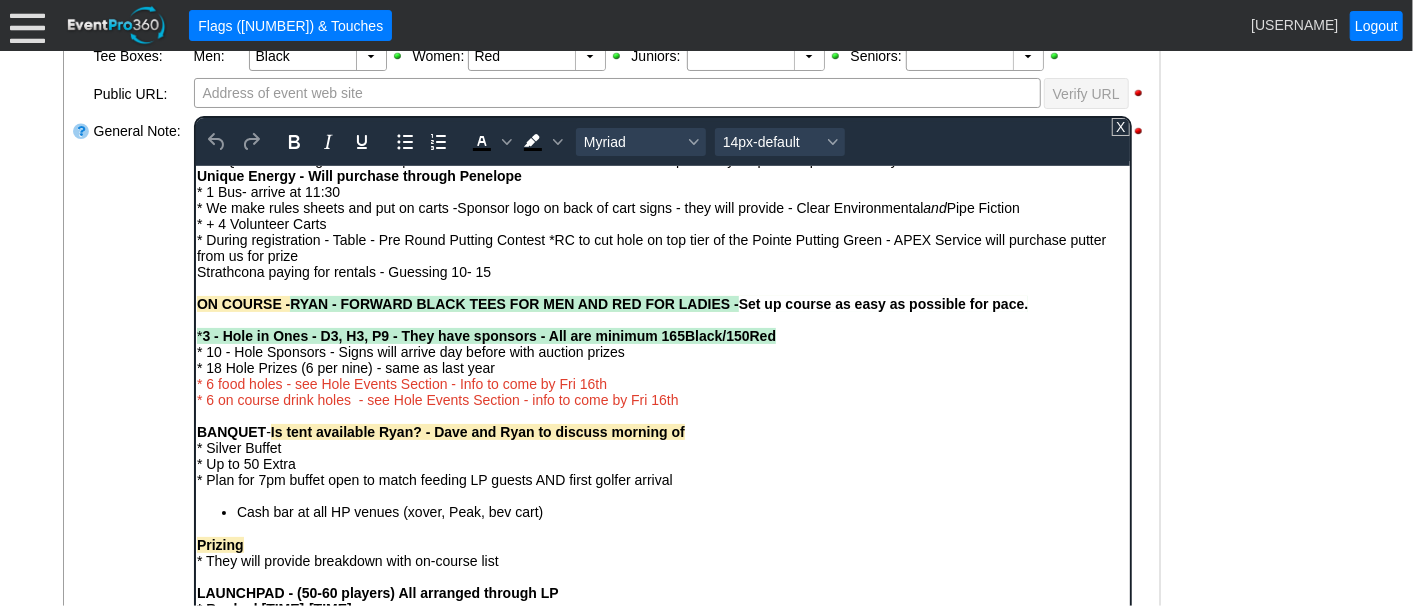 click on "ON COURSE -  RYAN - FORWARD BLACK TEES FOR MEN AND RED FOR LADIES -  Set up course as easy as possible for pace. *  3 - Hole in Ones - D3, H3, P9 - They have sponsors - All are minimum 165Black/150Red  * 10 - Hole Sponsors - Signs will arrive day before with auction prizes * 18 Hole Prizes (6 per nine) - same as last year * 6 food holes - see Hole Events Section - Info to come by Fri 16th * 6 on course drink holes  - see Hole Events Section - info to come by Fri 16th" at bounding box center [662, 351] 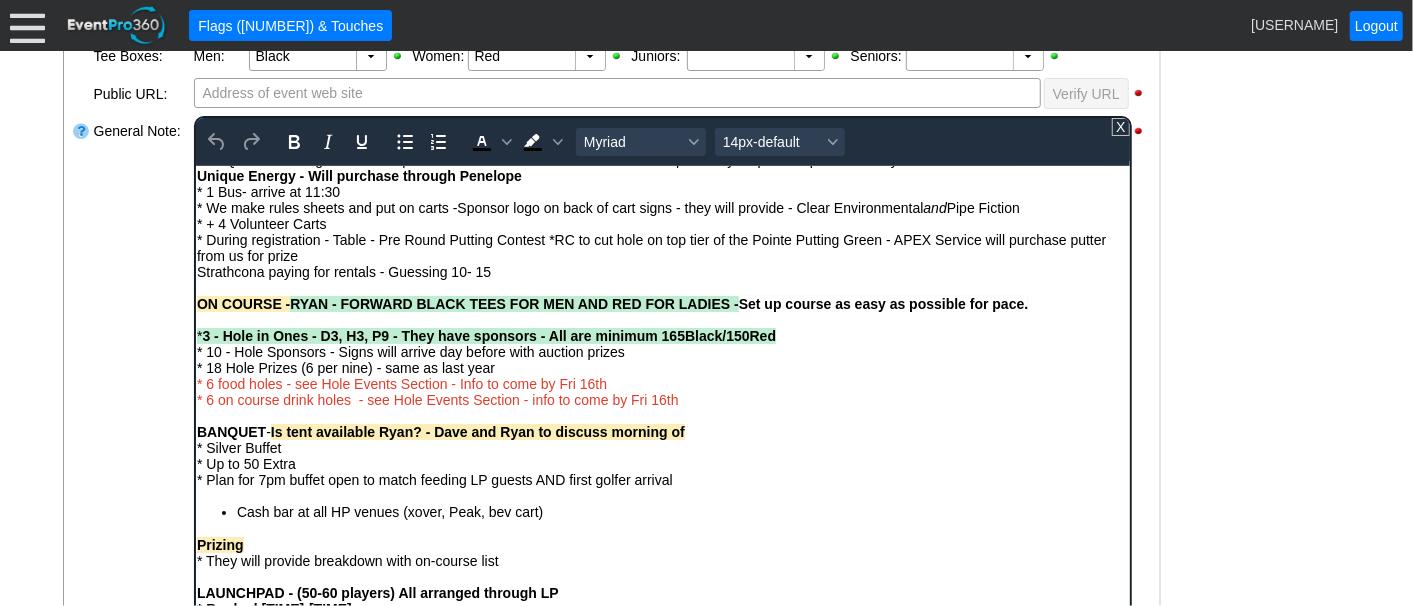 type 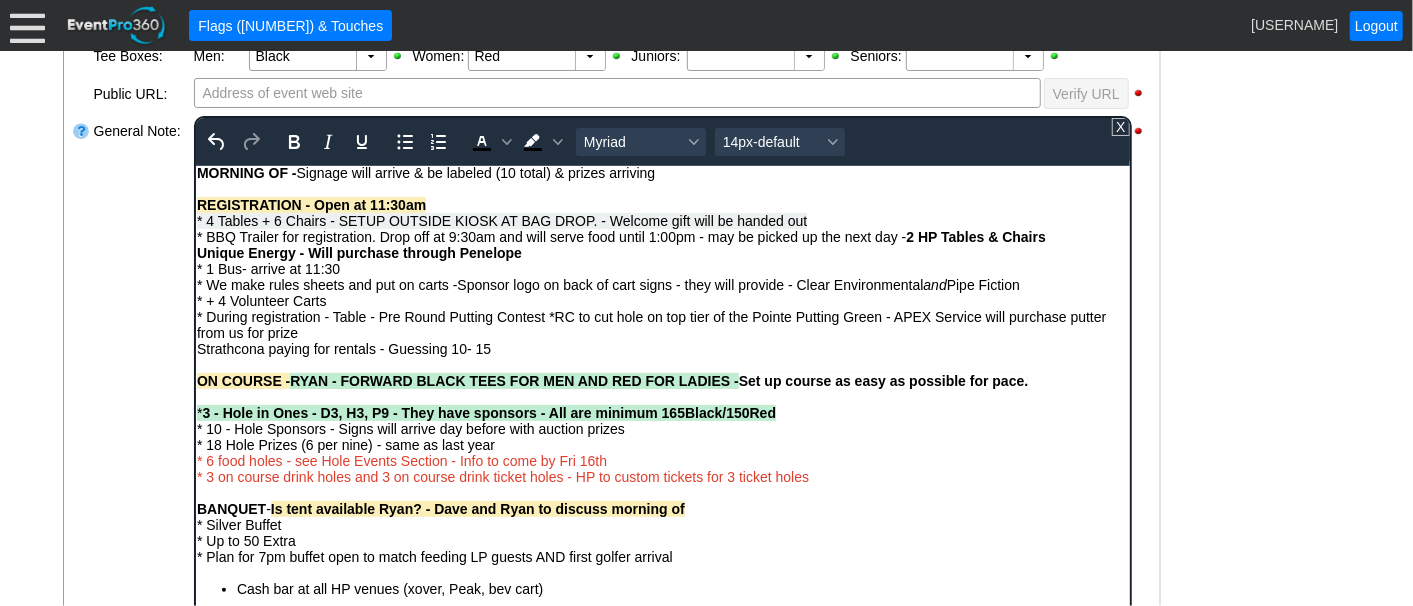scroll, scrollTop: 111, scrollLeft: 0, axis: vertical 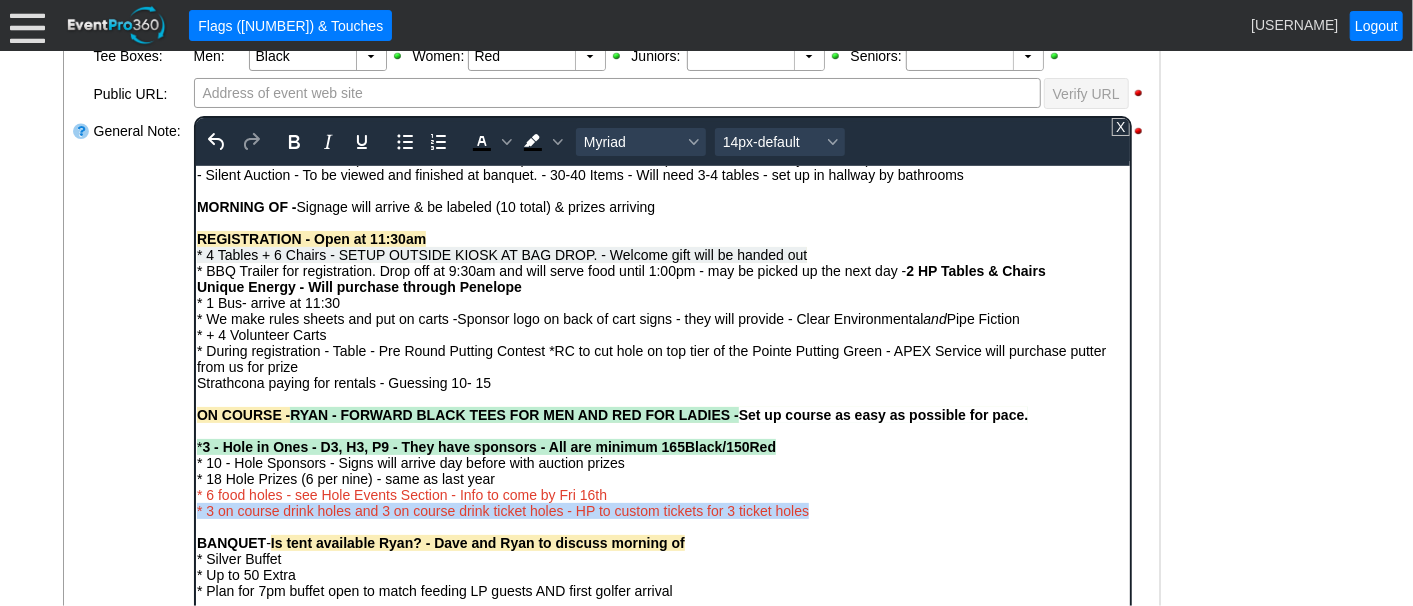 drag, startPoint x: 815, startPoint y: 519, endPoint x: 195, endPoint y: 513, distance: 620.02905 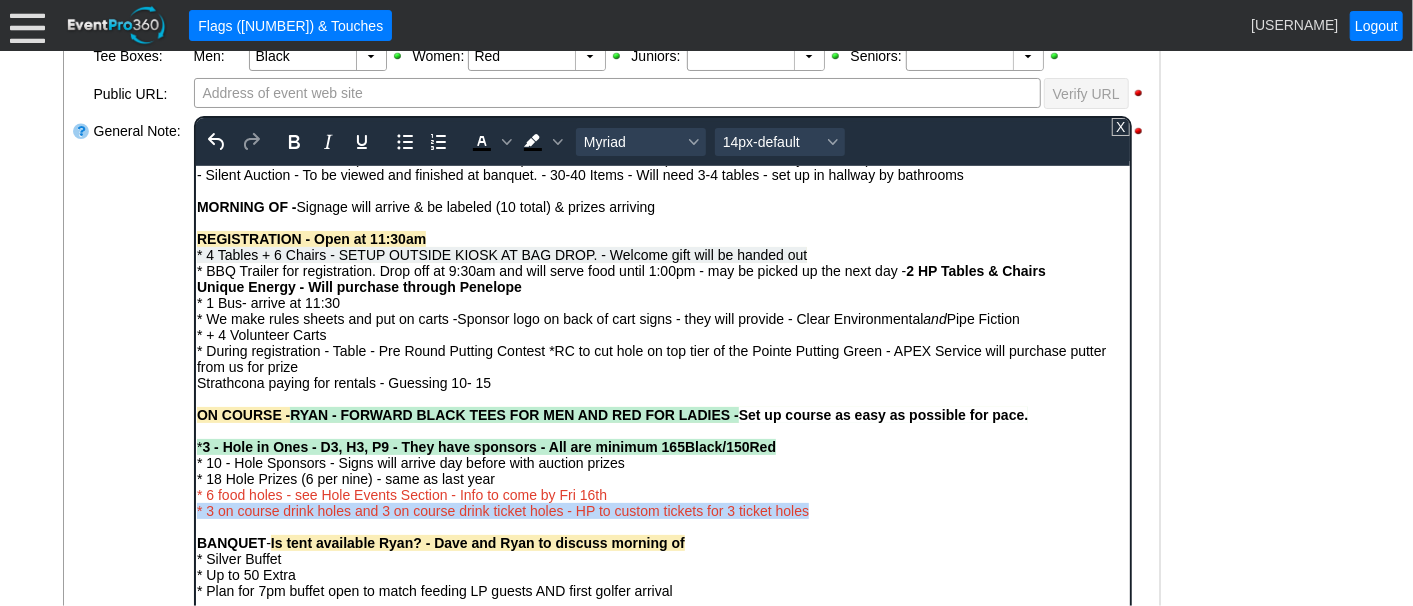 click on "ON COURSE -  RYAN - FORWARD BLACK TEES FOR MEN AND RED FOR LADIES -  Set up course as easy as possible for pace. *  3 - Hole in Ones - D3, H3, P9 - They have sponsors - All are minimum 165Black/150Red  * 10 - Hole Sponsors - Signs will arrive day before with auction prizes * 18 Hole Prizes (6 per nine) - same as last year * 6 food holes - see Hole Events Section - Info to come by Fri 16th * 3 on course drink holes and 3 on course drink ticket holes - HP to custom tickets for 3 ticket holes" at bounding box center (662, 462) 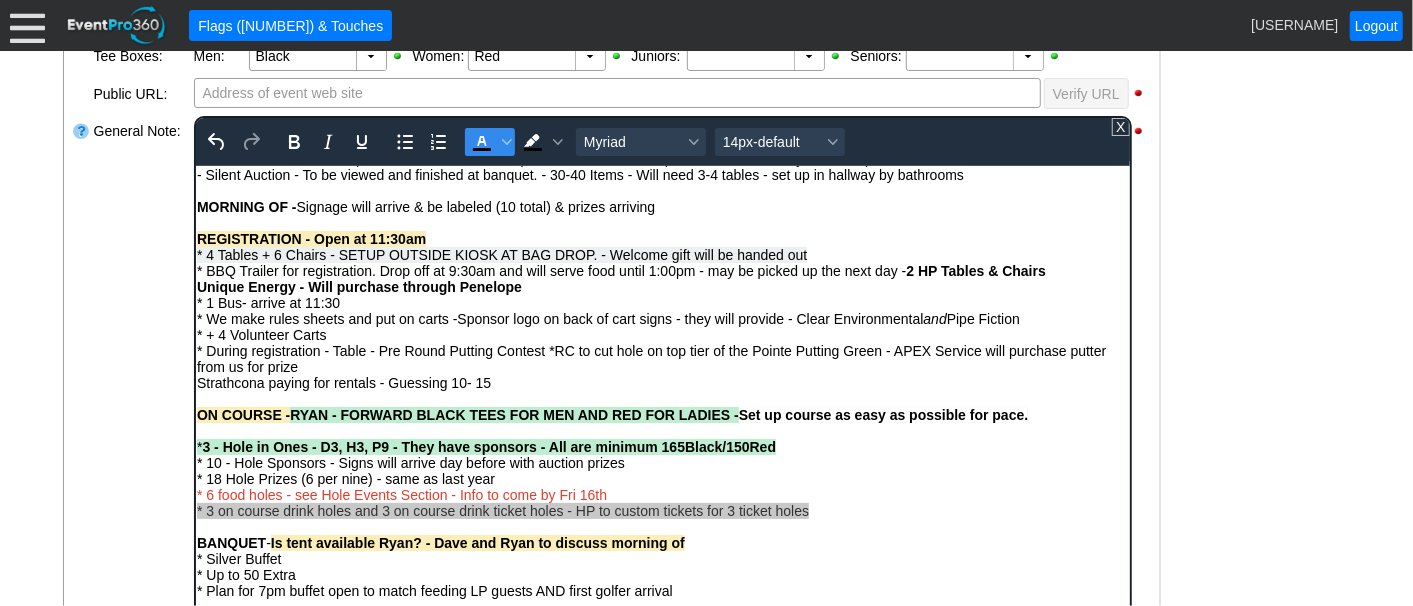 click 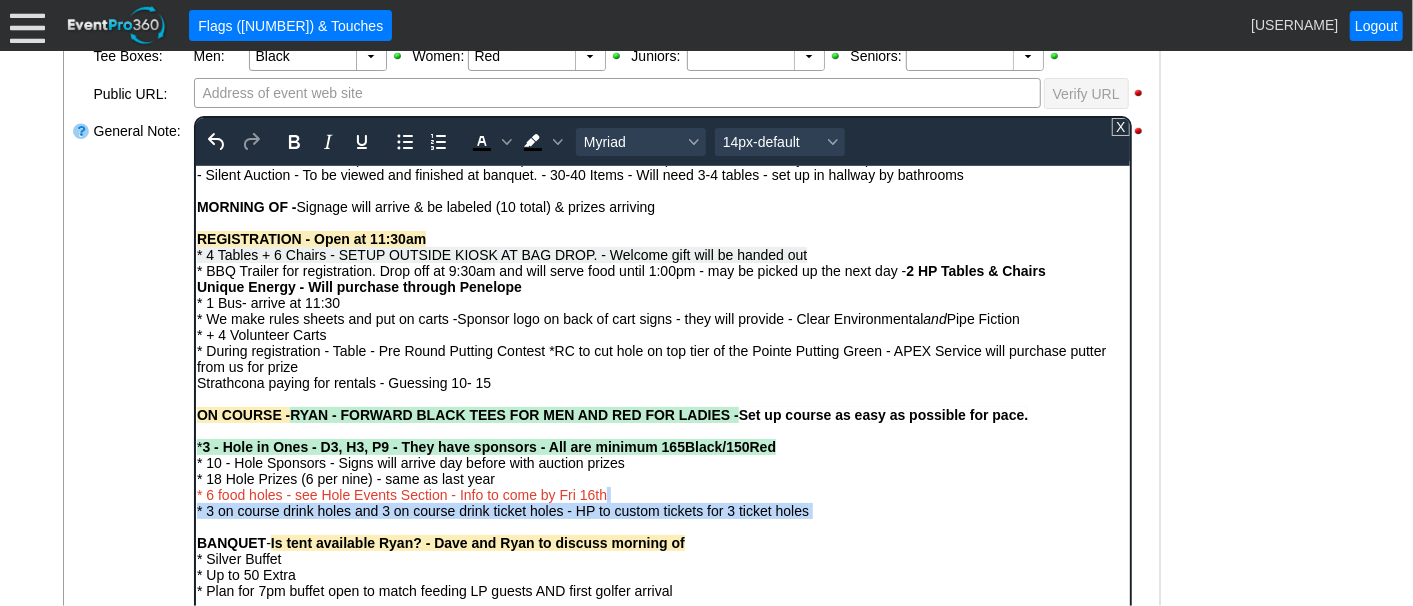 click on "* 3 on course drink holes and 3 on course drink ticket holes - HP to custom tickets for 3 ticket holes" at bounding box center (502, 510) 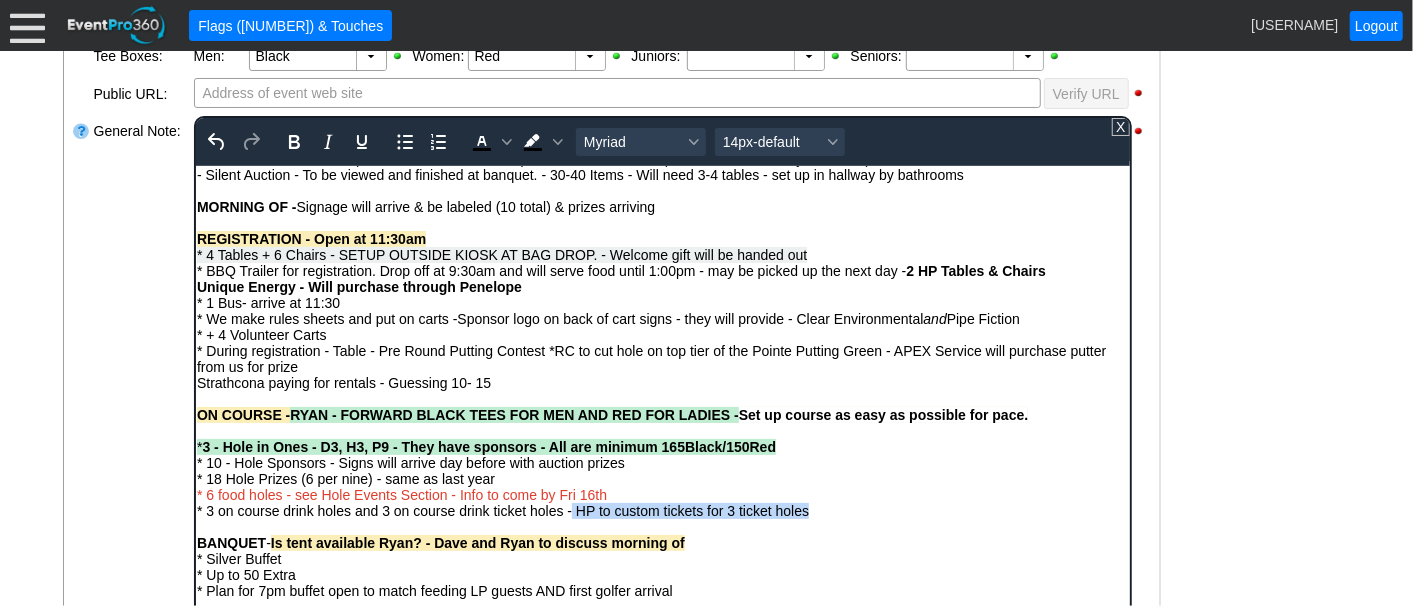 drag, startPoint x: 571, startPoint y: 518, endPoint x: 821, endPoint y: 515, distance: 250.018 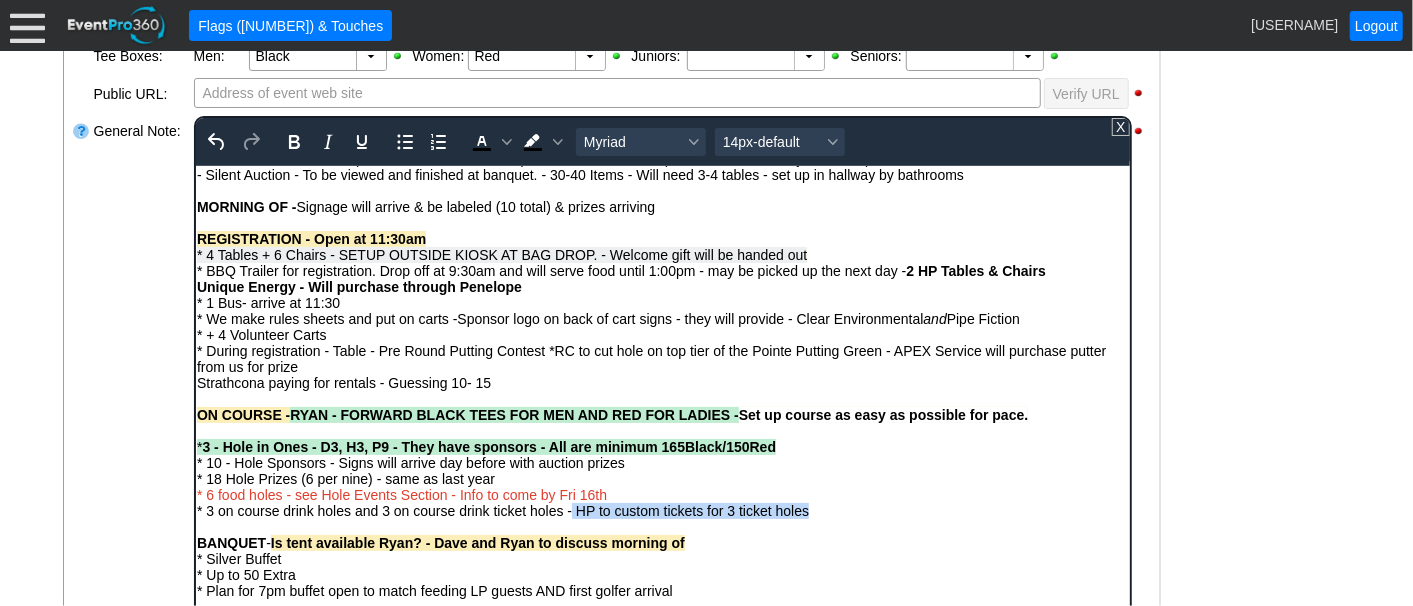 click on "ON COURSE -  RYAN - FORWARD BLACK TEES FOR MEN AND RED FOR LADIES -  Set up course as easy as possible for pace. *  3 - Hole in Ones - D3, H3, P9 - They have sponsors - All are minimum 165Black/150Red  * 10 - Hole Sponsors - Signs will arrive day before with auction prizes * 18 Hole Prizes (6 per nine) - same as last year * 6 food holes - see Hole Events Section - Info to come by Fri 16th * 3 on course drink holes and 3 on course drink ticket holes - HP to custom tickets for 3 ticket holes" at bounding box center (662, 462) 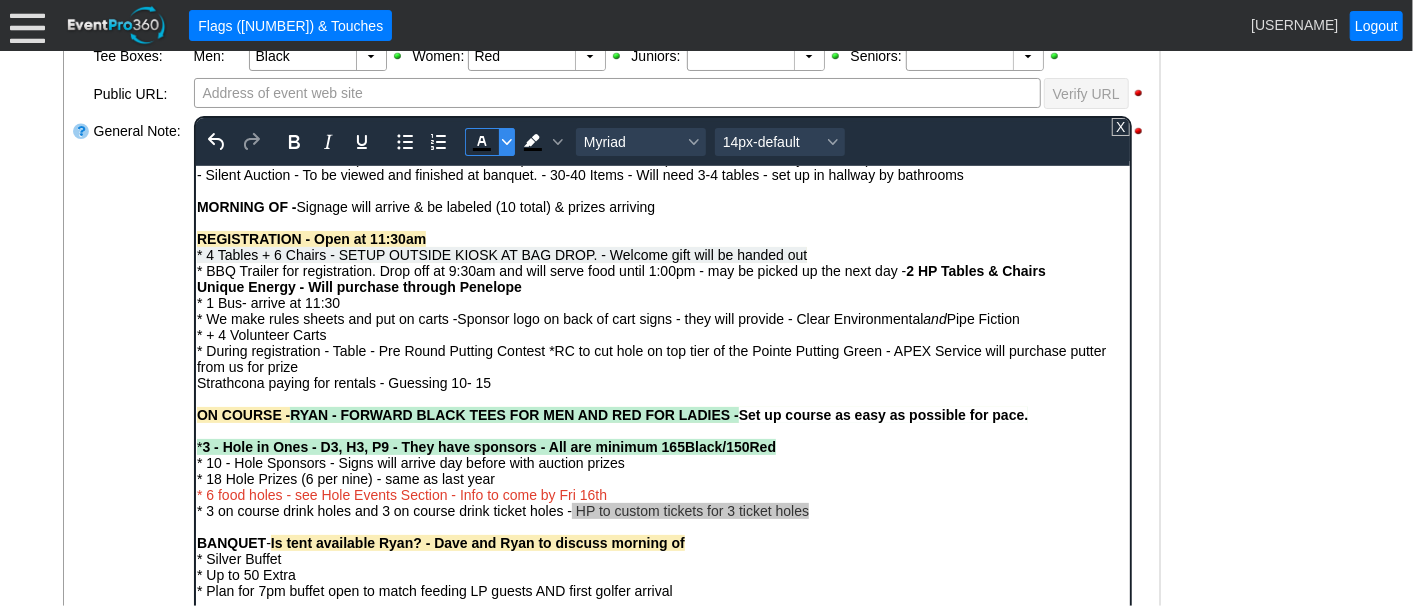 click at bounding box center (506, 142) 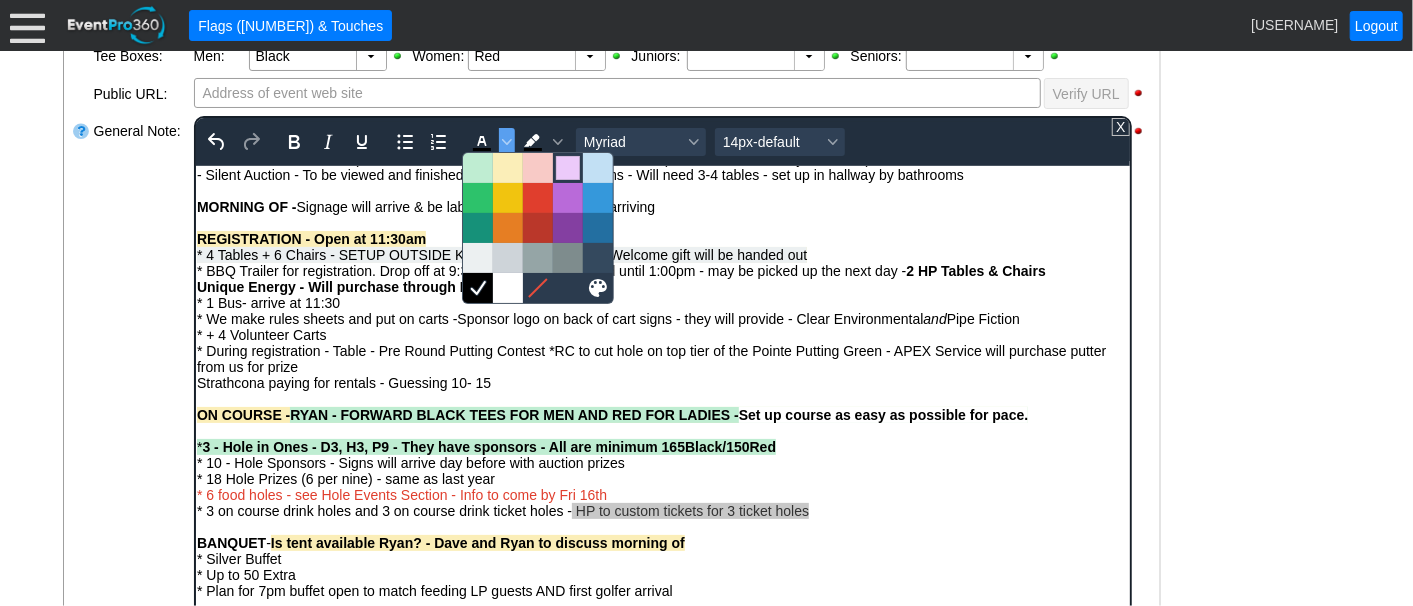 click at bounding box center (568, 168) 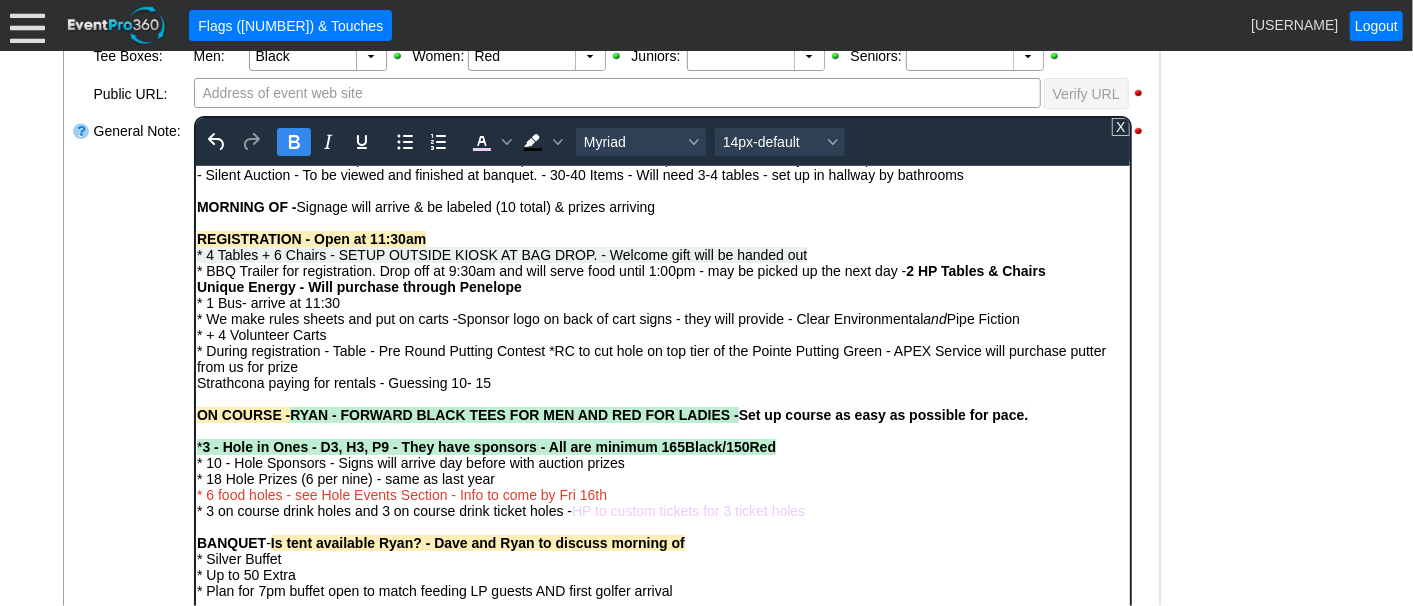 click 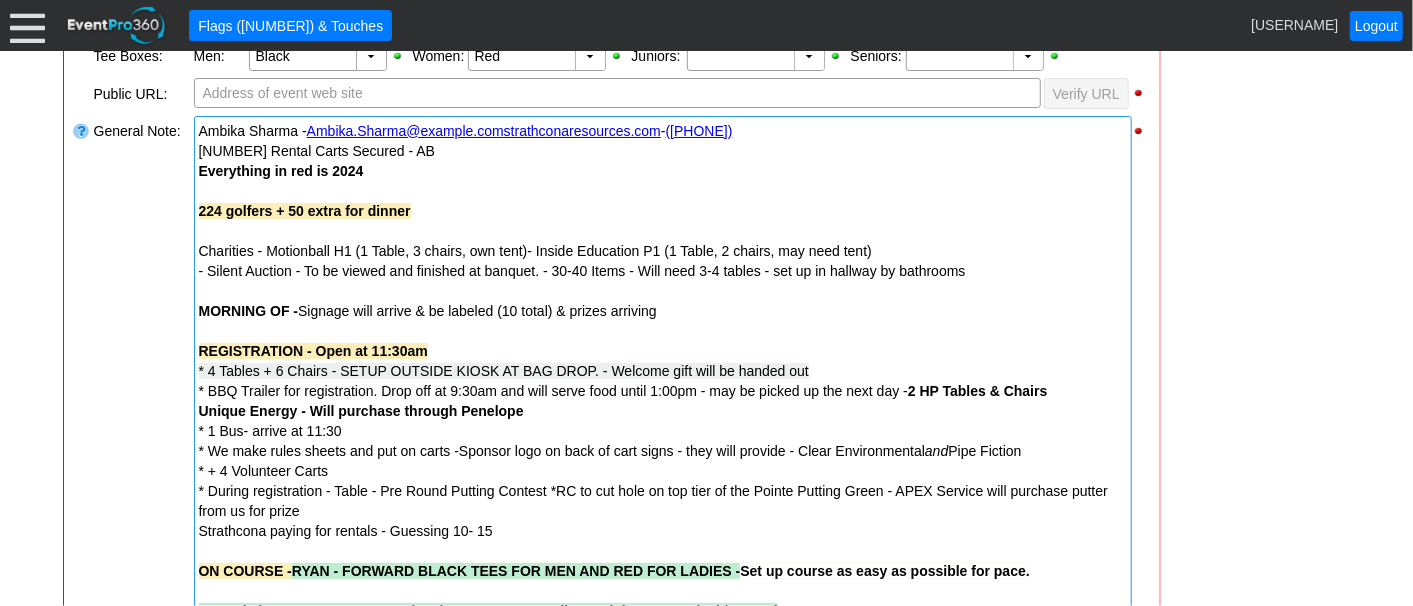 click on "General Note:" at bounding box center [142, 755] 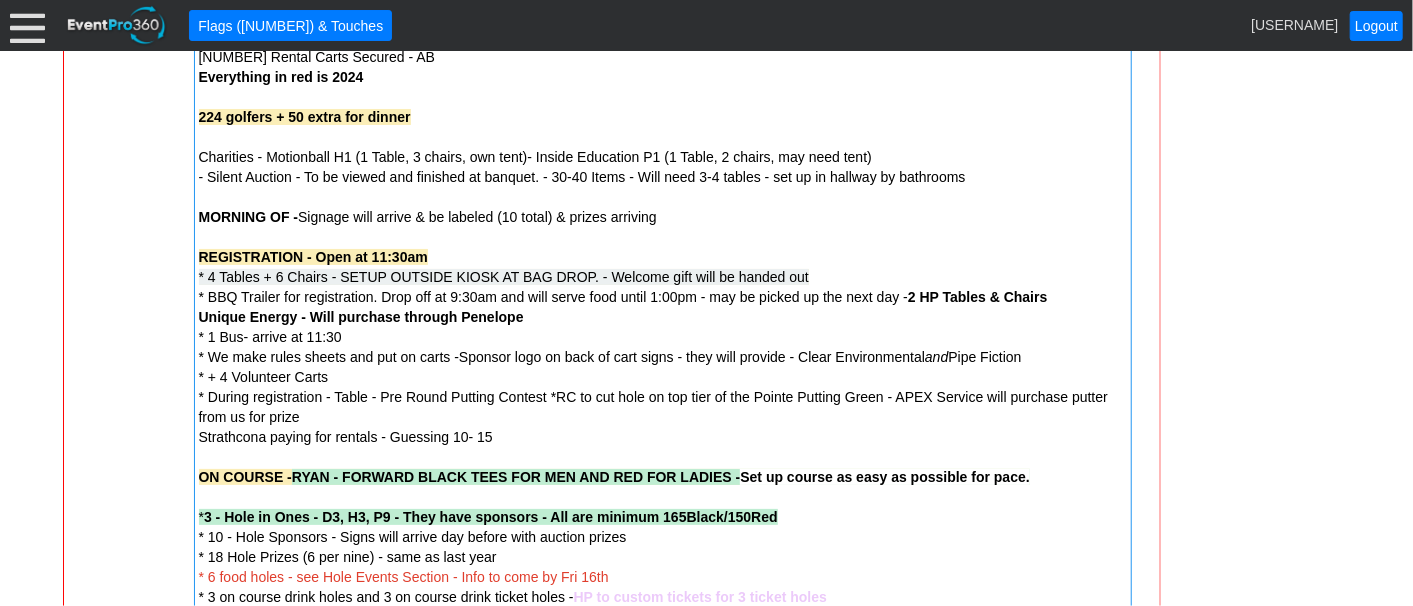 scroll, scrollTop: 900, scrollLeft: 0, axis: vertical 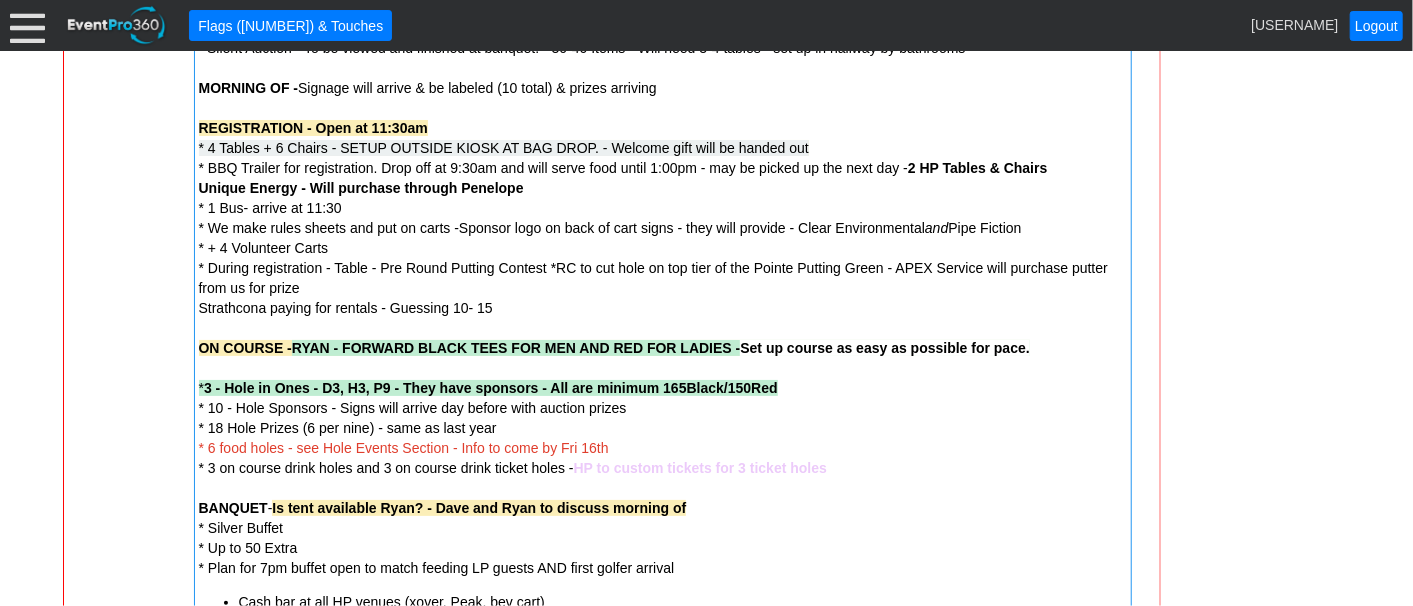 drag, startPoint x: 575, startPoint y: 464, endPoint x: 654, endPoint y: 468, distance: 79.101204 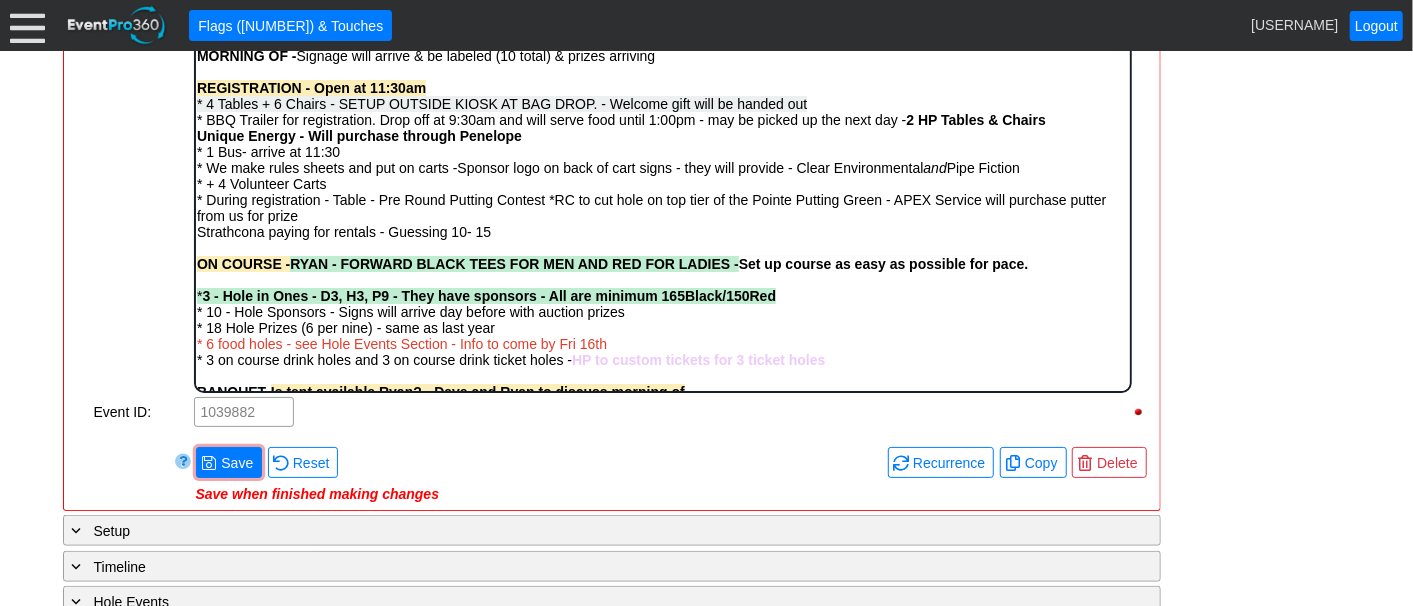 scroll, scrollTop: 0, scrollLeft: 0, axis: both 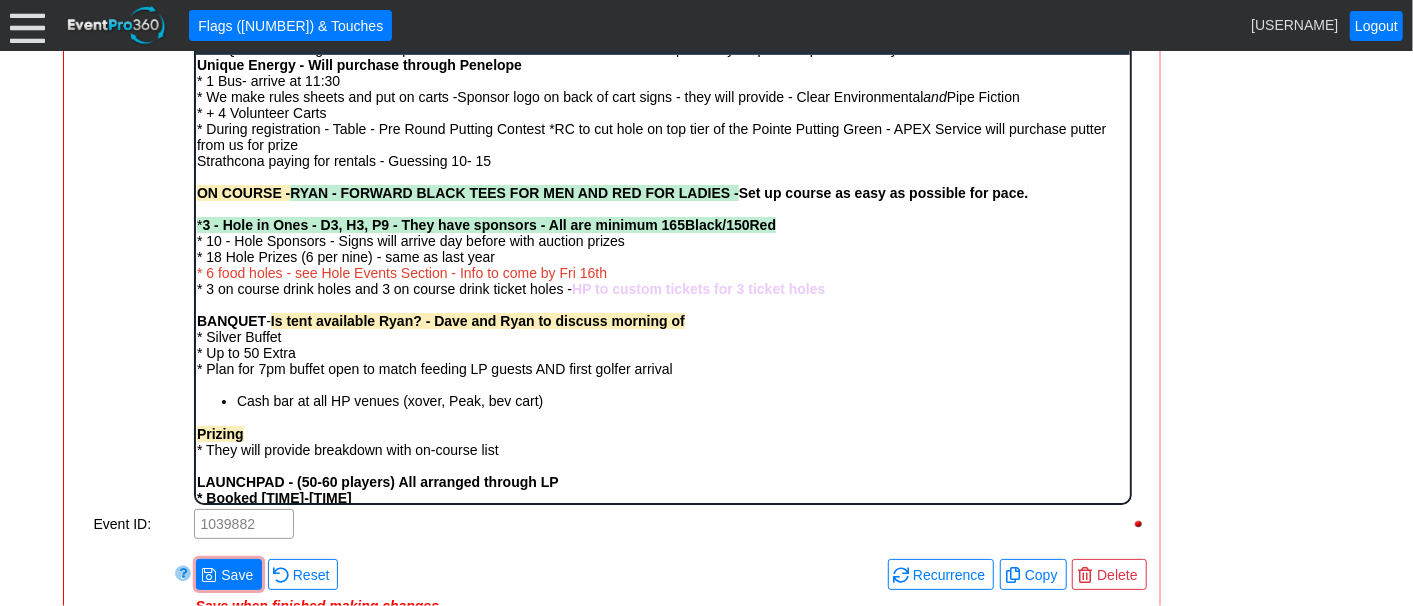 drag, startPoint x: 576, startPoint y: 295, endPoint x: 829, endPoint y: 297, distance: 253.0079 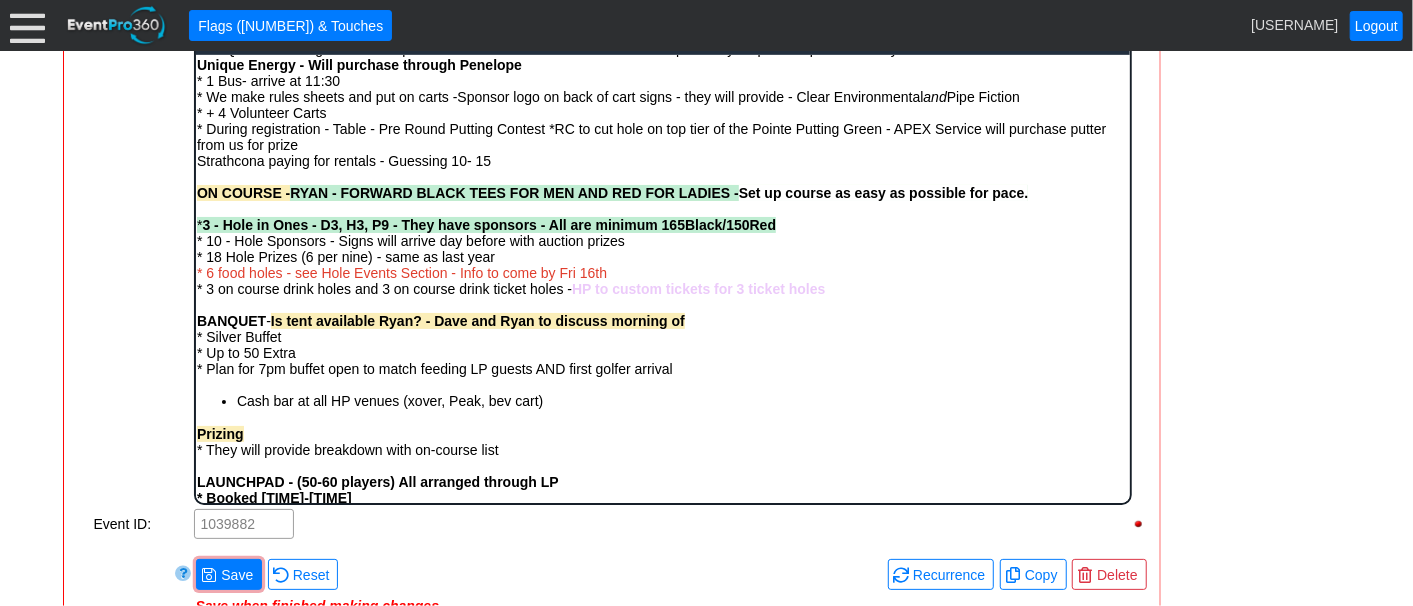 click on "ON COURSE -  RYAN - FORWARD BLACK TEES FOR MEN AND RED FOR LADIES -  Set up course as easy as possible for pace. *  3 - Hole in Ones - D3, H3, P9 - They have sponsors - All are minimum 165Black/150Red  * 10 - Hole Sponsors - Signs will arrive day before with auction prizes * 18 Hole Prizes (6 per nine) - same as last year * 6 food holes - see Hole Events Section - Info to come by Fri 16th * 3 on course drink holes and 3 on course drink ticket holes -  HP to custom tickets for 3 ticket holes" at bounding box center [662, 240] 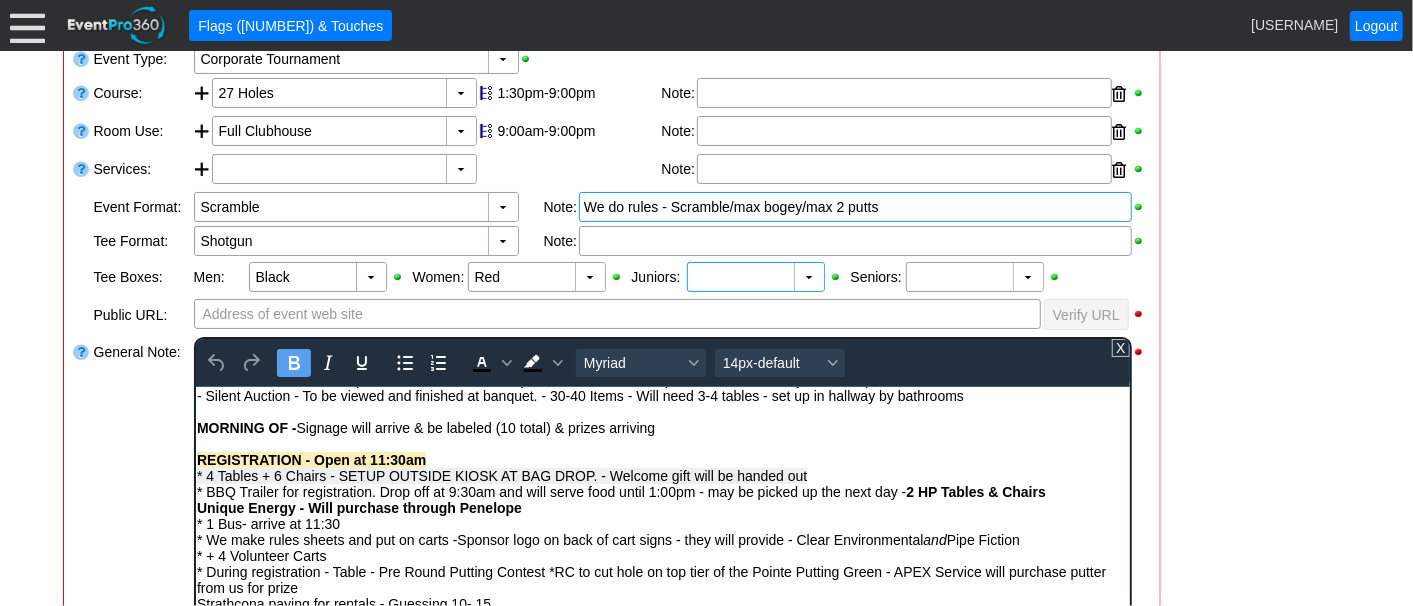 scroll, scrollTop: 455, scrollLeft: 0, axis: vertical 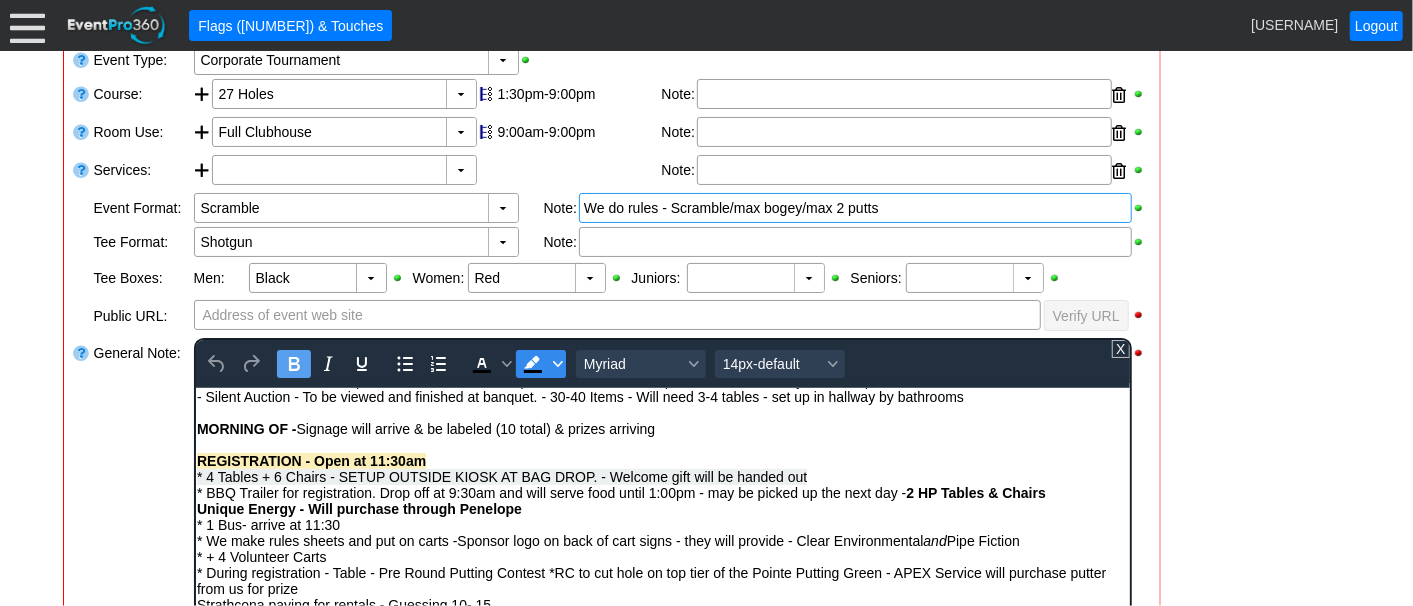 click at bounding box center [557, 364] 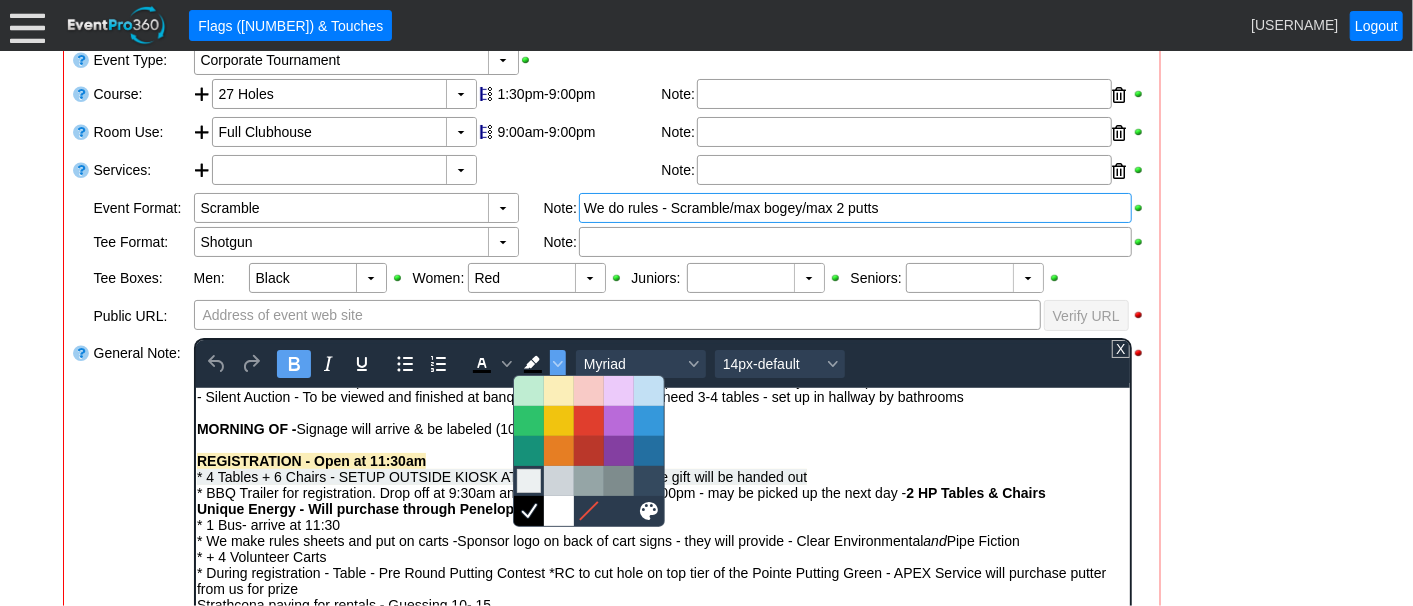 click at bounding box center (529, 481) 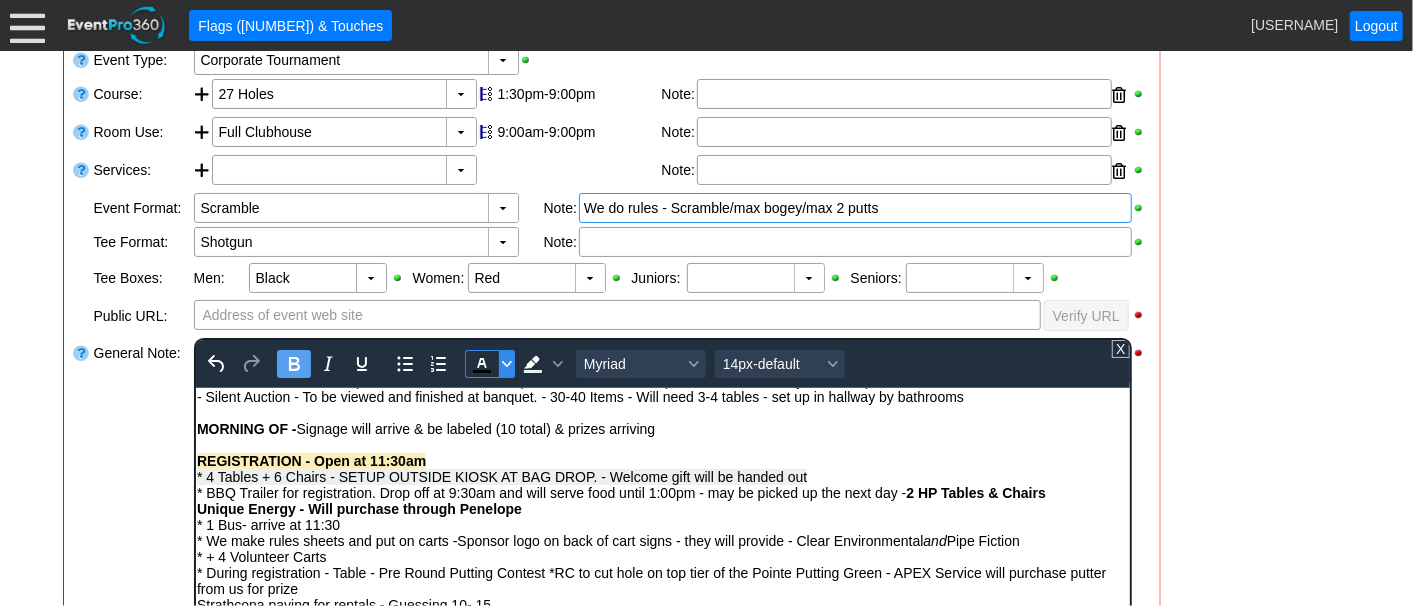 click 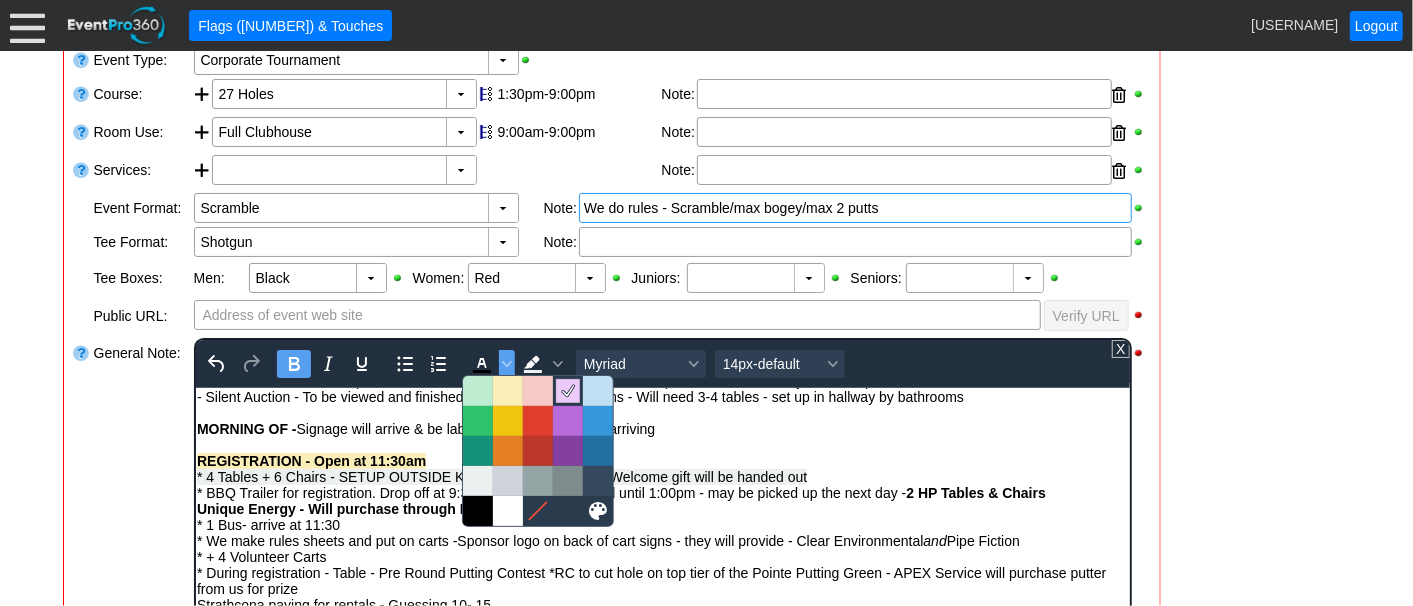 click 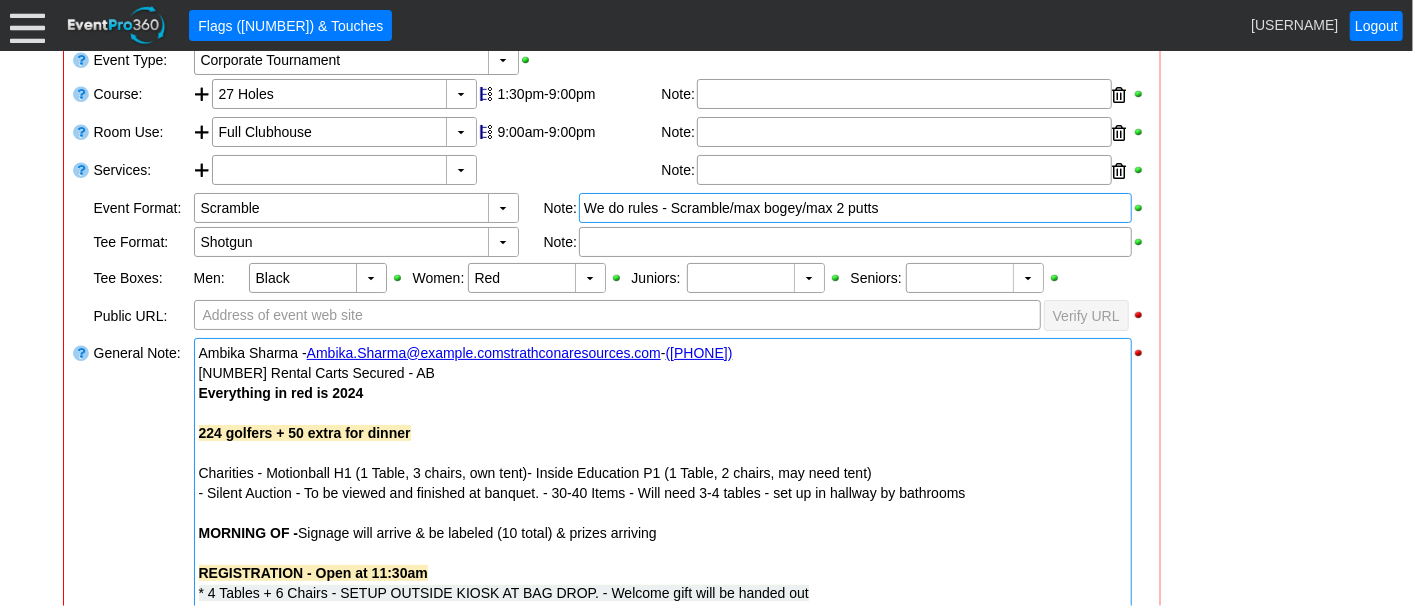 click on "- General Information
▼
Loading....
Remove all highlights
Facility:
▼ Χ Heritage Pointe Golf Club
Event Type:
▼ Χ Corporate Tournament
Course:
▼ Χ 27 Holes
1:30pm-9:00pm
Select time" at bounding box center (707, 1038) 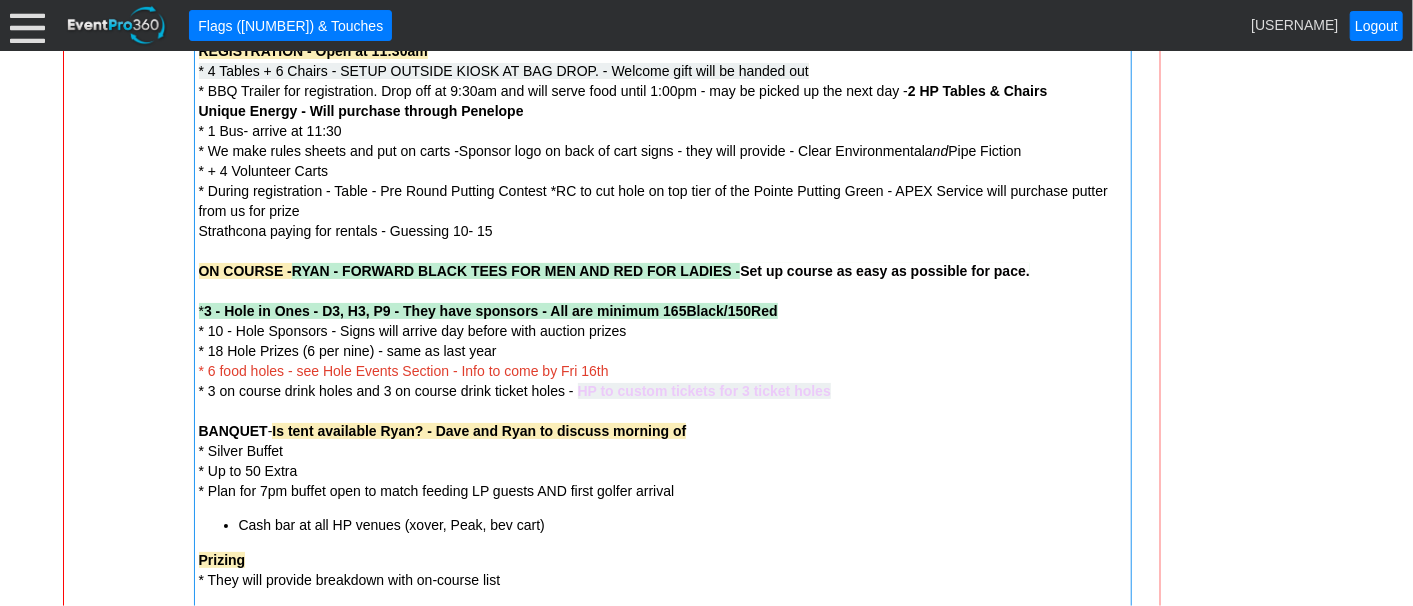 scroll, scrollTop: 1011, scrollLeft: 0, axis: vertical 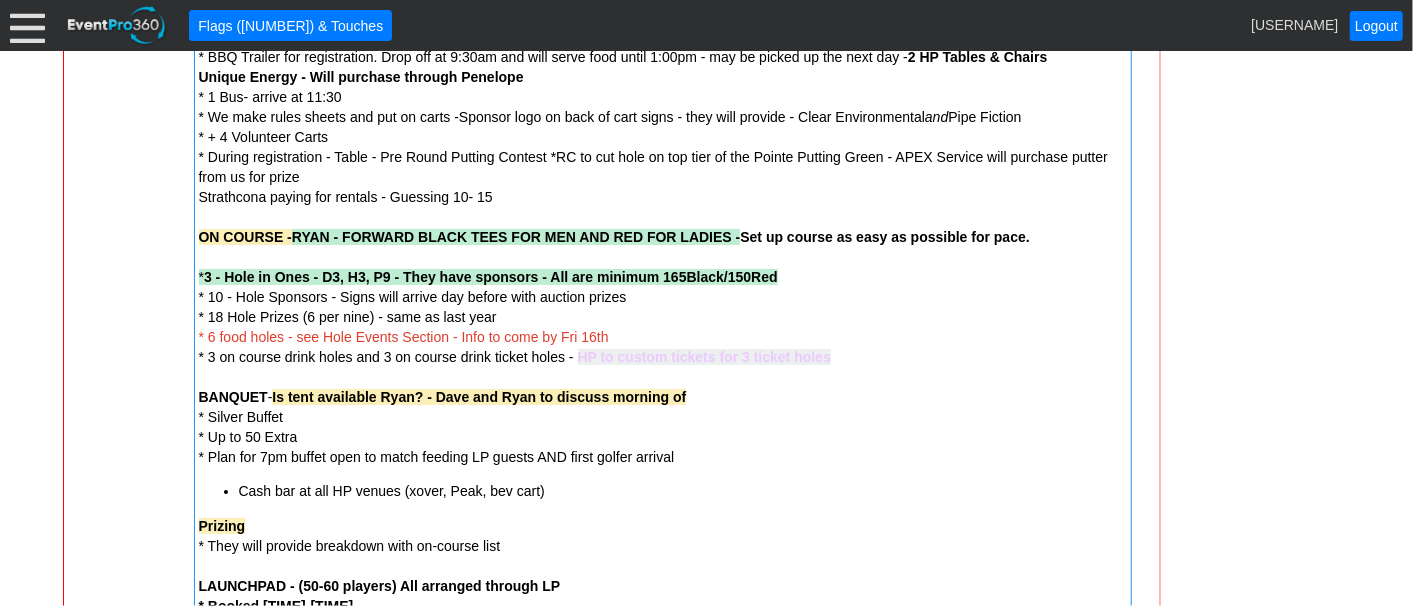 drag, startPoint x: 582, startPoint y: 357, endPoint x: 620, endPoint y: 426, distance: 78.77182 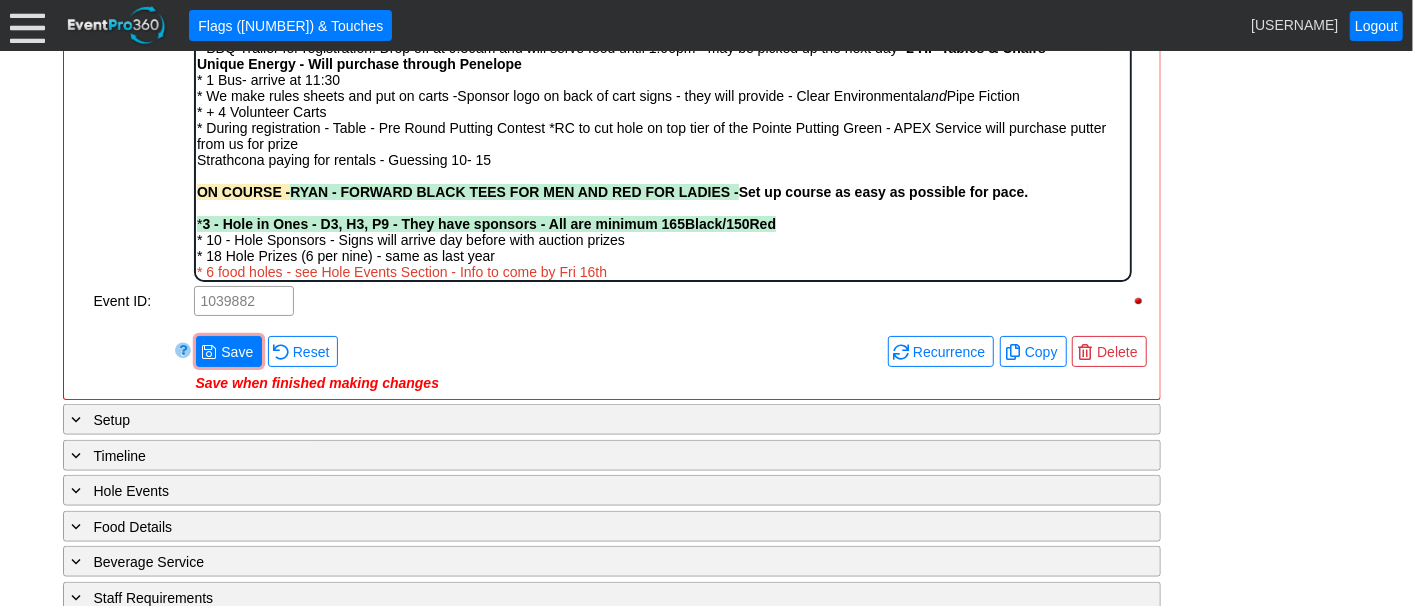 scroll, scrollTop: 0, scrollLeft: 0, axis: both 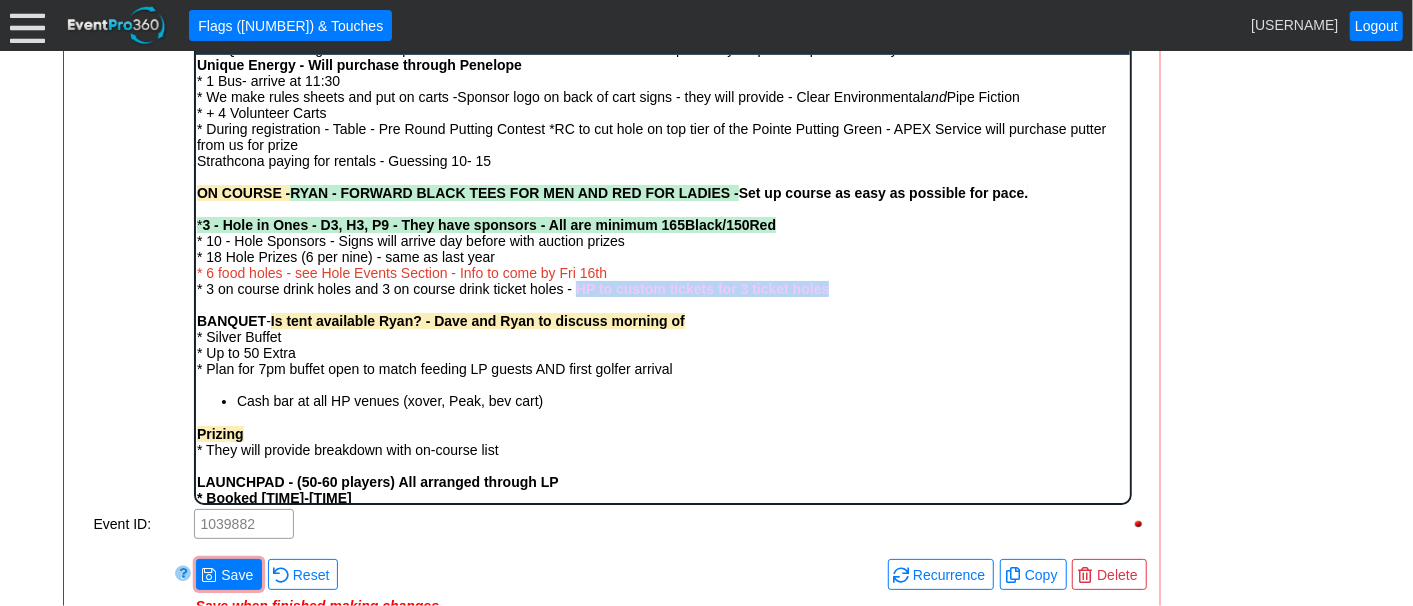 drag, startPoint x: 576, startPoint y: 292, endPoint x: 836, endPoint y: 293, distance: 260.00192 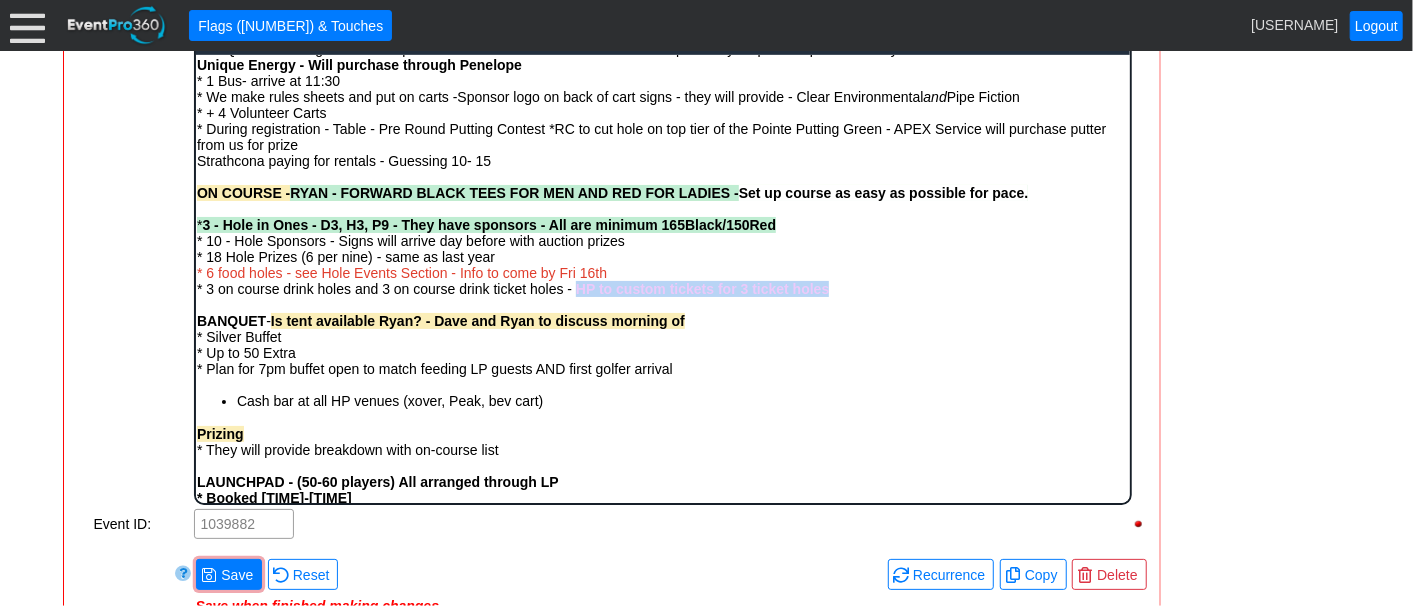 click on "ON COURSE -  RYAN - FORWARD BLACK TEES FOR MEN AND RED FOR LADIES -  Set up course as easy as possible for pace. *  3 - Hole in Ones - D3, H3, P9 - They have sponsors - All are minimum 165Black/150Red  * 10 - Hole Sponsors - Signs will arrive day before with auction prizes * 18 Hole Prizes (6 per nine) - same as last year * 6 food holes - see Hole Events Section - Info to come by Fri 16th * 3 on course drink holes and 3 on course drink ticket holes -   HP to custom tickets for 3 ticket holes" at bounding box center (662, 240) 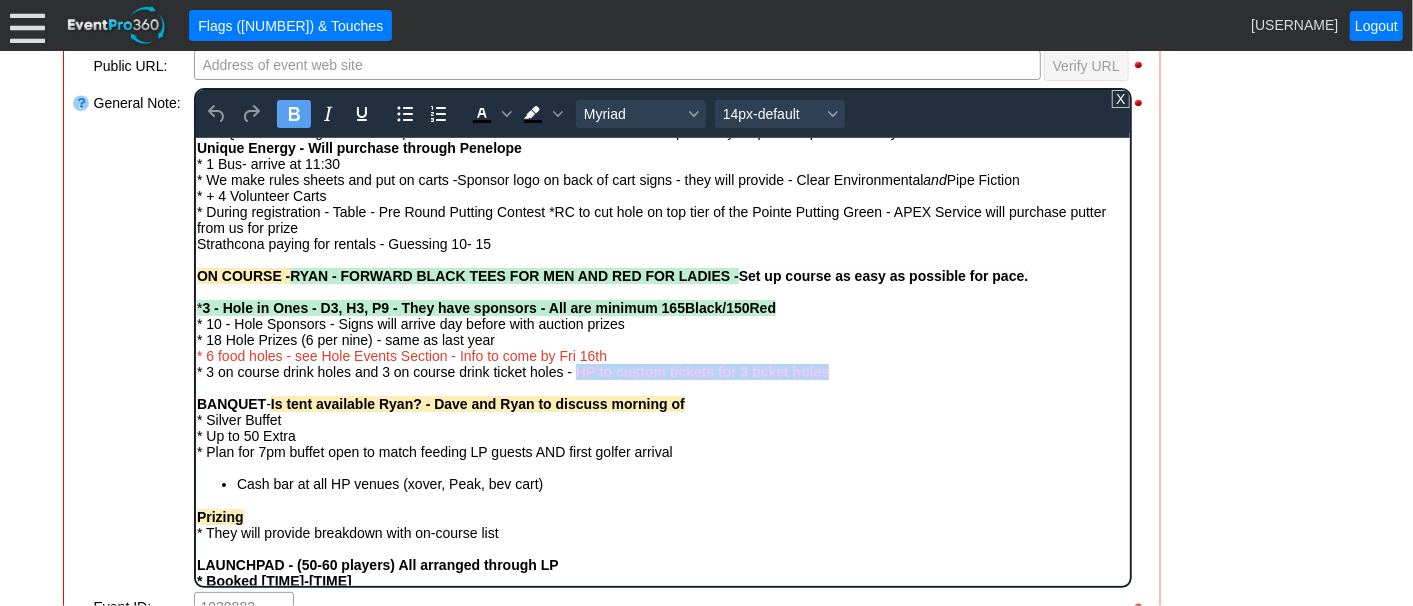 scroll, scrollTop: 566, scrollLeft: 0, axis: vertical 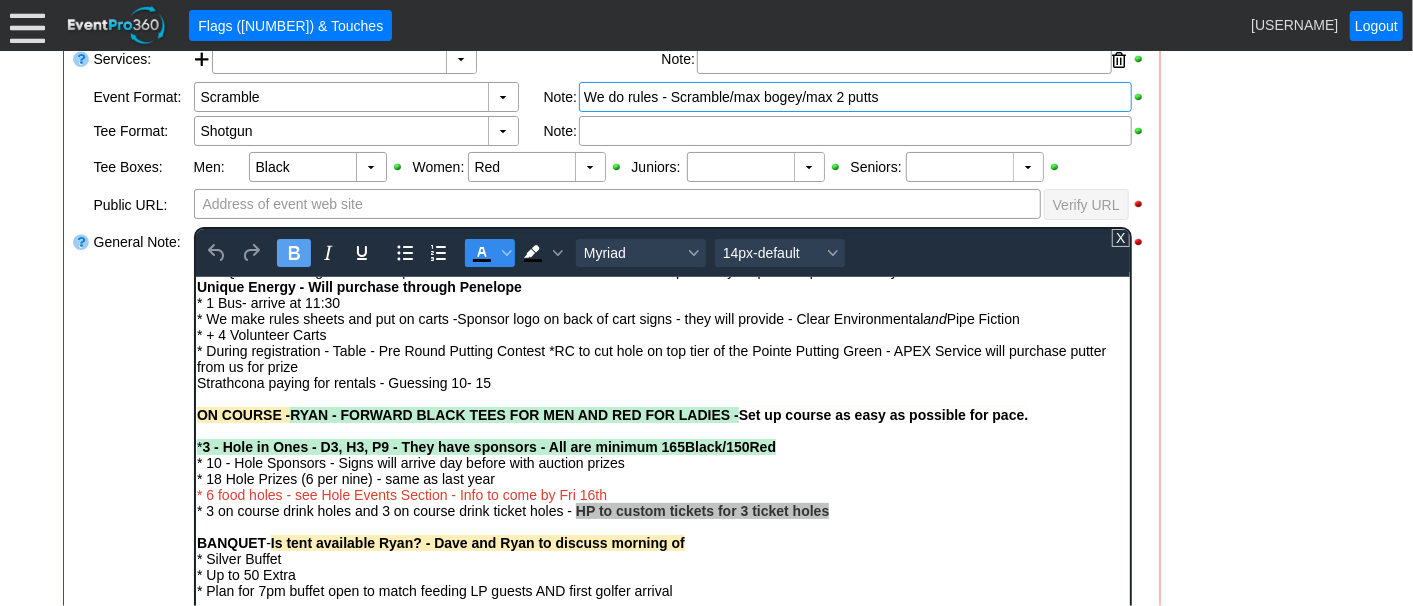 click 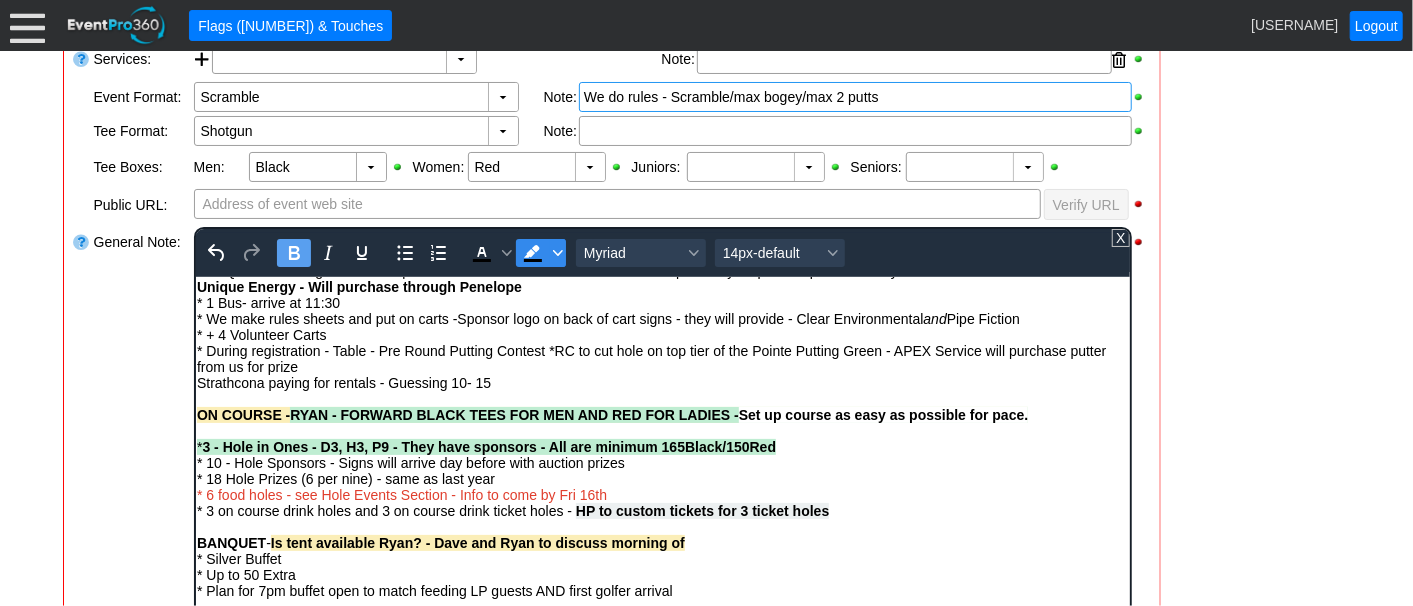 click 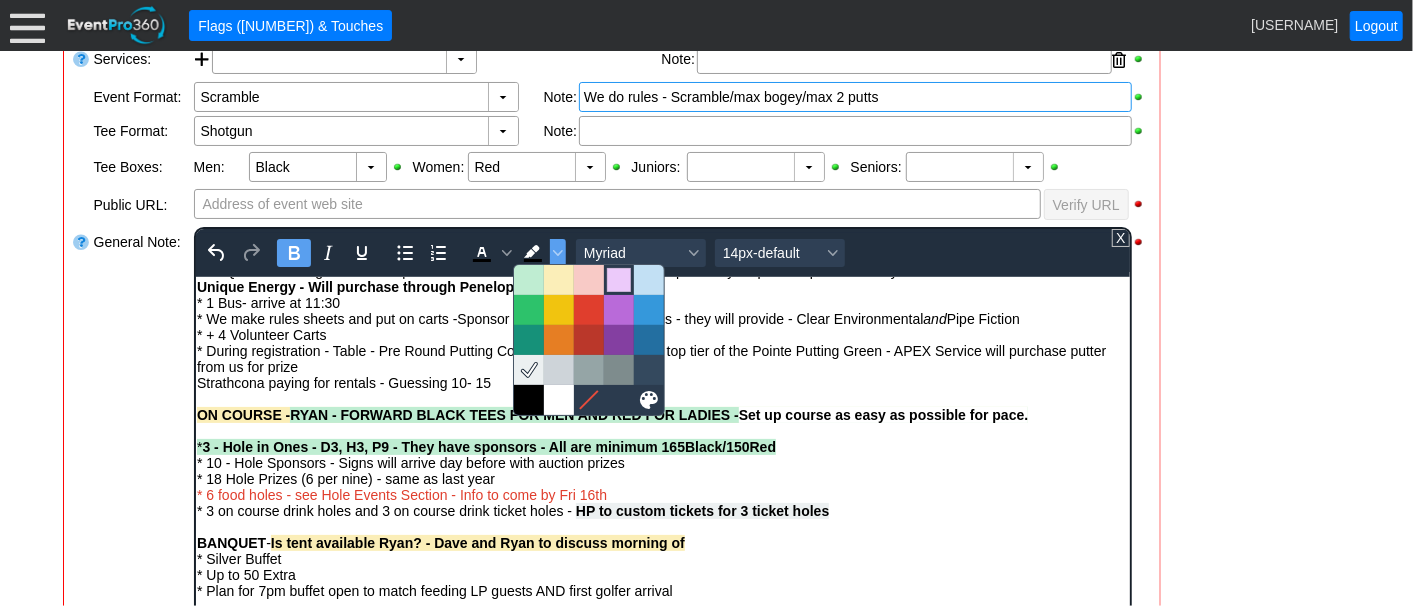 click at bounding box center [619, 280] 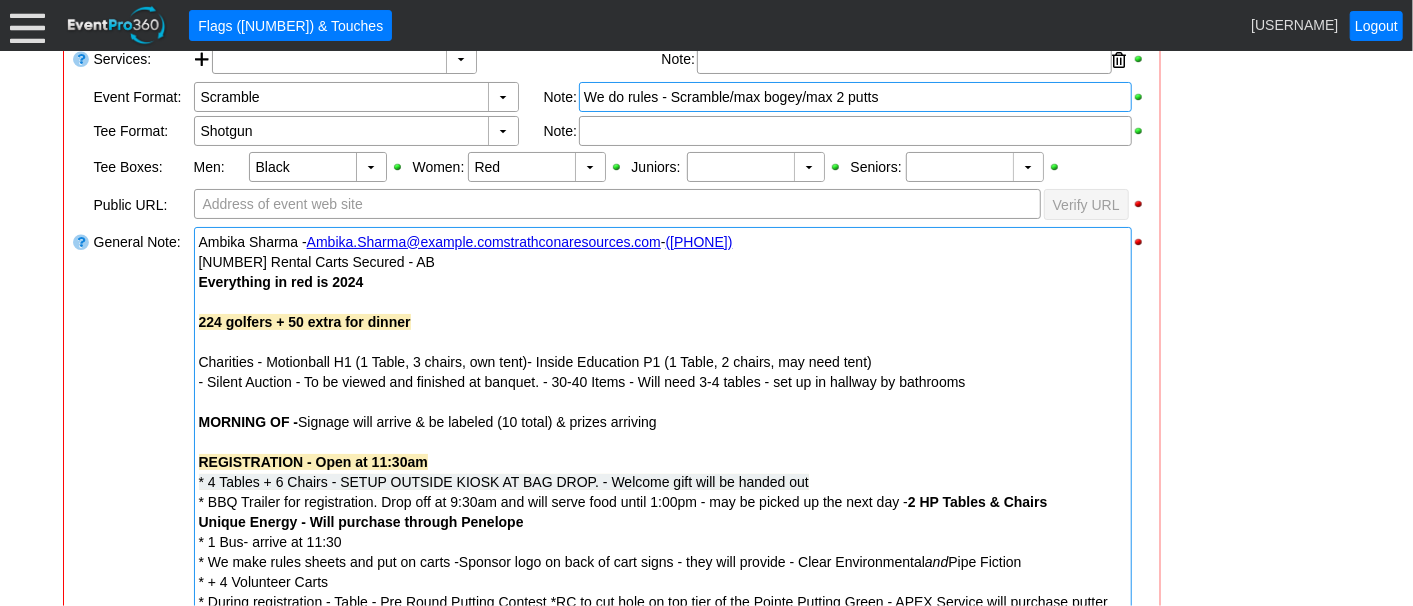 click on "- General Information
▼
Loading....
Remove all highlights
Facility:
▼ Χ Heritage Pointe Golf Club
Event Type:
▼ Χ Corporate Tournament
Course:
▼ Χ 27 Holes
1:30pm-9:00pm
Select time" at bounding box center (707, 927) 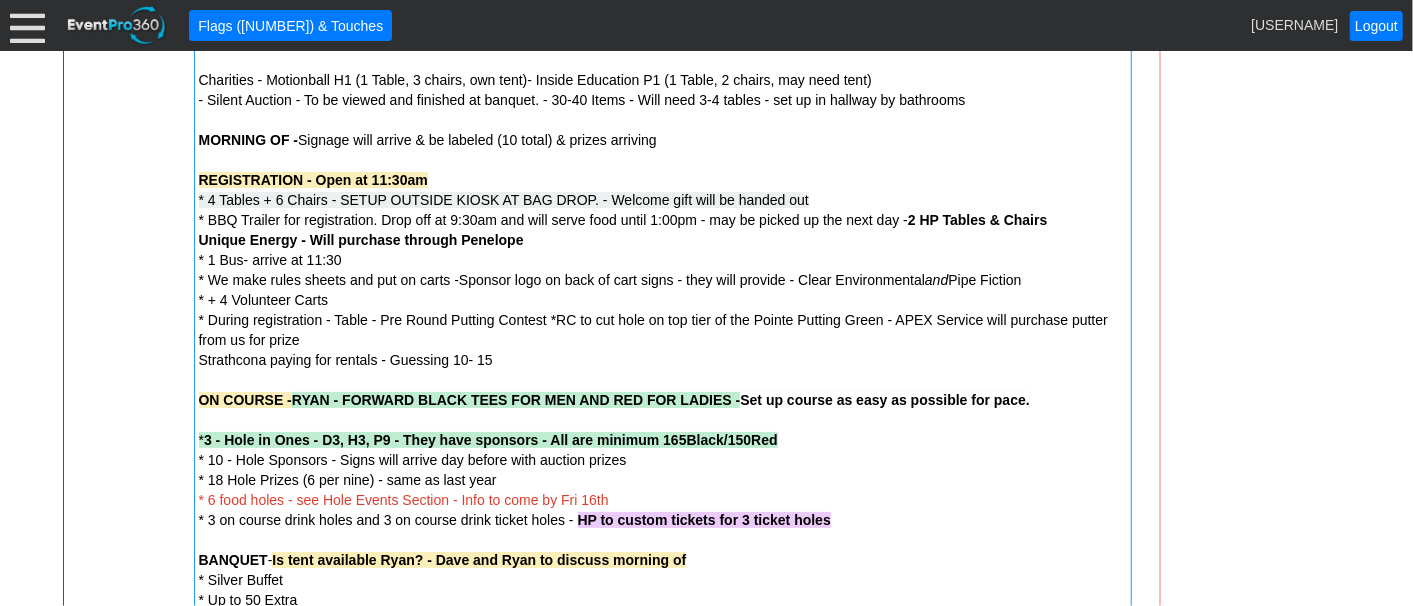 scroll, scrollTop: 900, scrollLeft: 0, axis: vertical 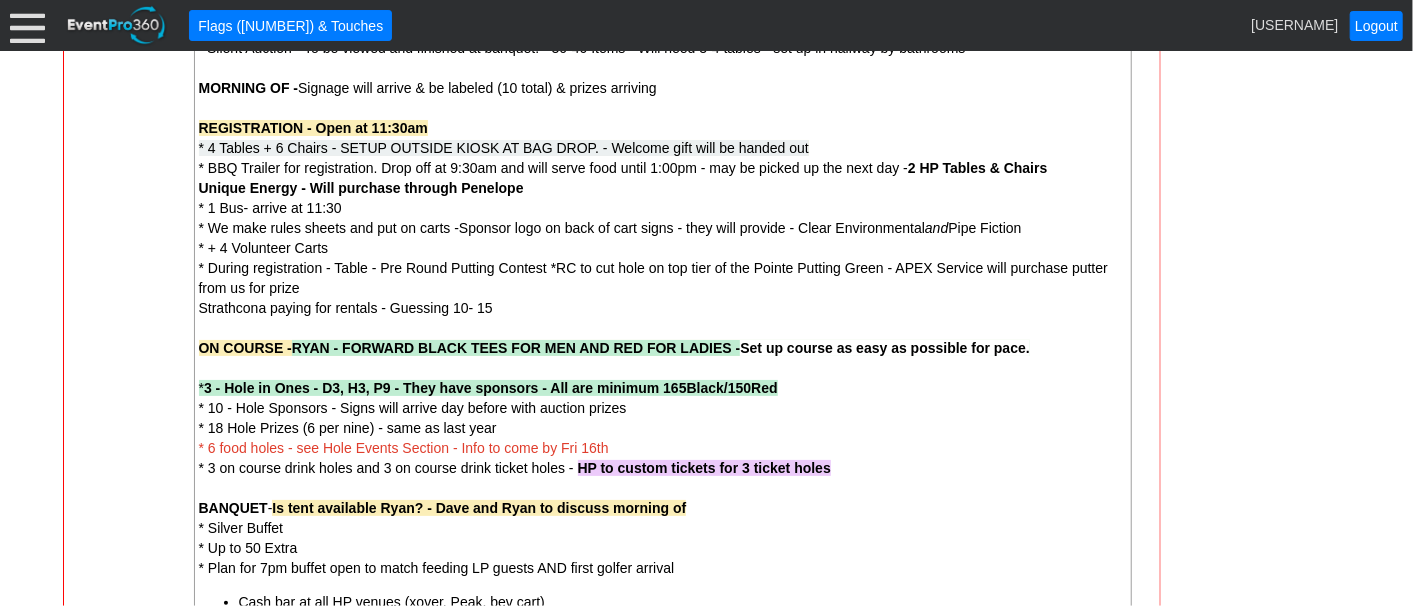 click on "General Note:" at bounding box center [142, 532] 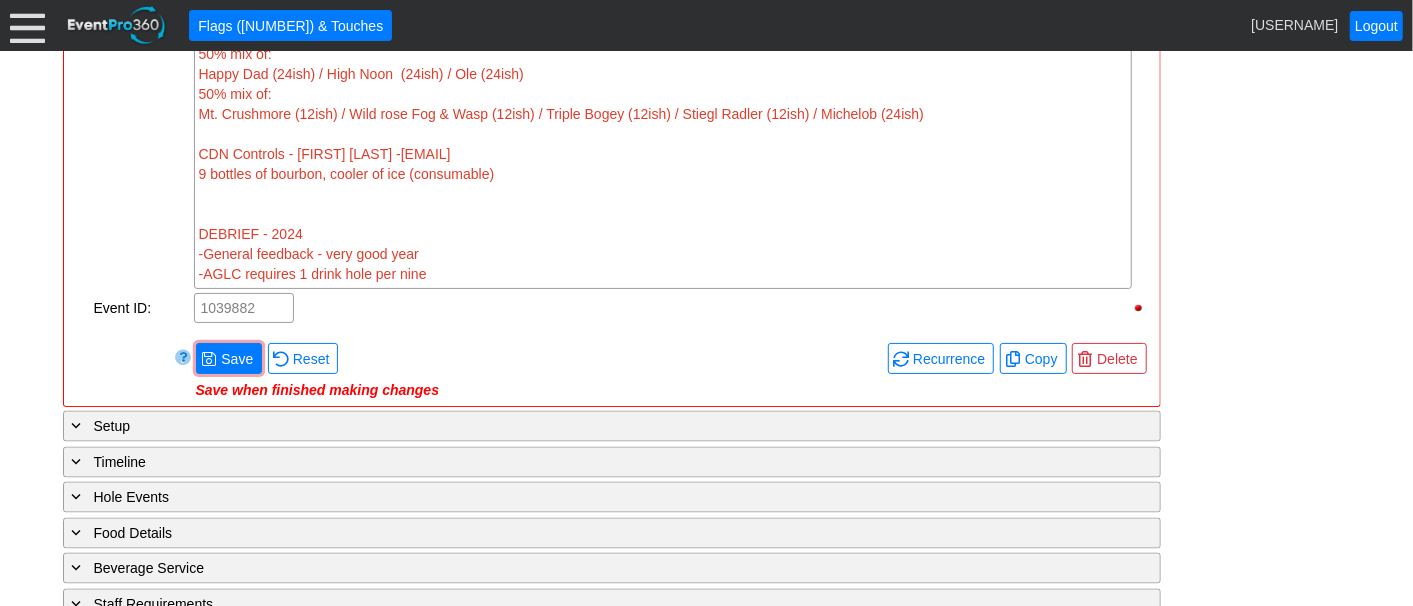 scroll, scrollTop: 1788, scrollLeft: 0, axis: vertical 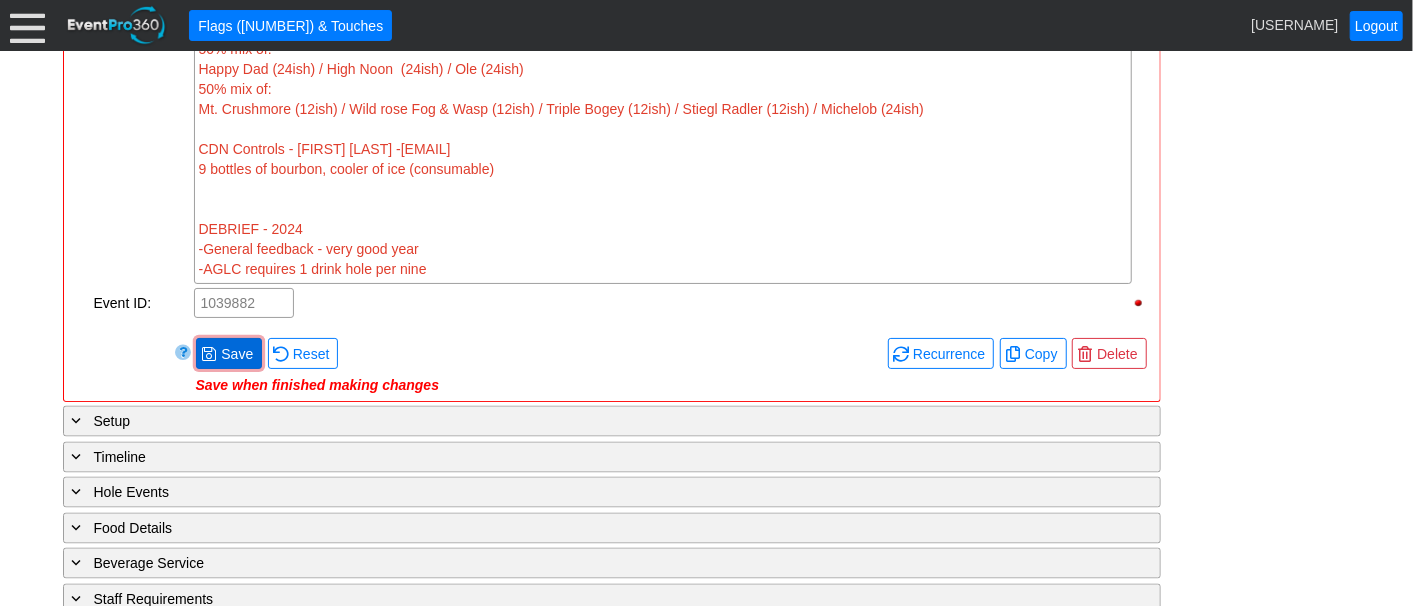 click on "Save" at bounding box center (237, 354) 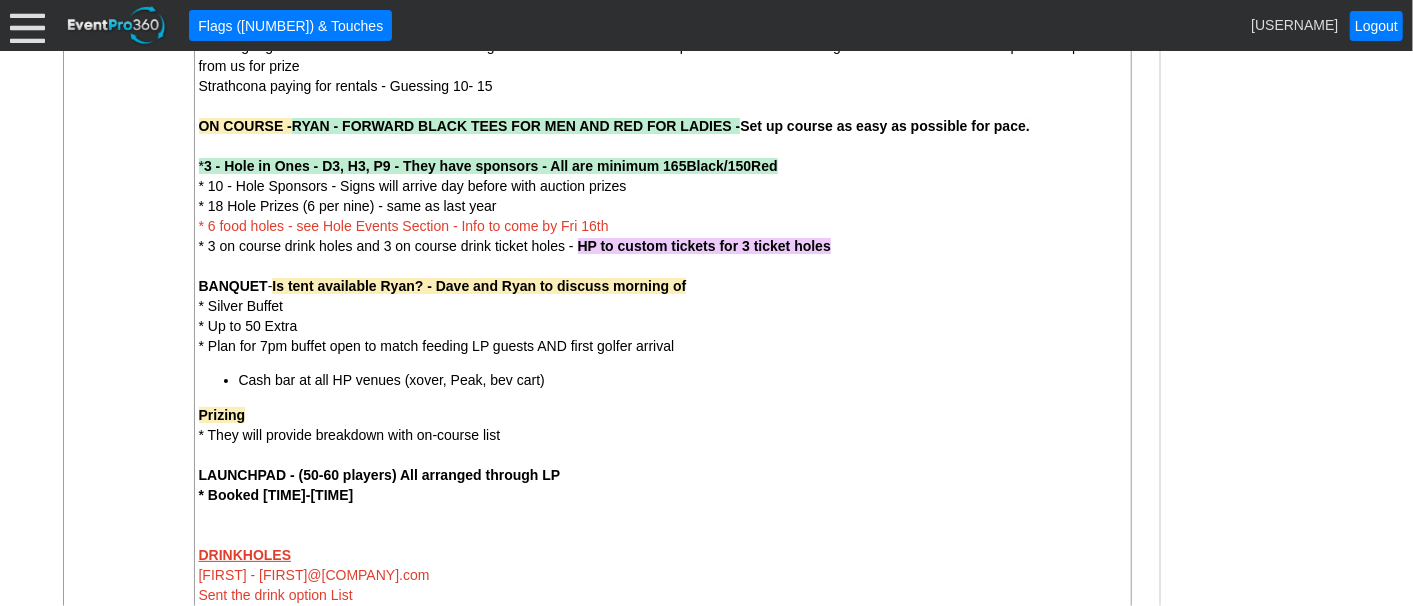 scroll, scrollTop: 1011, scrollLeft: 0, axis: vertical 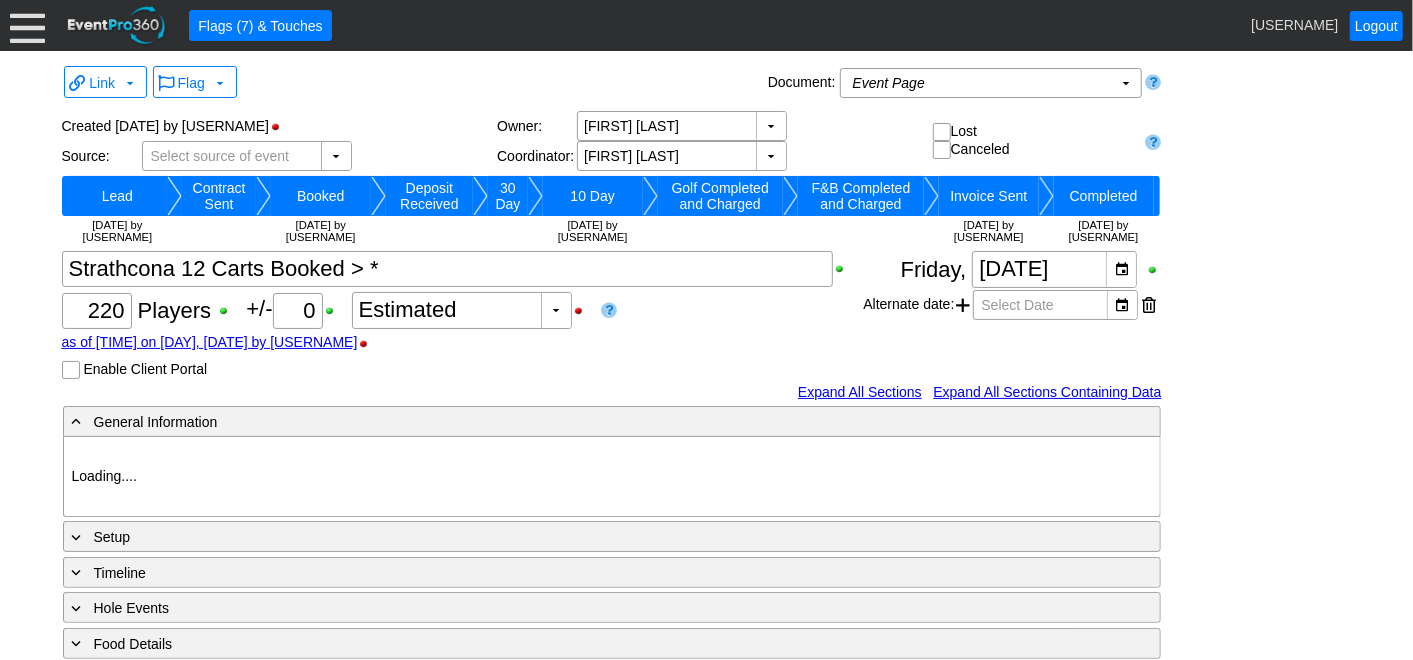 type on "Heritage Pointe Golf Club" 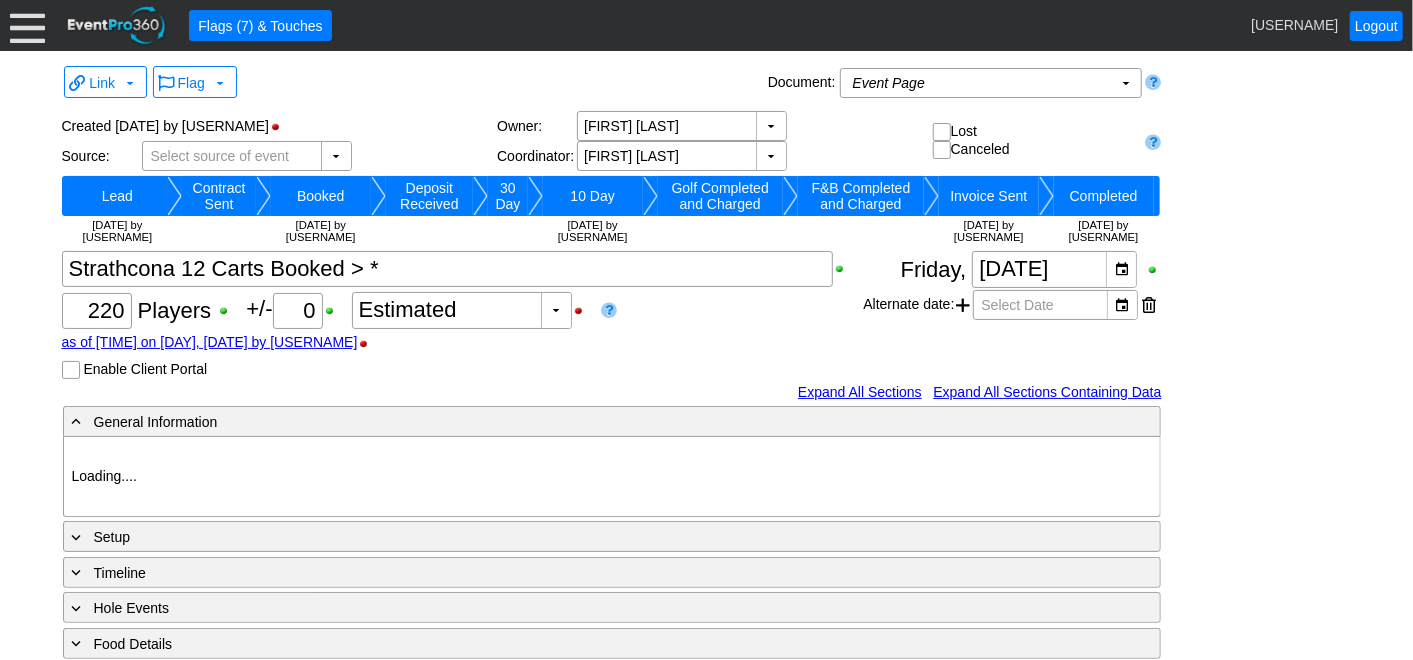 type on "Corporate Tournament" 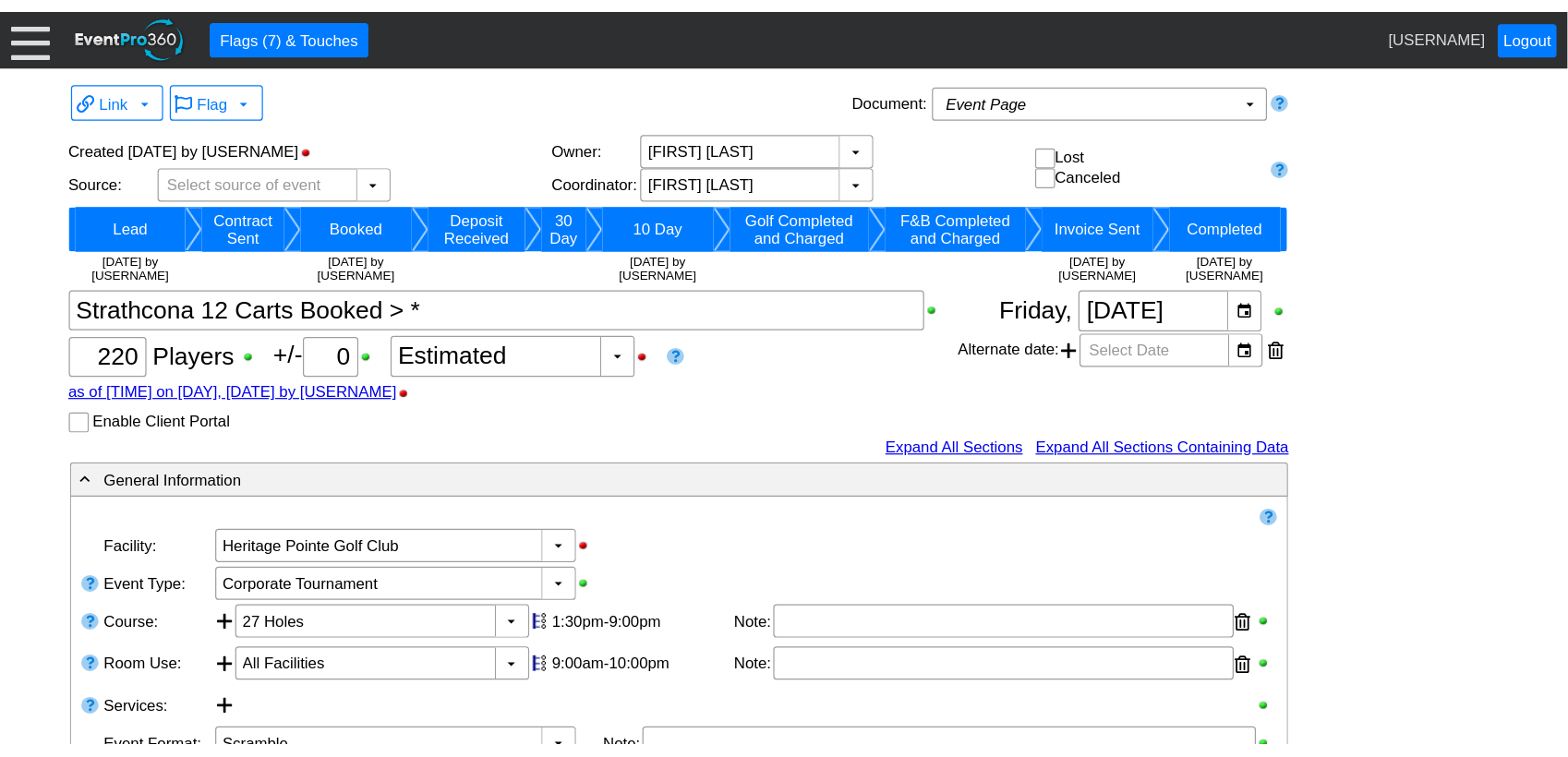 scroll, scrollTop: 0, scrollLeft: 0, axis: both 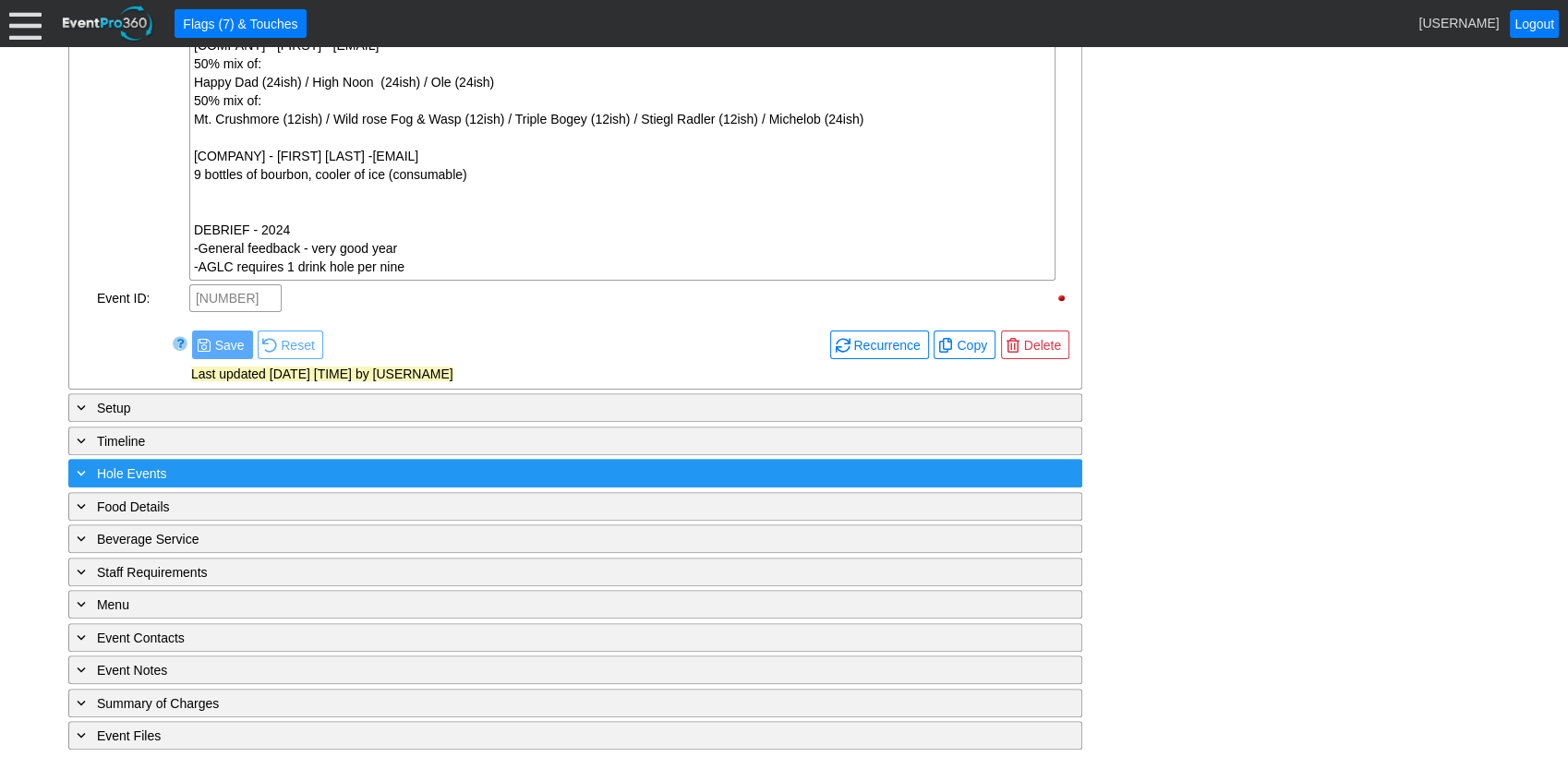 click on "+ Hole Events" at bounding box center [537, 473] 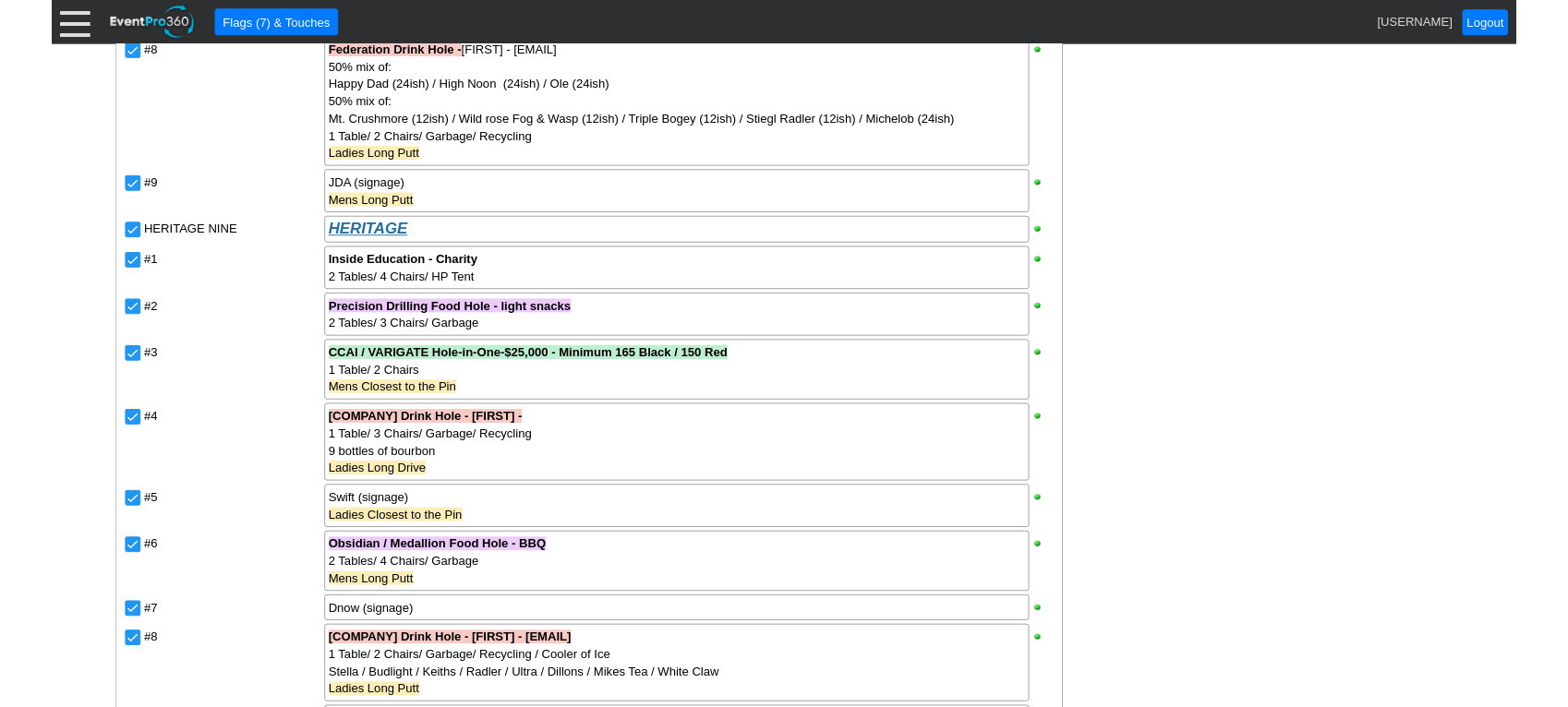 scroll, scrollTop: 2592, scrollLeft: 0, axis: vertical 